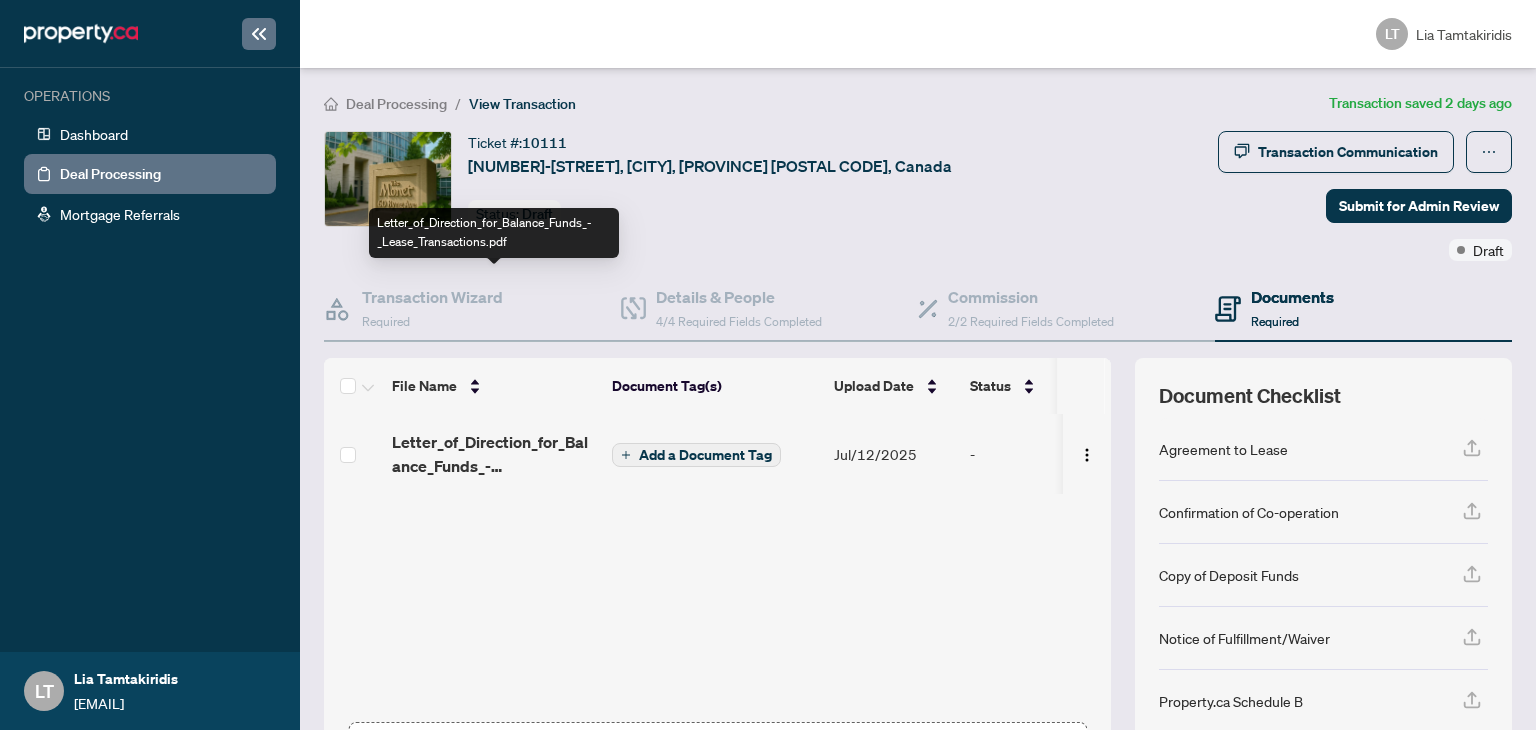 scroll, scrollTop: 0, scrollLeft: 0, axis: both 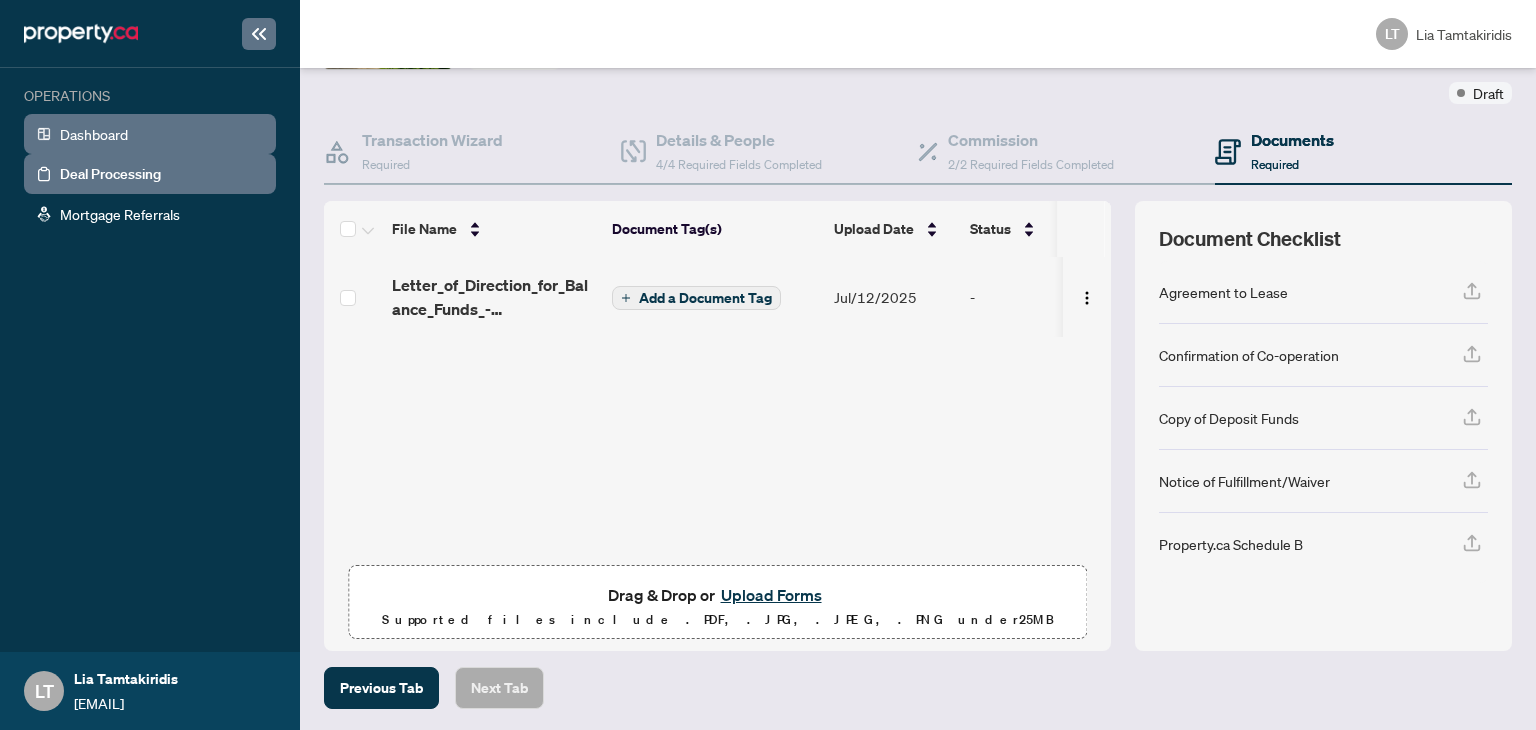 click on "Dashboard" at bounding box center [94, 134] 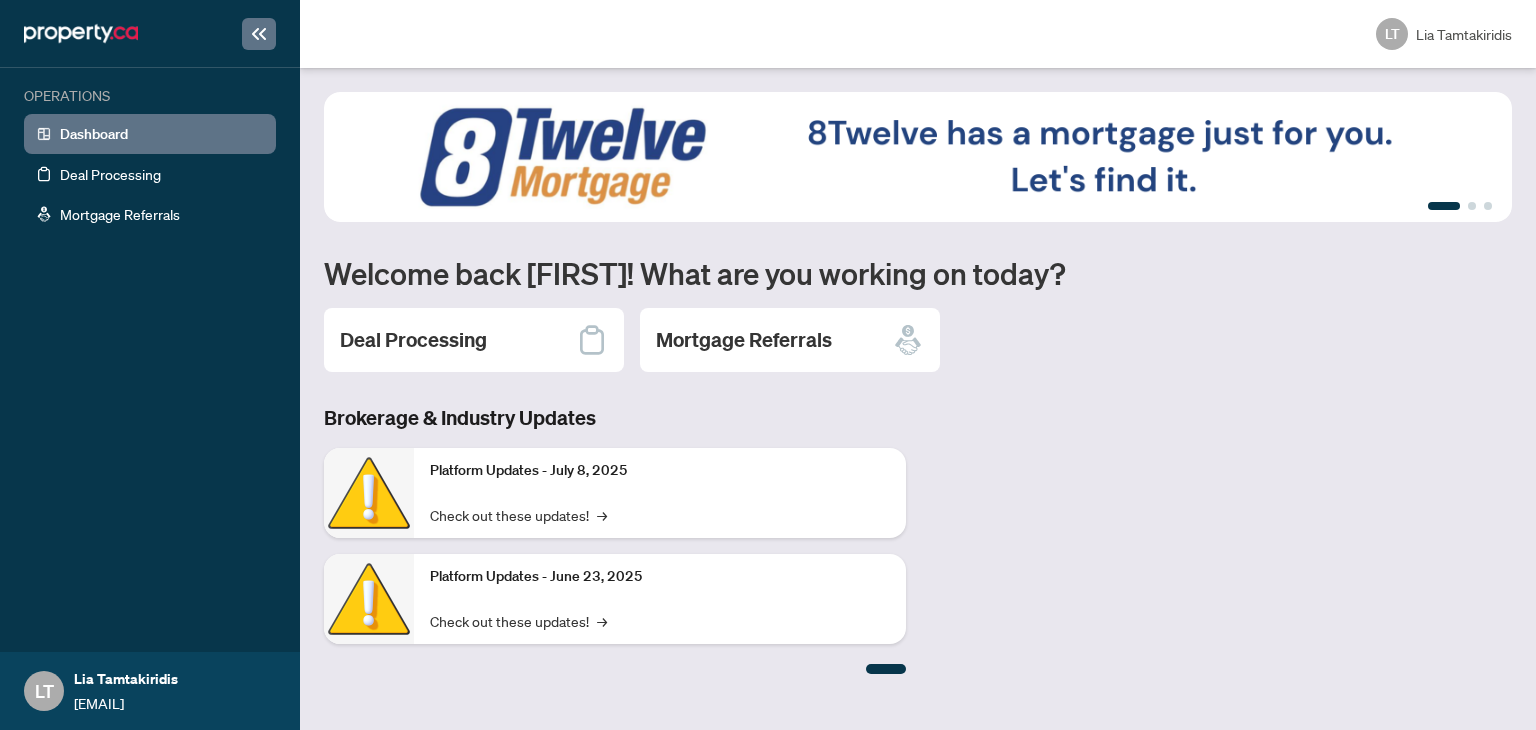 scroll, scrollTop: 0, scrollLeft: 0, axis: both 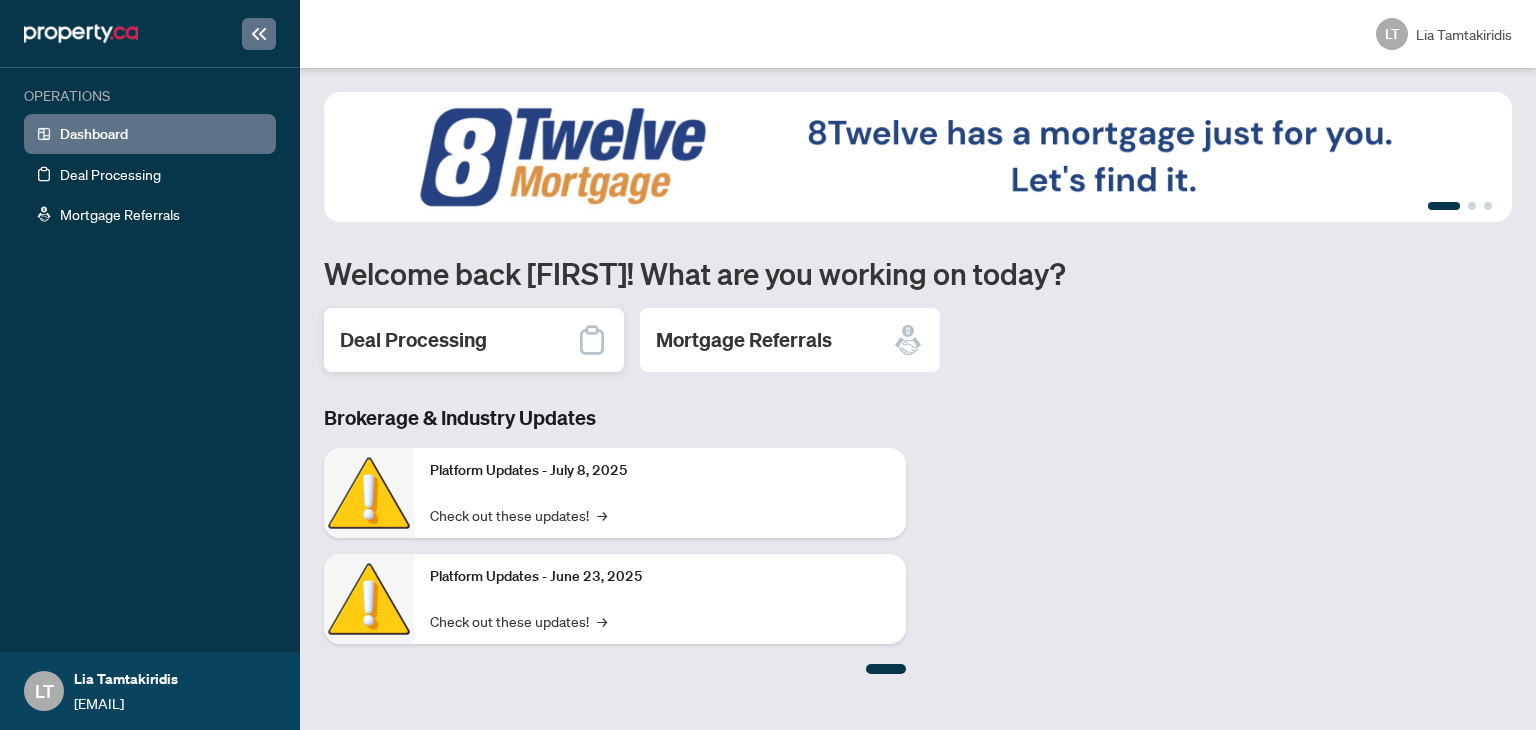 click on "Deal Processing" at bounding box center [474, 340] 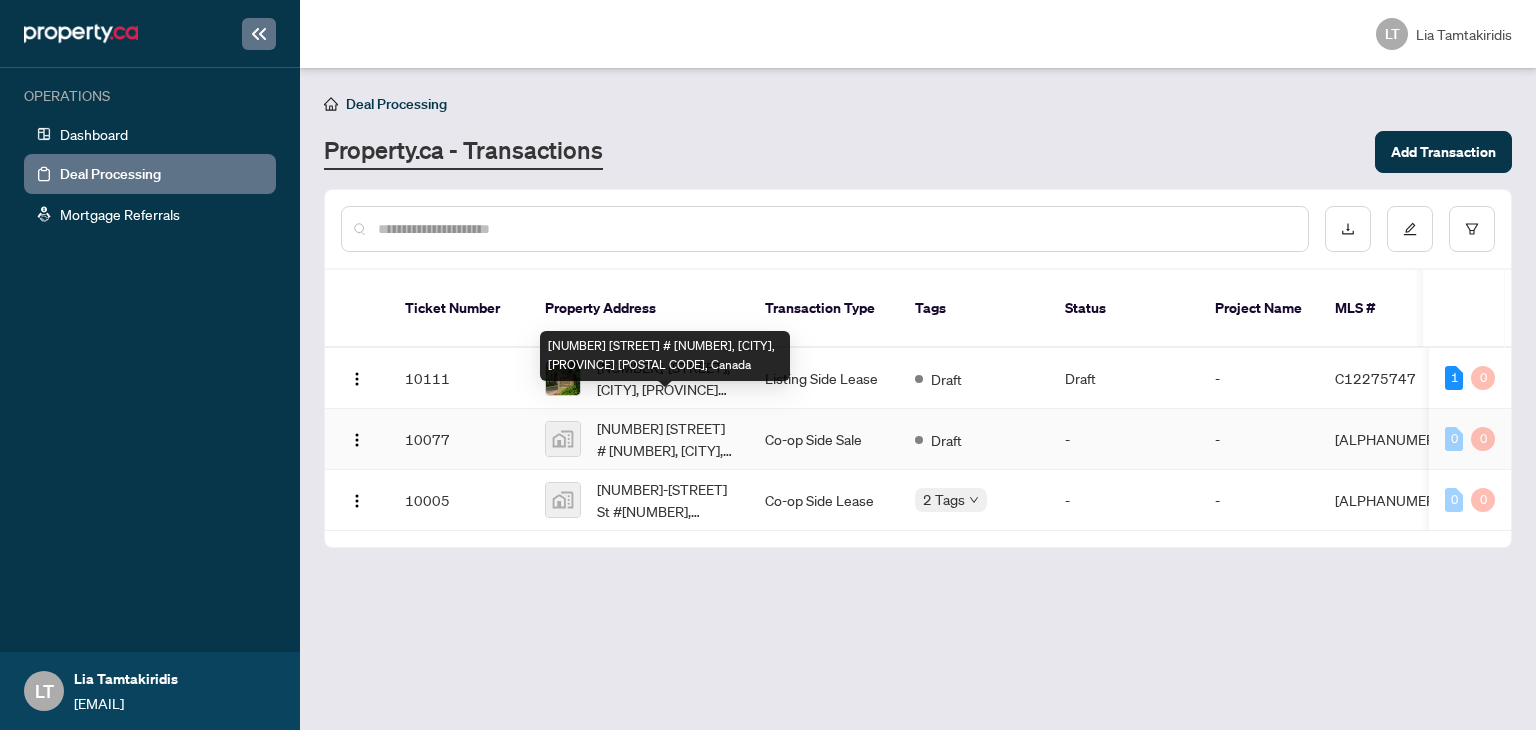 click on "[NUMBER] [STREET] [UNIT], [CITY], [PROVINCE] [POSTAL_CODE], Canada" at bounding box center (665, 439) 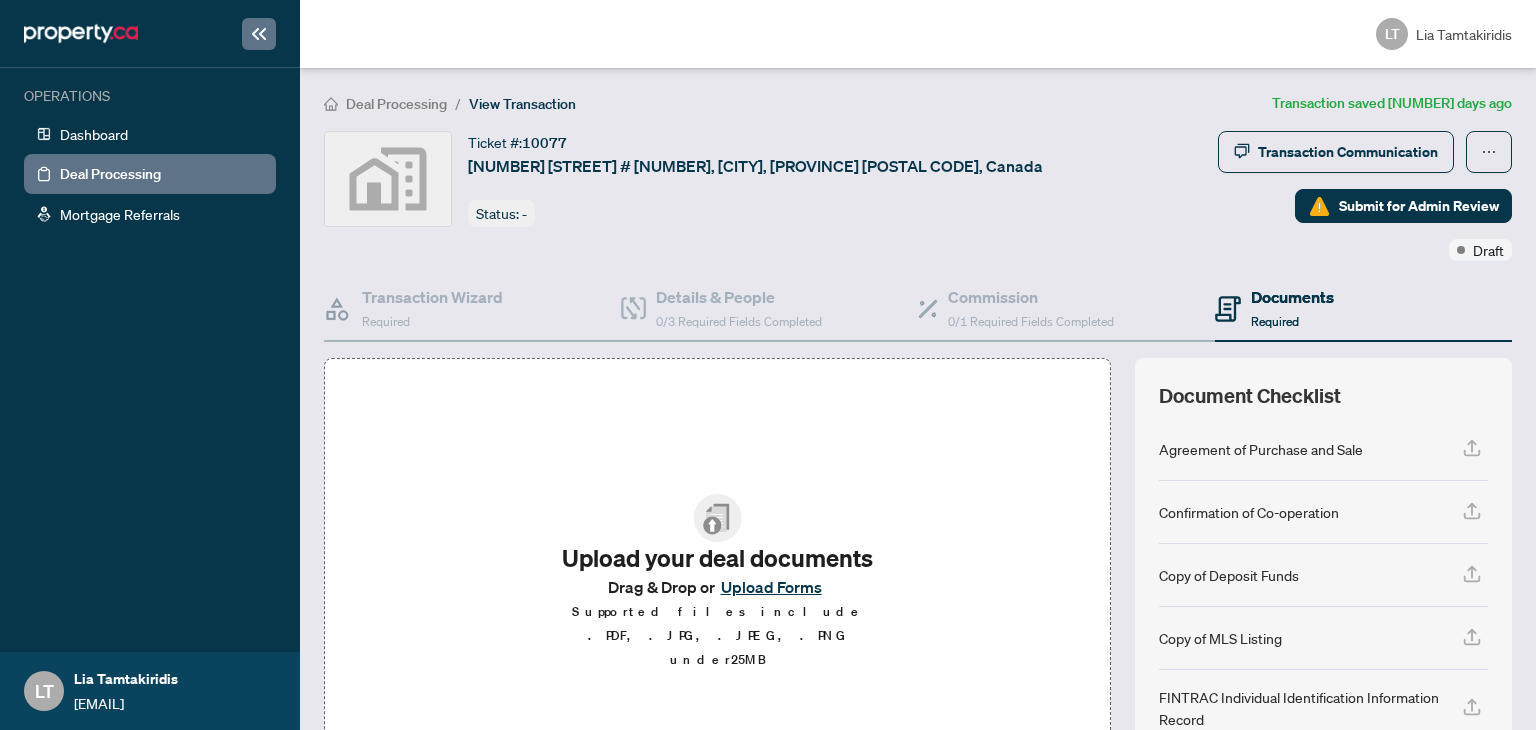 scroll, scrollTop: 157, scrollLeft: 0, axis: vertical 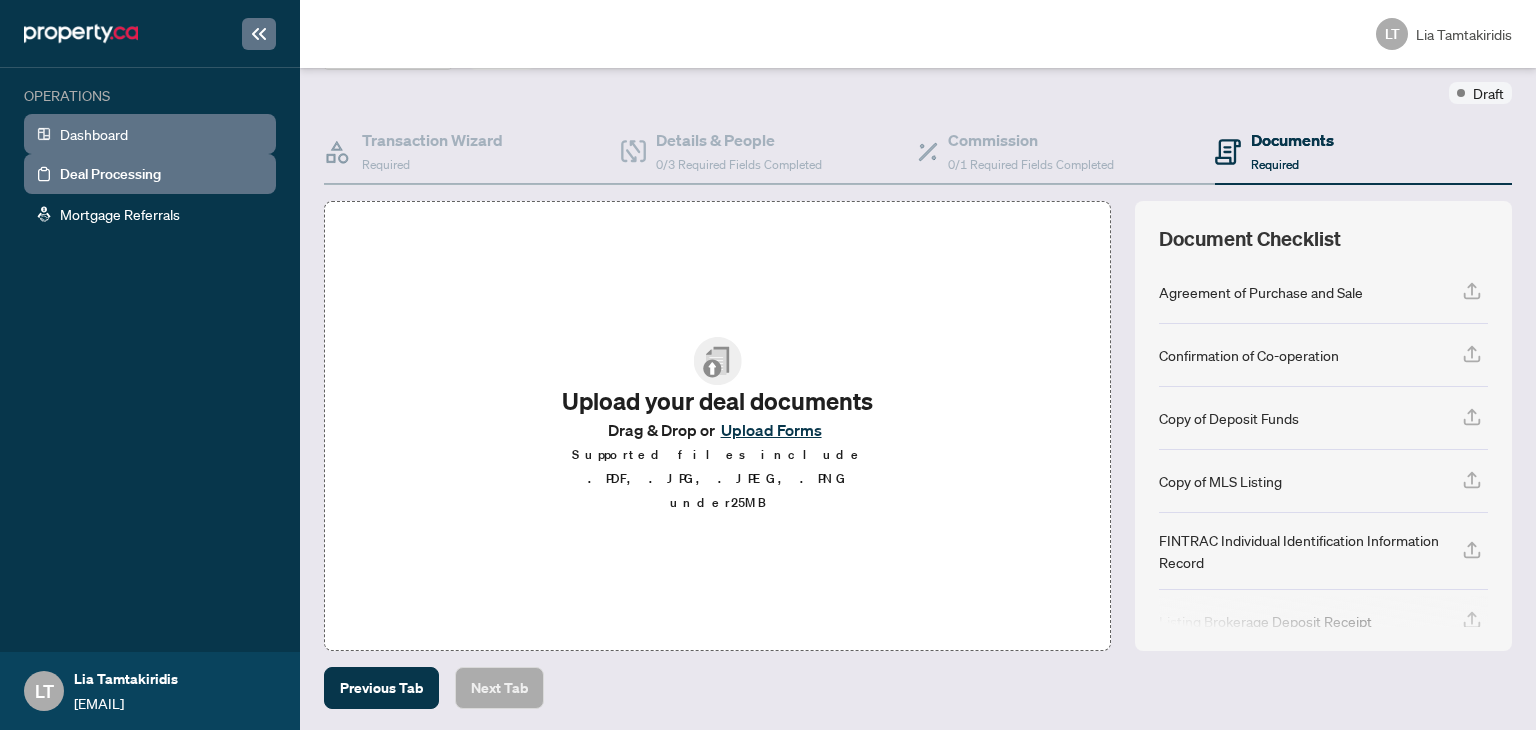 click on "Dashboard" at bounding box center [94, 134] 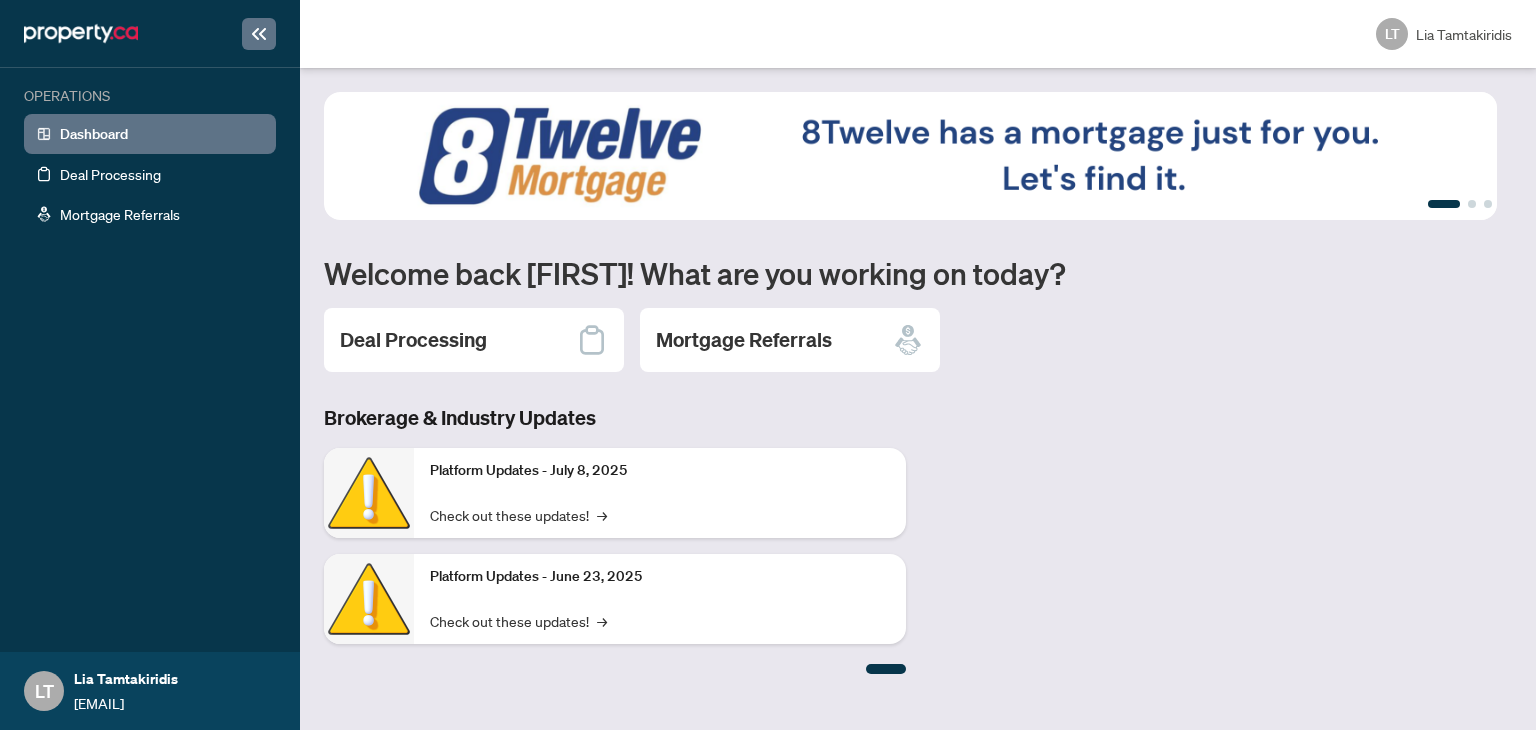 scroll, scrollTop: 0, scrollLeft: 0, axis: both 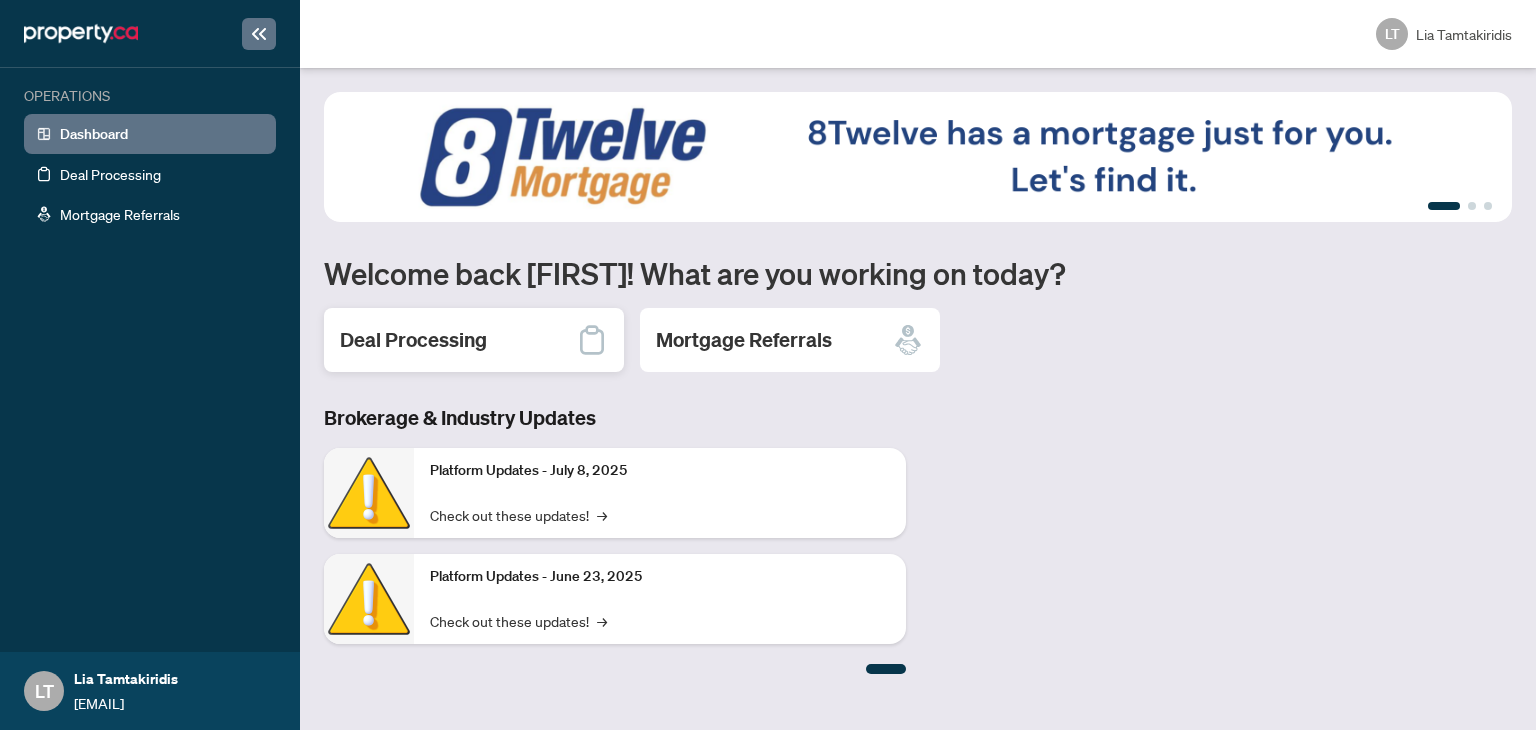 click on "Deal Processing" at bounding box center [474, 340] 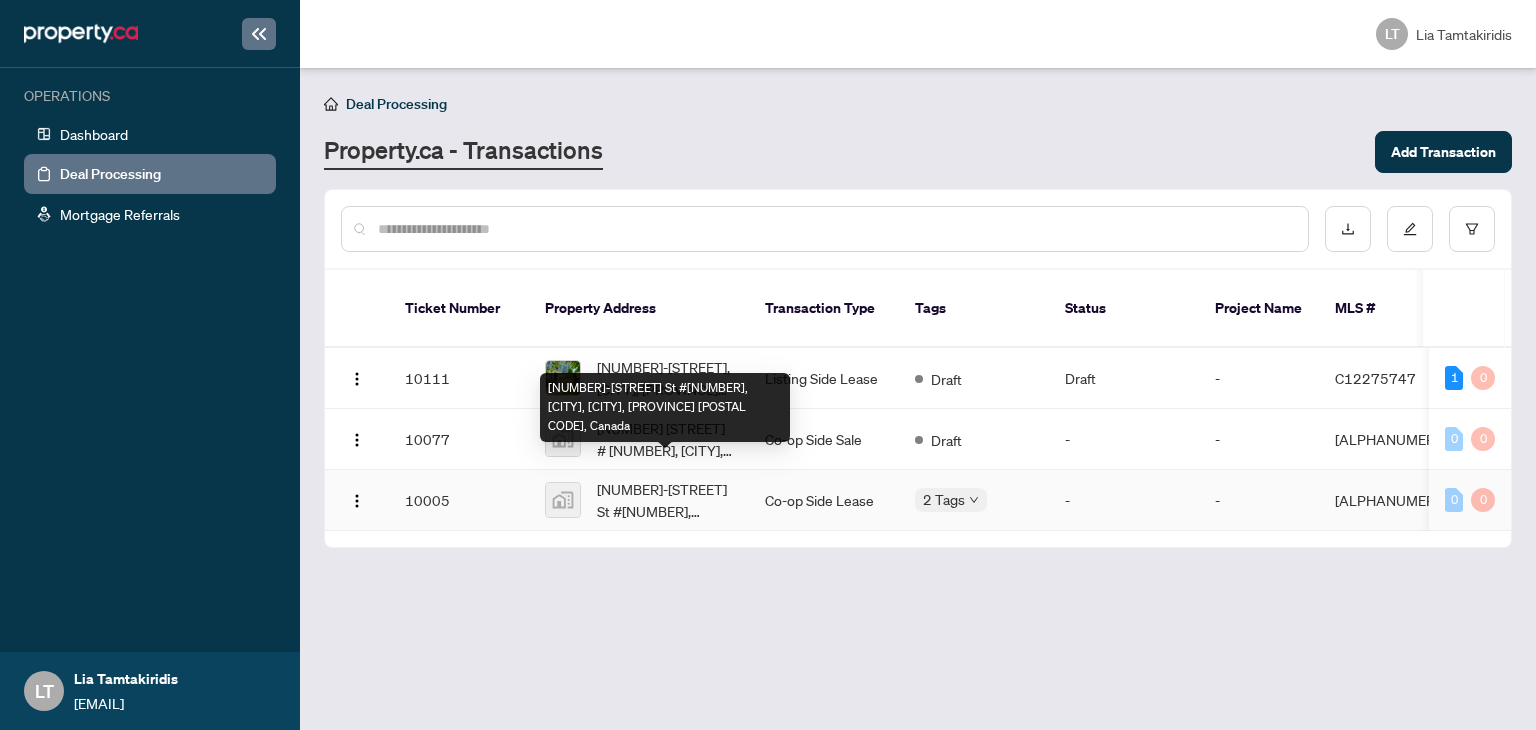click on "[NUMBER]-[NUMBER] [STREET] [UNIT], [CITY], [PROVINCE] [POSTAL_CODE], Canada" at bounding box center [665, 500] 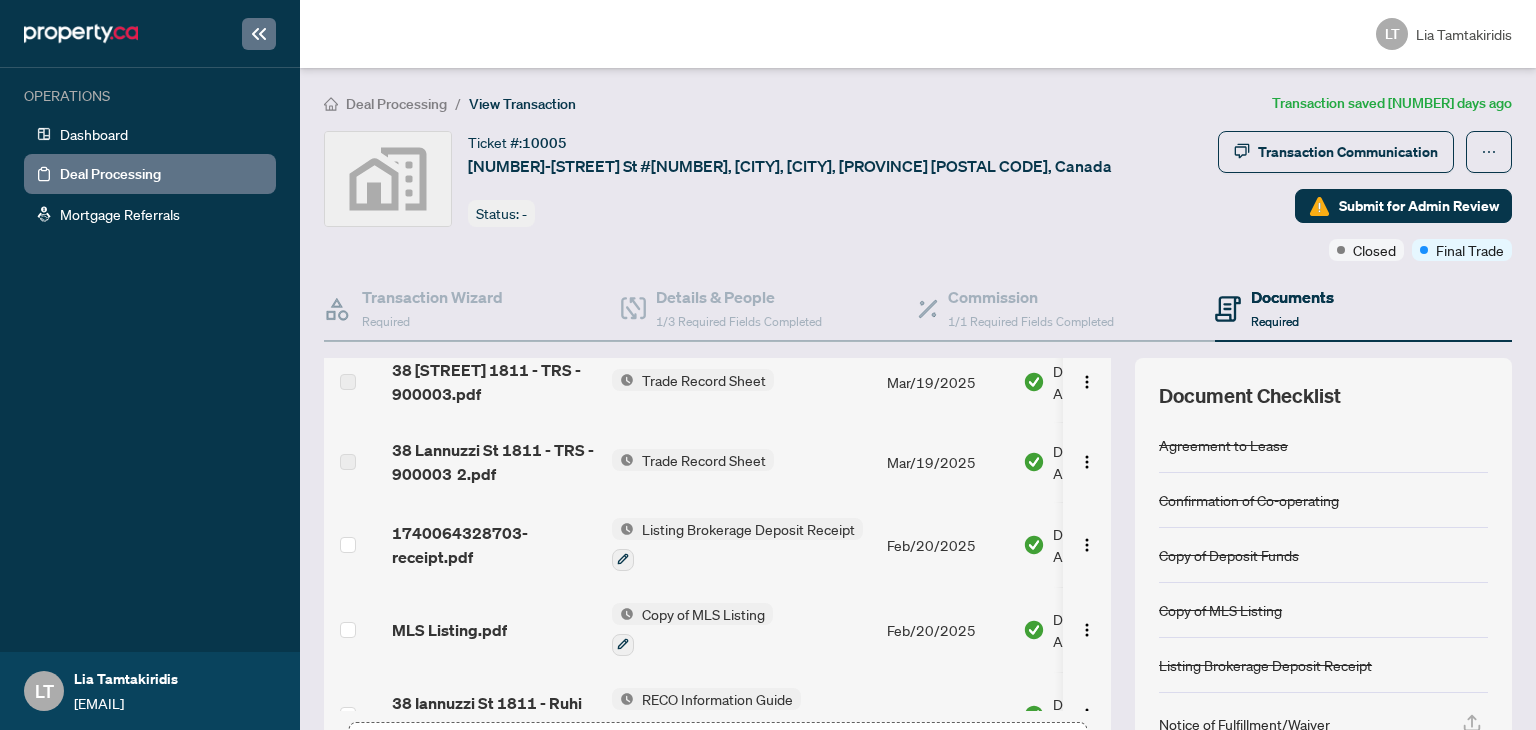 scroll, scrollTop: 100, scrollLeft: 0, axis: vertical 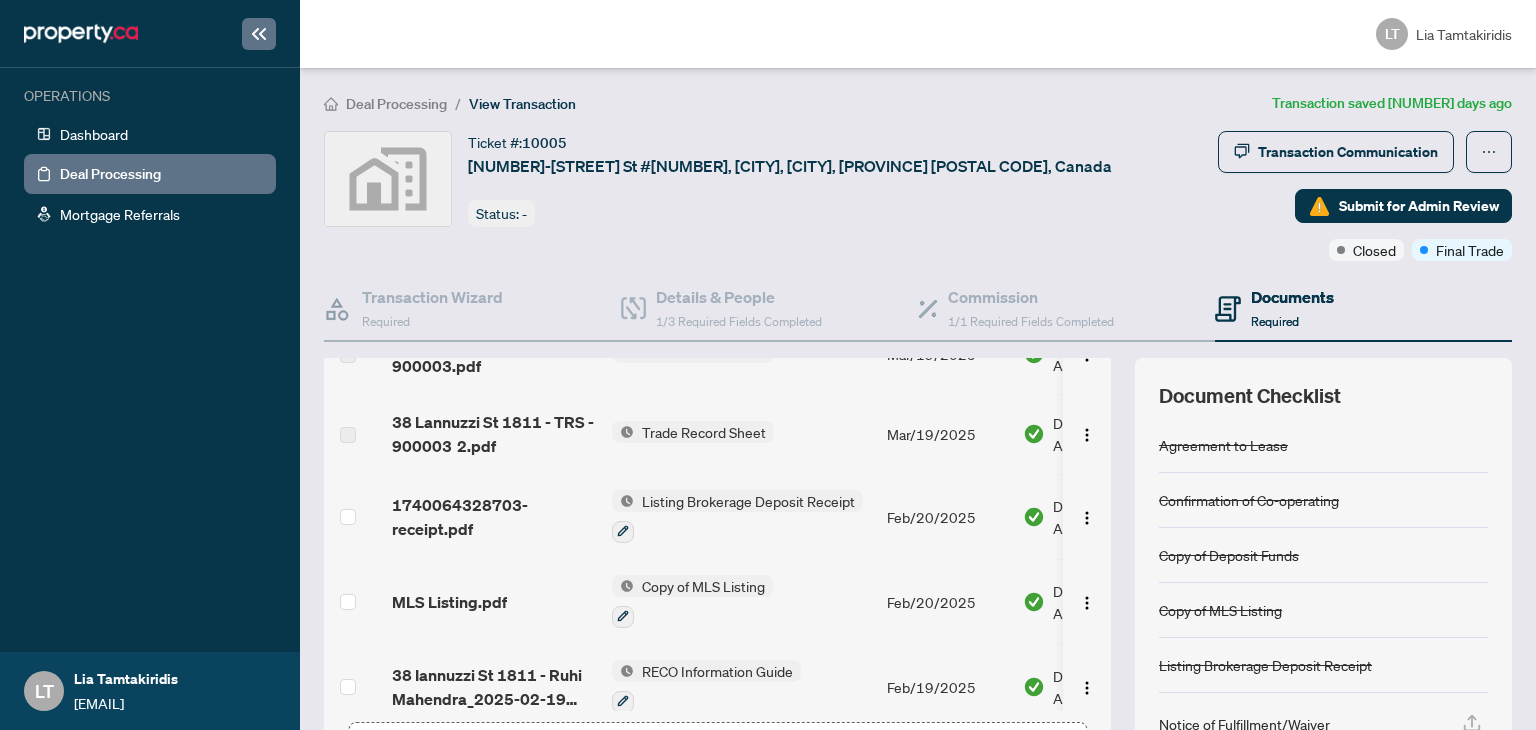 click on "Copy of MLS Listing" at bounding box center (703, 586) 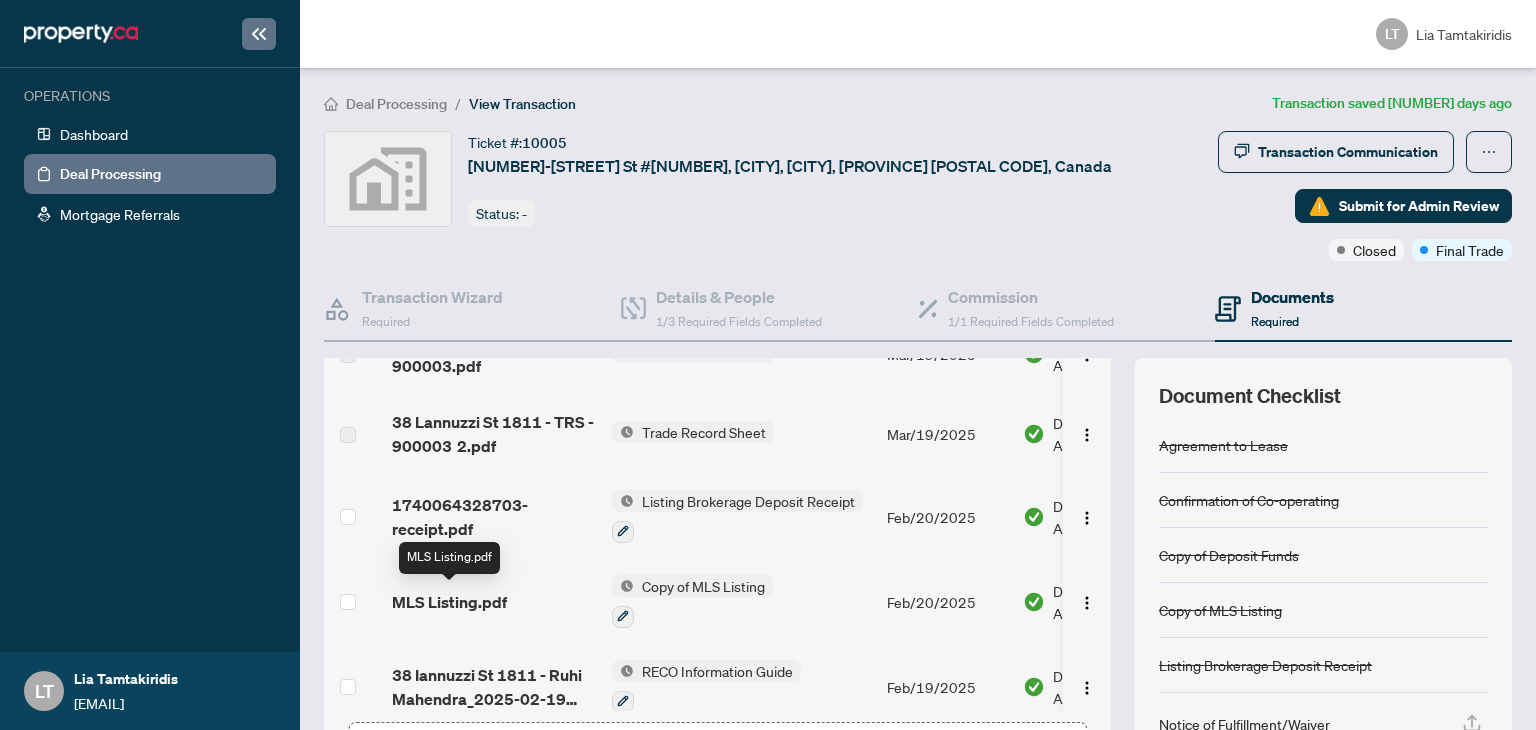 click on "MLS Listing.pdf" at bounding box center [449, 602] 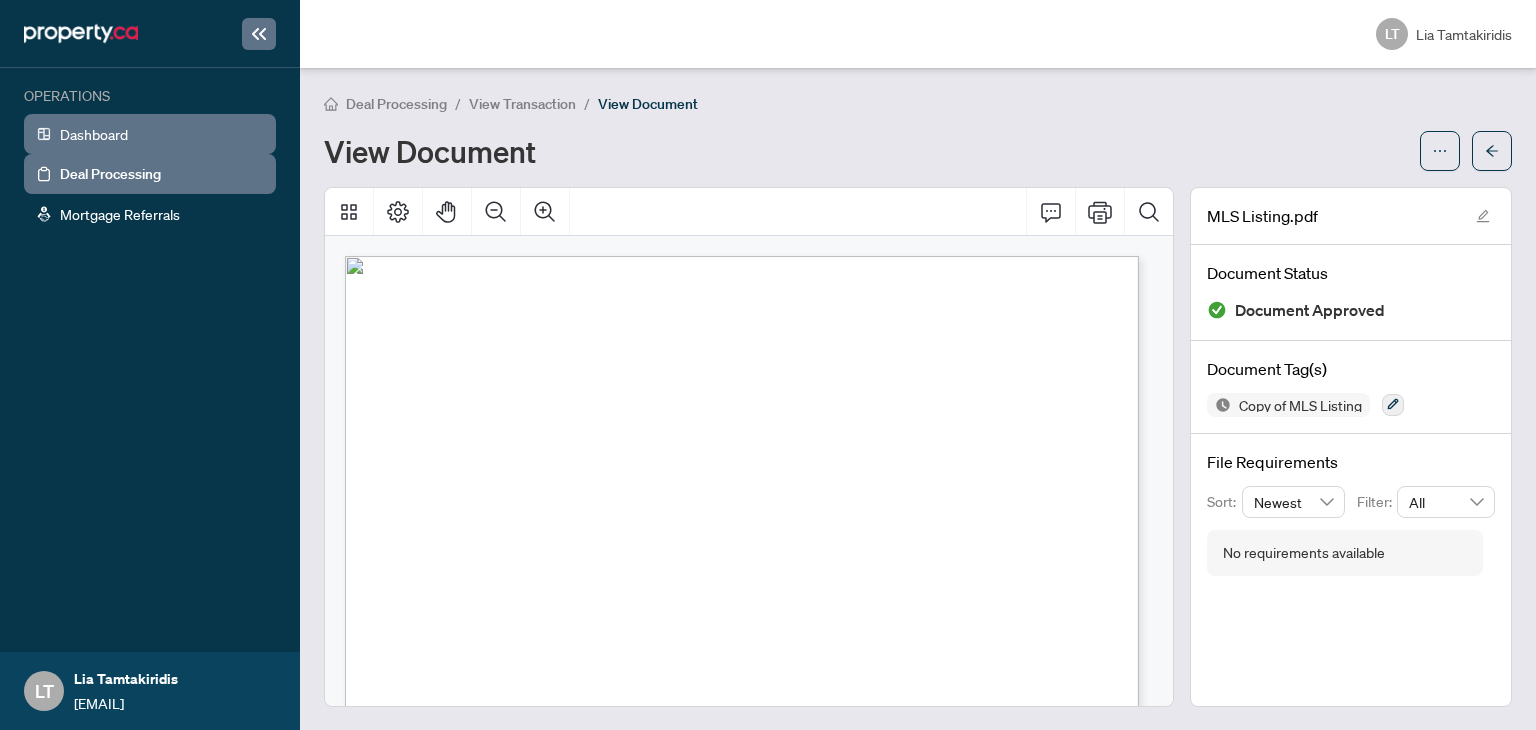 click on "Dashboard" at bounding box center (94, 134) 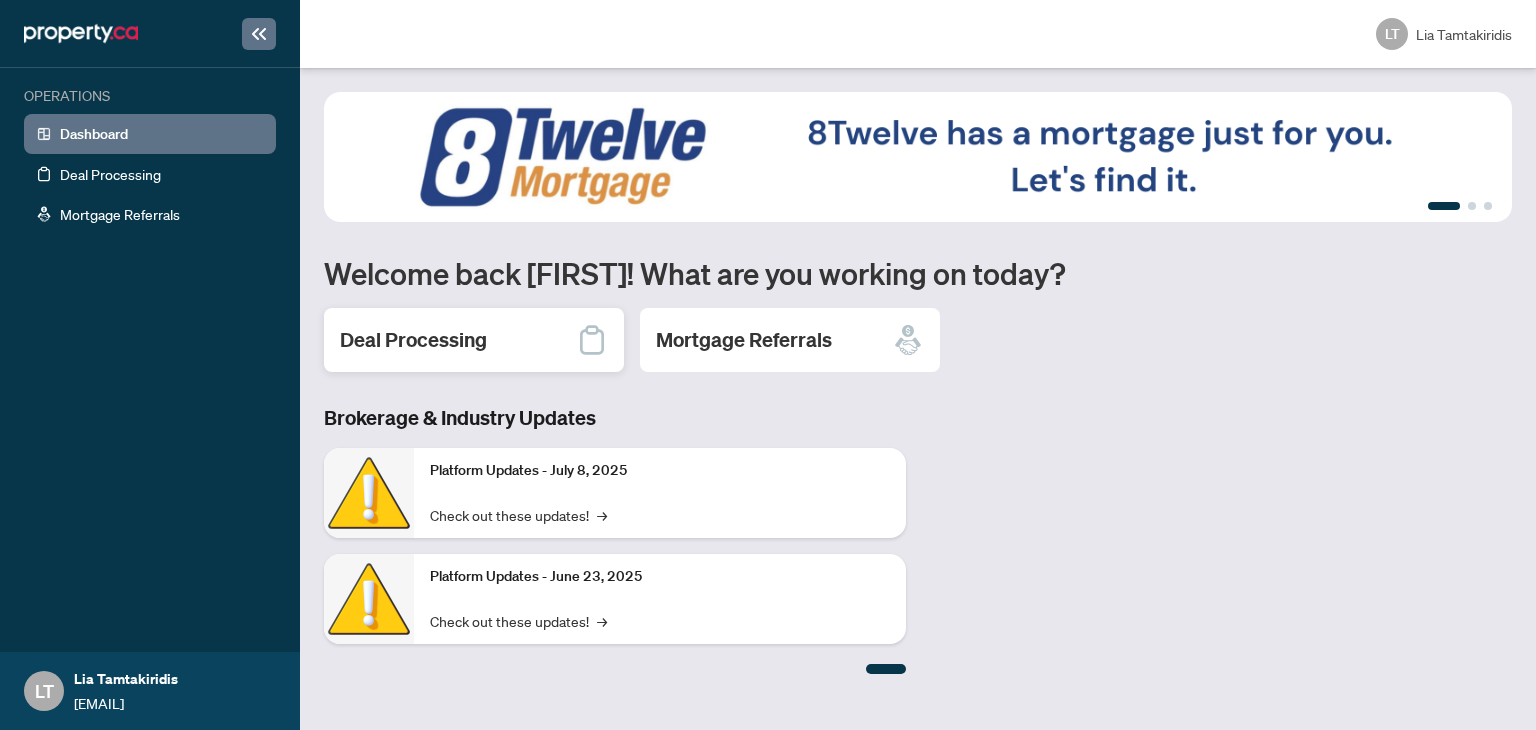 click on "Deal Processing" at bounding box center [474, 340] 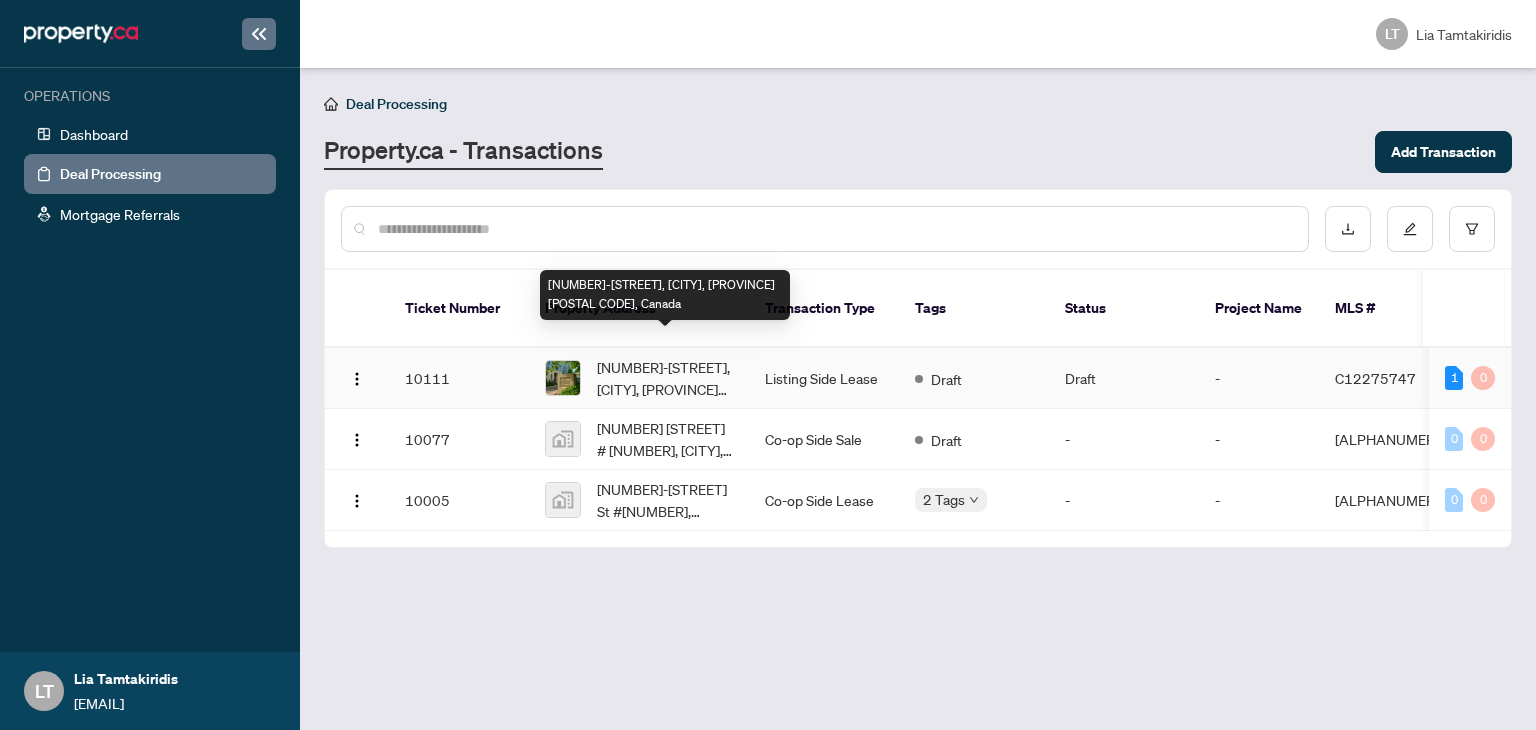 click on "[NUMBER] [STREET] [UNIT], [CITY], [PROVINCE] [POSTAL_CODE], Canada" at bounding box center [665, 378] 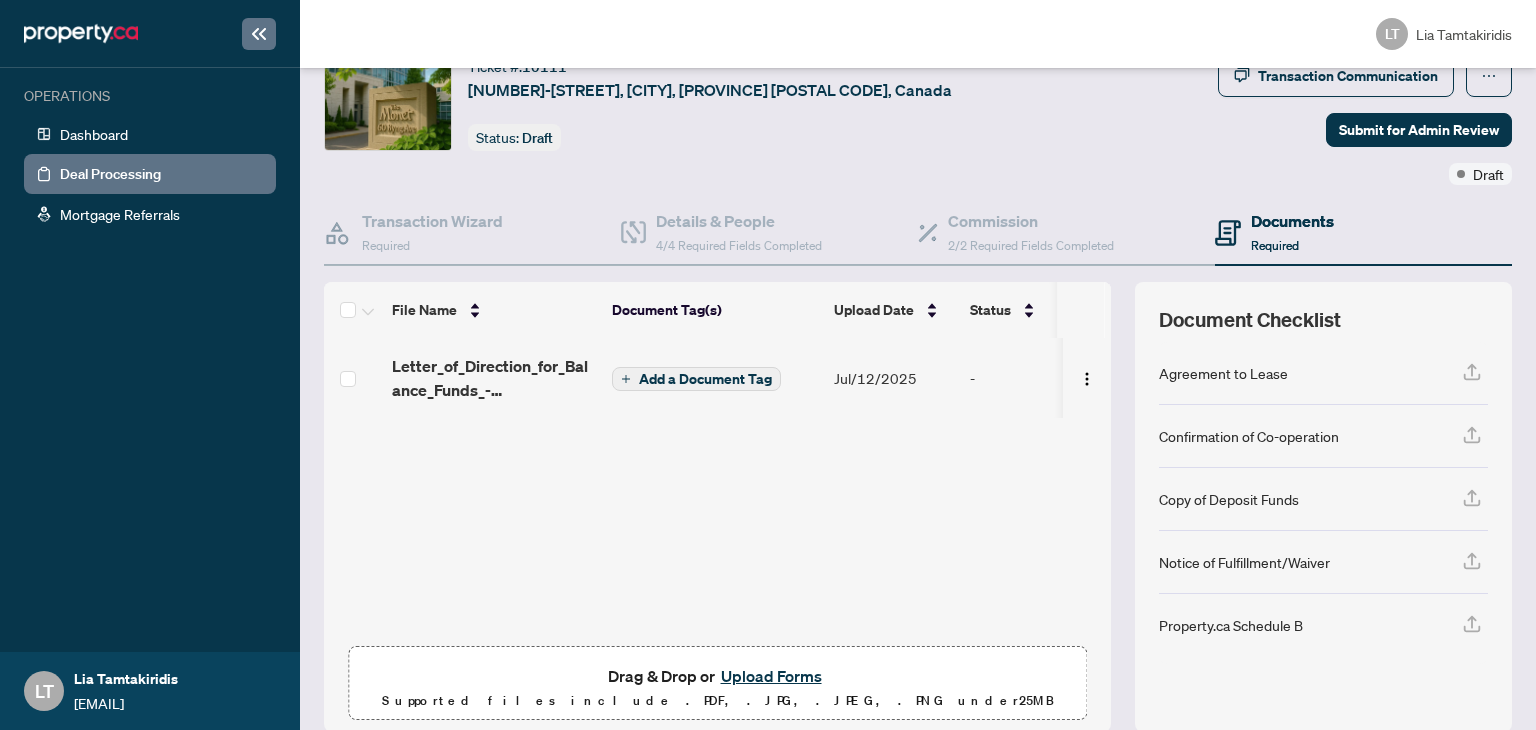 scroll, scrollTop: 157, scrollLeft: 0, axis: vertical 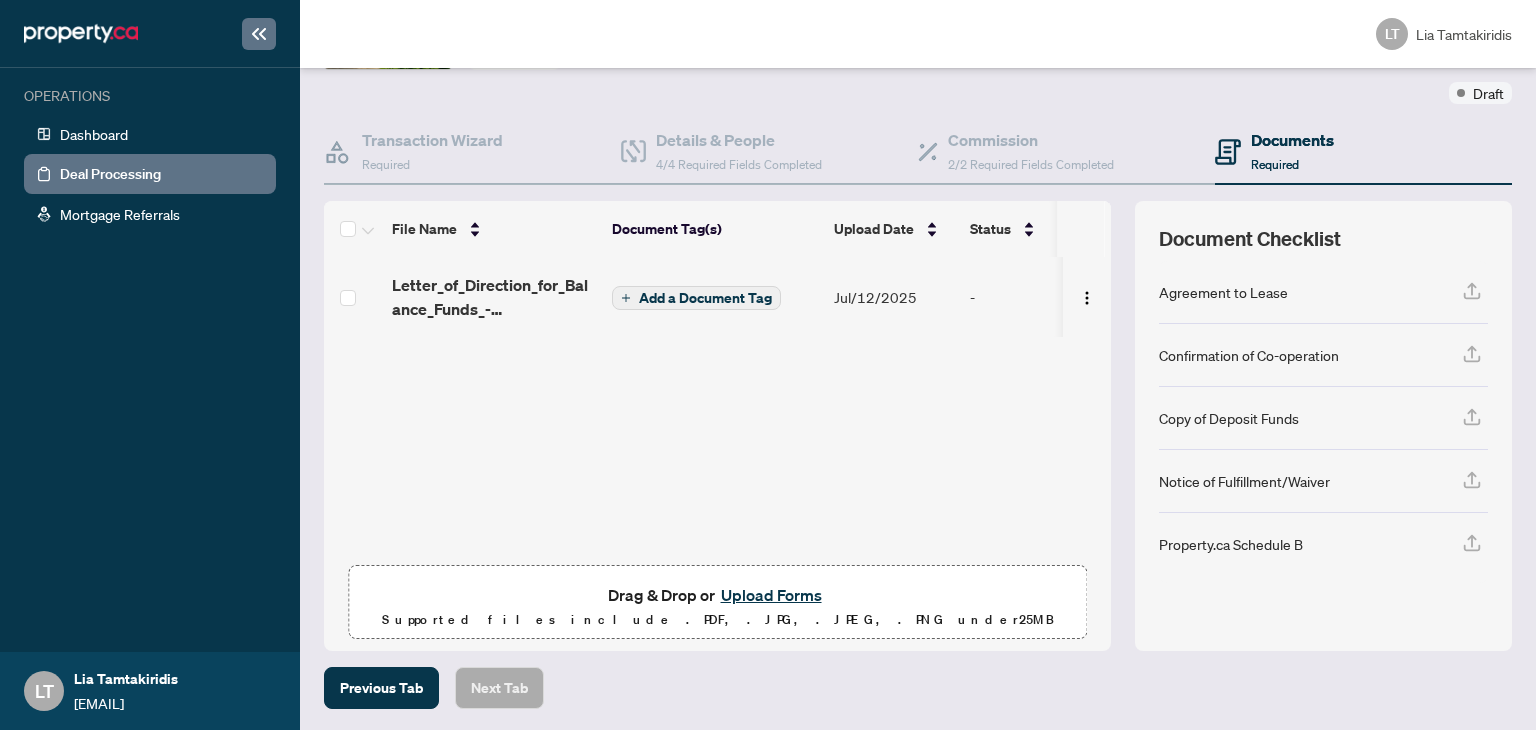 click on "Upload Forms" at bounding box center (771, 595) 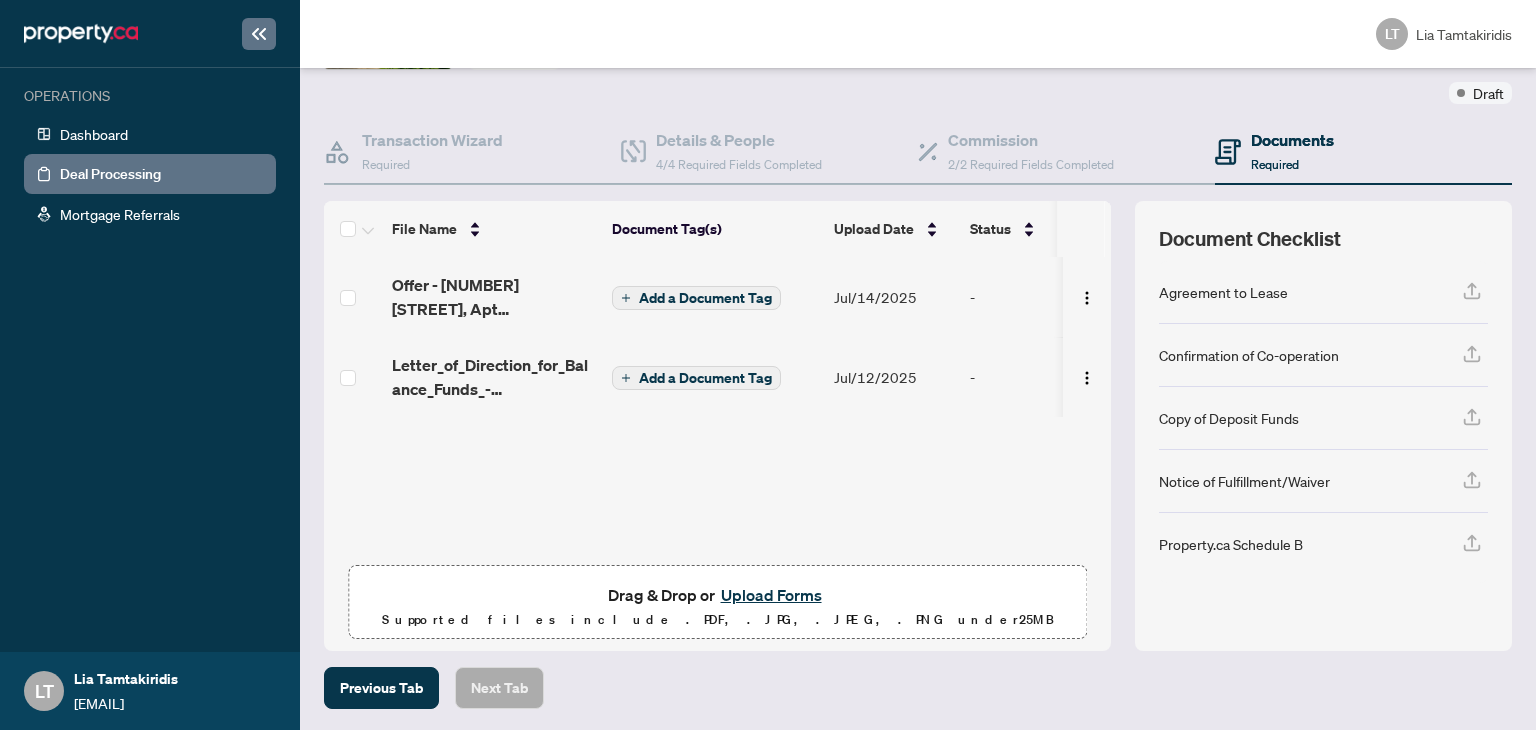 click on "Add a Document Tag" at bounding box center (705, 298) 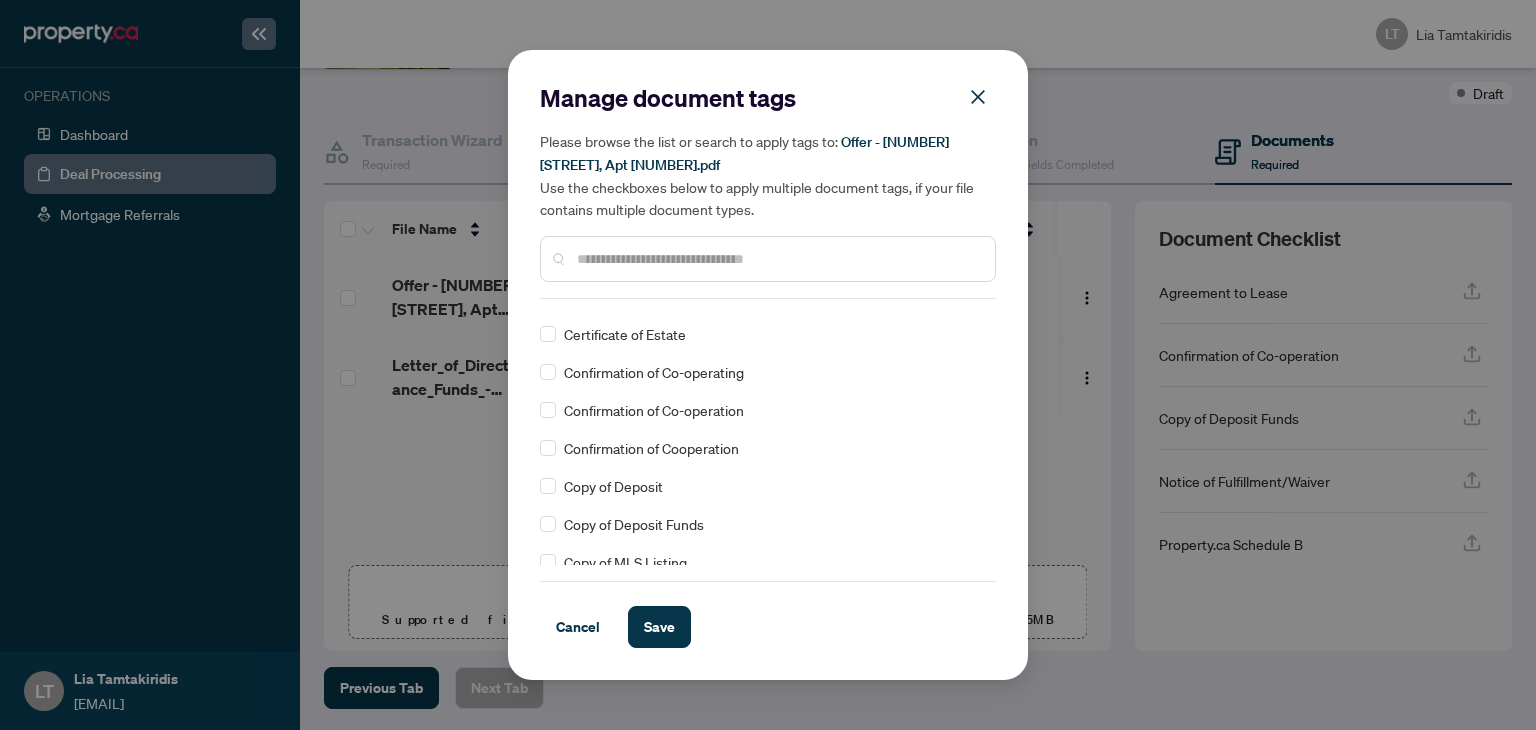 scroll, scrollTop: 400, scrollLeft: 0, axis: vertical 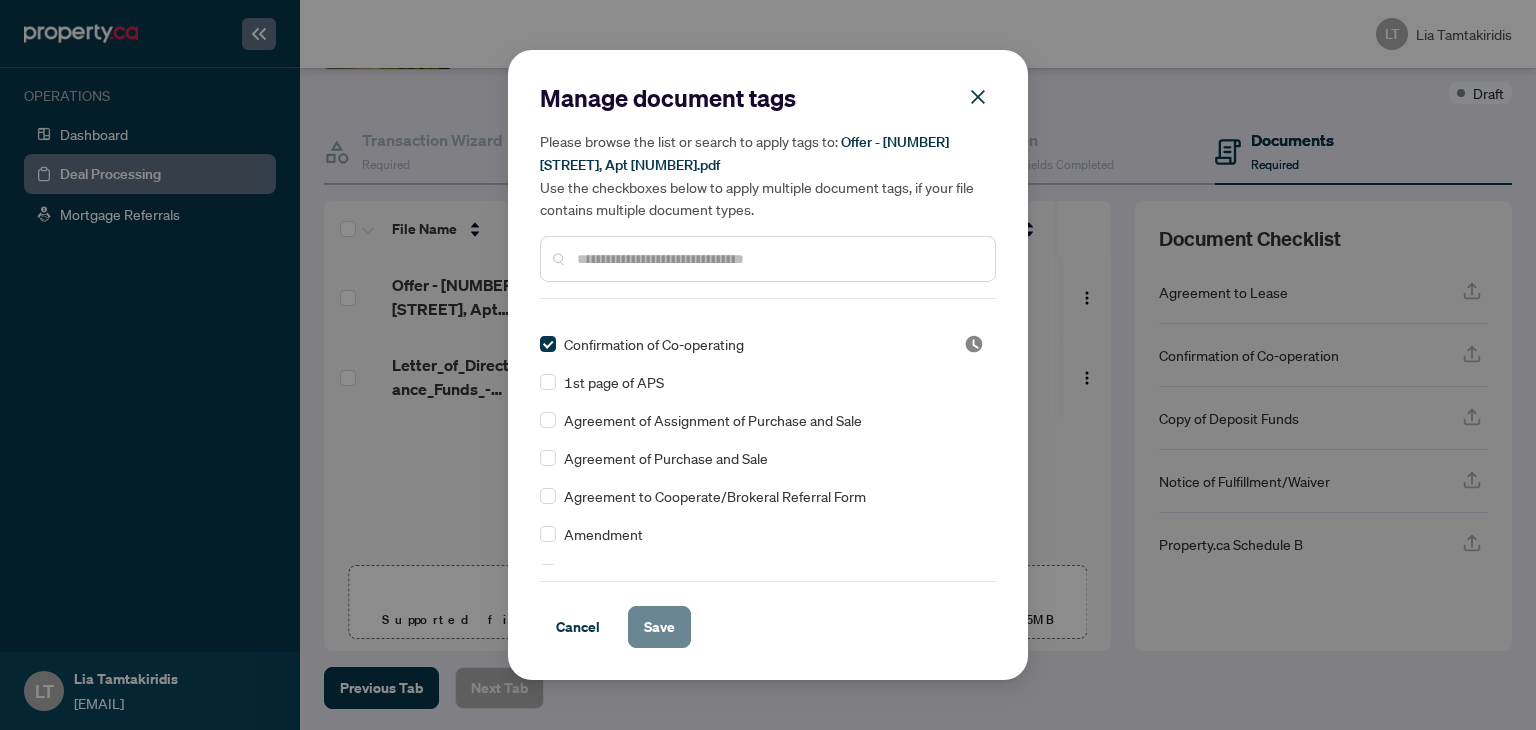 click on "Save" at bounding box center (659, 627) 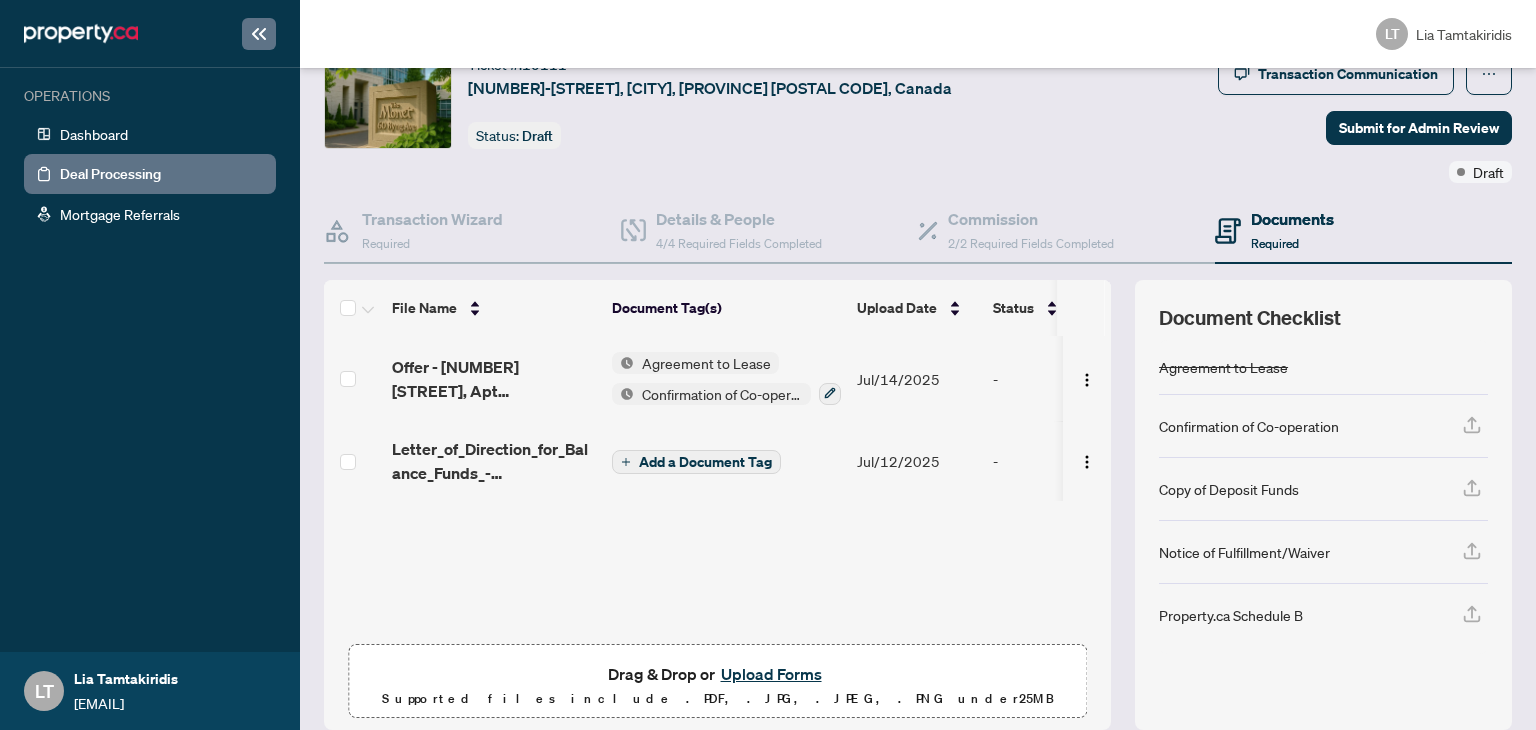 scroll, scrollTop: 157, scrollLeft: 0, axis: vertical 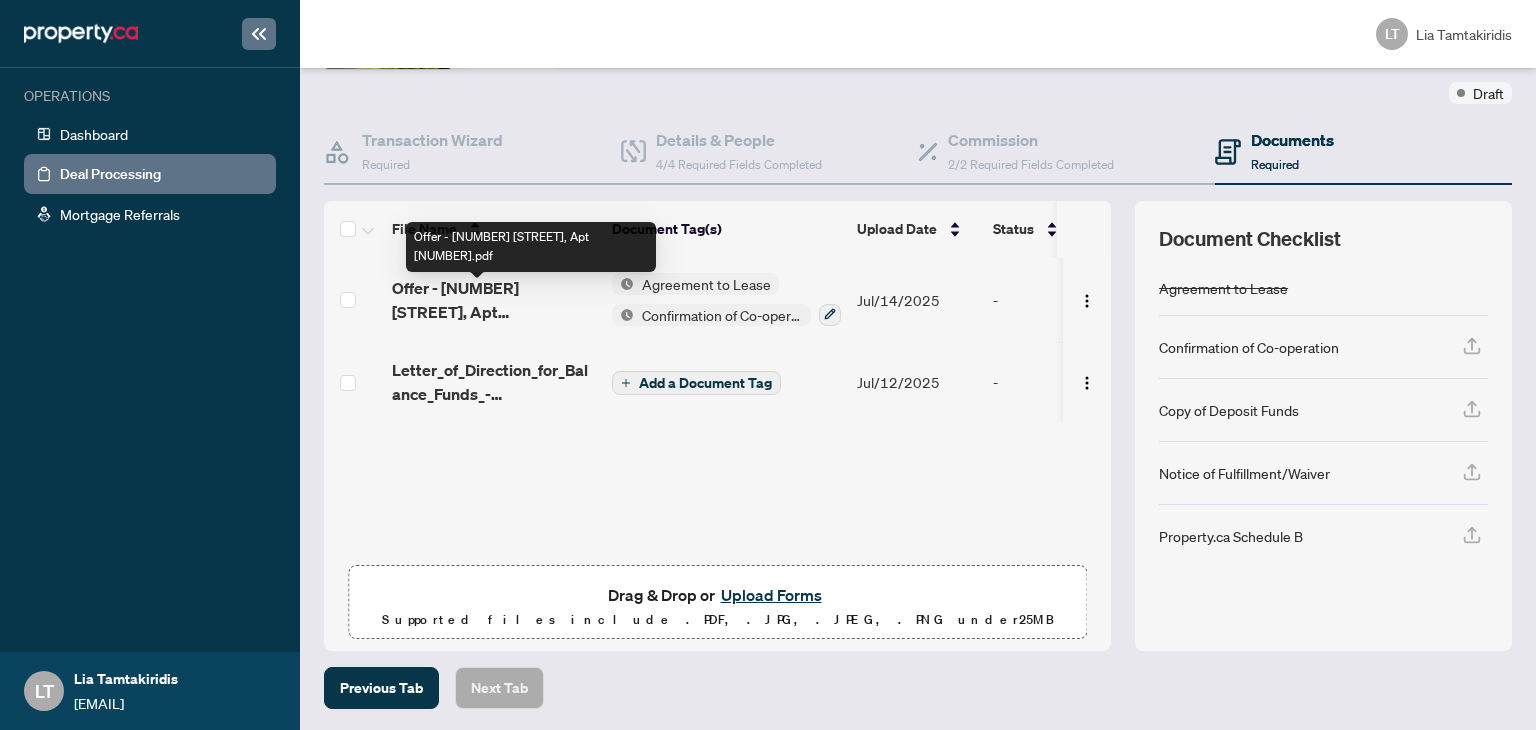 click on "Offer - [NUMBER] [STREET] [UNIT].pdf" at bounding box center (494, 300) 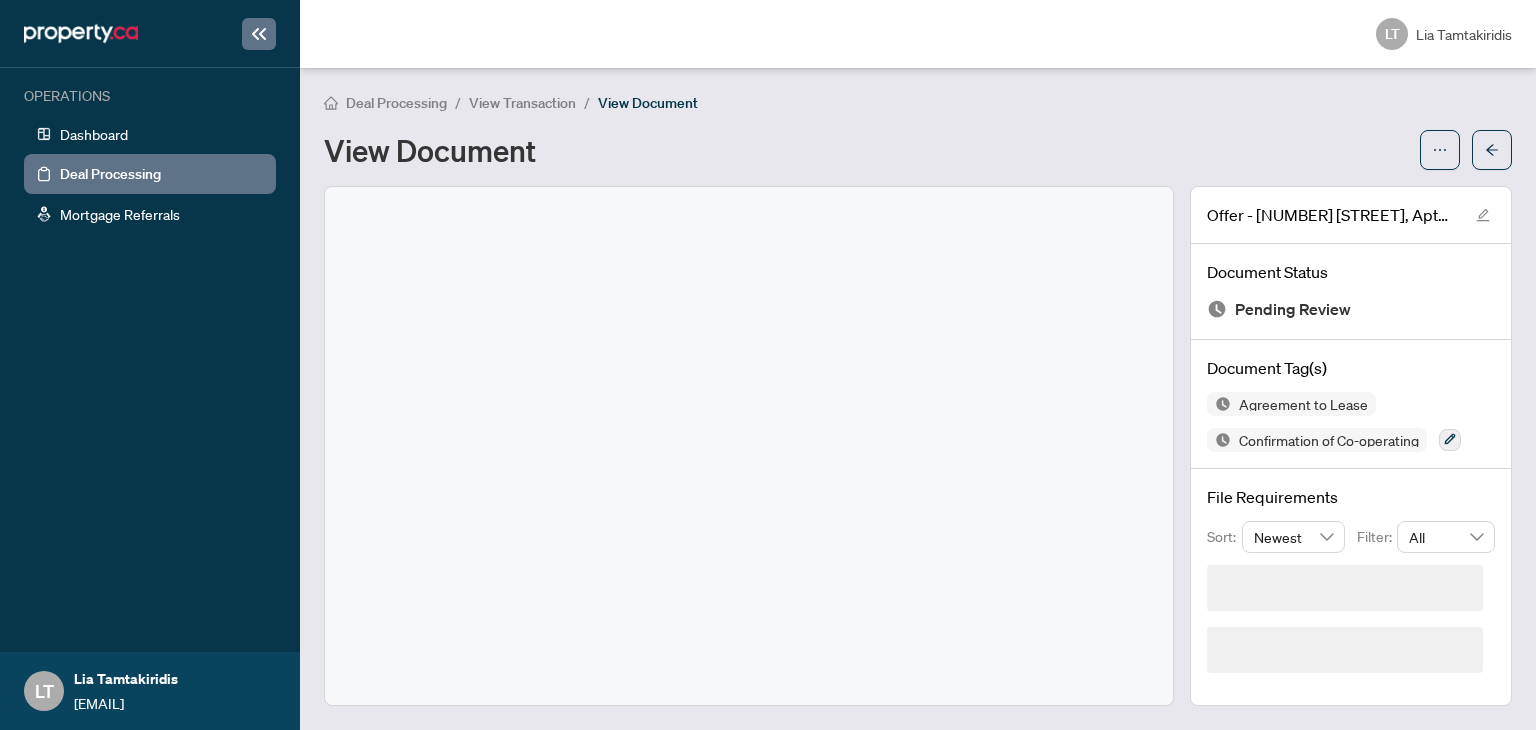 scroll, scrollTop: 0, scrollLeft: 0, axis: both 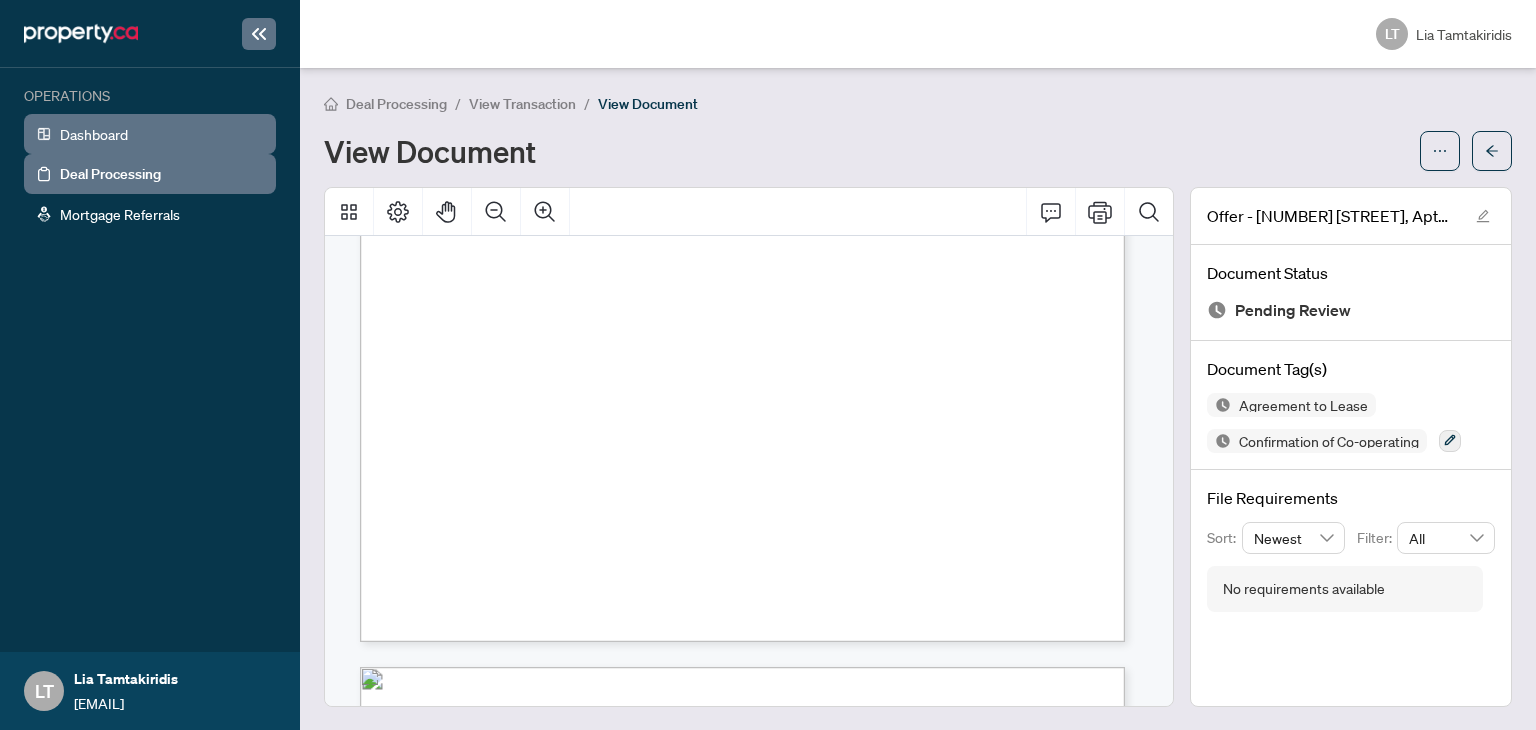 click on "Dashboard" at bounding box center [94, 134] 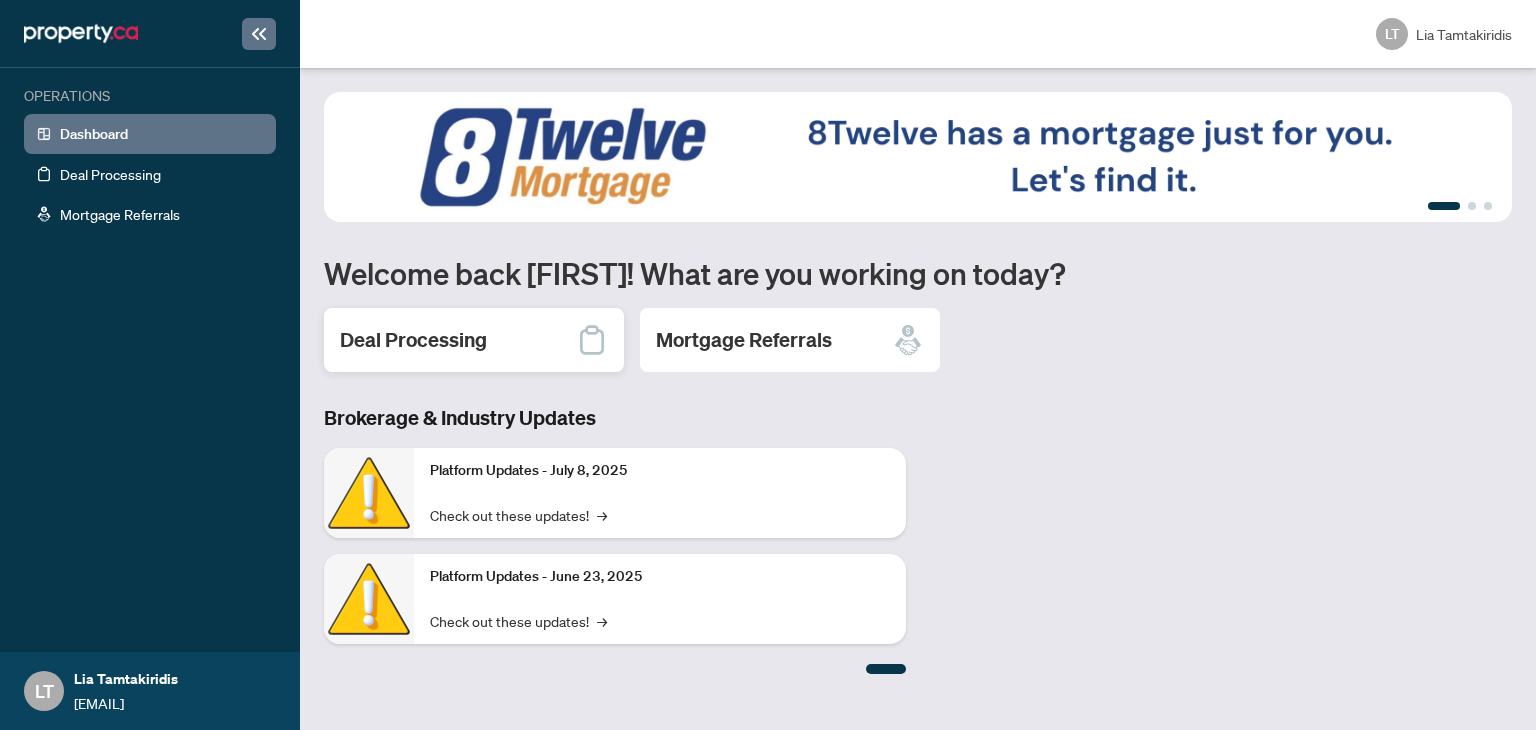 click on "Deal Processing" at bounding box center [413, 340] 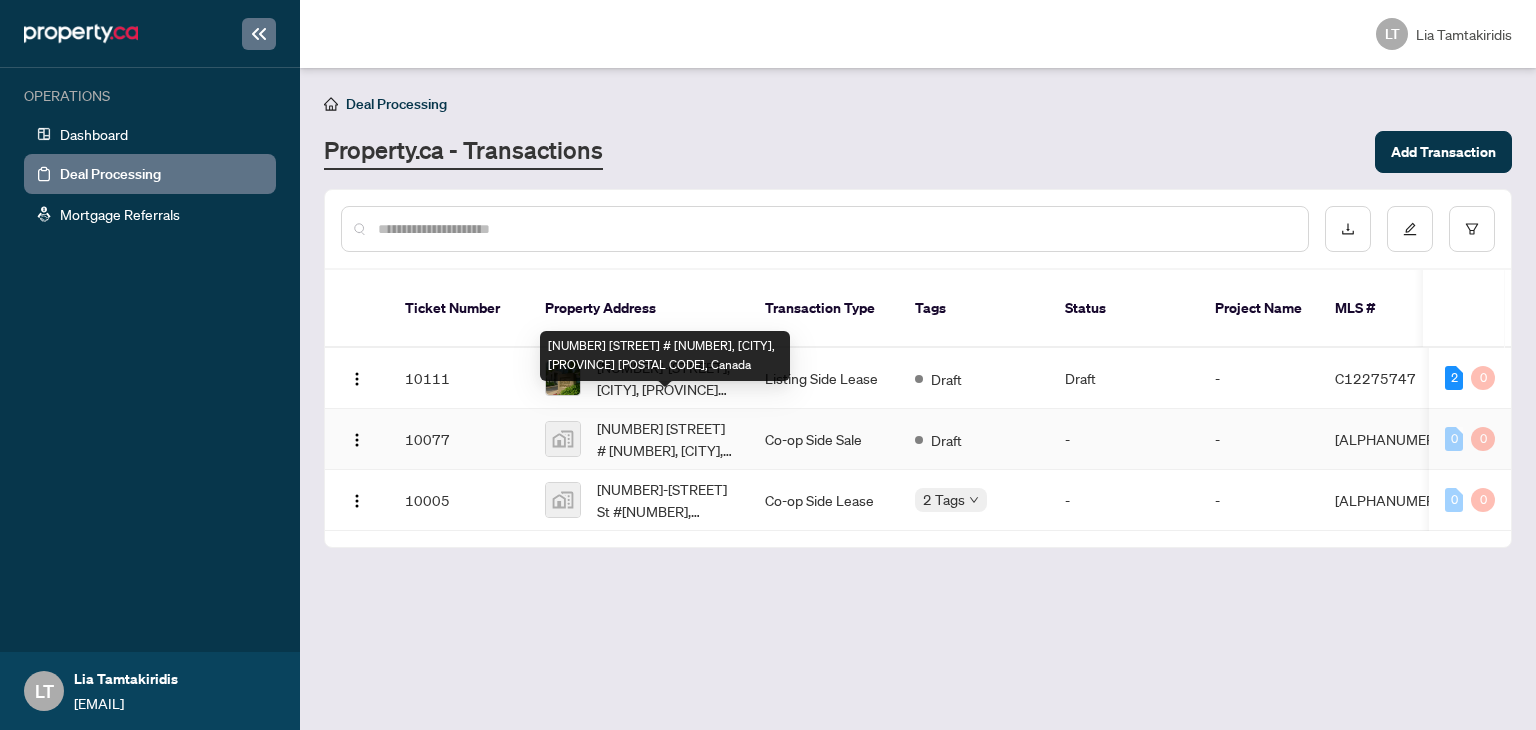 click on "[NUMBER] [STREET] [UNIT], [CITY], [PROVINCE] [POSTAL_CODE], Canada" at bounding box center (665, 356) 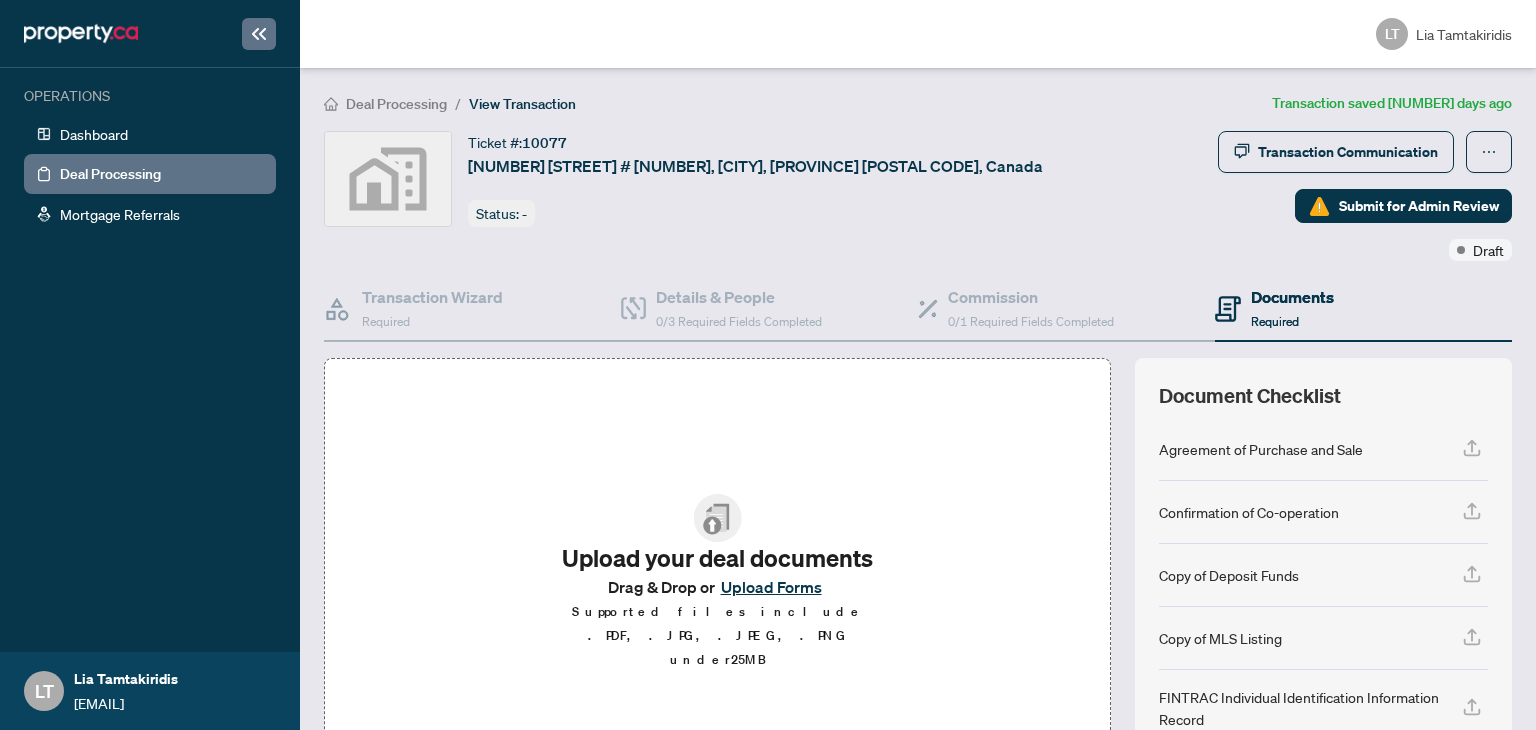 click on "Deal Processing" at bounding box center [396, 104] 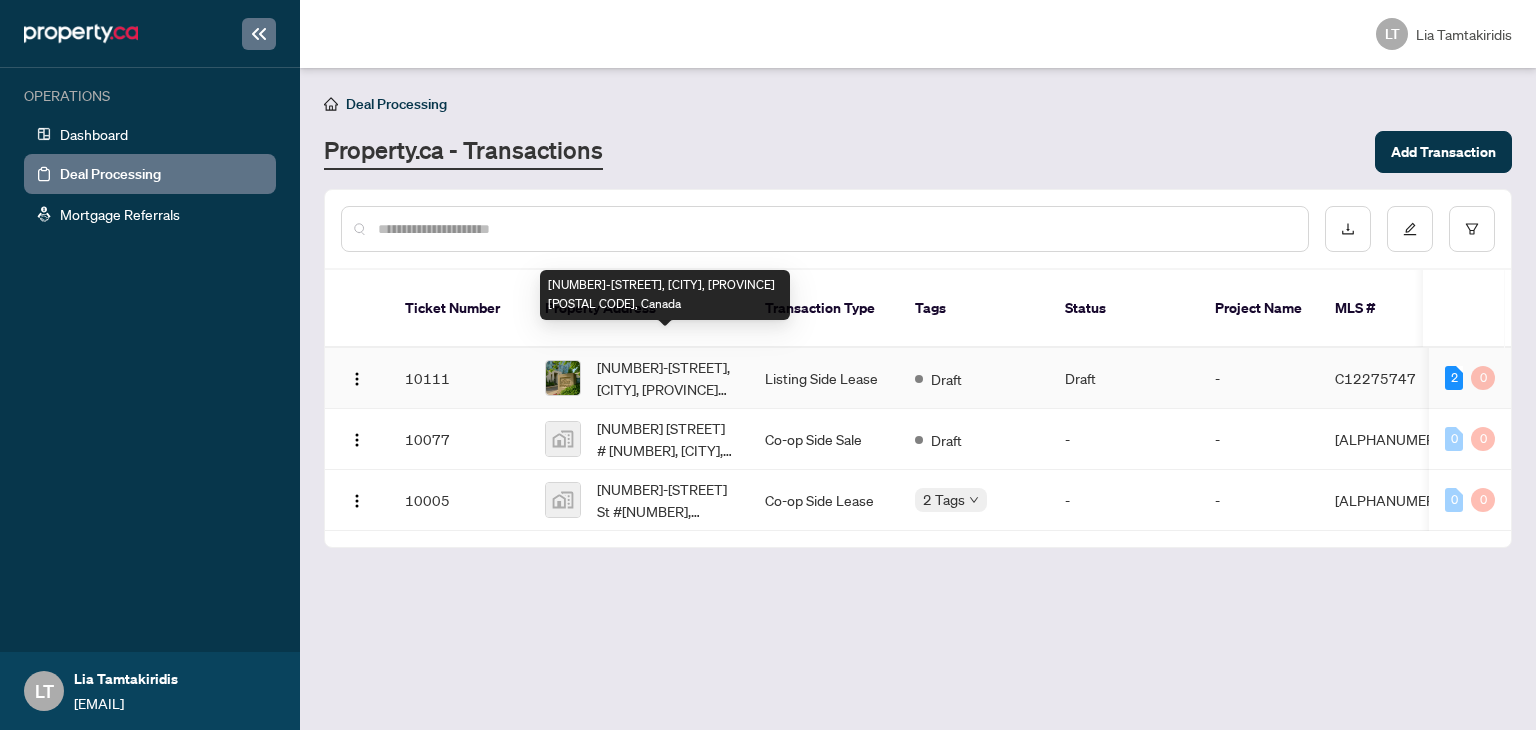 click on "[NUMBER] [STREET] [UNIT], [CITY], [PROVINCE] [POSTAL_CODE], Canada" at bounding box center [665, 378] 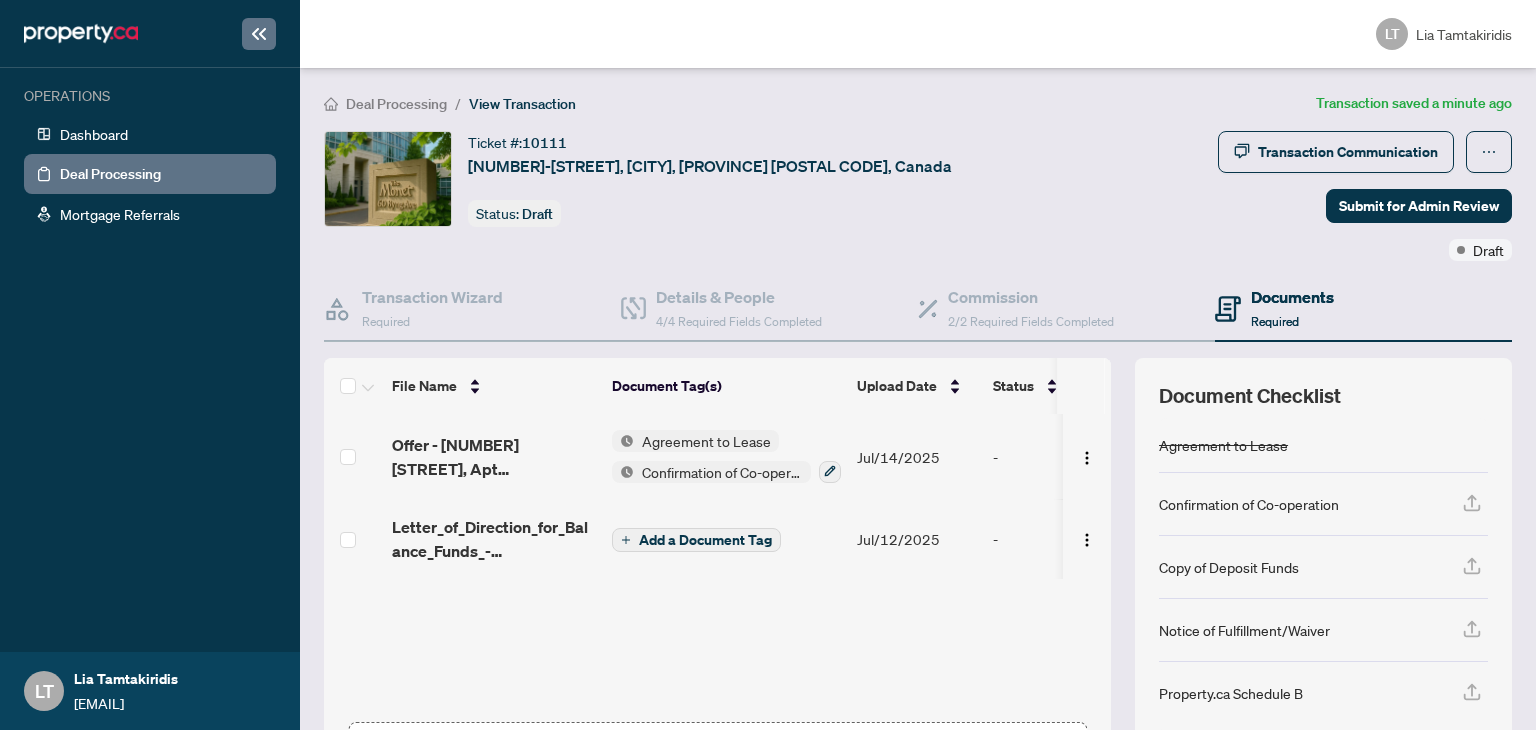 scroll, scrollTop: 157, scrollLeft: 0, axis: vertical 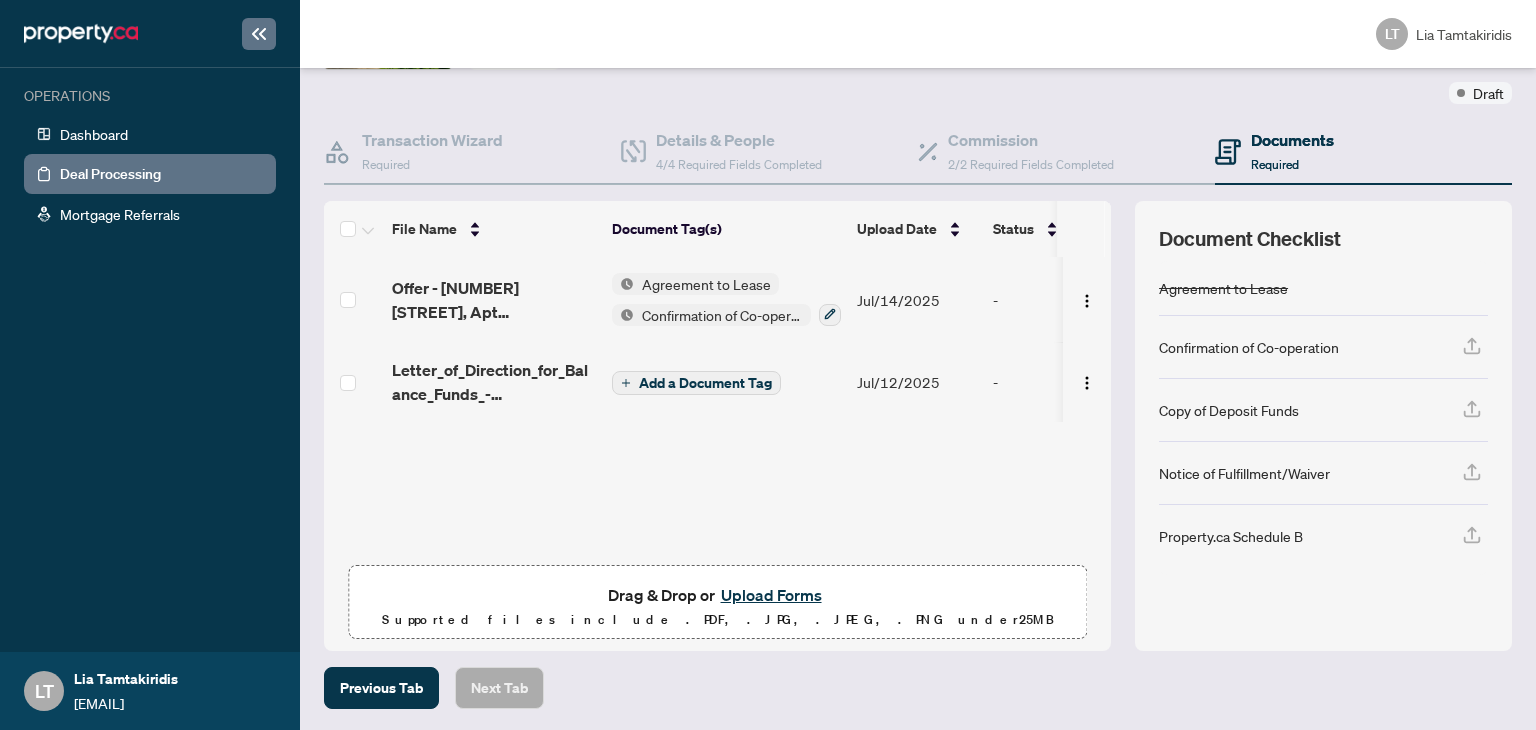 click on "Upload Forms" at bounding box center [771, 595] 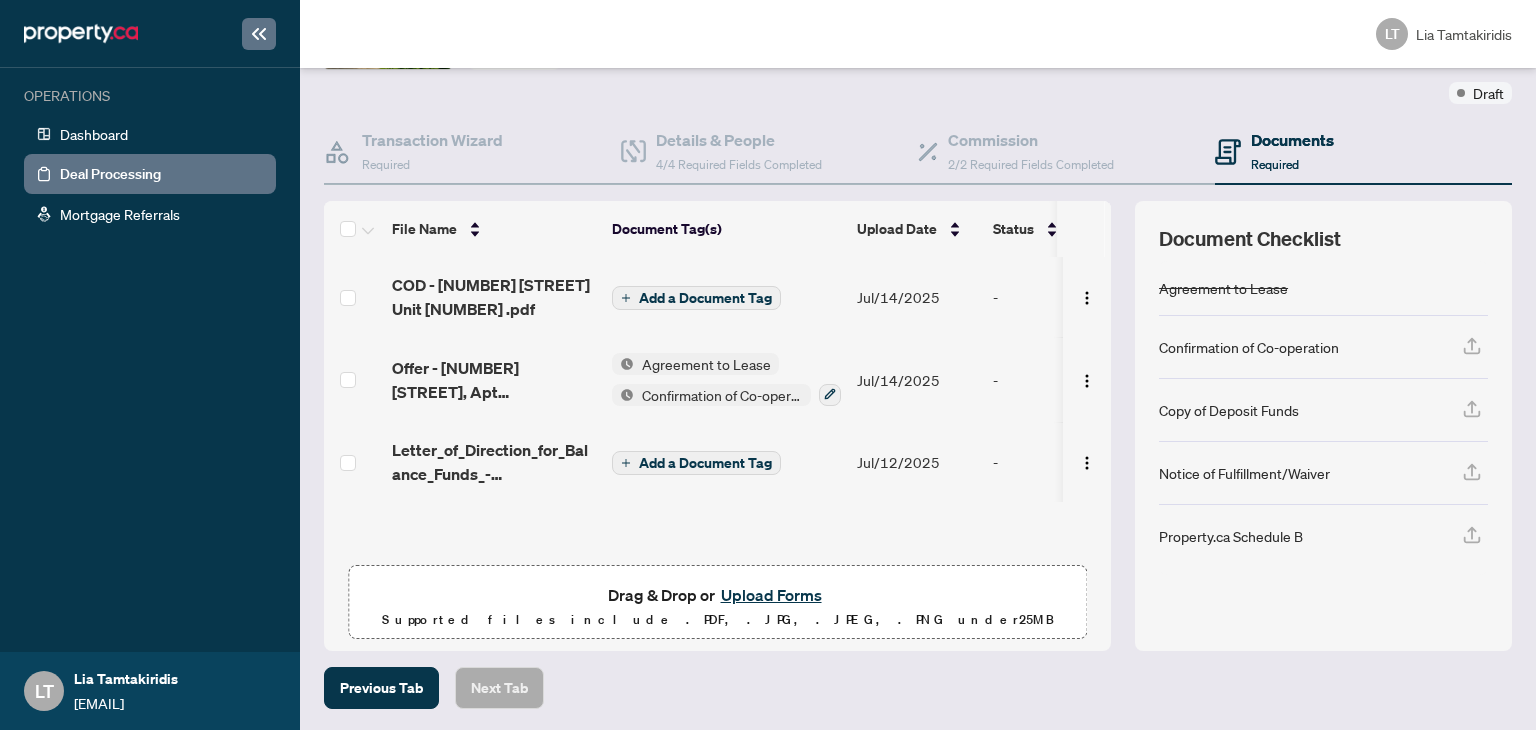 click on "Add a Document Tag" at bounding box center [705, 298] 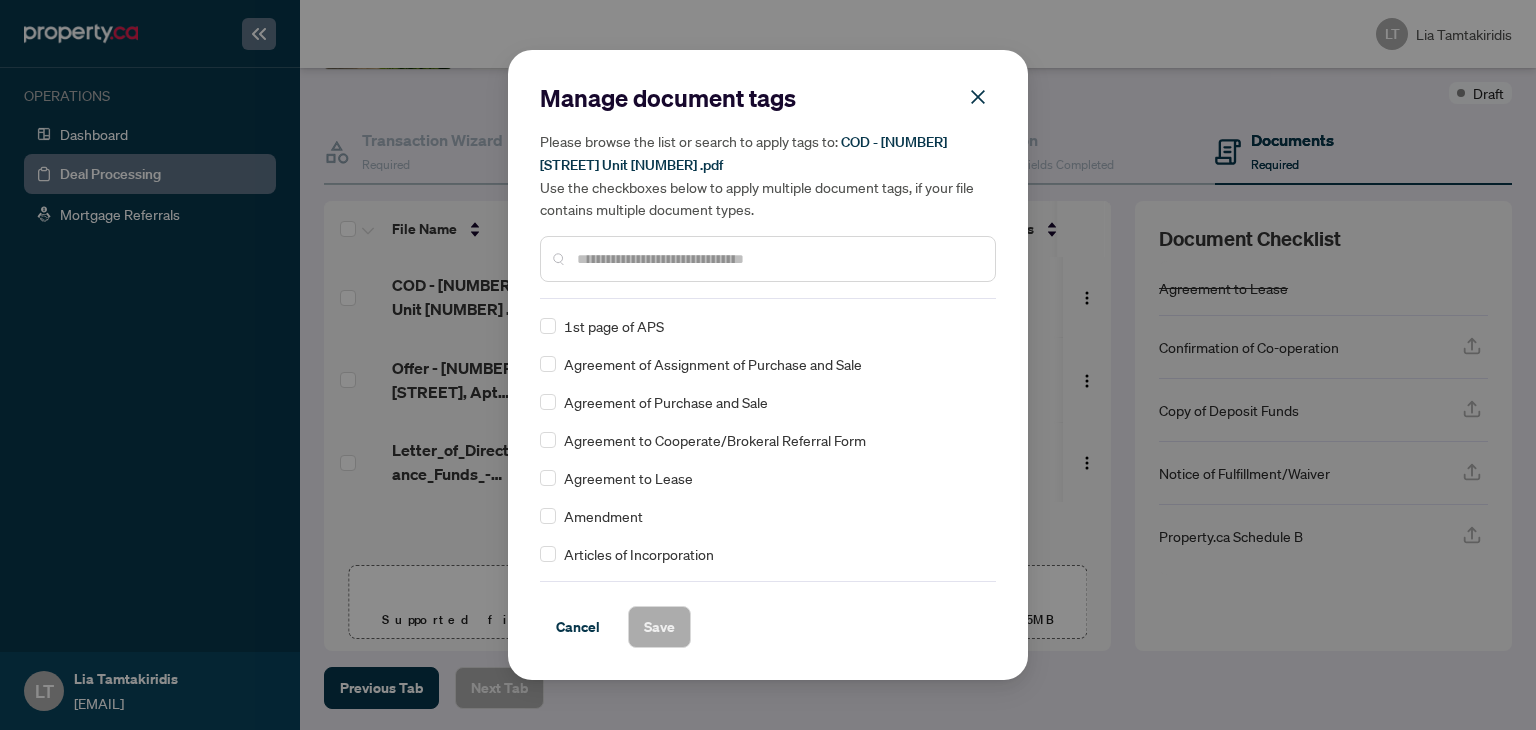 click at bounding box center [778, 259] 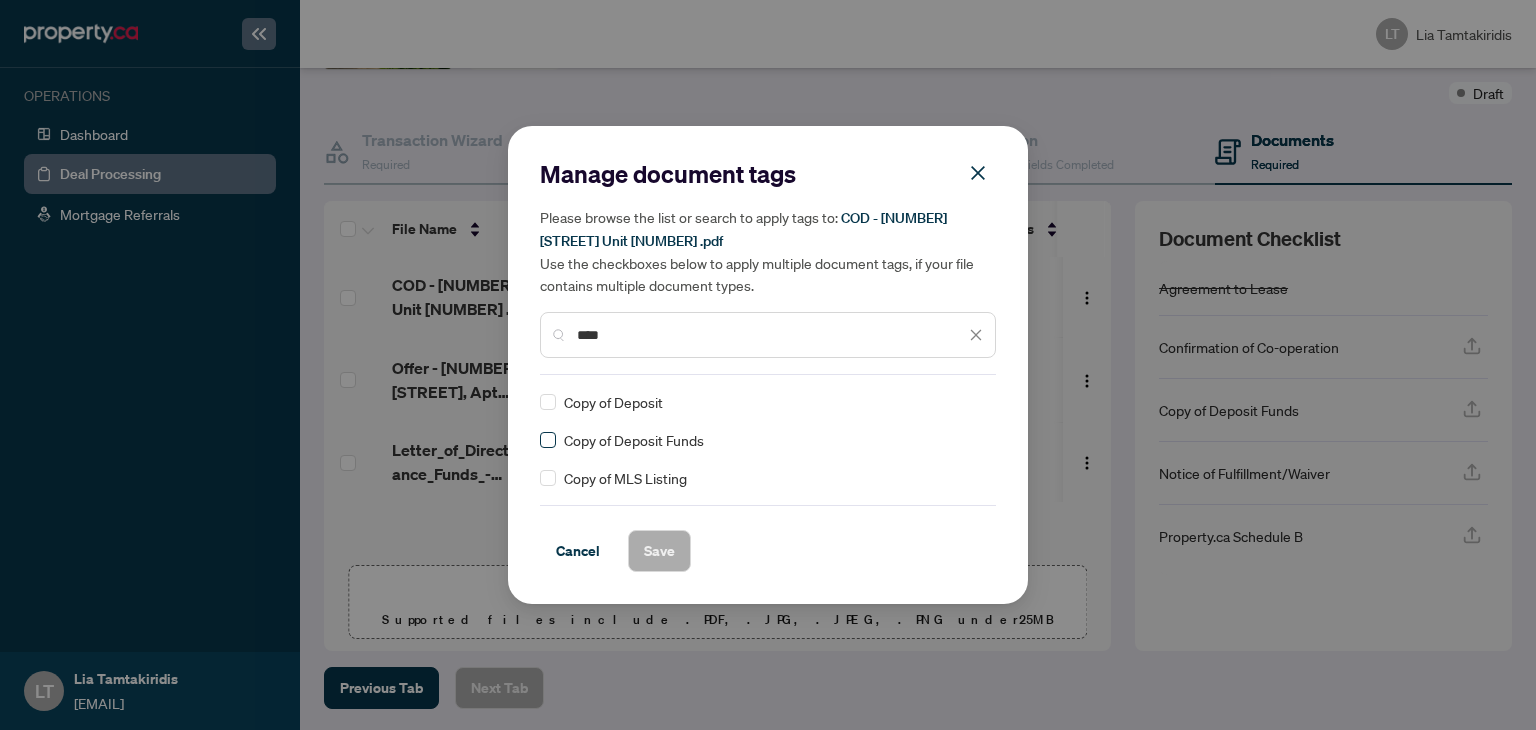 type on "****" 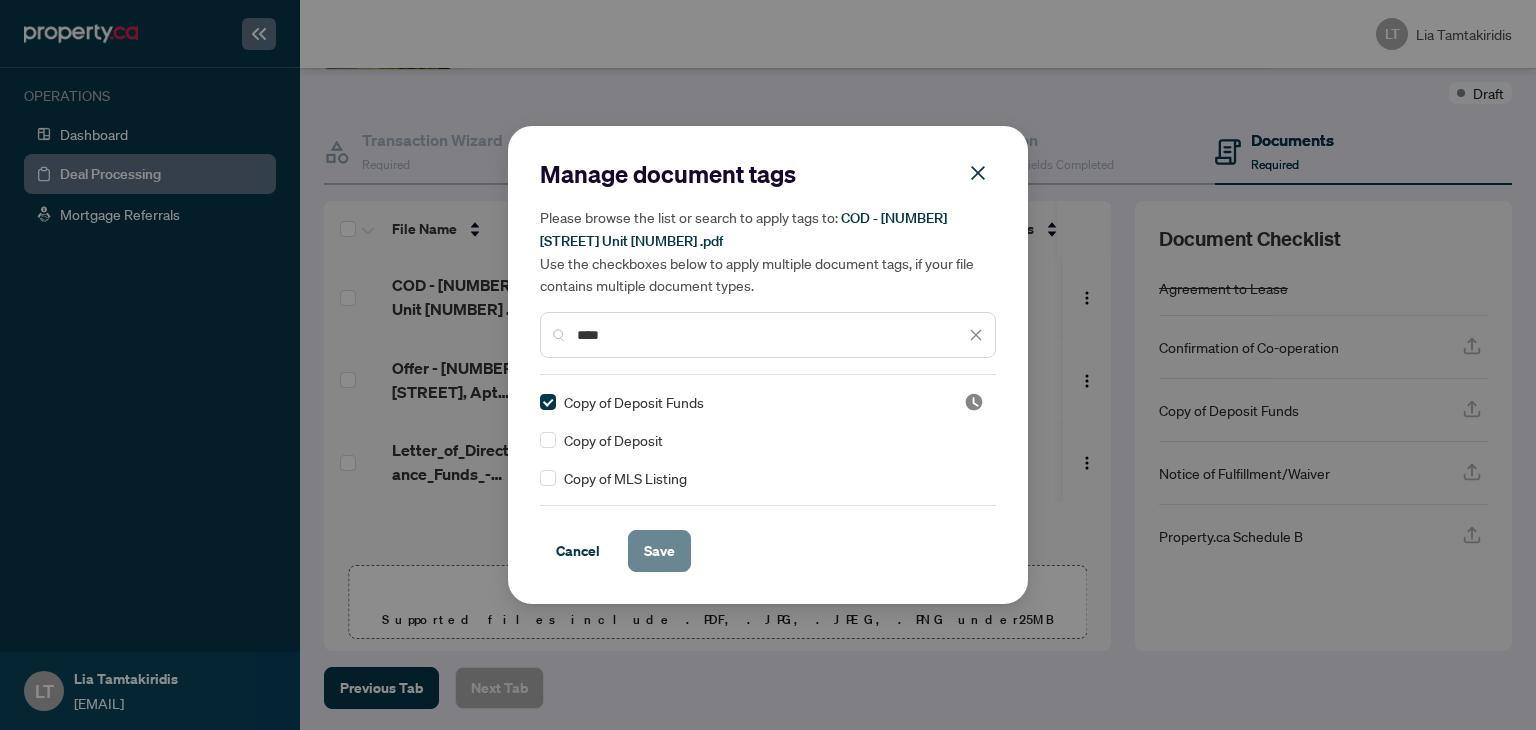 click on "Save" at bounding box center [659, 551] 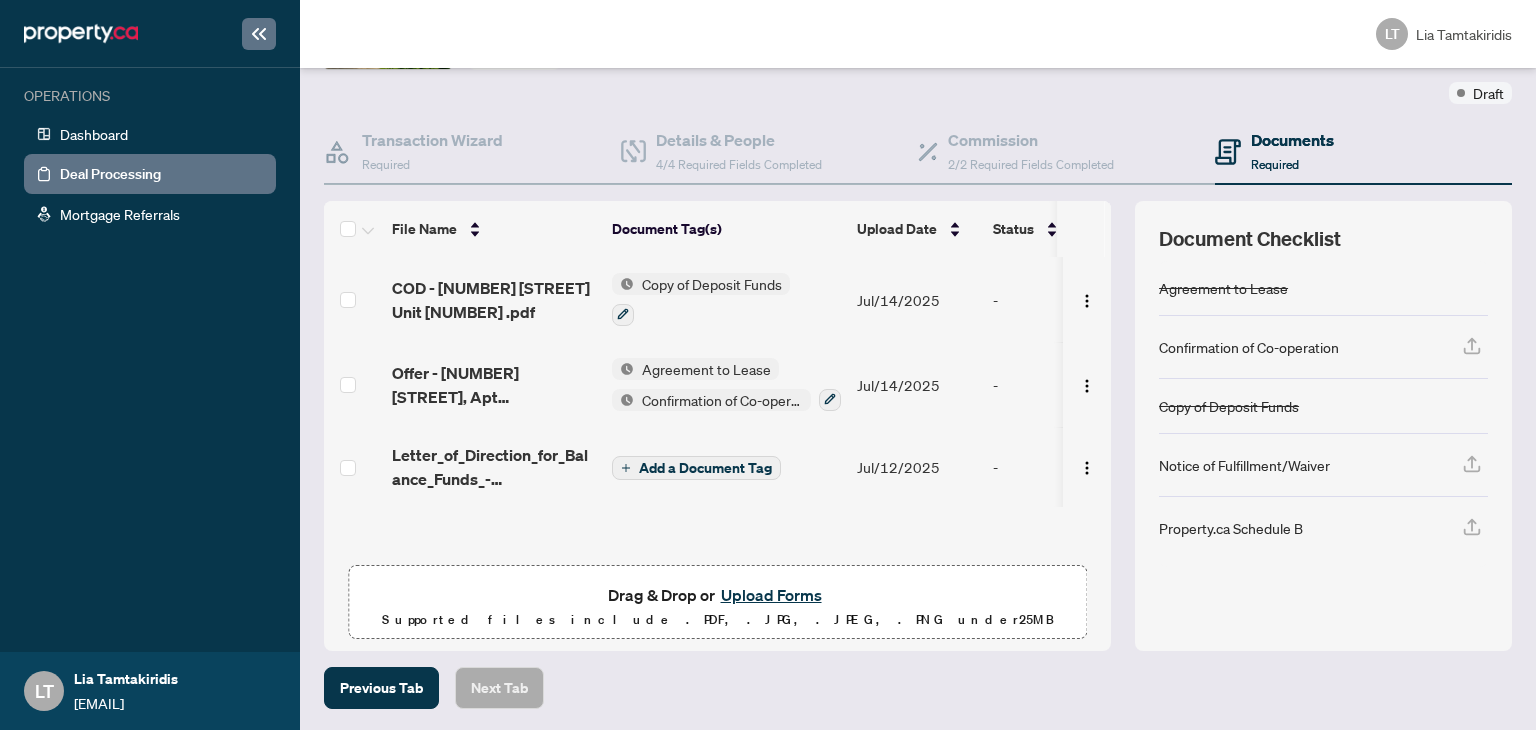 click on "Upload Forms" at bounding box center (771, 595) 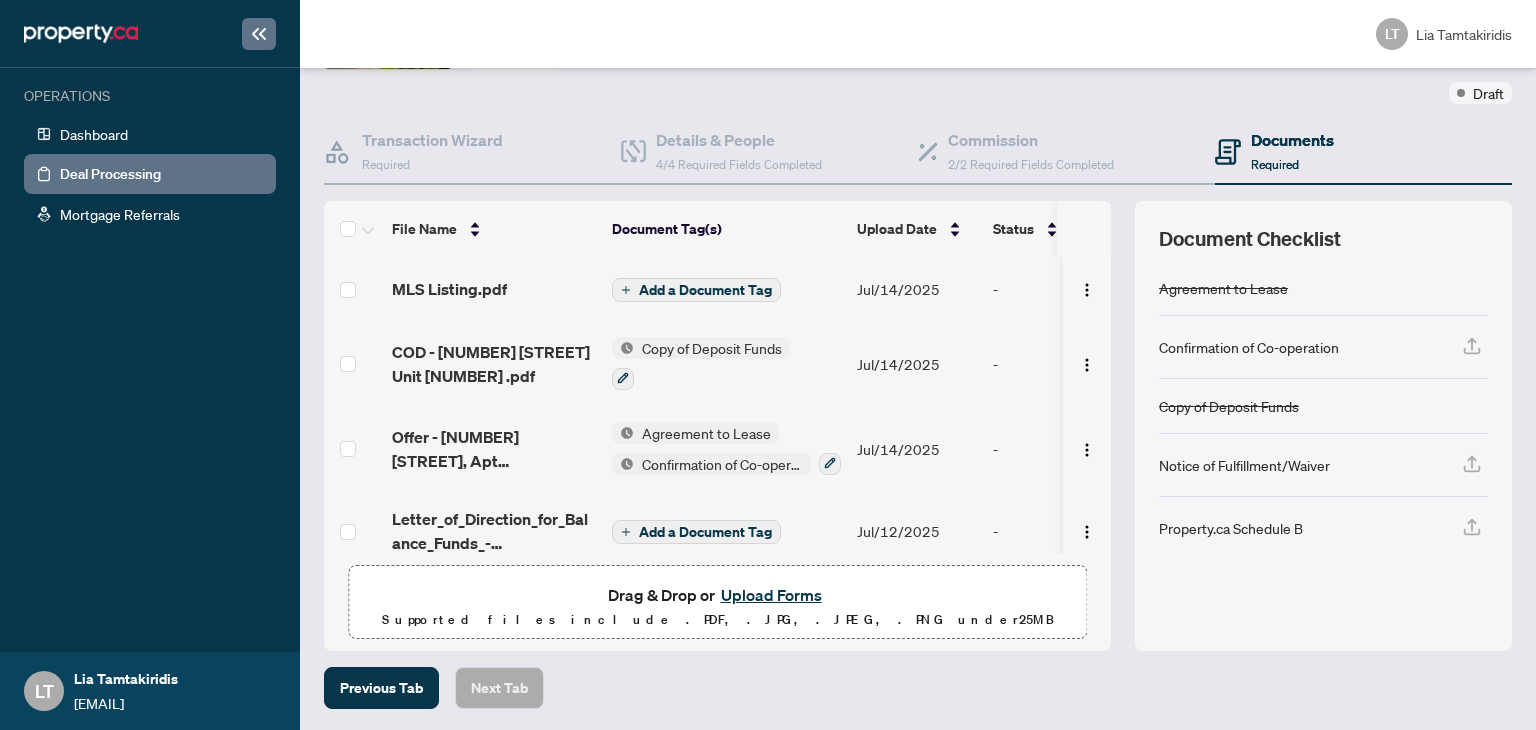 click on "Add a Document Tag" at bounding box center (705, 532) 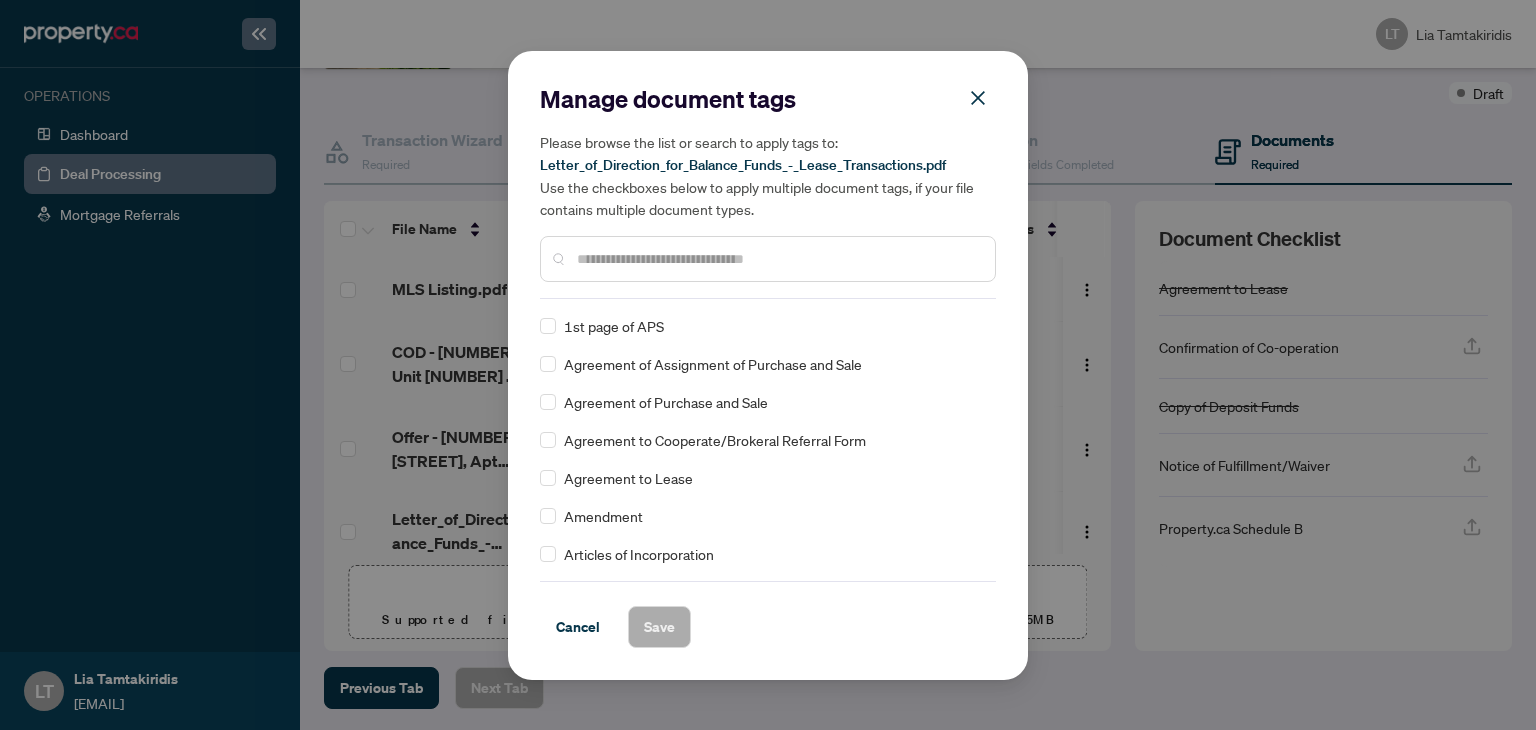 click at bounding box center [778, 259] 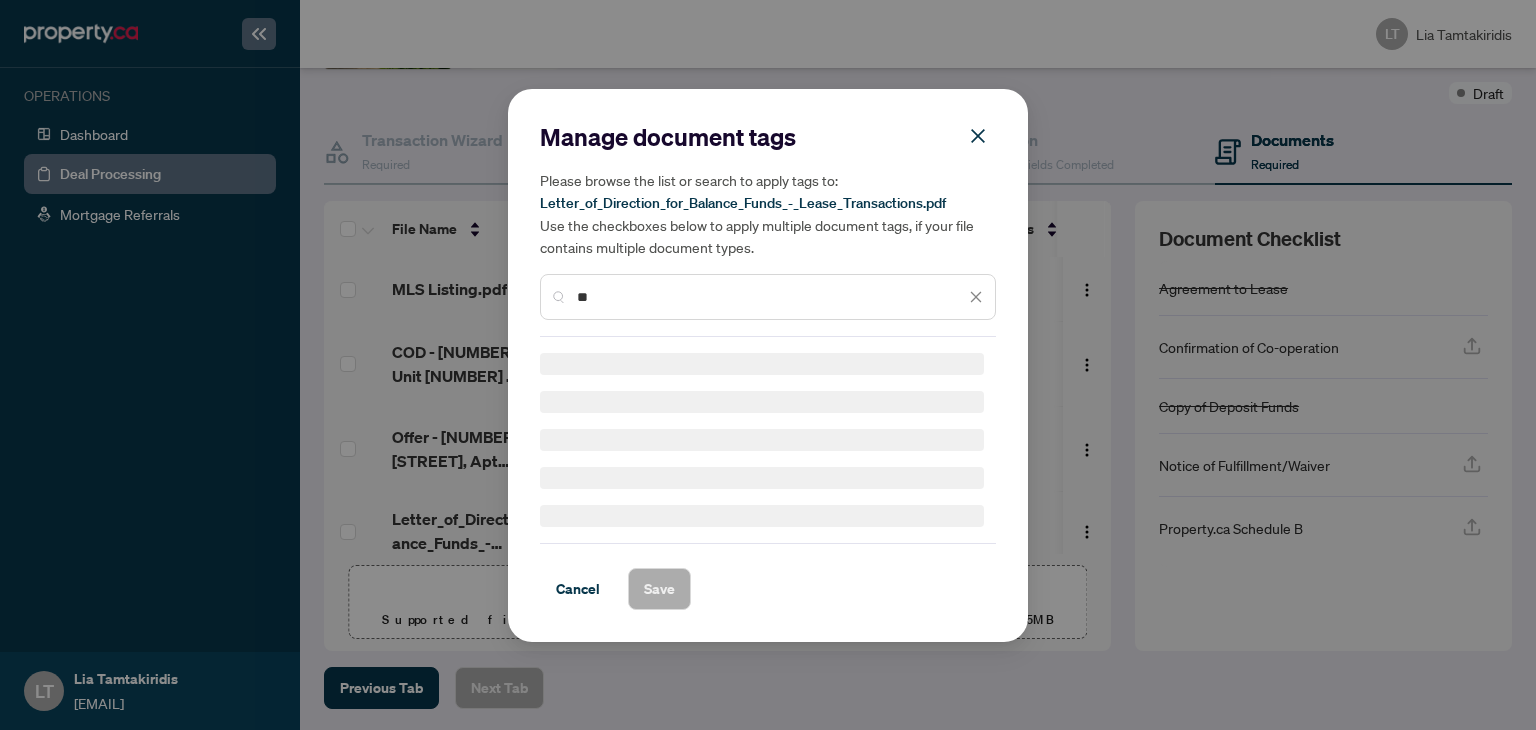 type on "*" 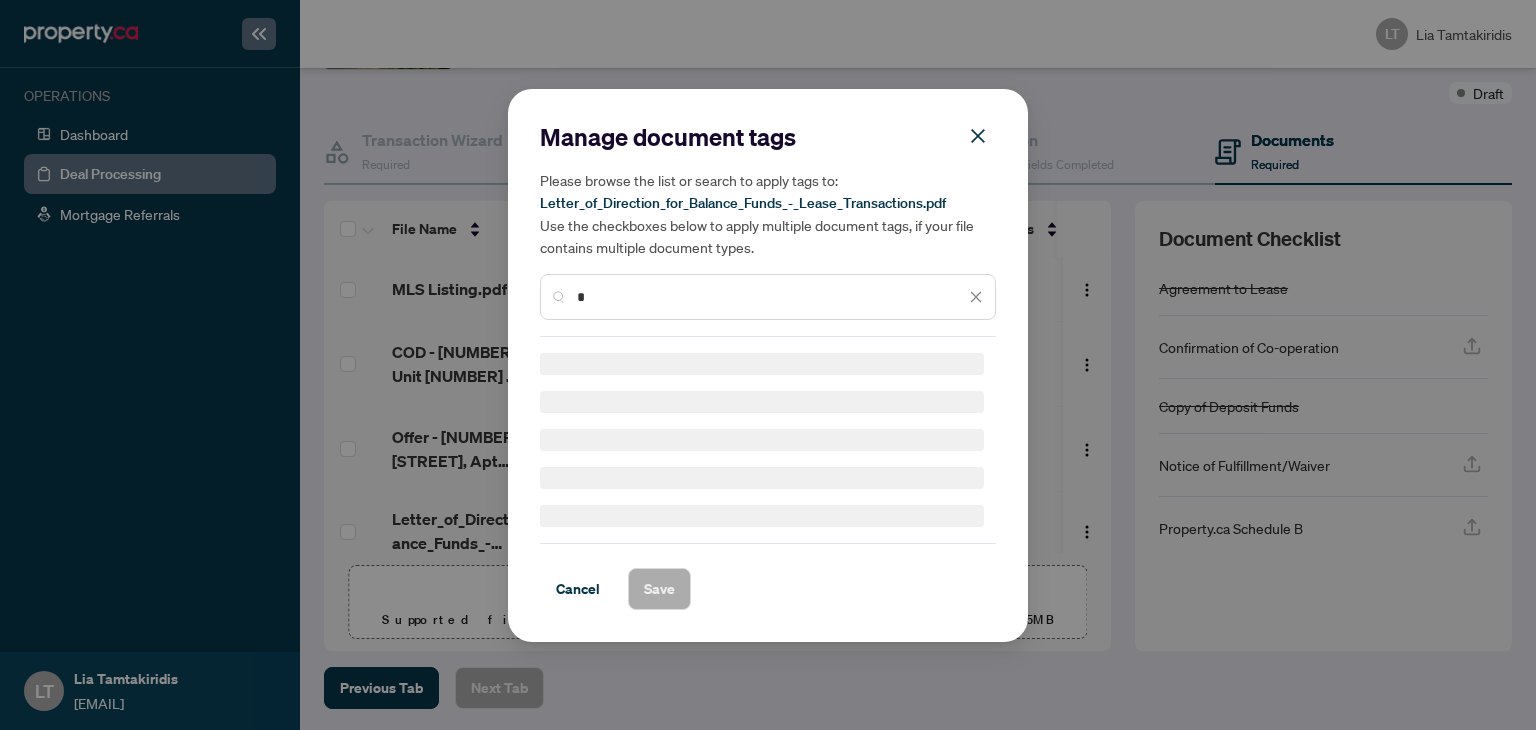 type 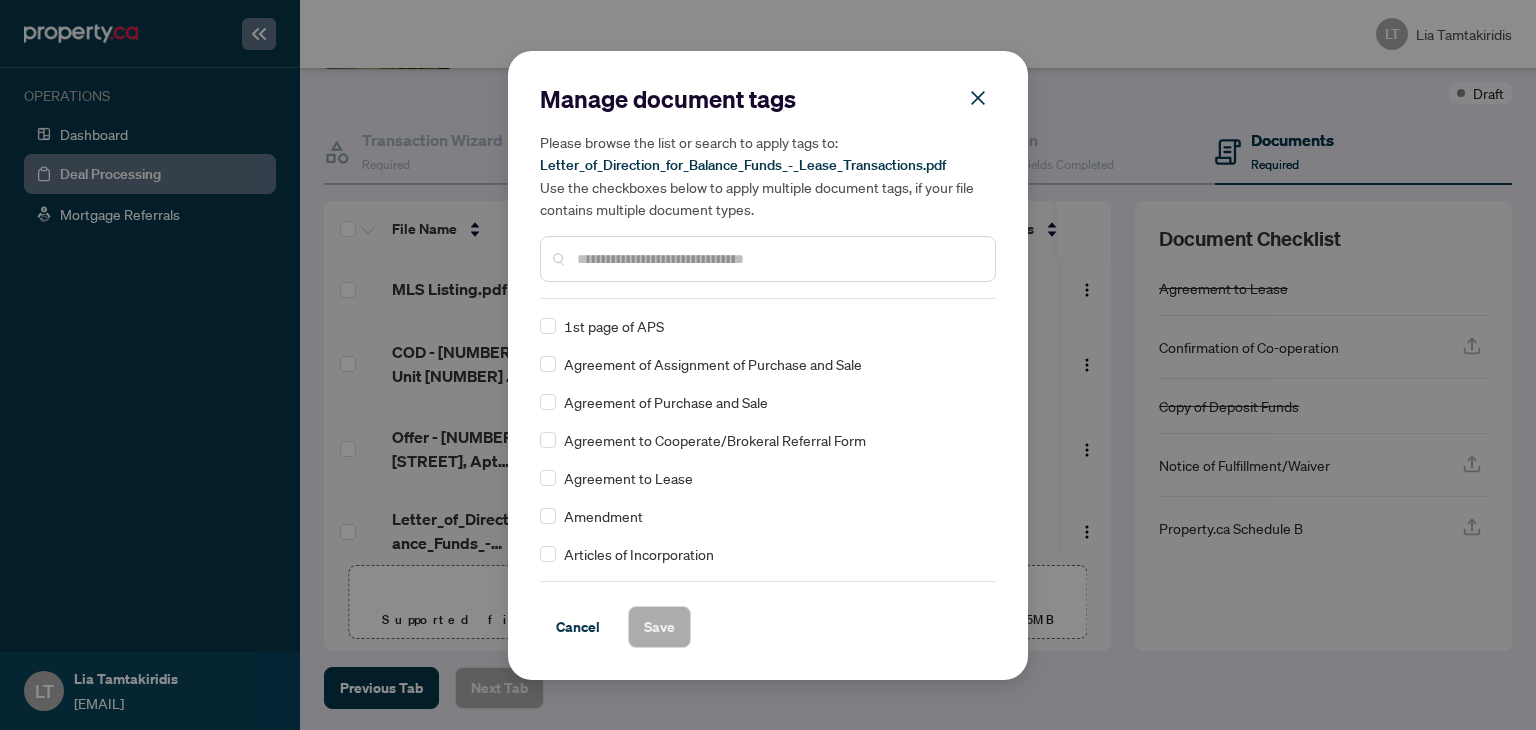 drag, startPoint x: 977, startPoint y: 97, endPoint x: 909, endPoint y: 94, distance: 68.06615 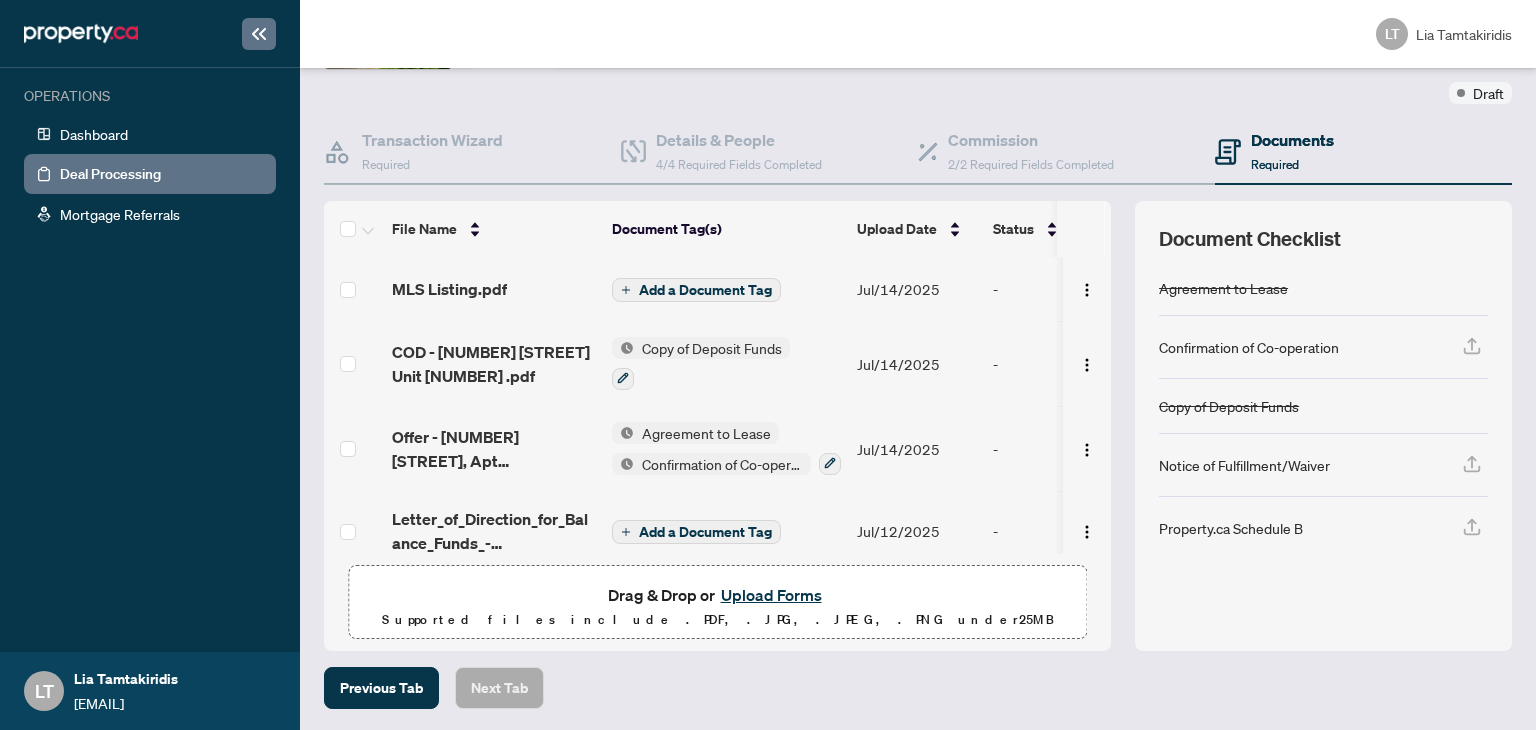 click on "Add a Document Tag" at bounding box center (705, 290) 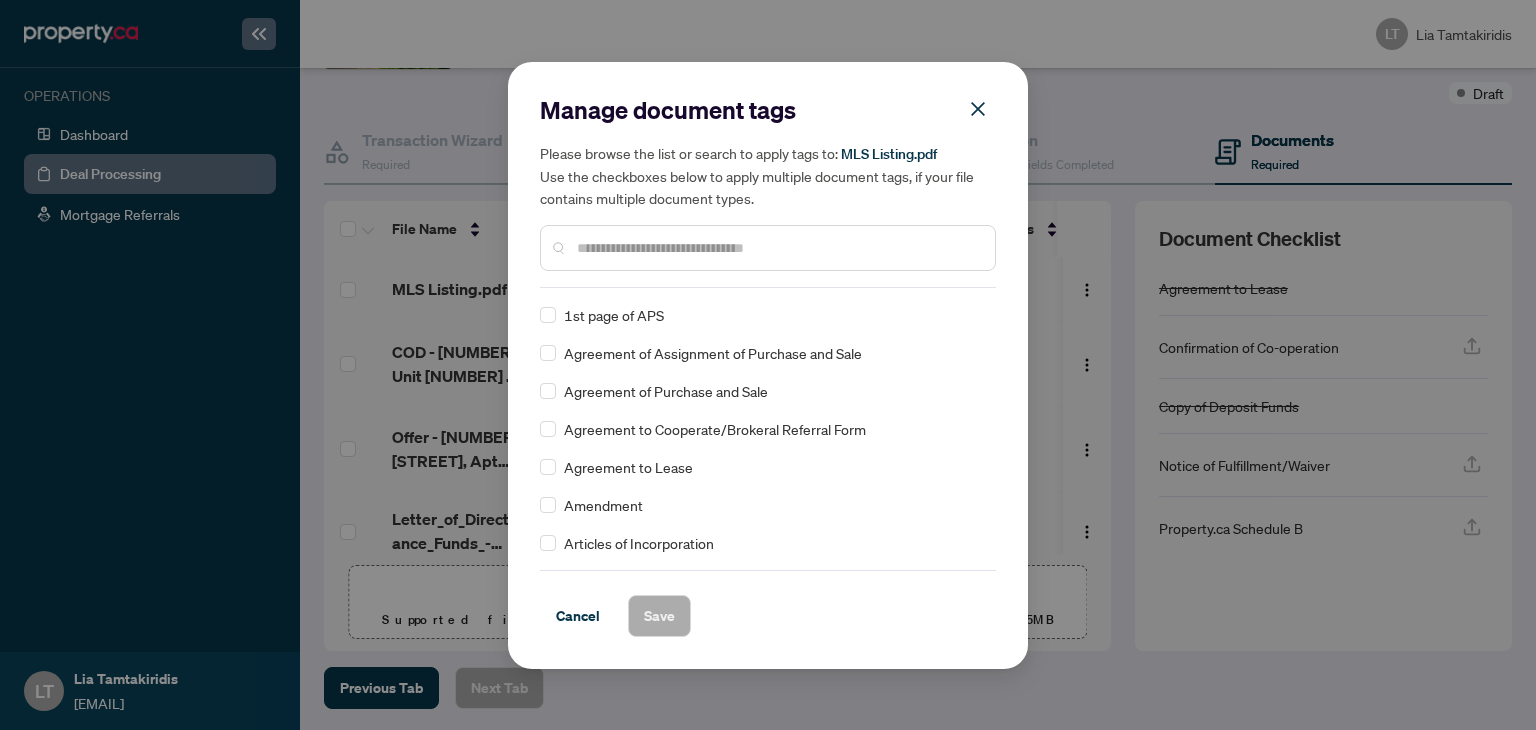 click at bounding box center [778, 248] 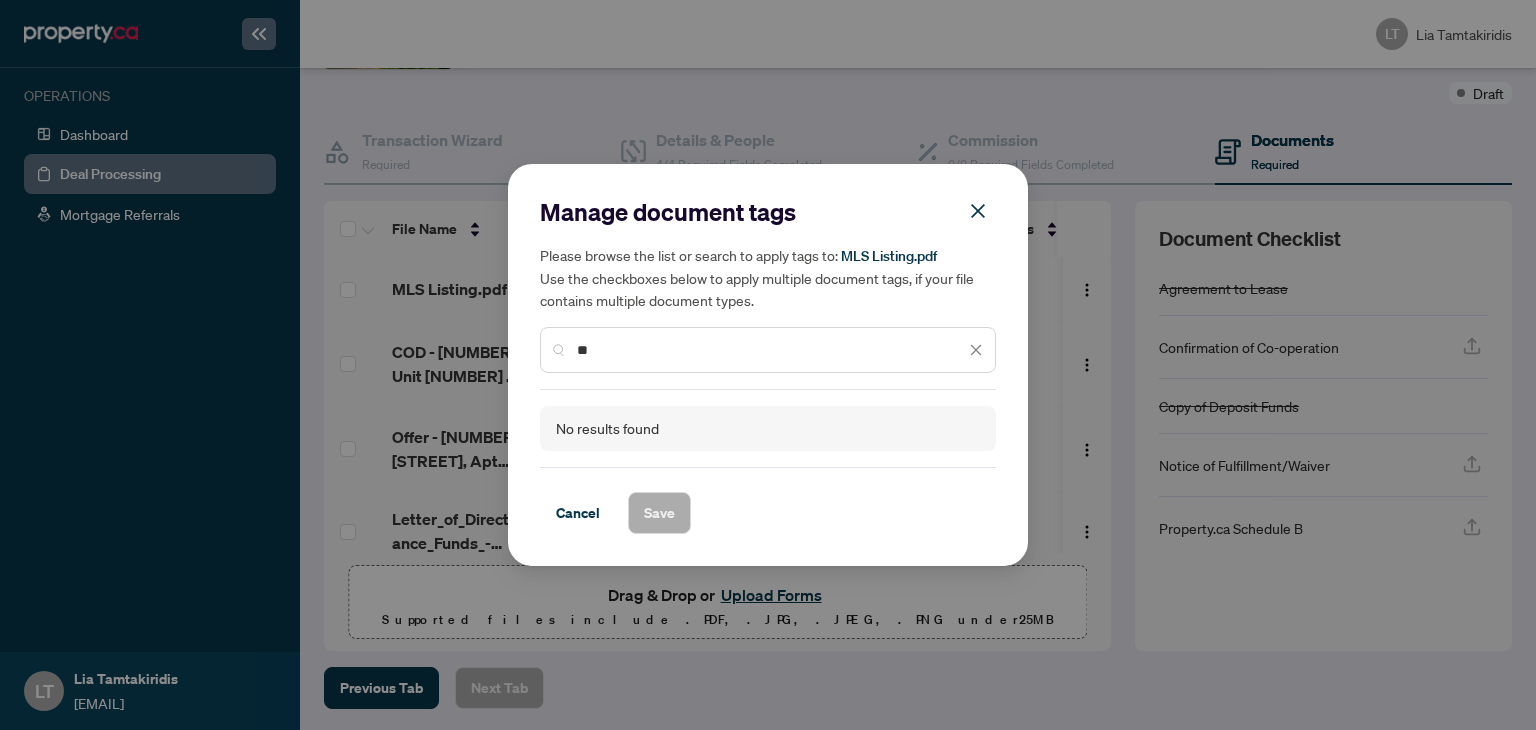 type on "*" 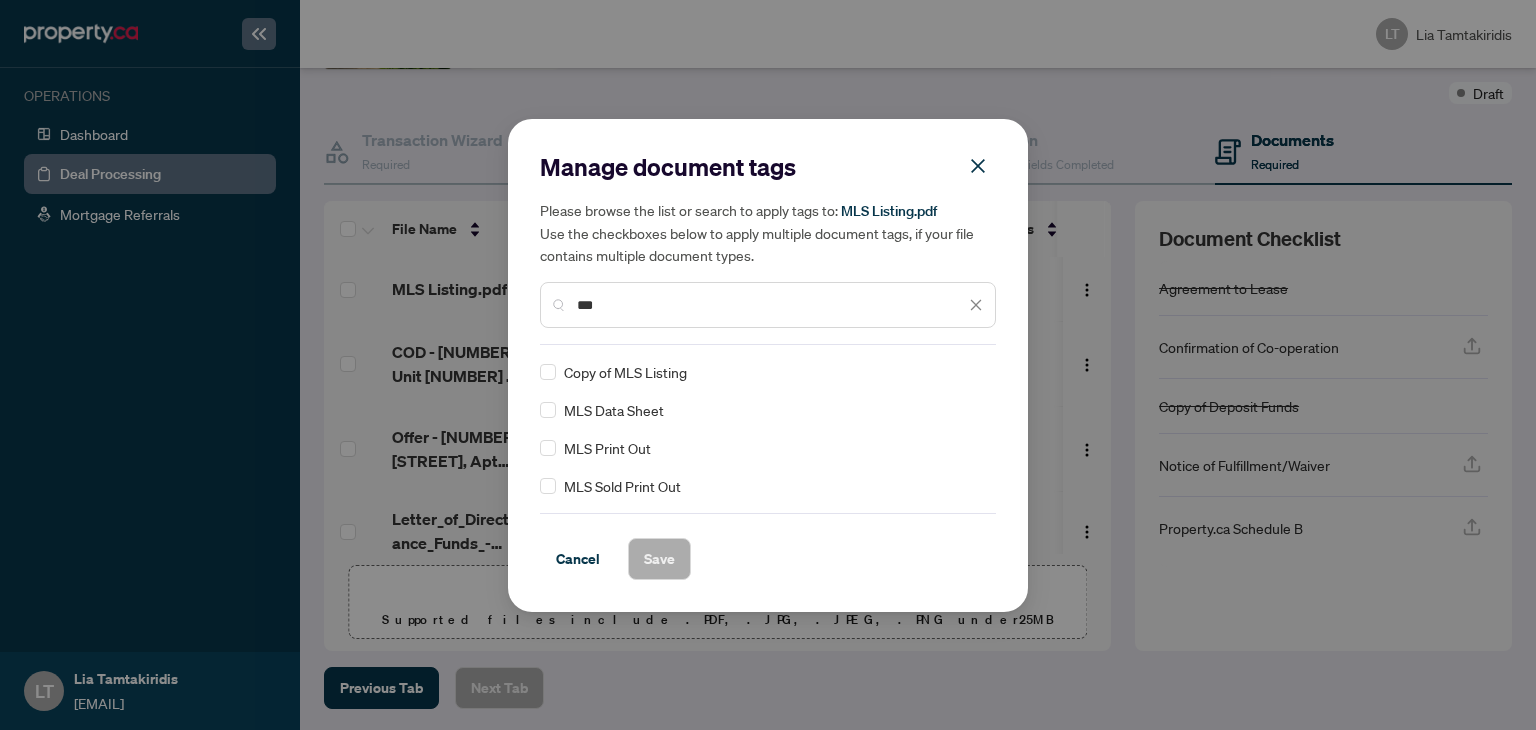 type on "***" 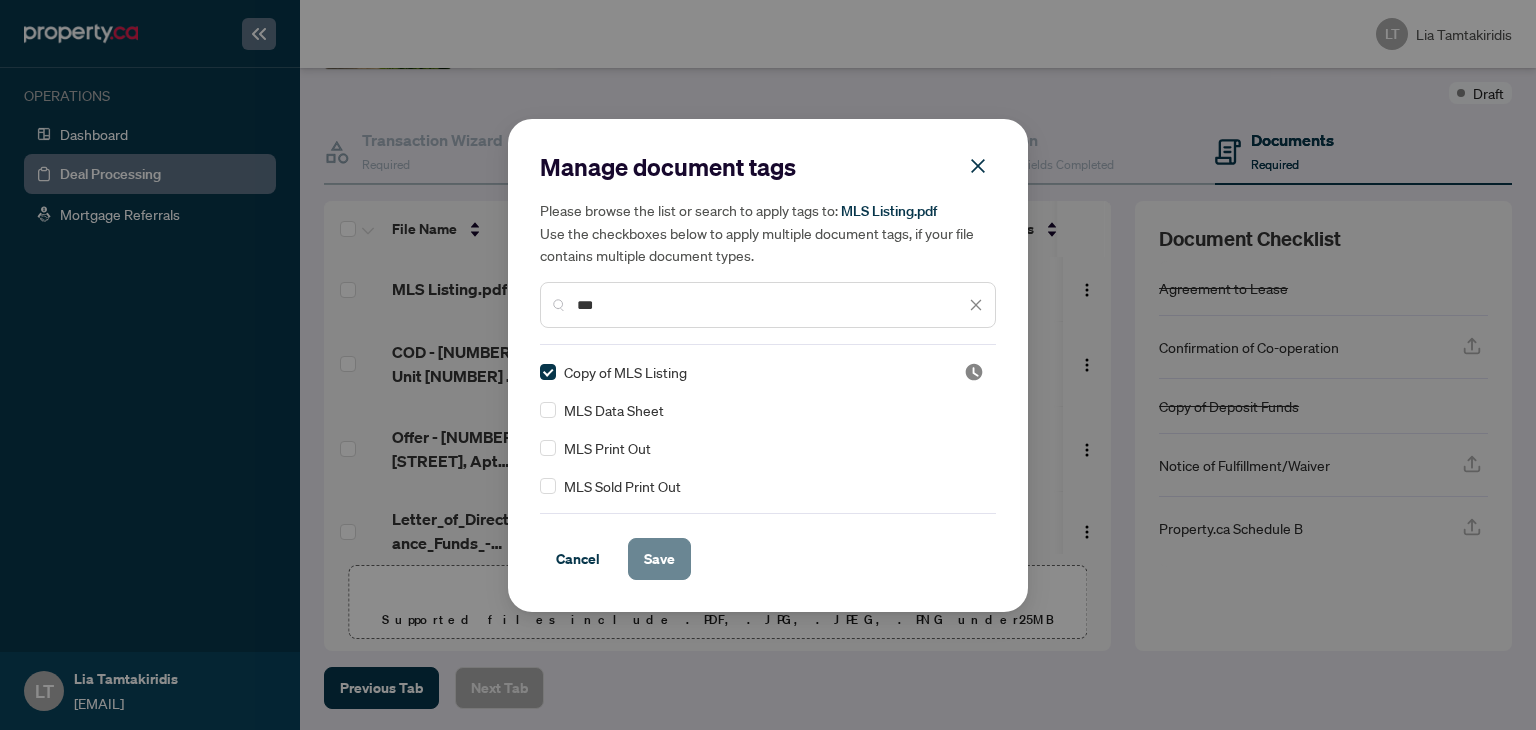 click on "Save" at bounding box center [659, 559] 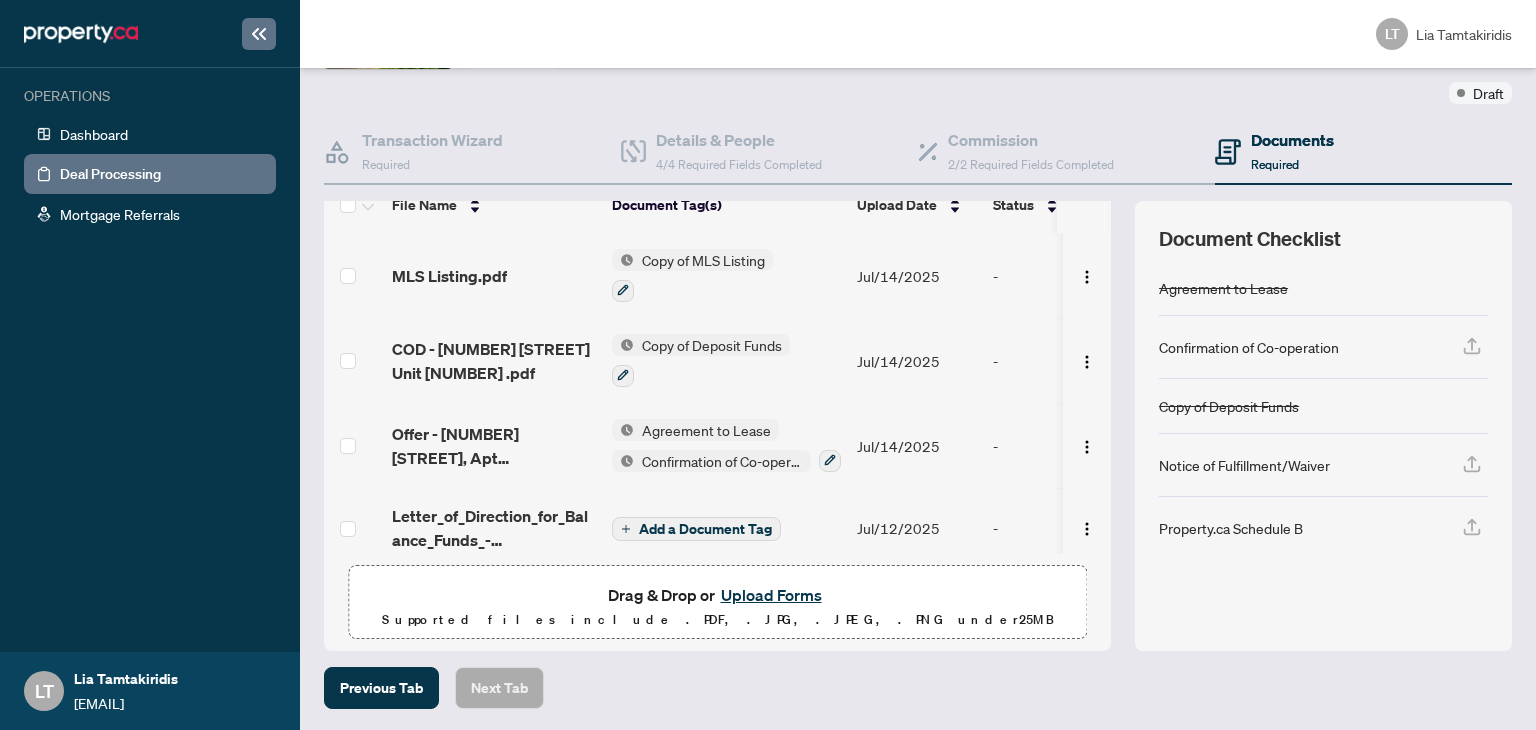 scroll, scrollTop: 42, scrollLeft: 0, axis: vertical 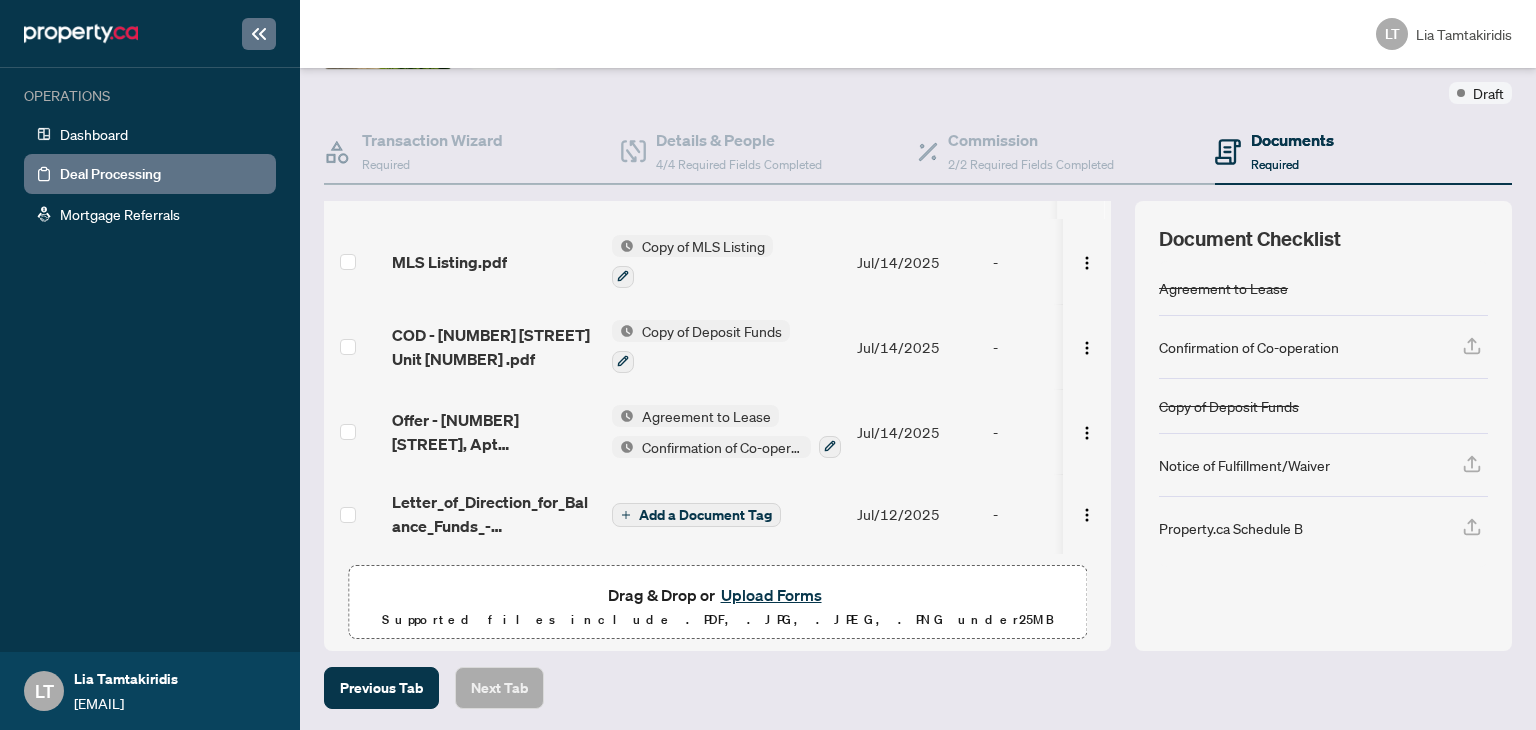 click on "Previous Tab Next Tab" at bounding box center [918, 688] 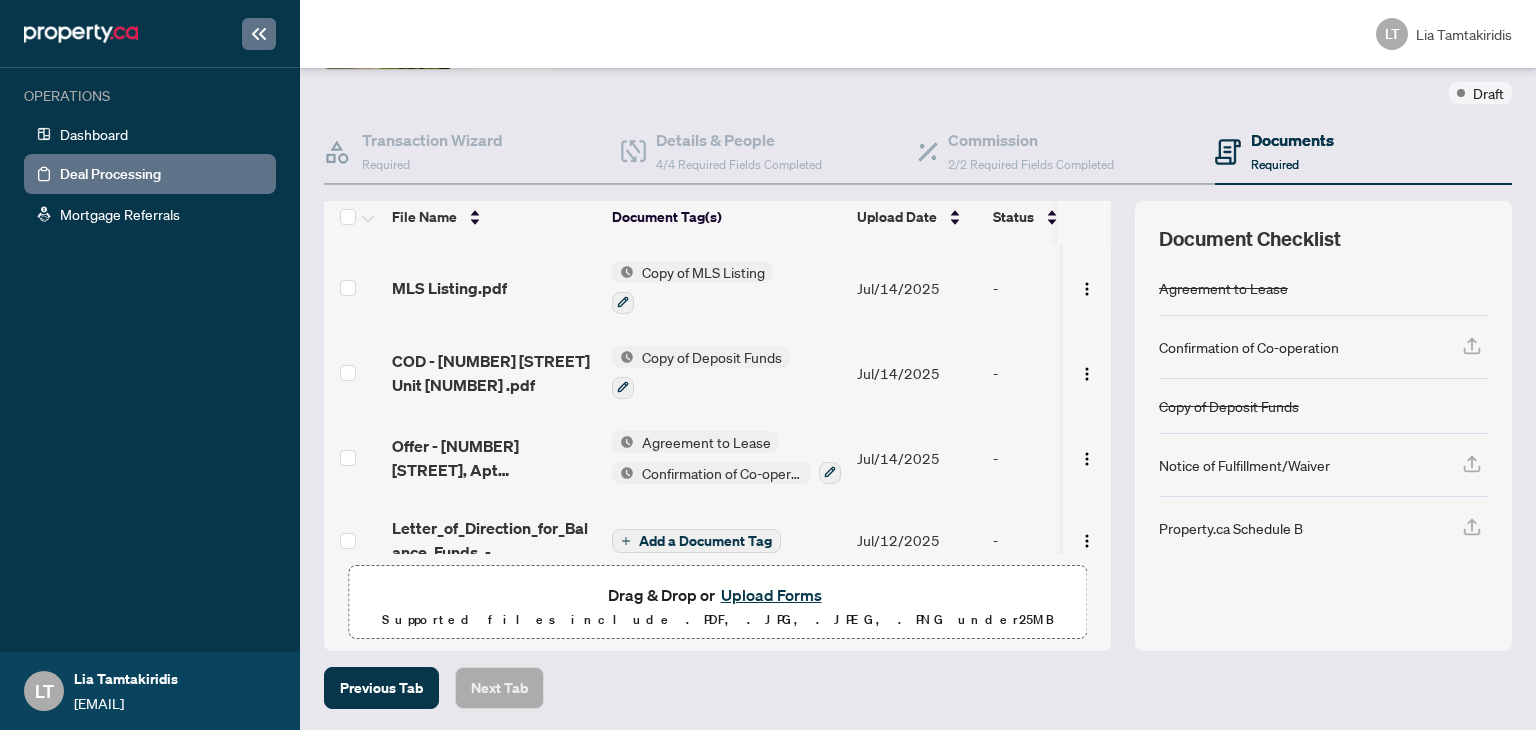 scroll, scrollTop: 0, scrollLeft: 0, axis: both 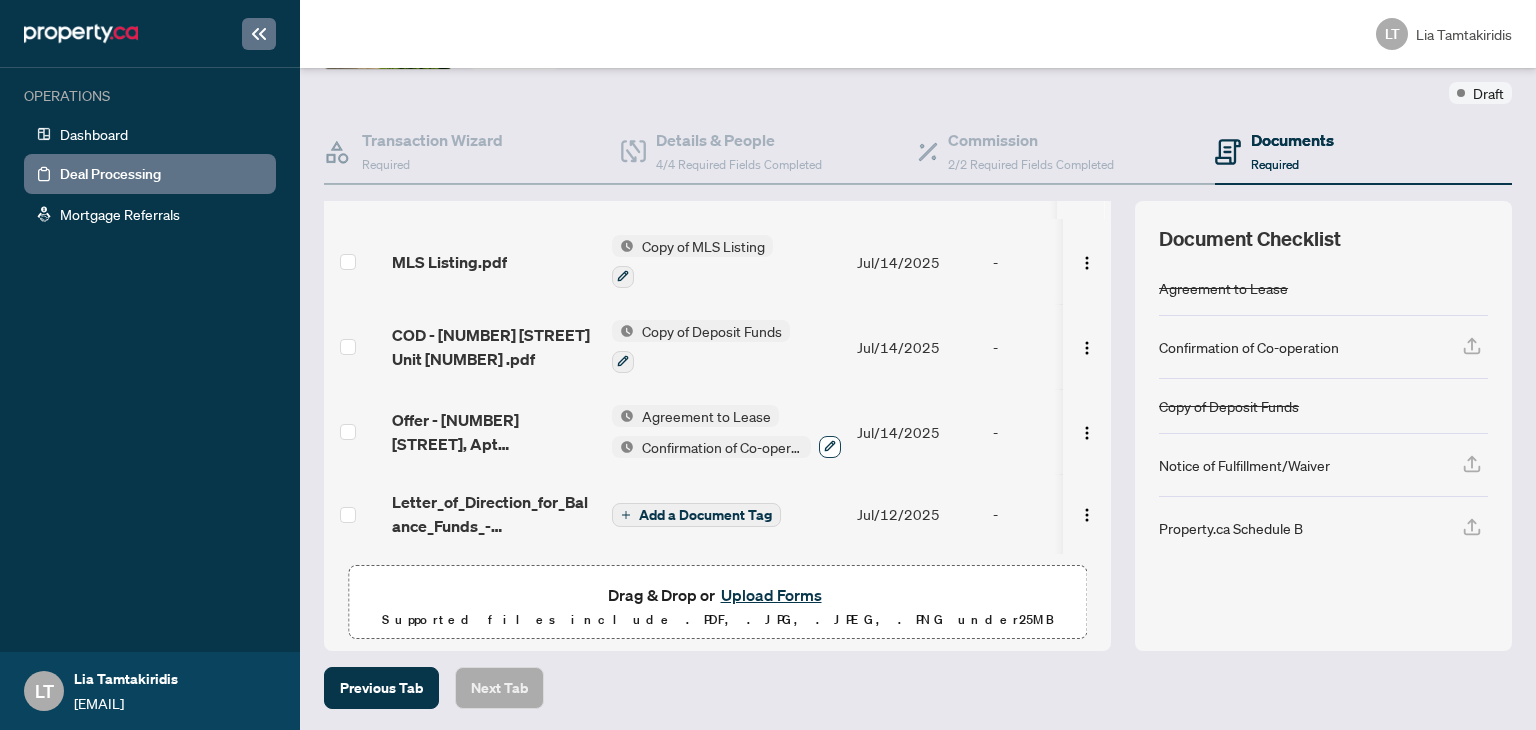 click 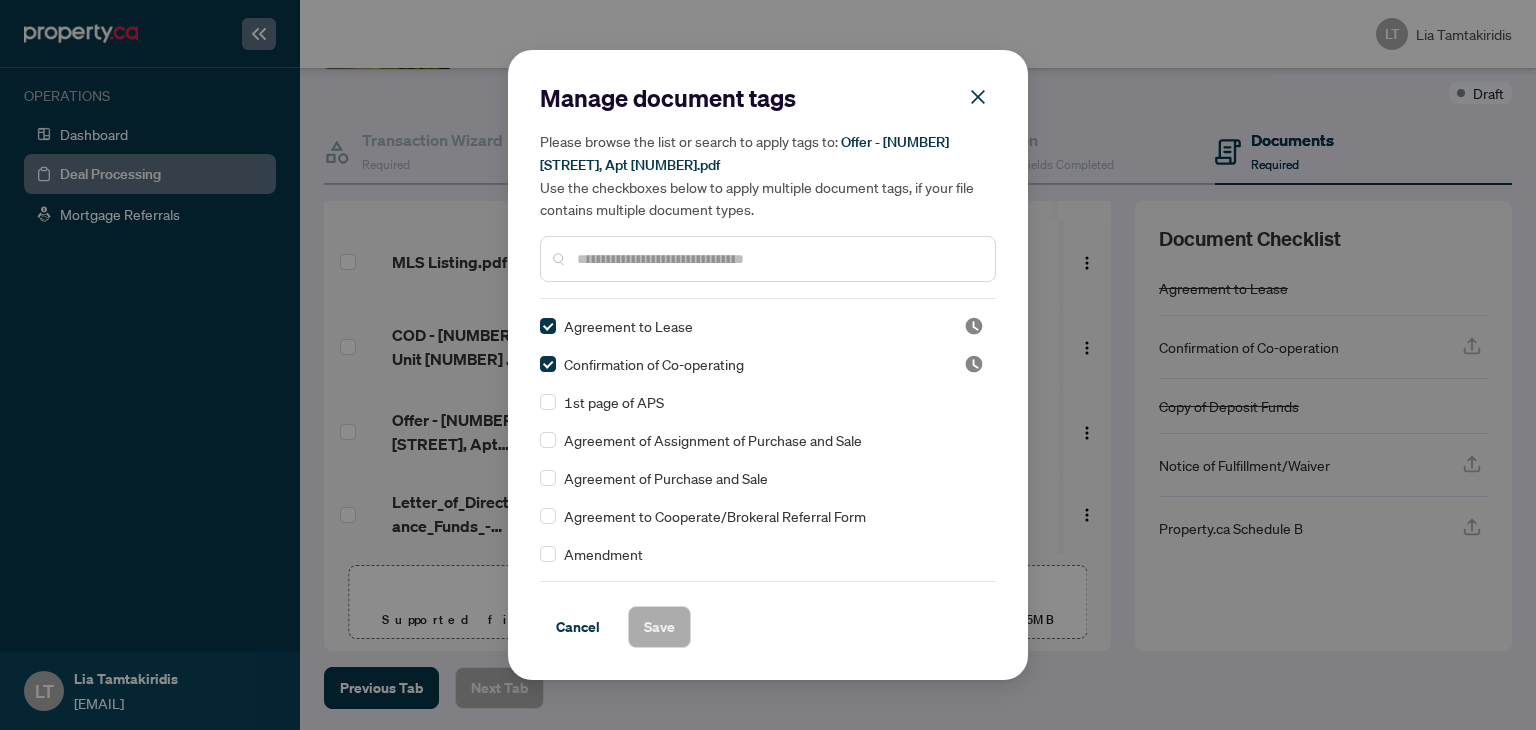 click at bounding box center (778, 259) 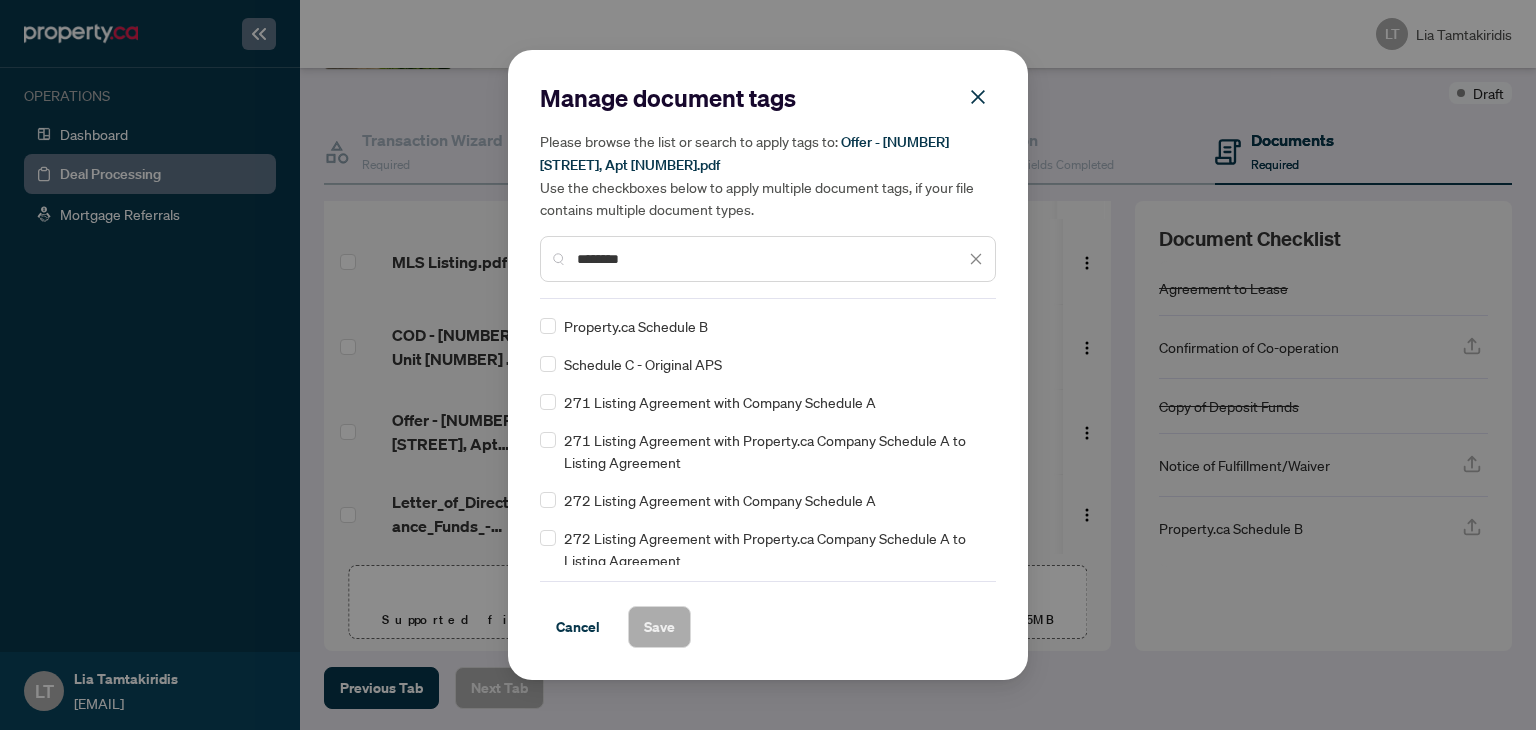 type on "********" 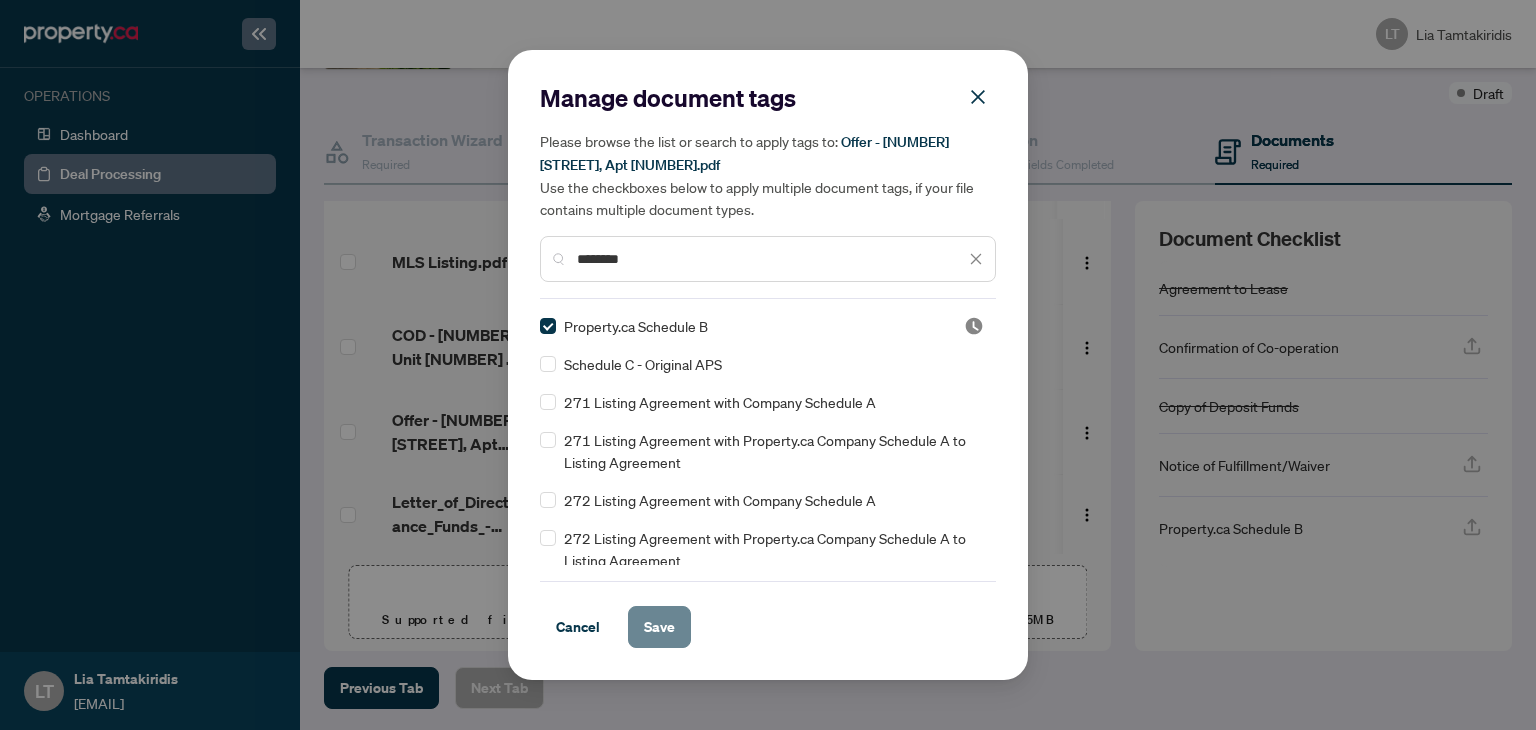 click on "Save" at bounding box center [659, 627] 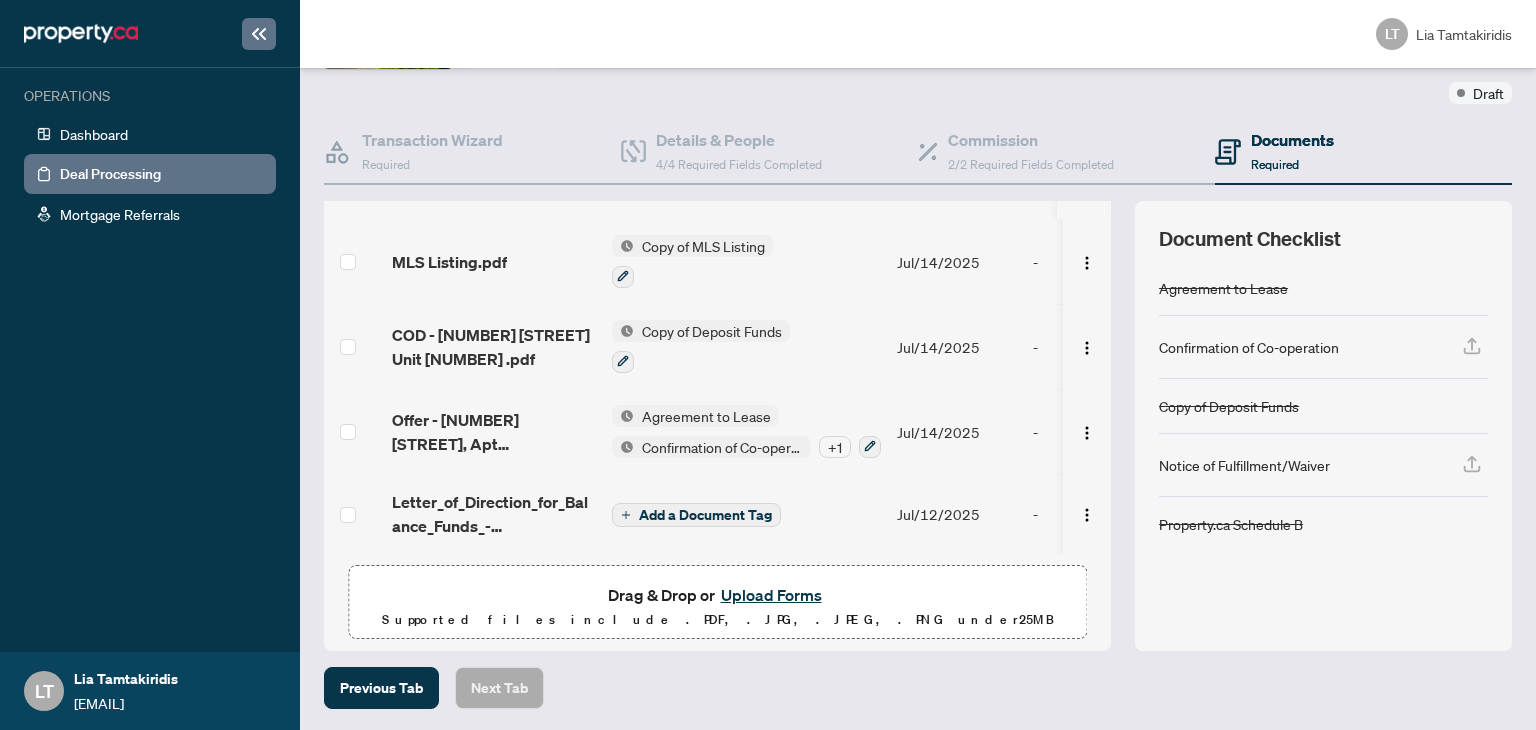 click 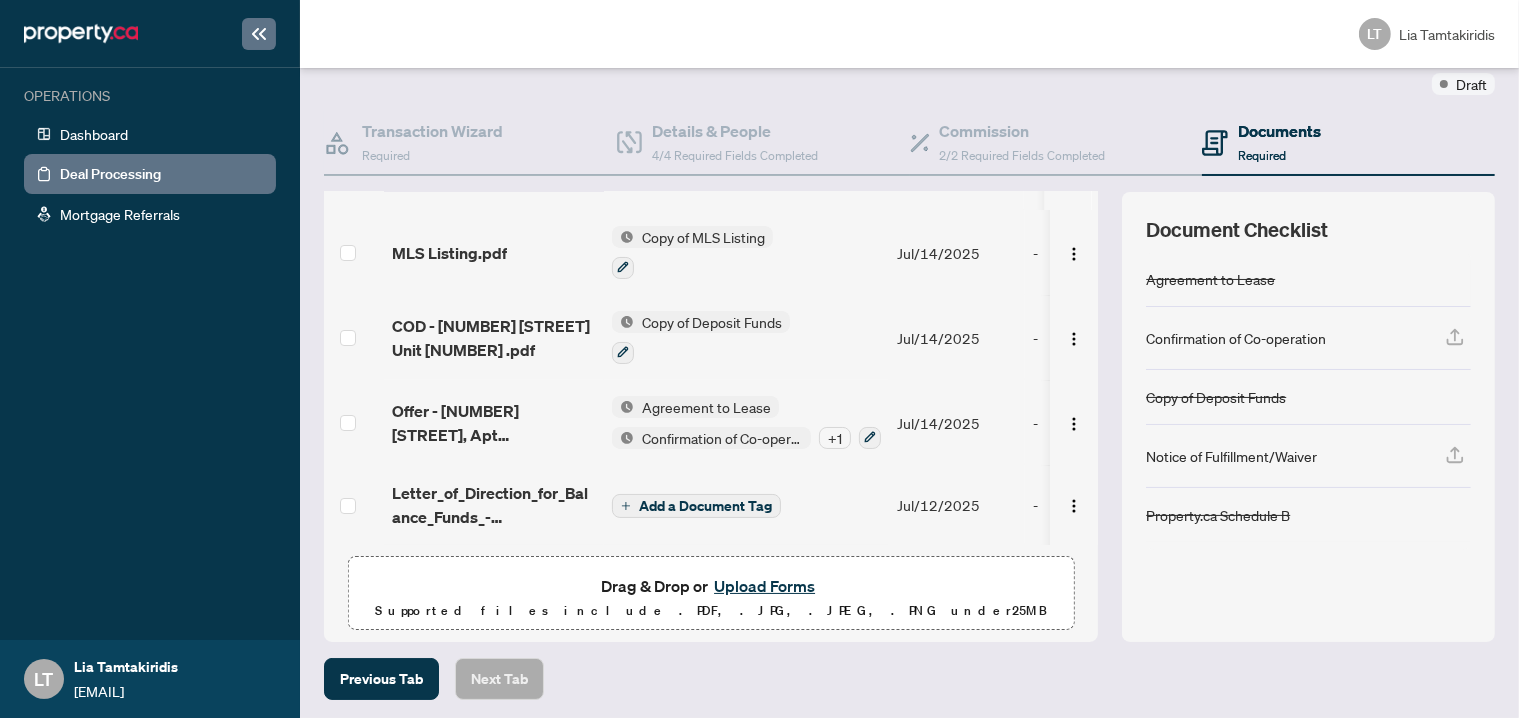 scroll, scrollTop: 168, scrollLeft: 0, axis: vertical 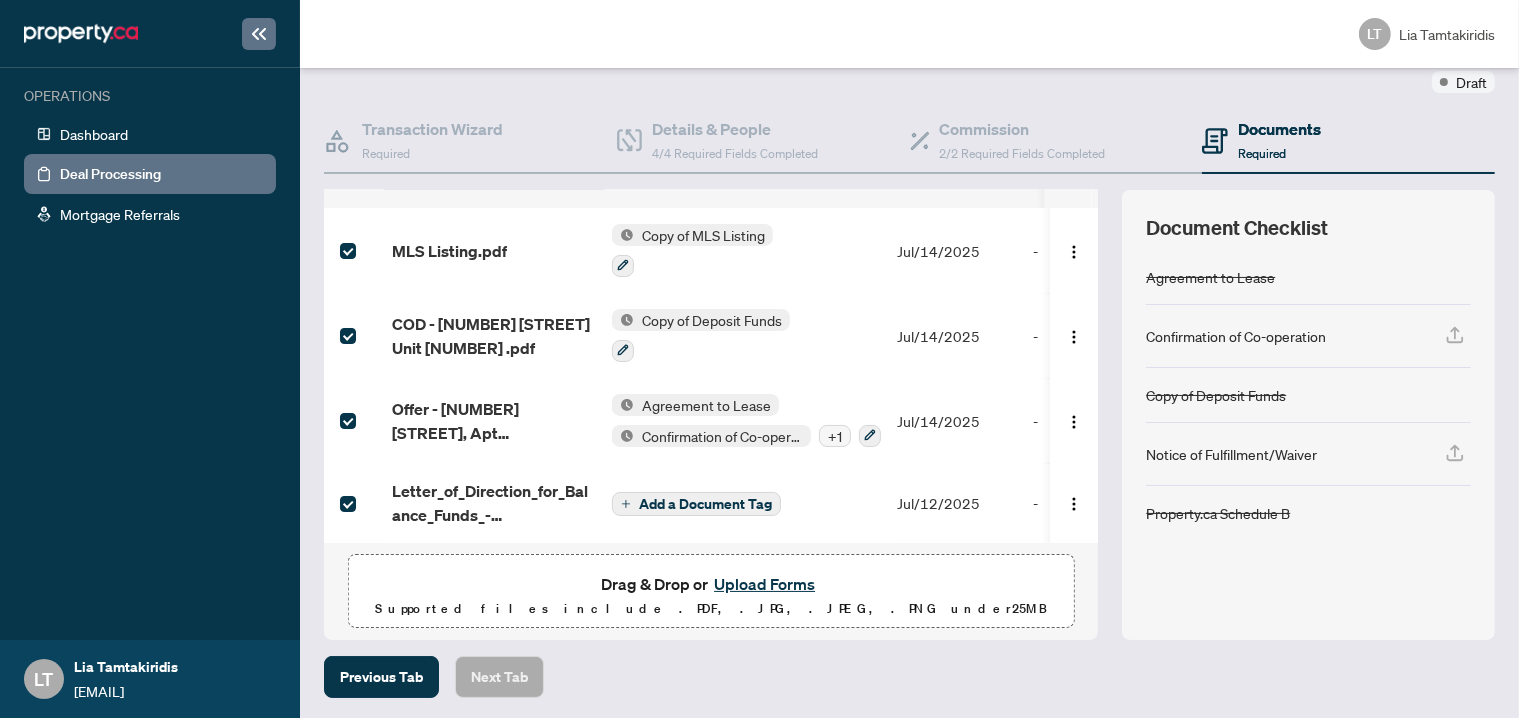 click on "Previous Tab Next Tab" at bounding box center [909, 677] 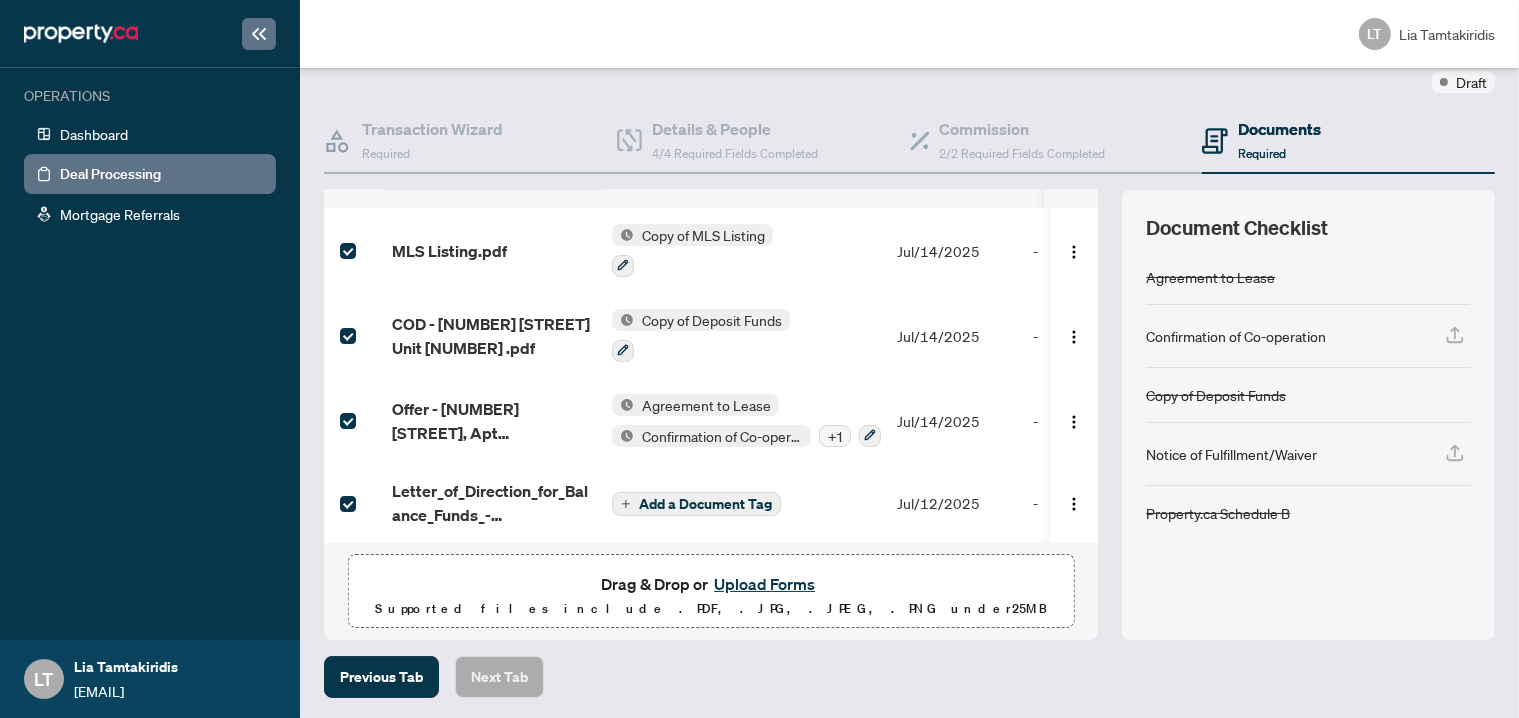 scroll, scrollTop: 168, scrollLeft: 0, axis: vertical 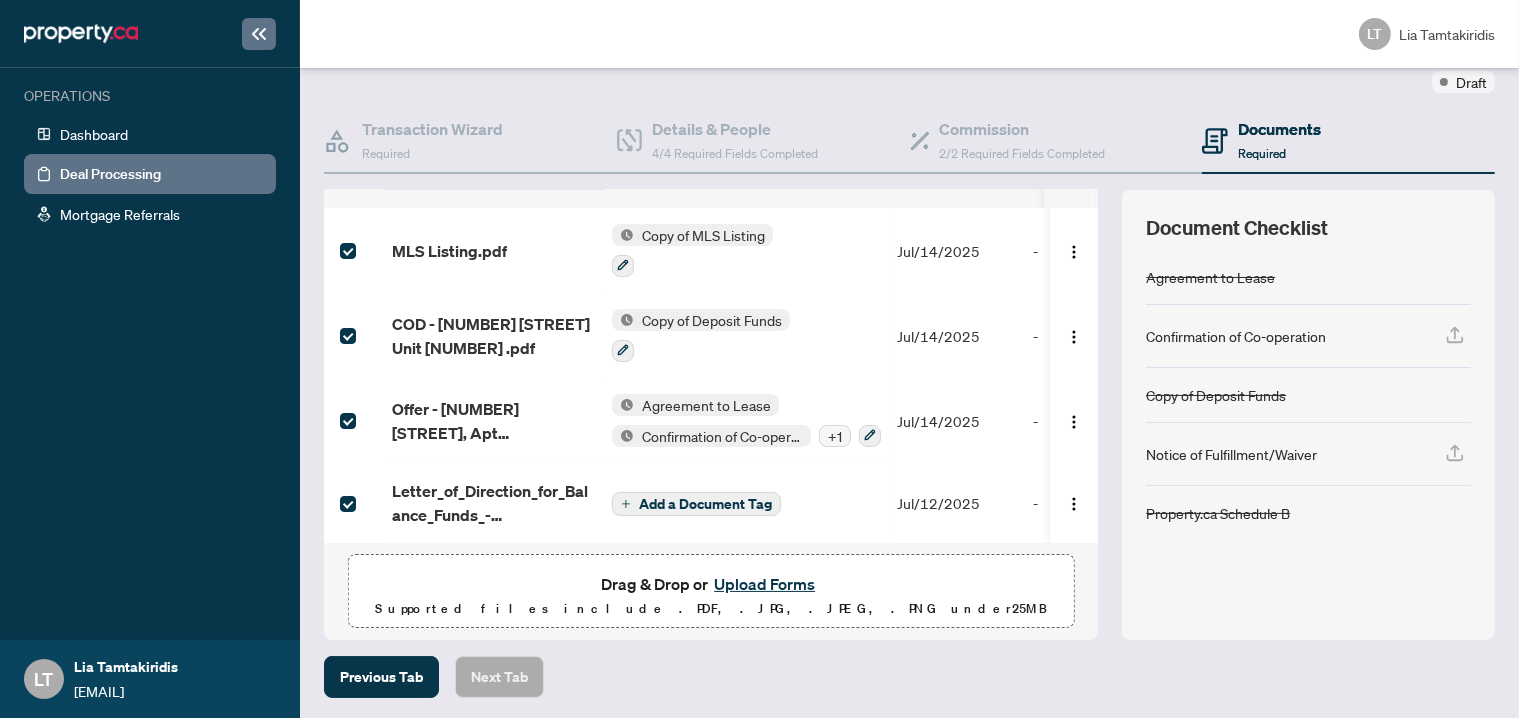 click on "Documents Required" at bounding box center (1348, 141) 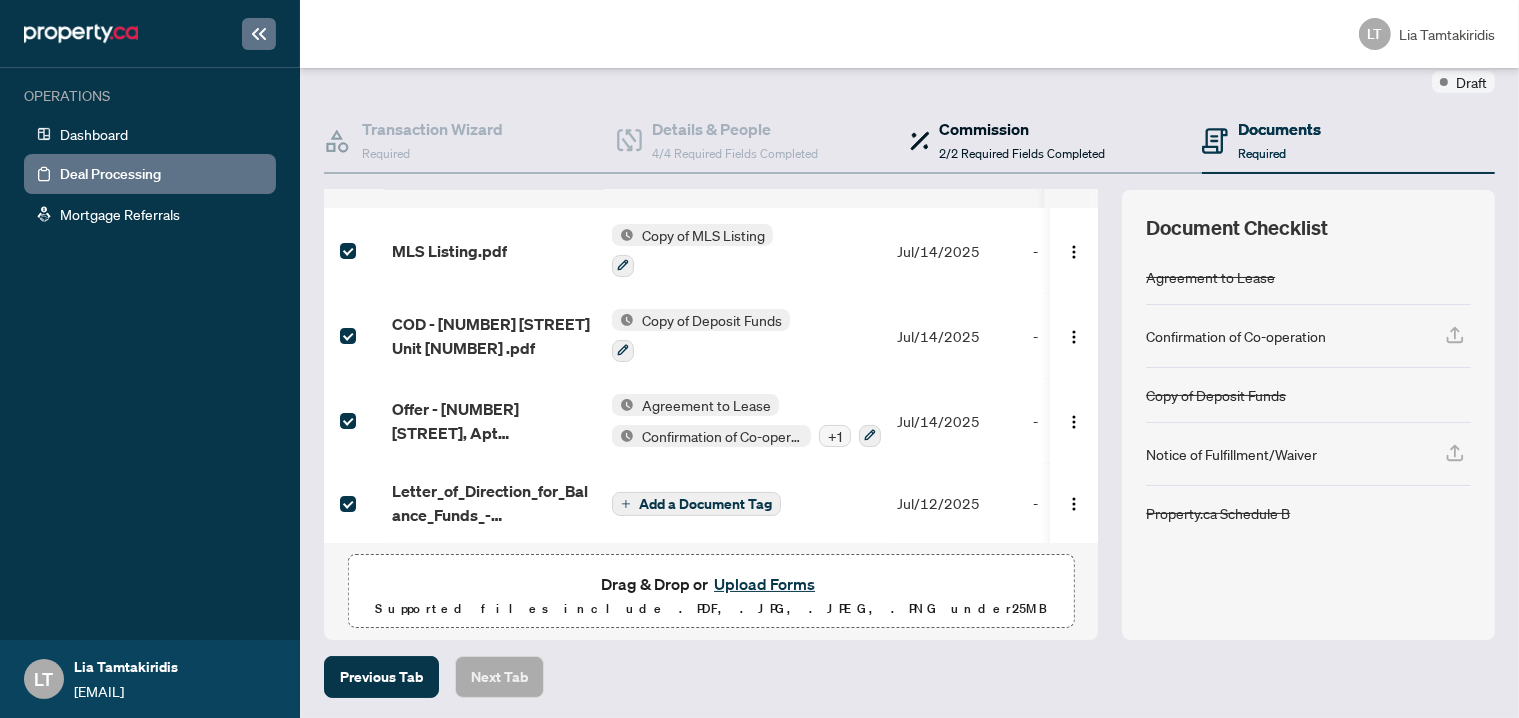 click on "Commission" at bounding box center [1023, 129] 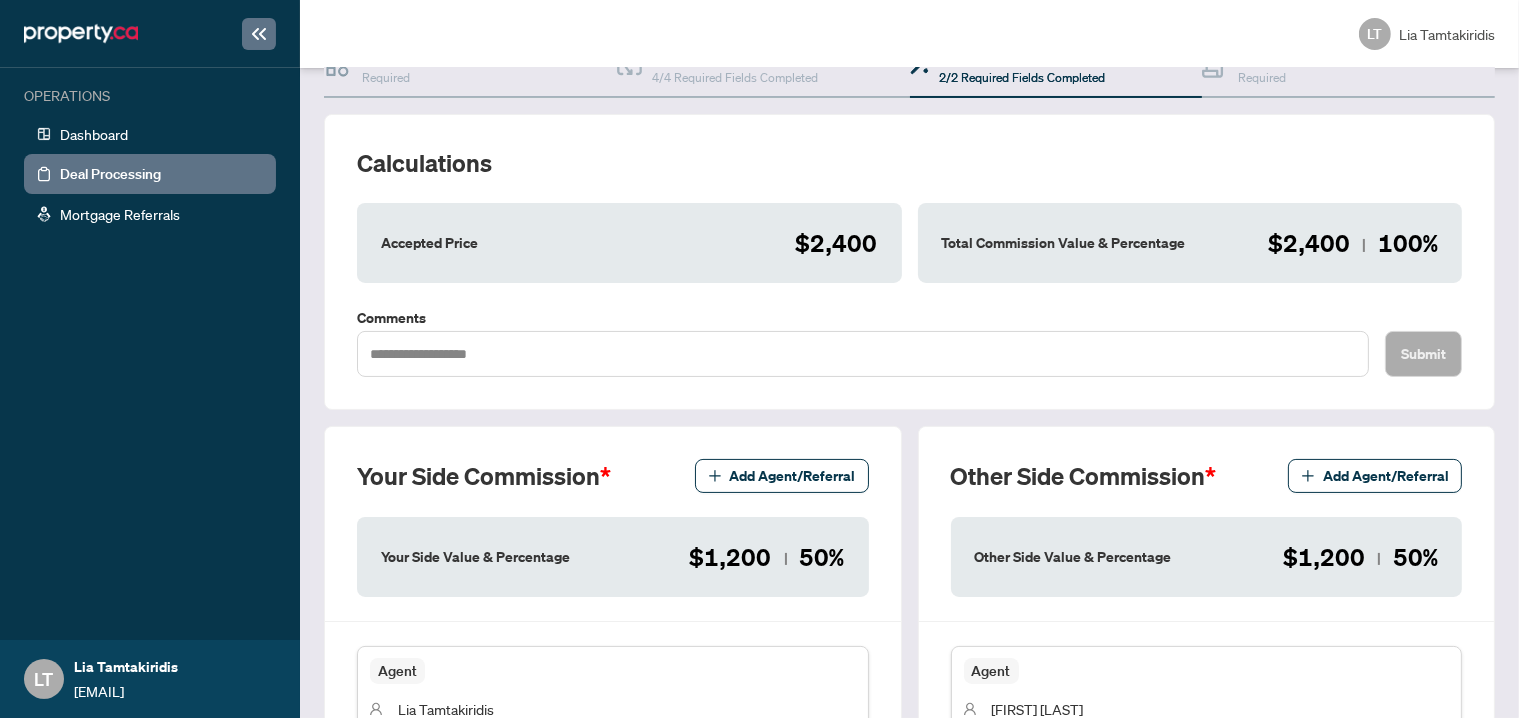 scroll, scrollTop: 168, scrollLeft: 0, axis: vertical 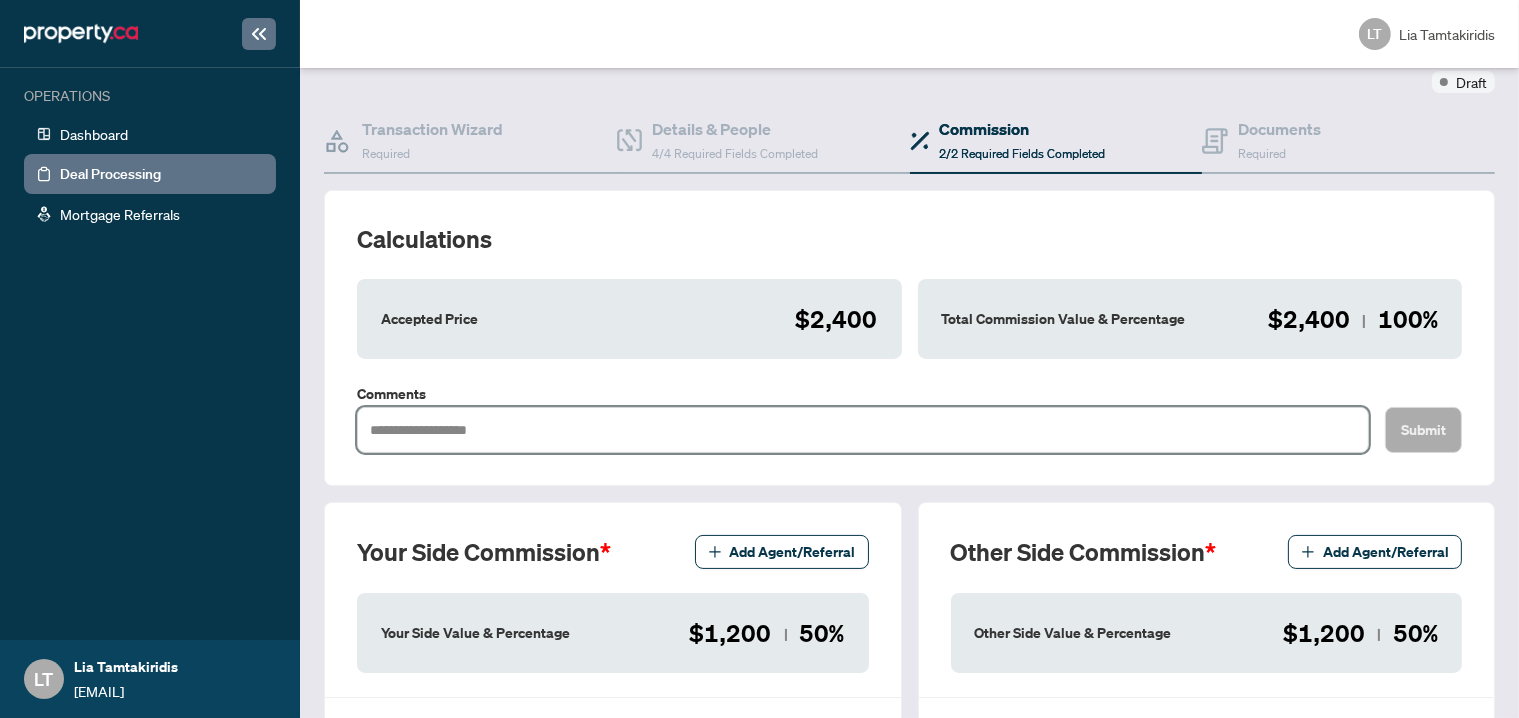 click at bounding box center [863, 430] 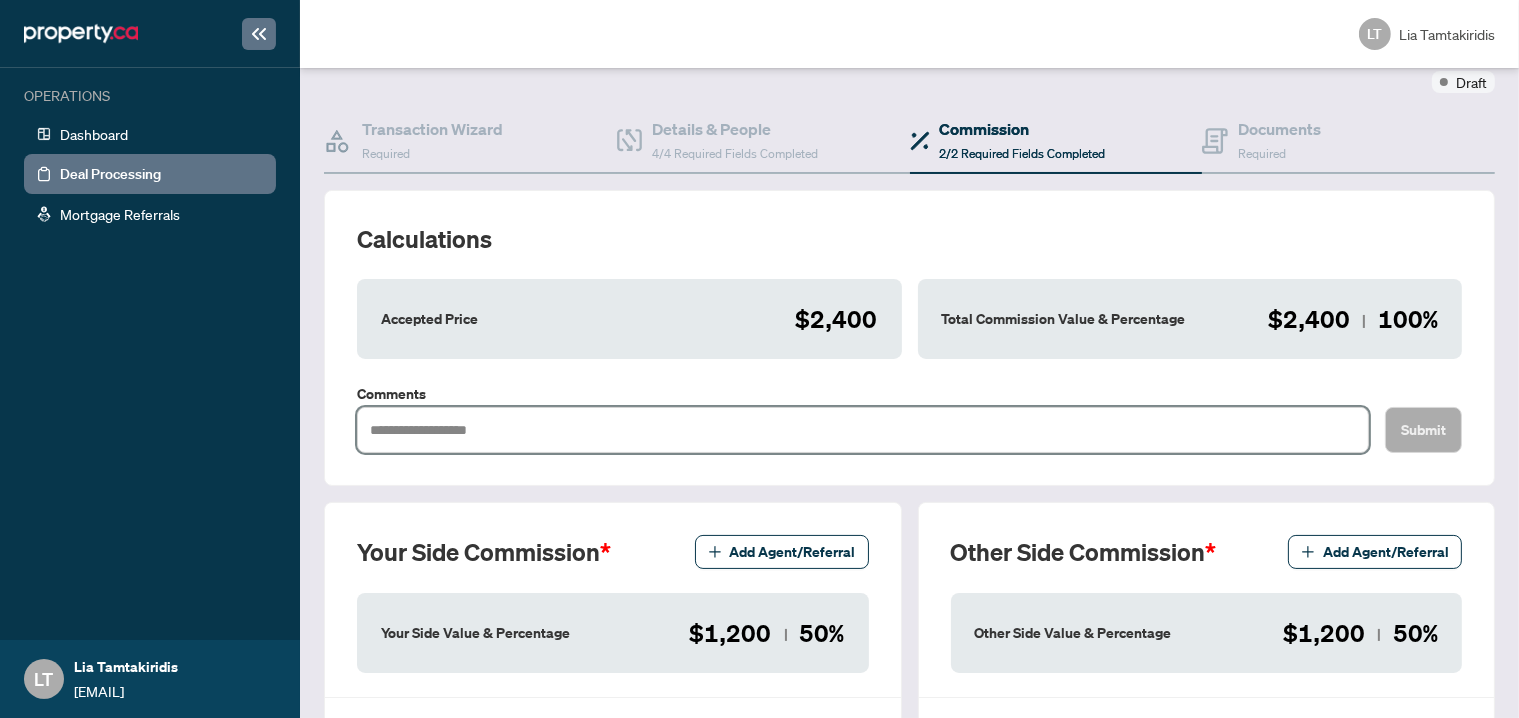 type on "*" 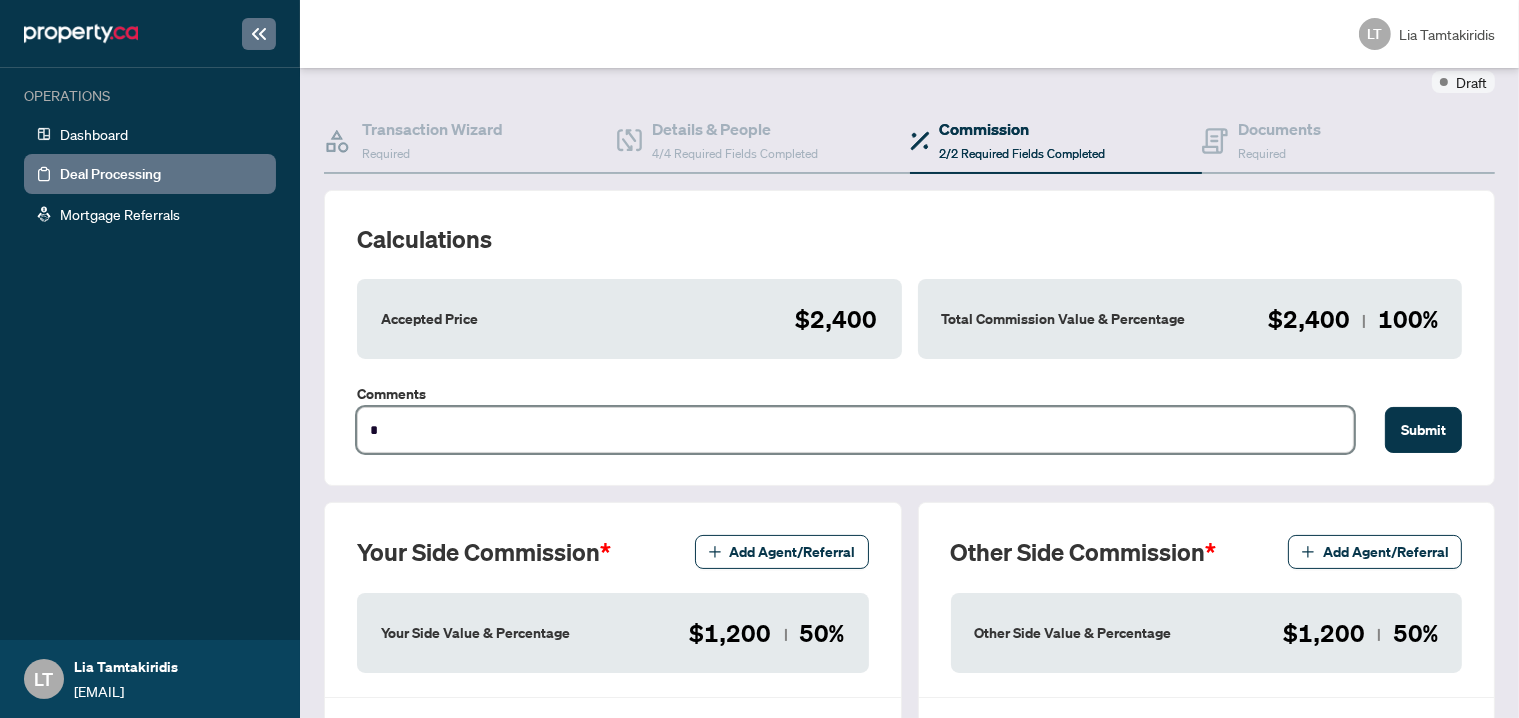 type on "**" 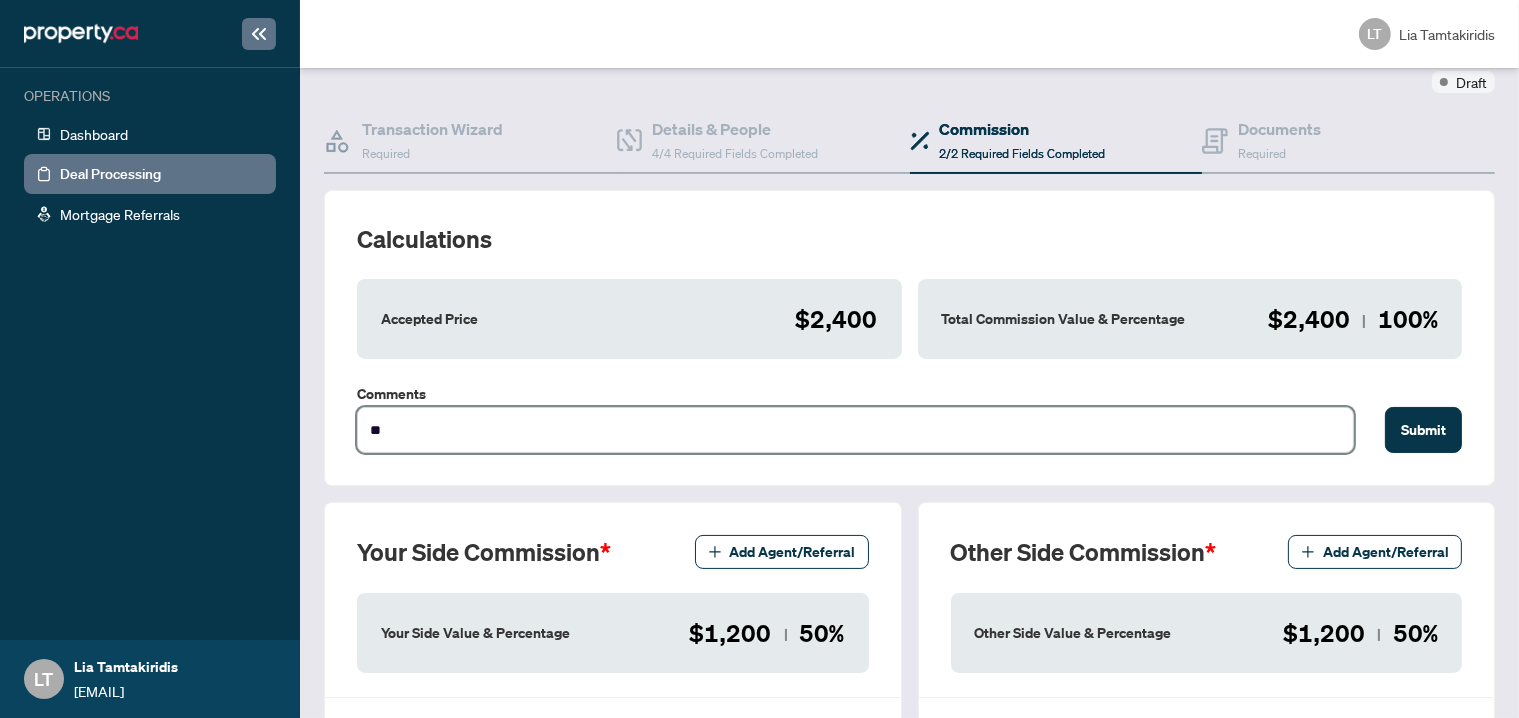 type on "***" 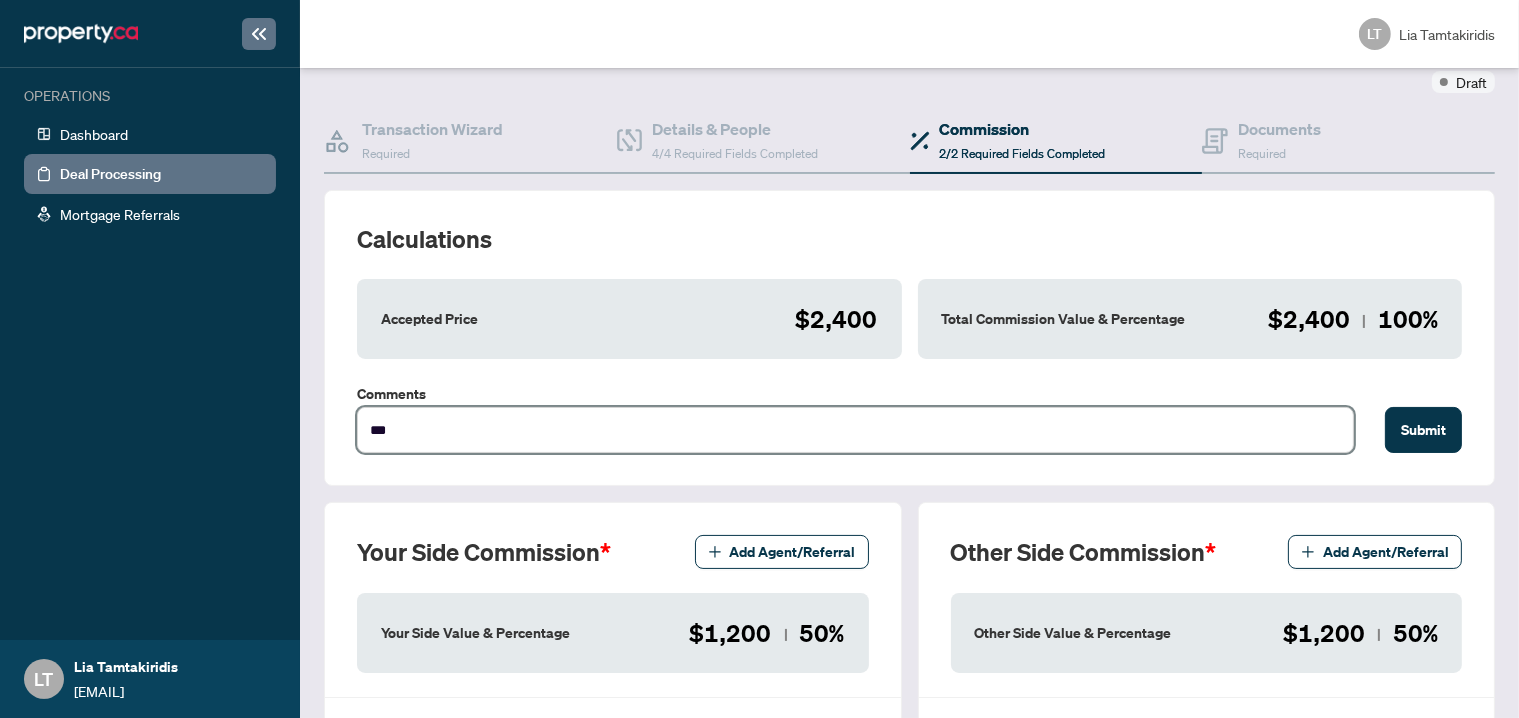 type on "****" 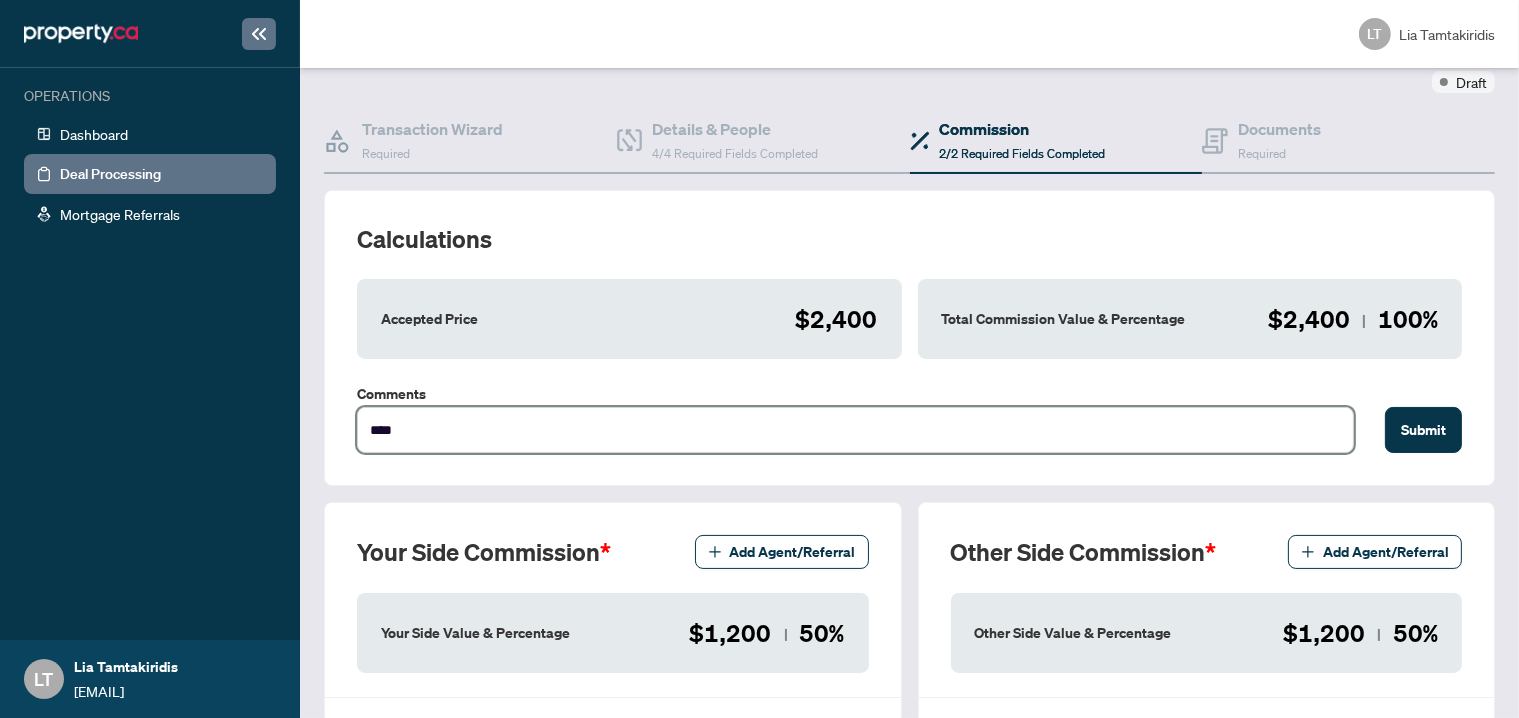 type on "****" 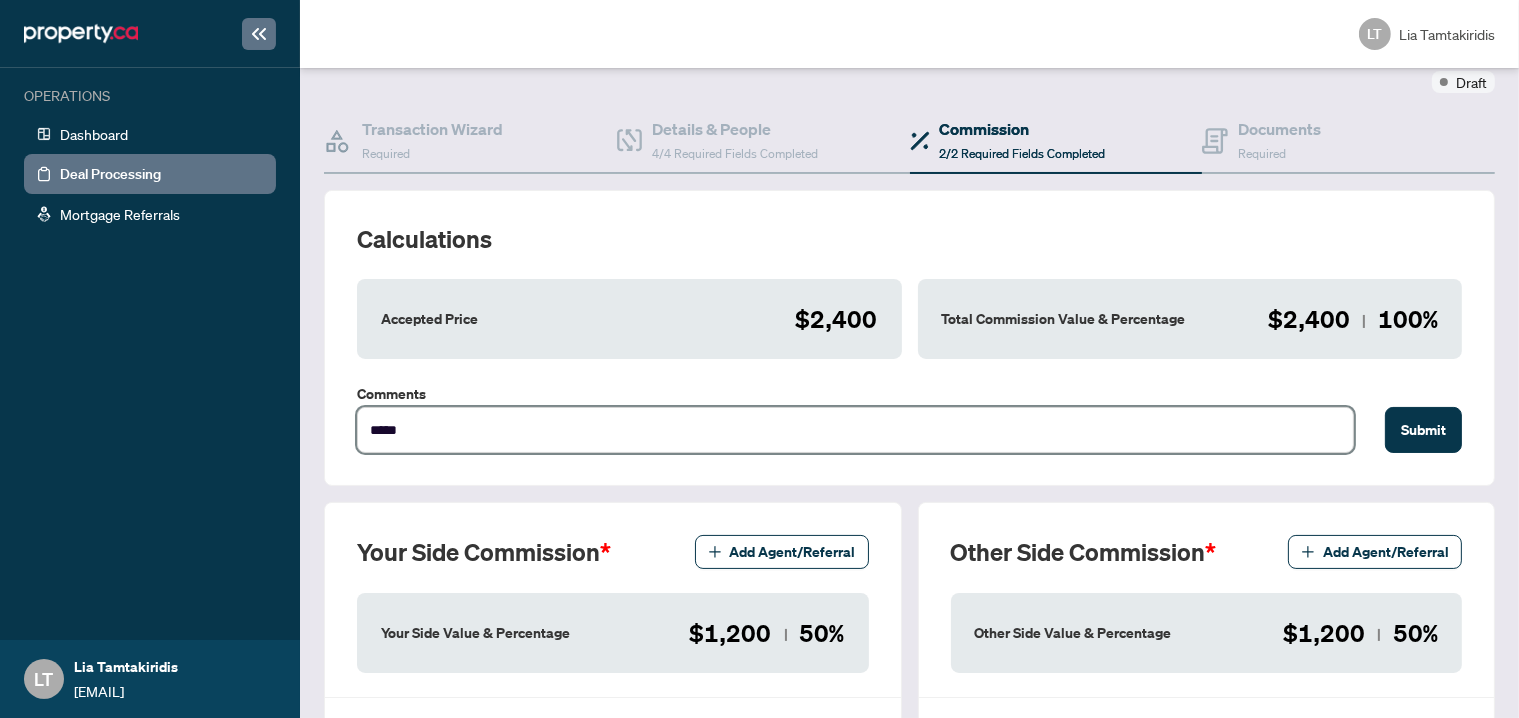 type on "******" 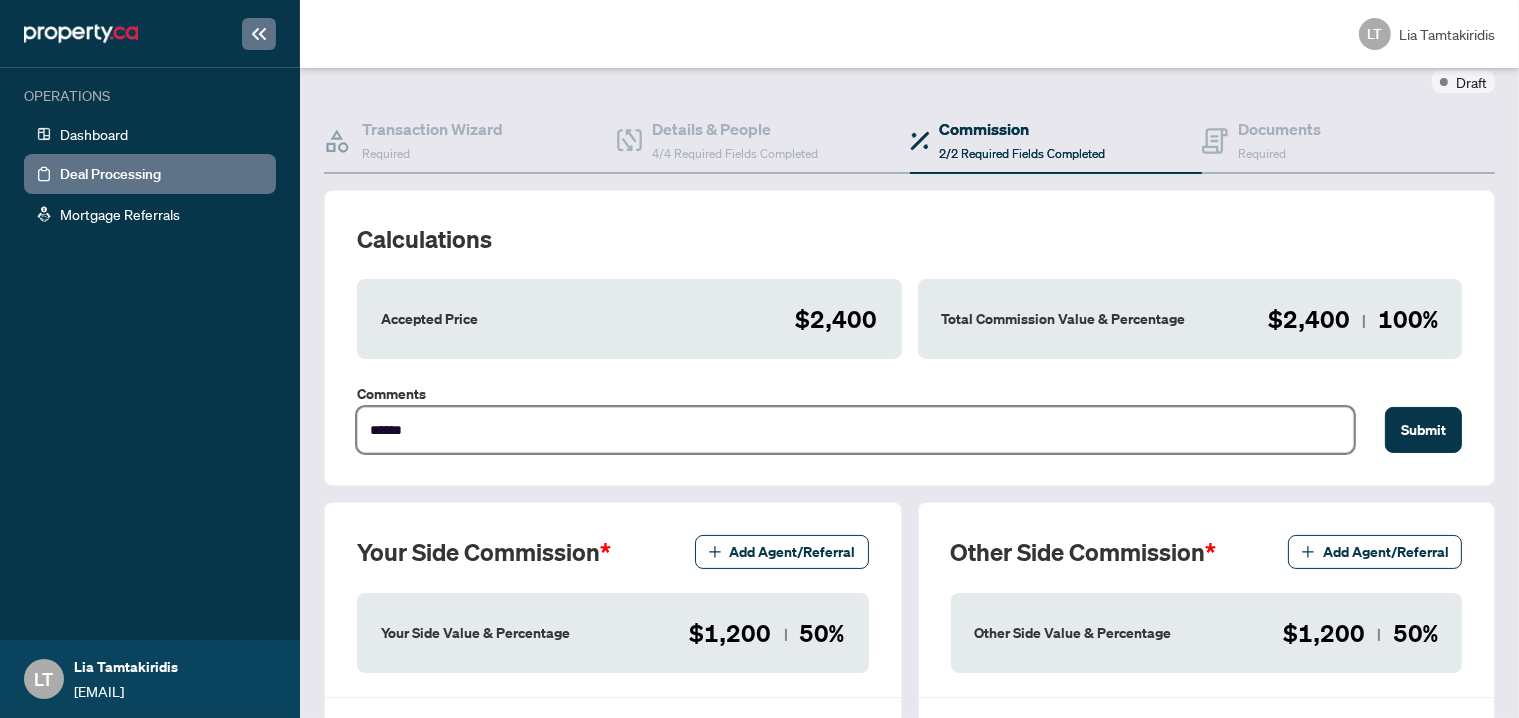 type on "*******" 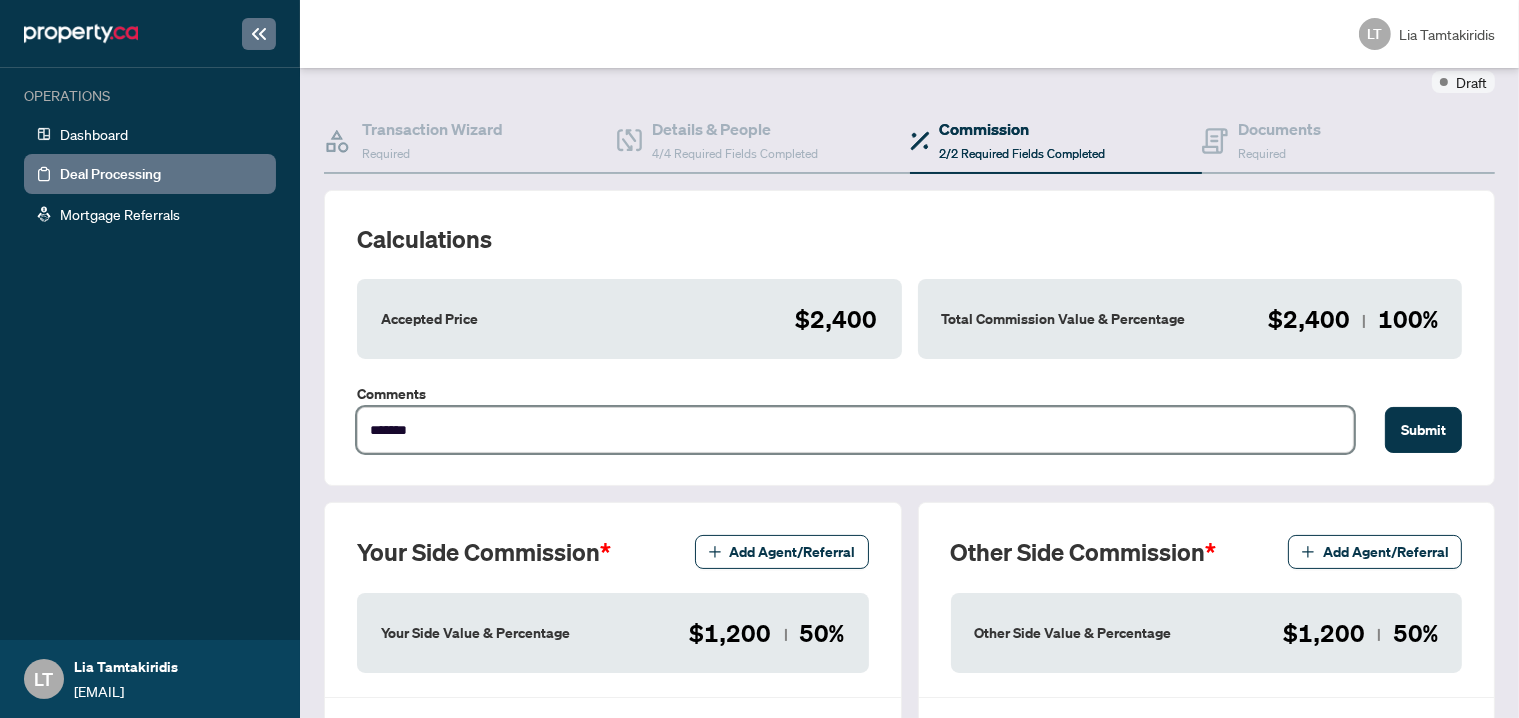 type on "********" 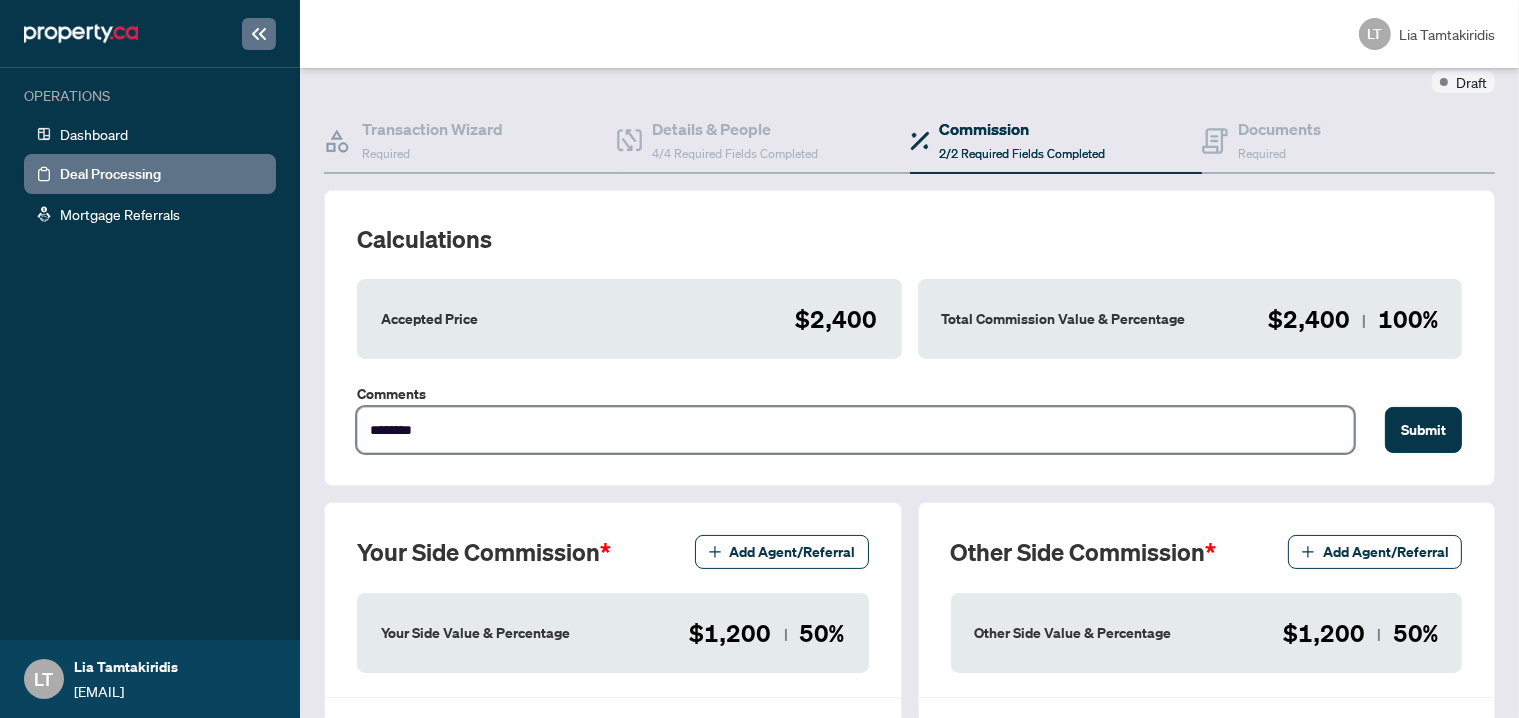 type on "*********" 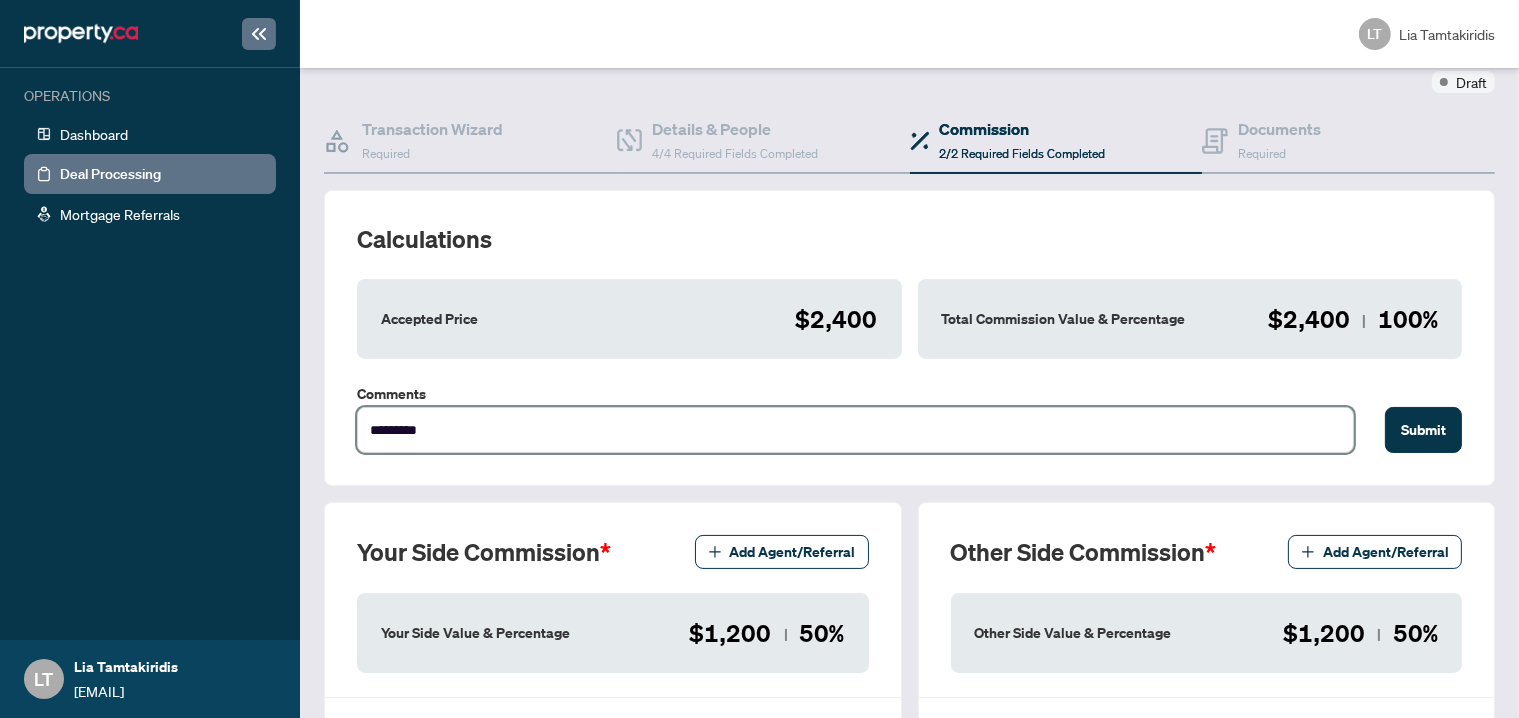 type on "*********" 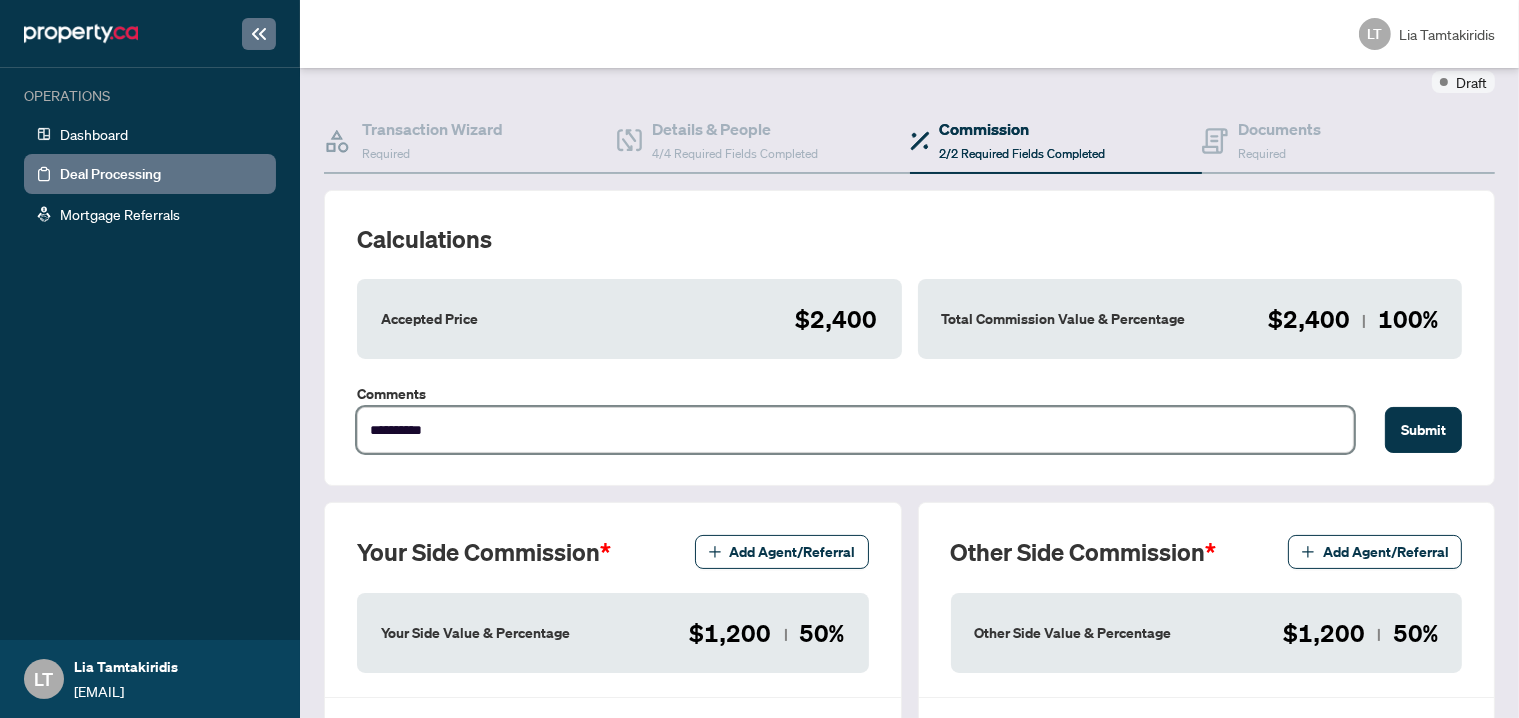 type on "**********" 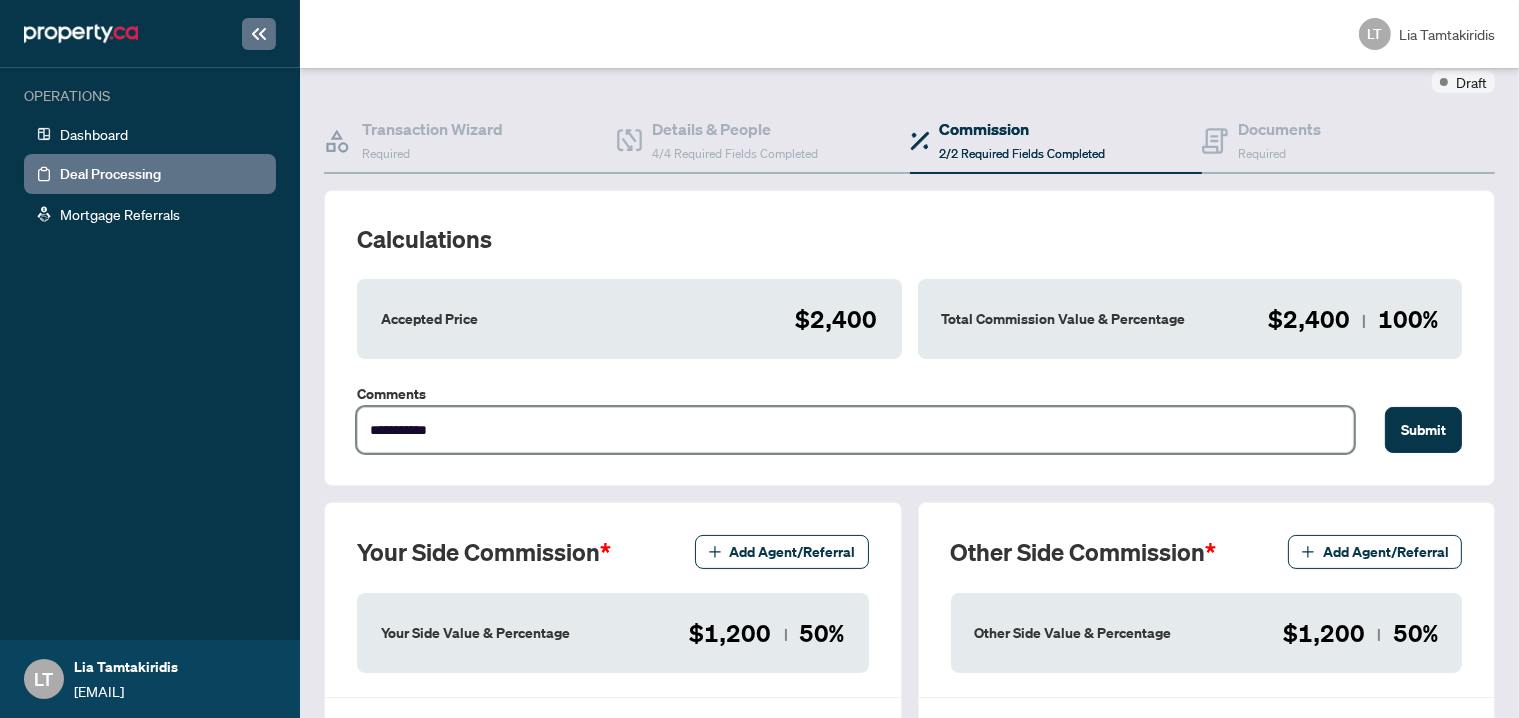 type on "**********" 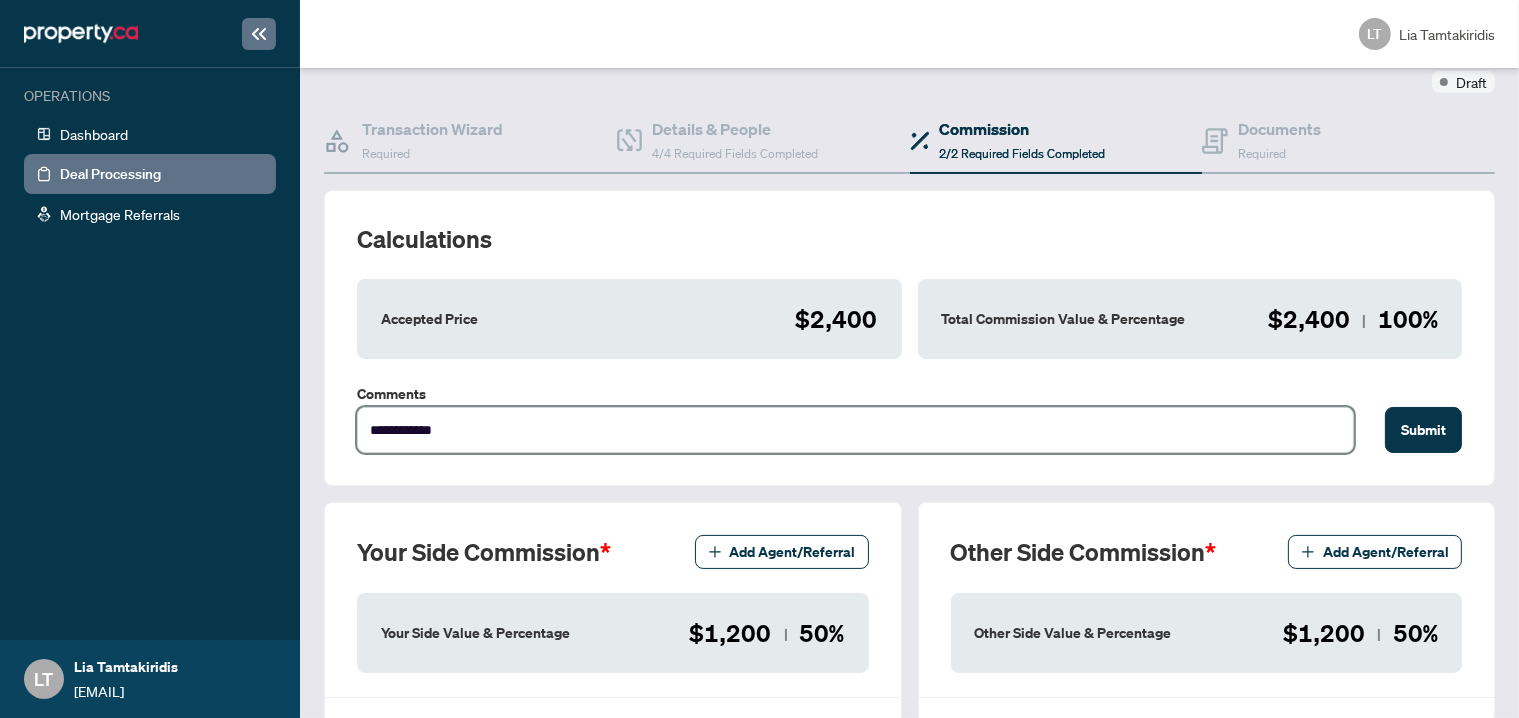 type on "**********" 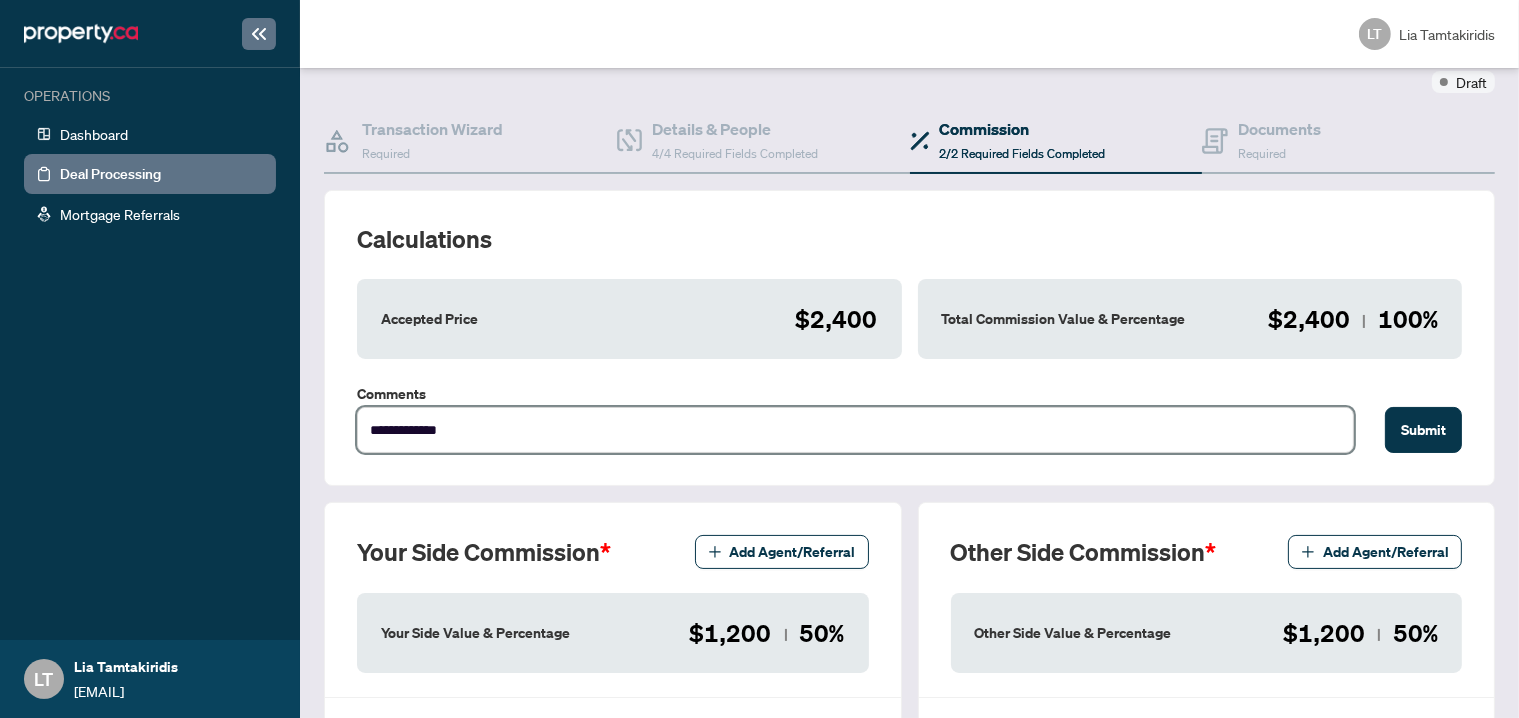 type on "**********" 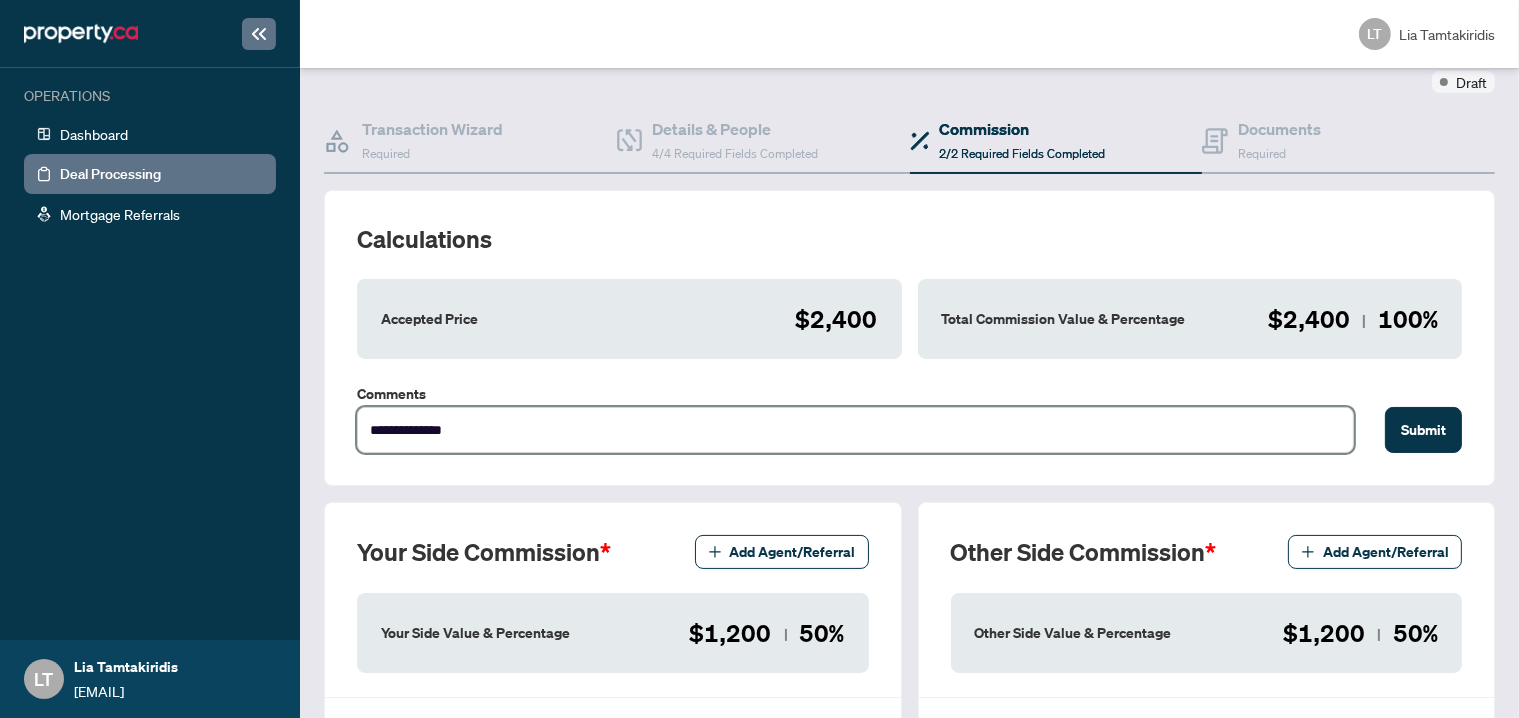 type on "**********" 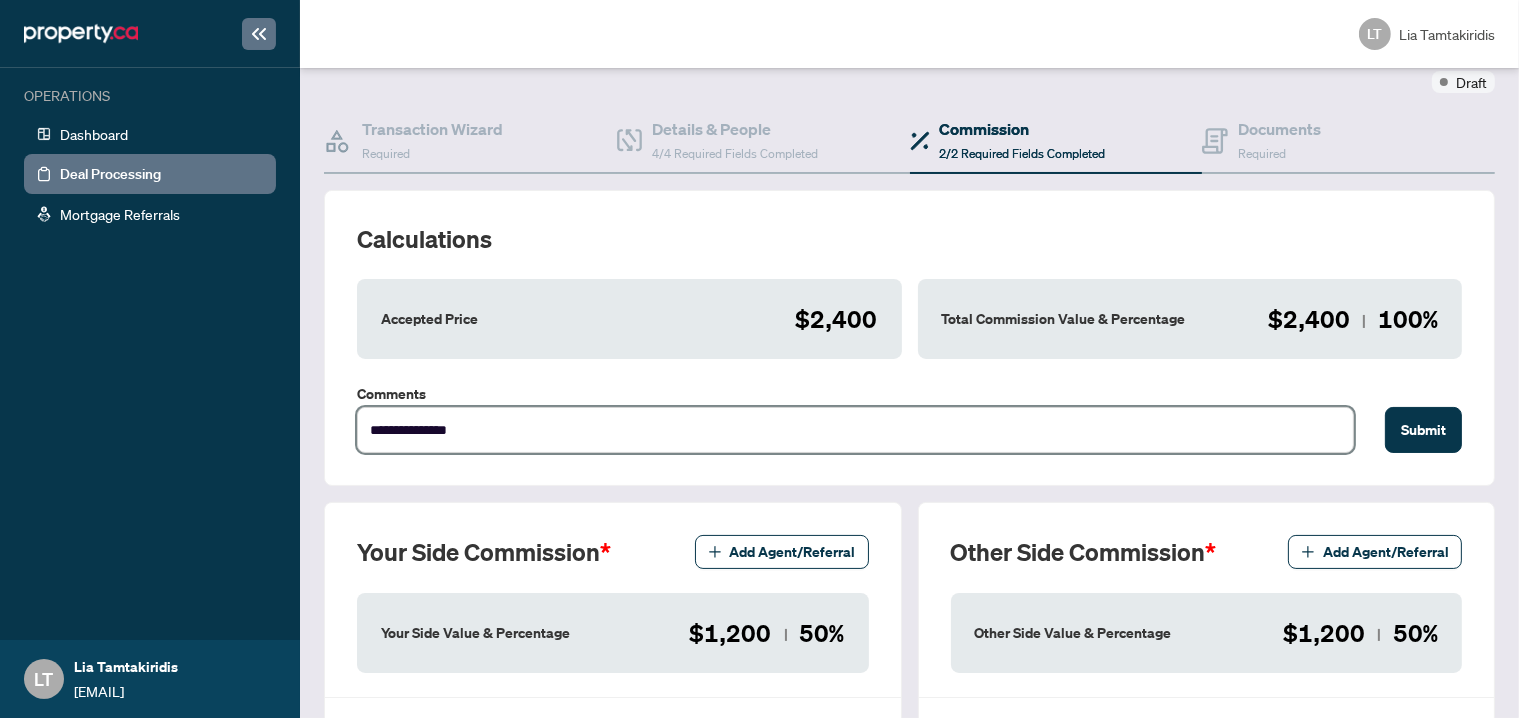 type on "**********" 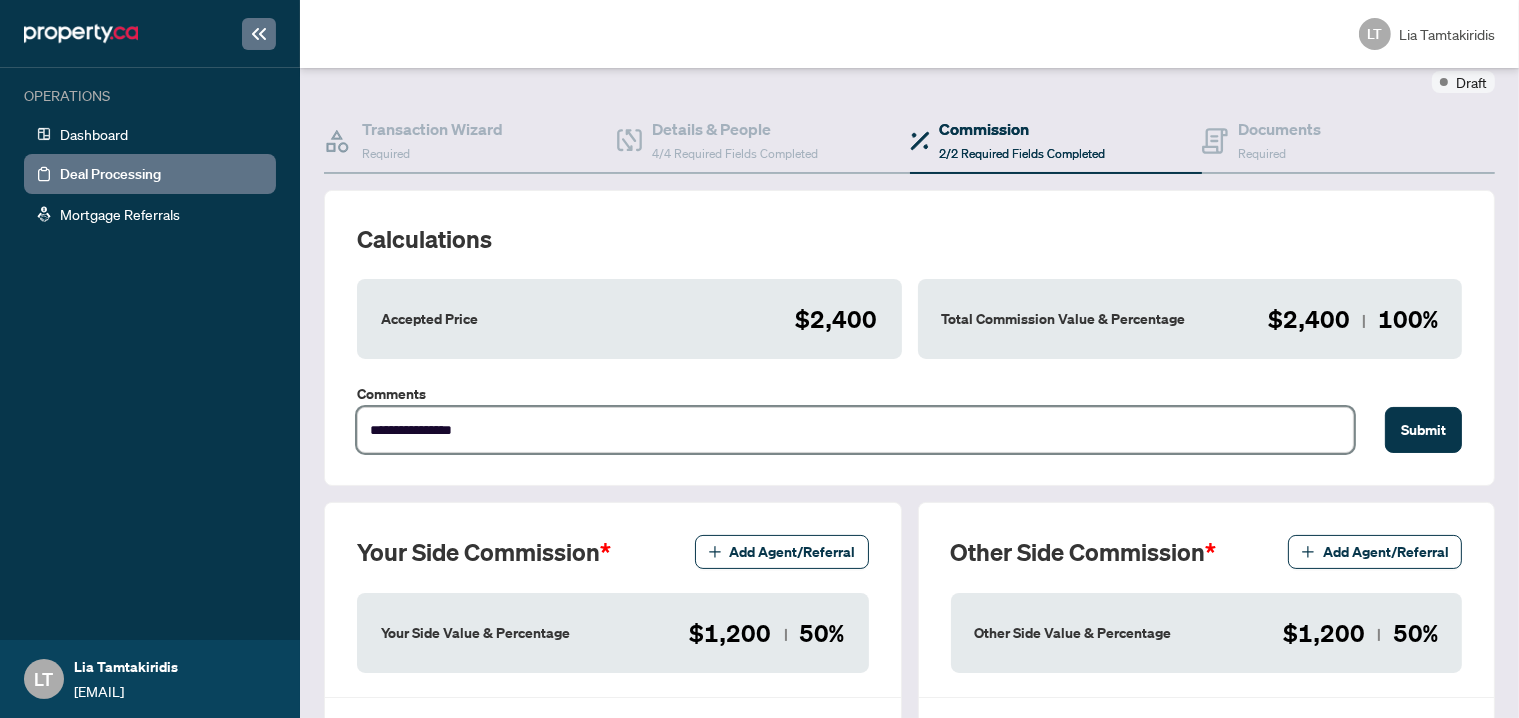 type on "**********" 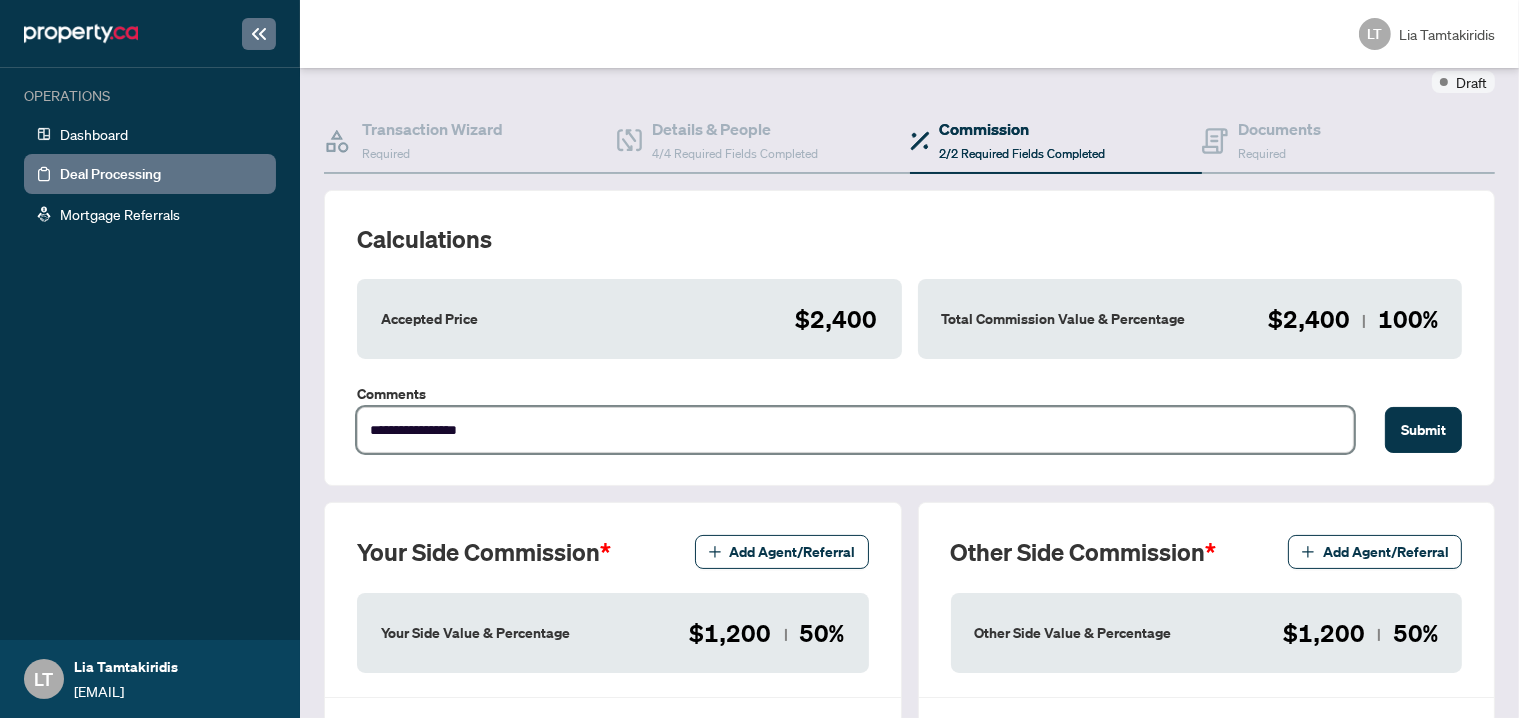 type on "**********" 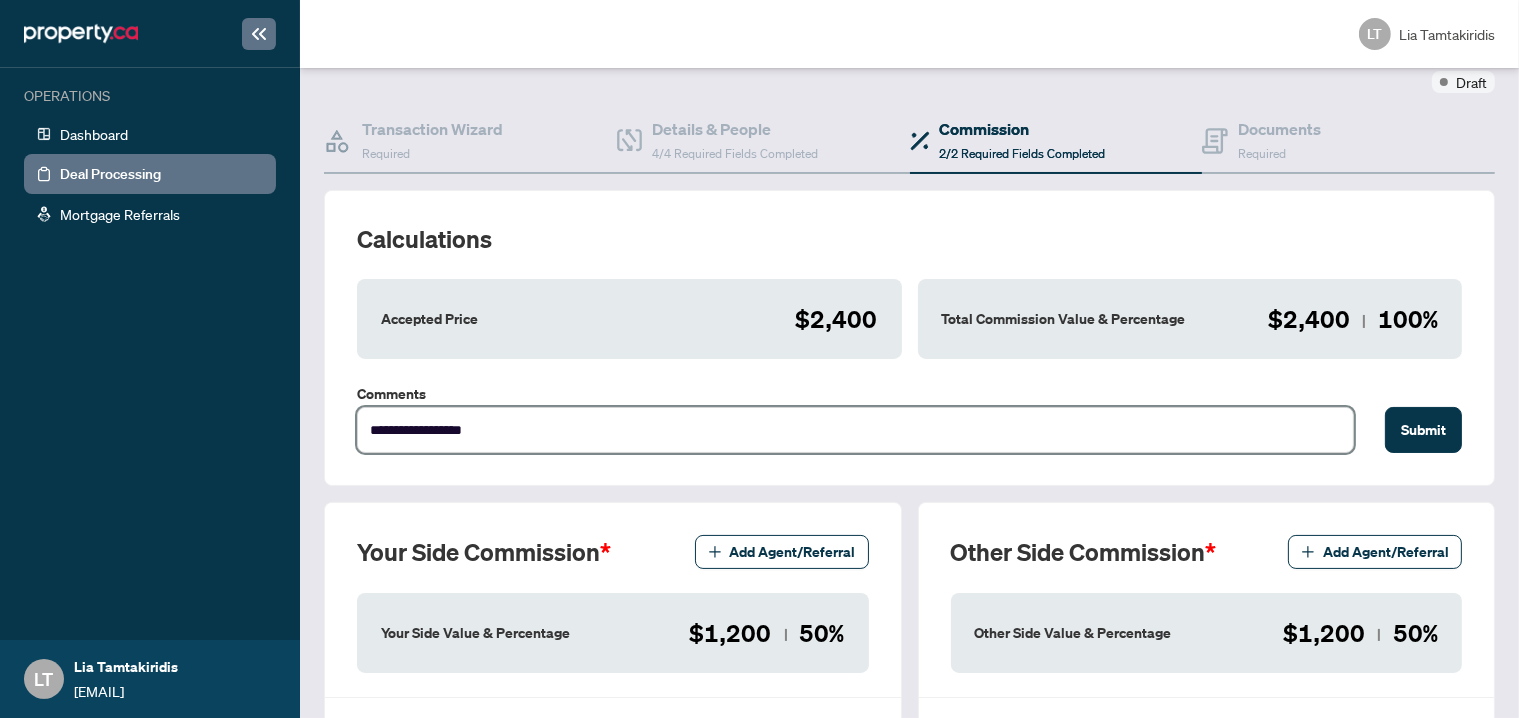 type on "**********" 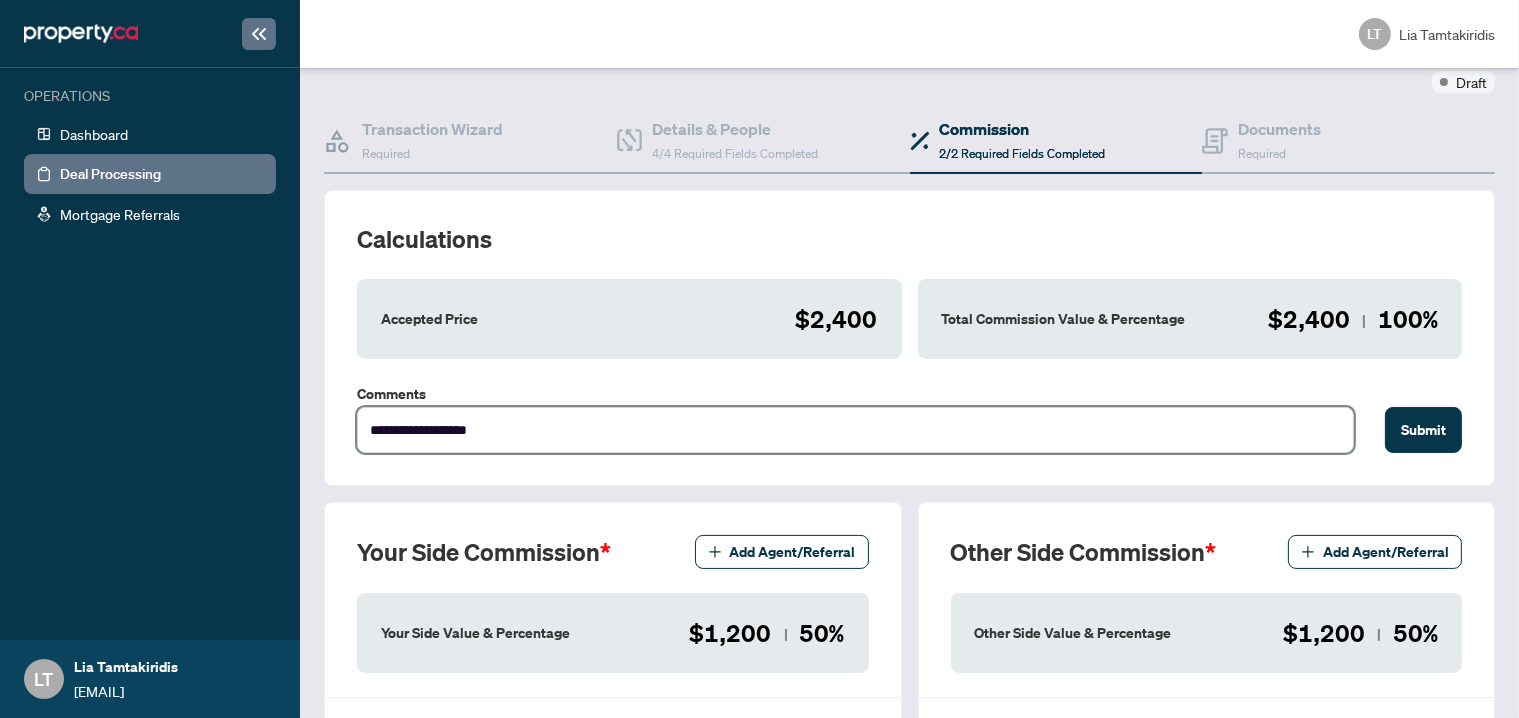 type on "**********" 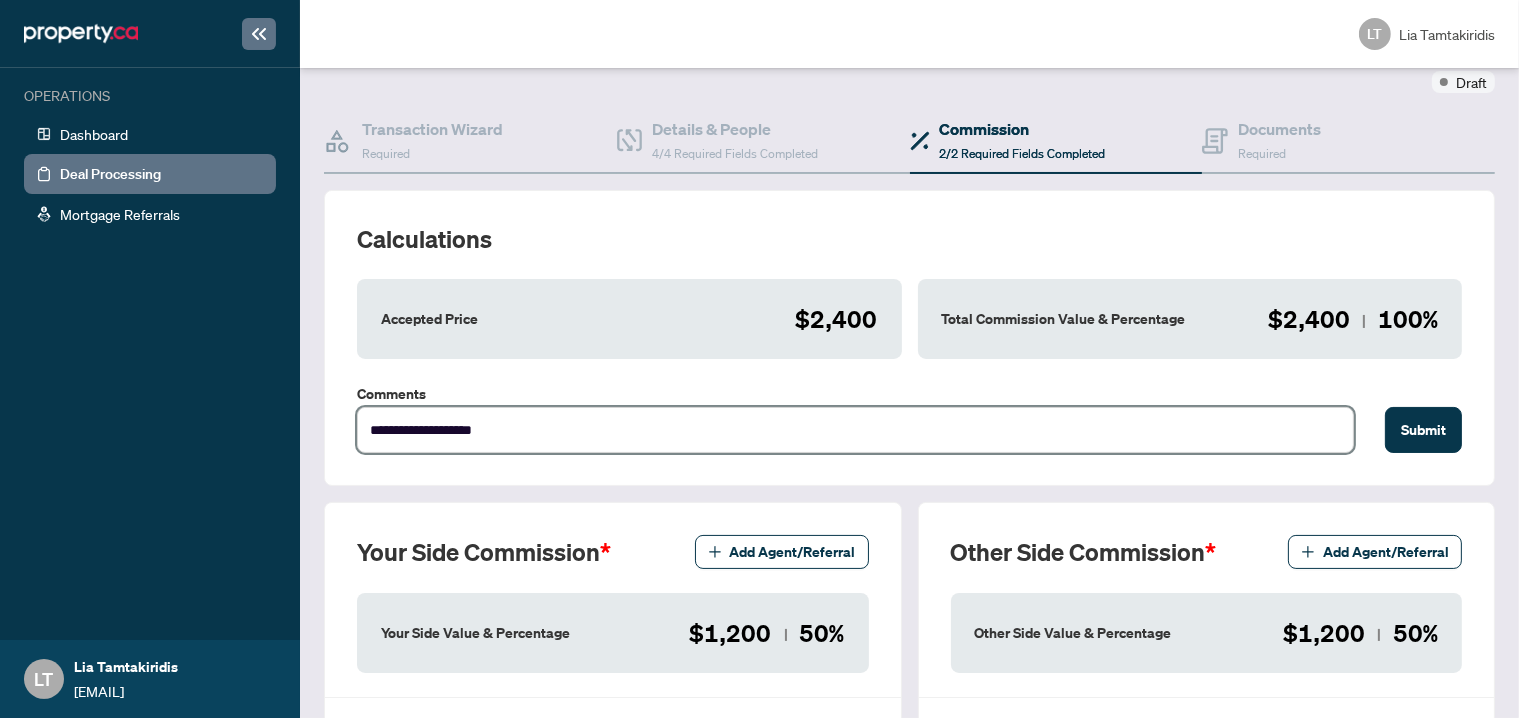 type on "**********" 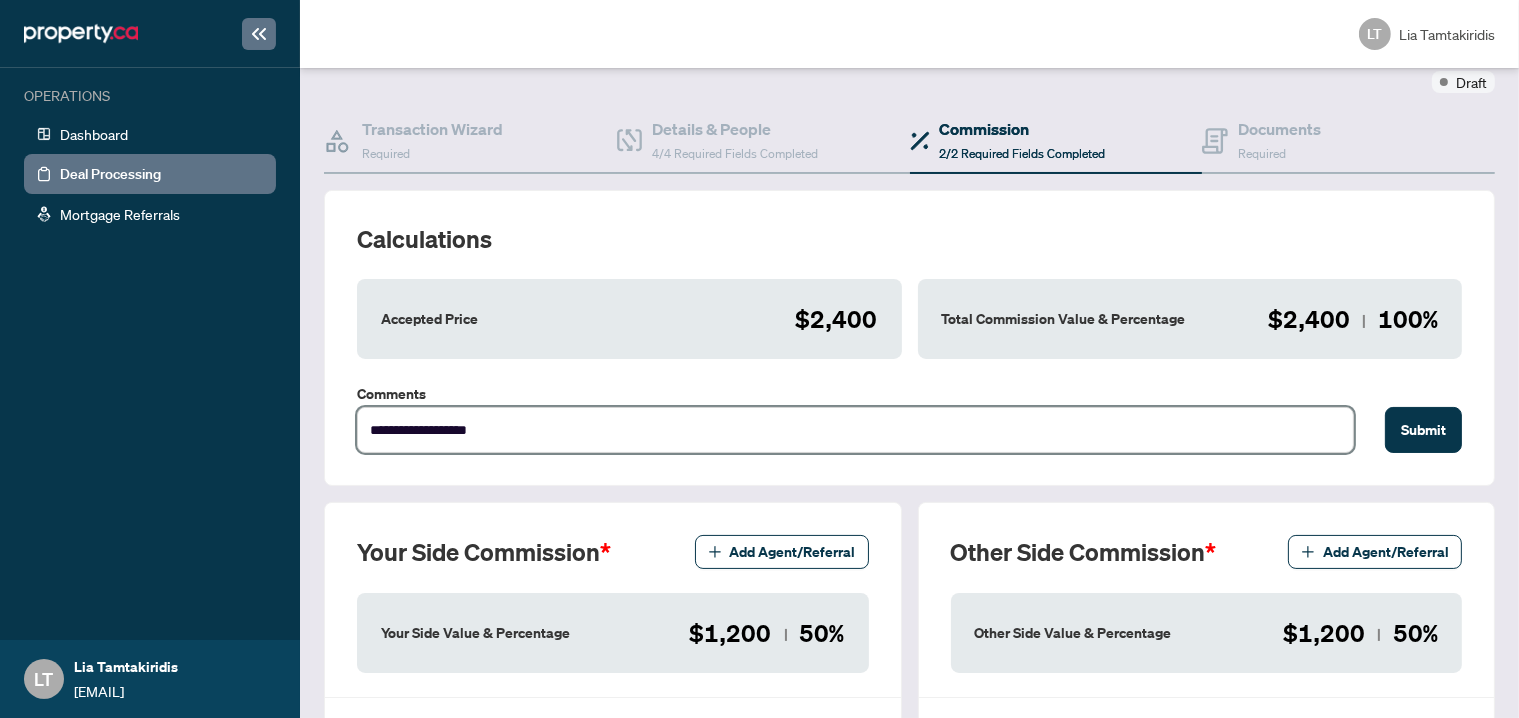 type on "**********" 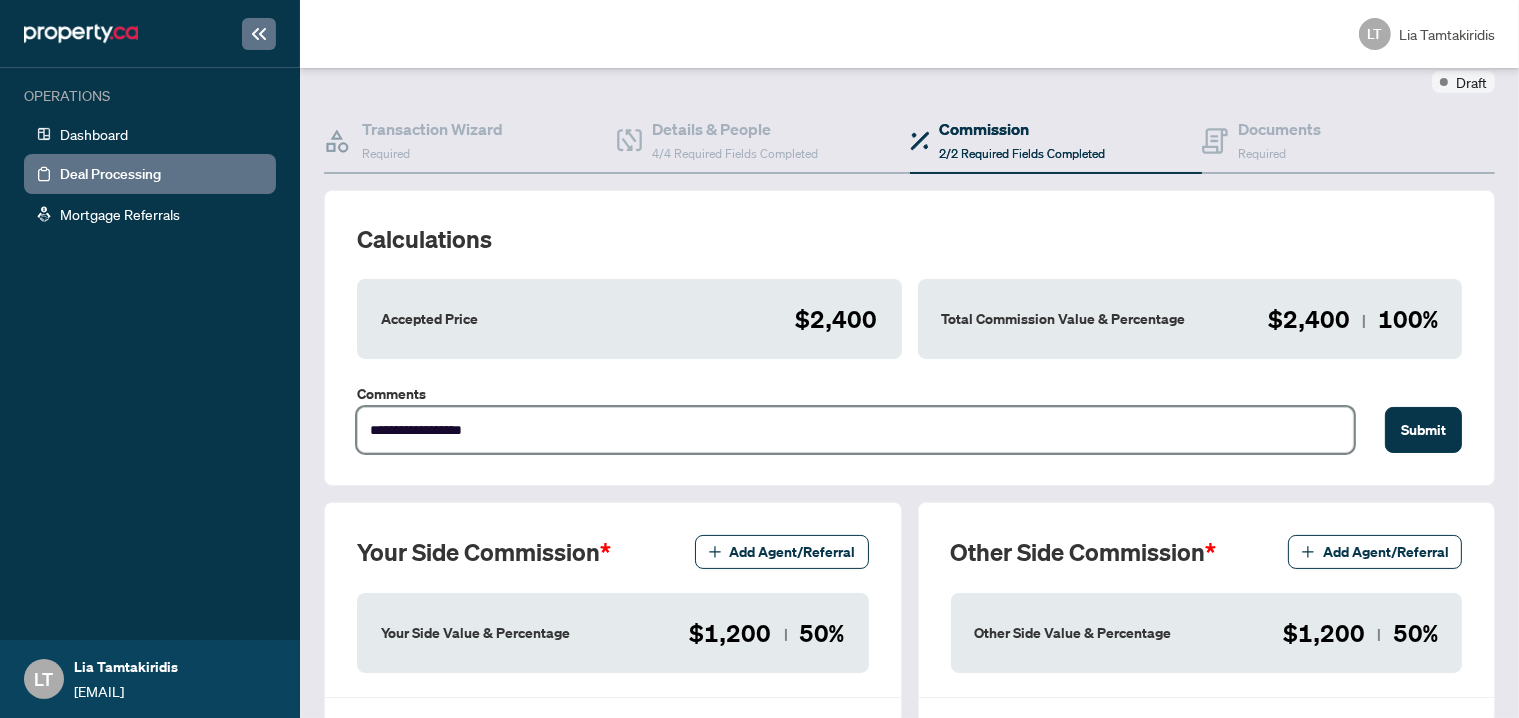 type on "**********" 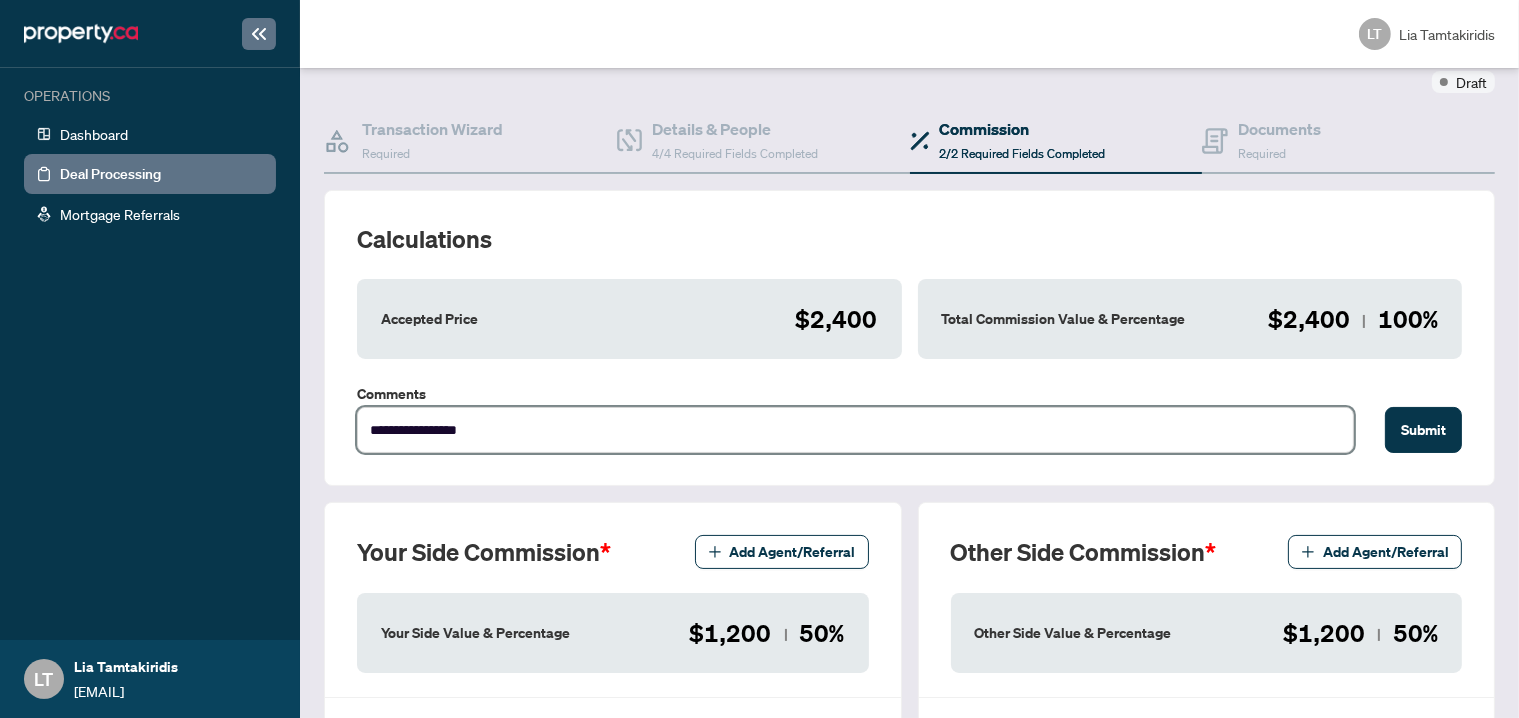 type on "**********" 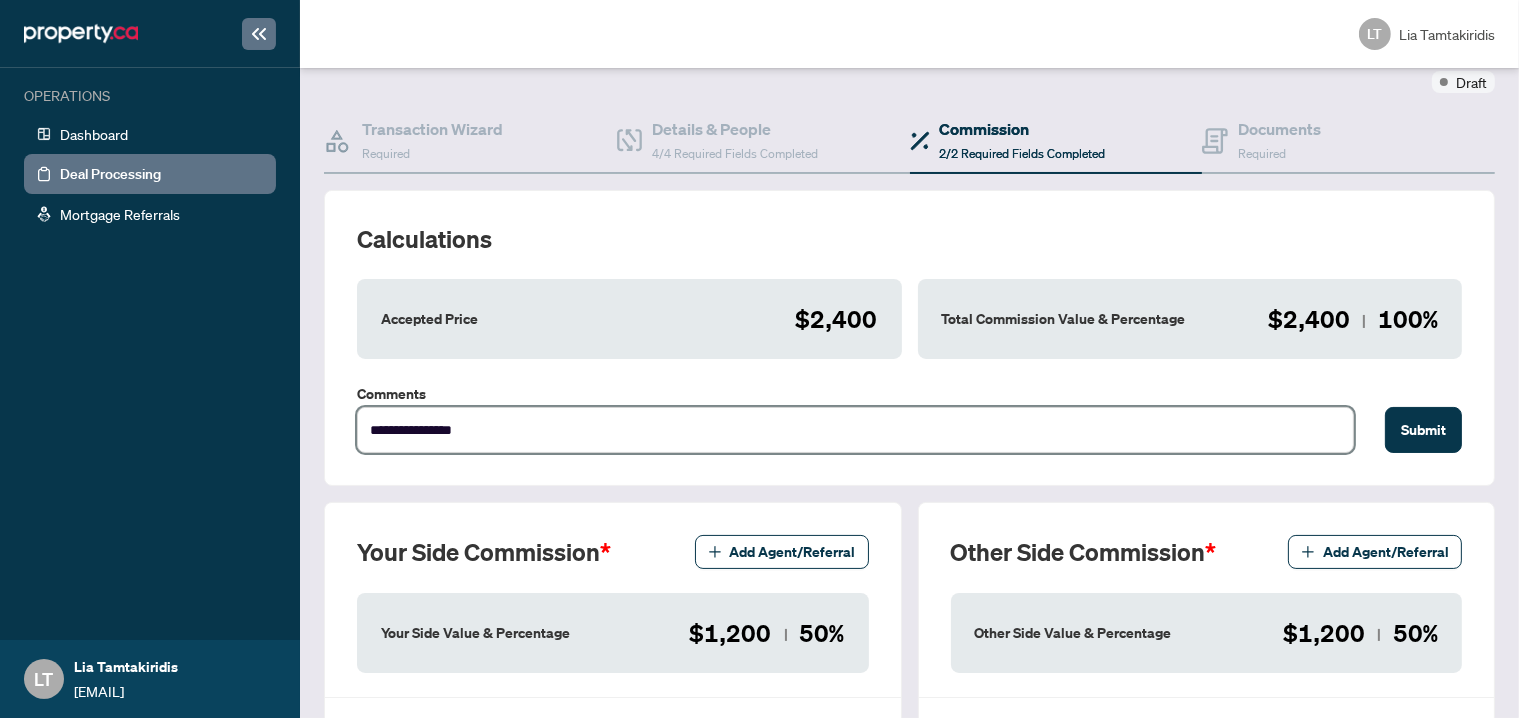 type on "**********" 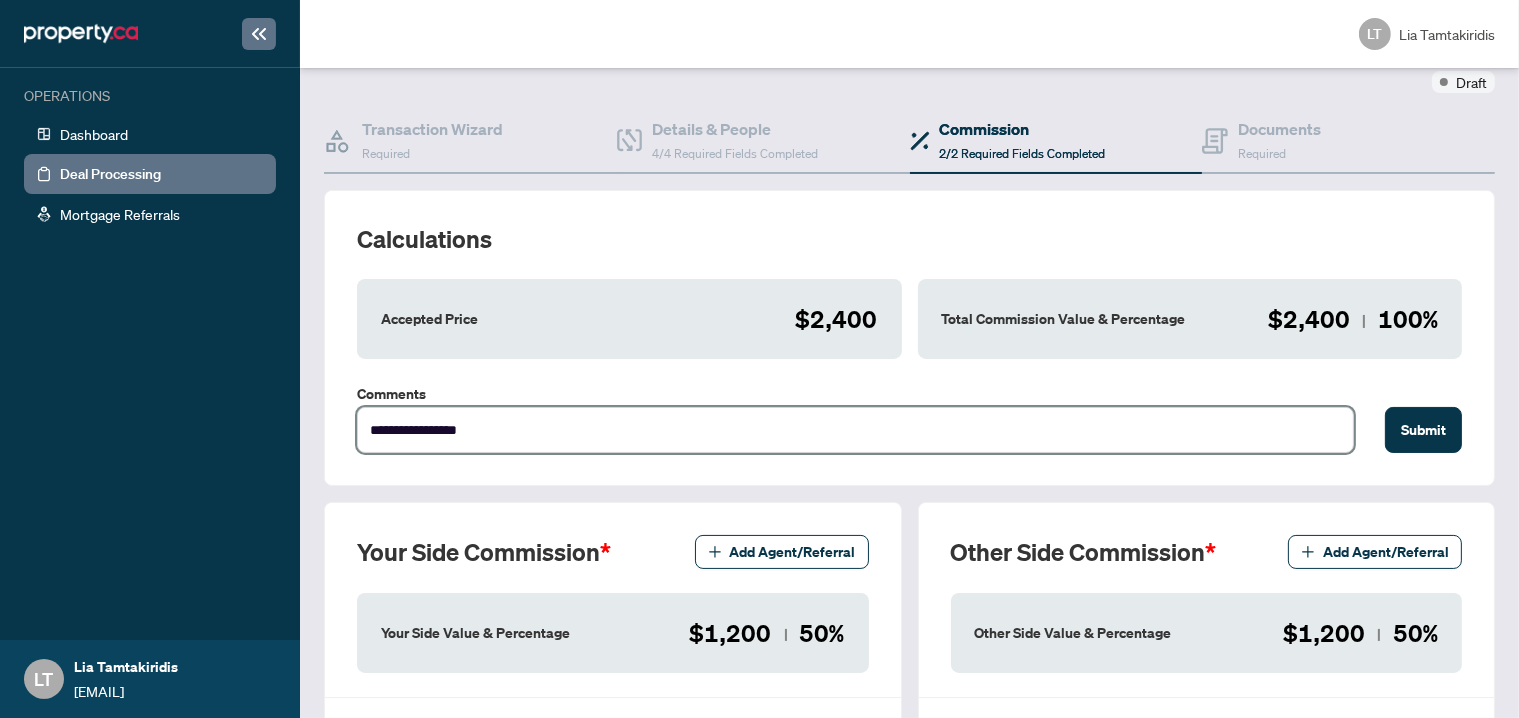 type on "**********" 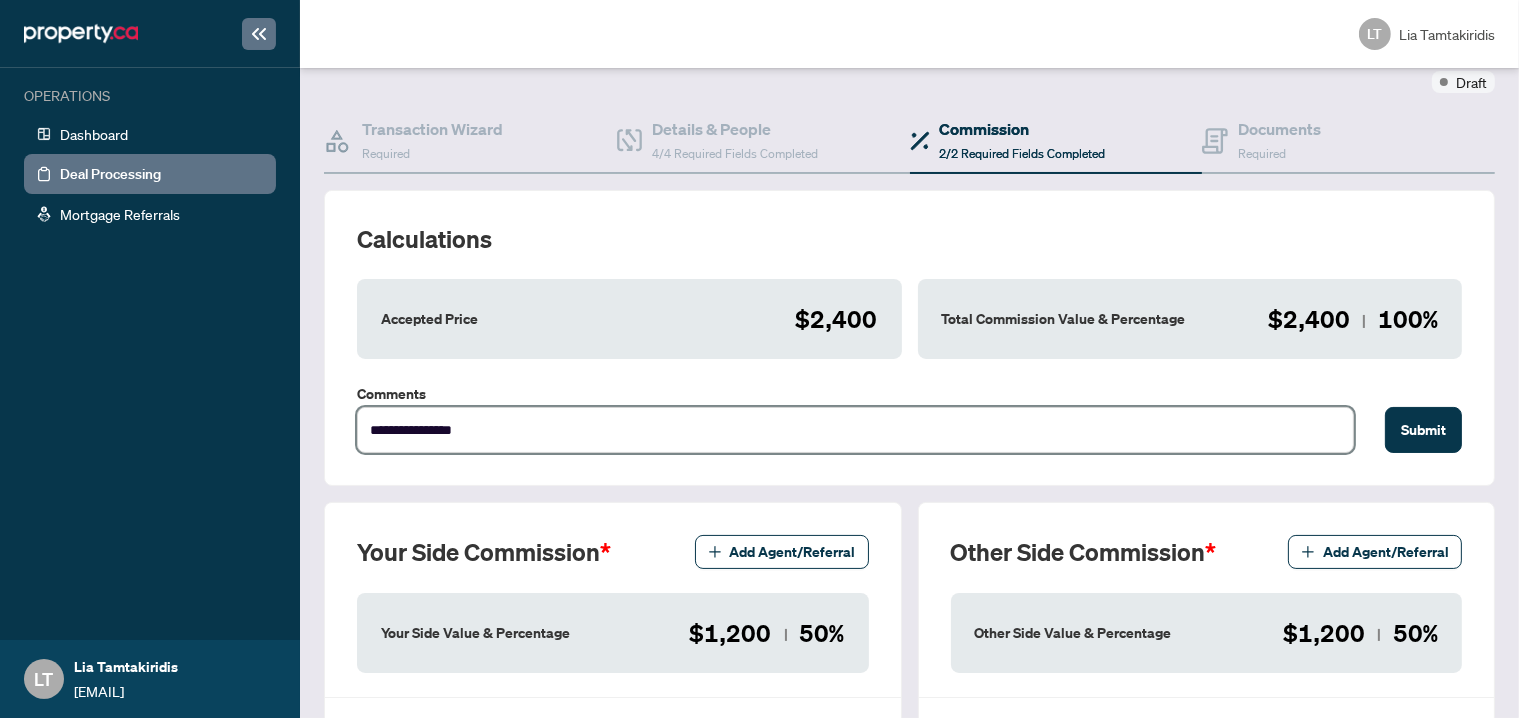 type on "**********" 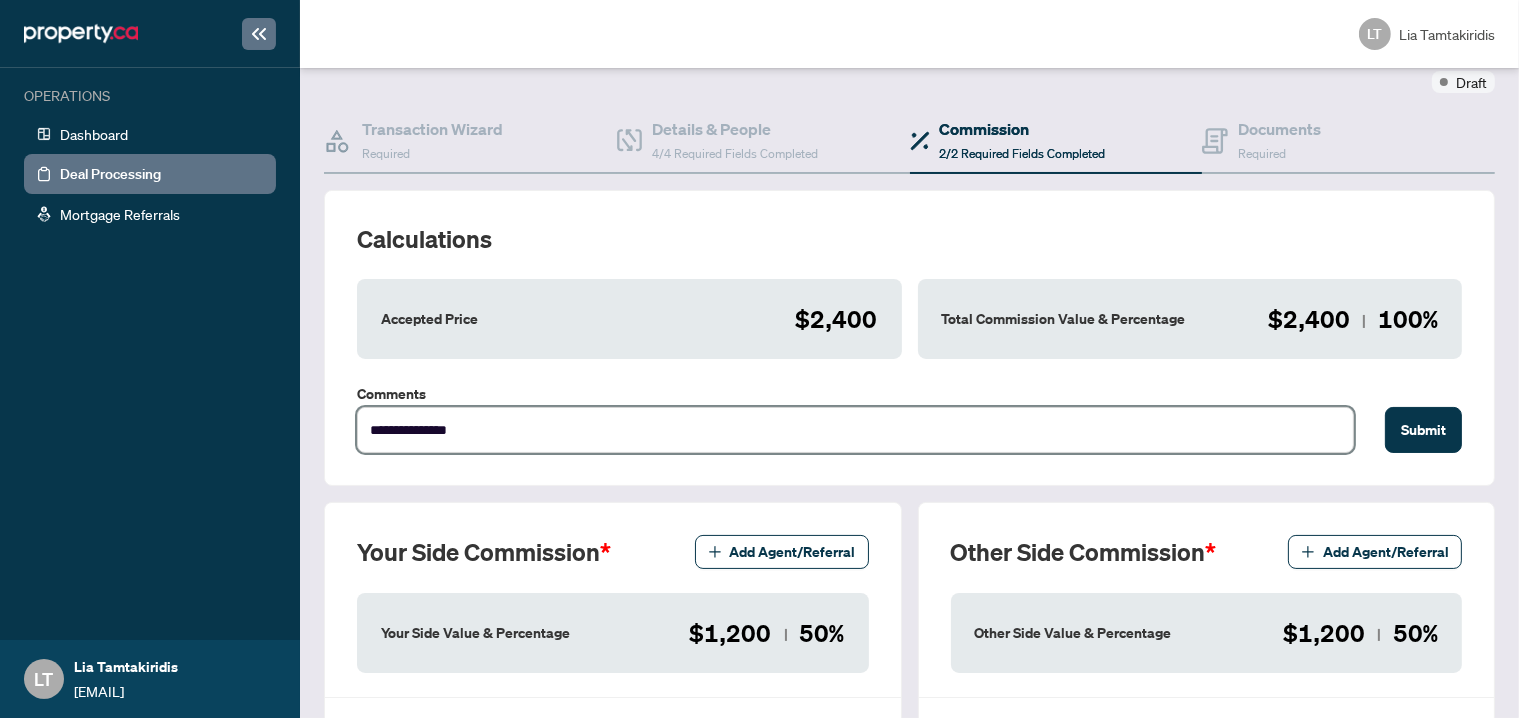 type on "**********" 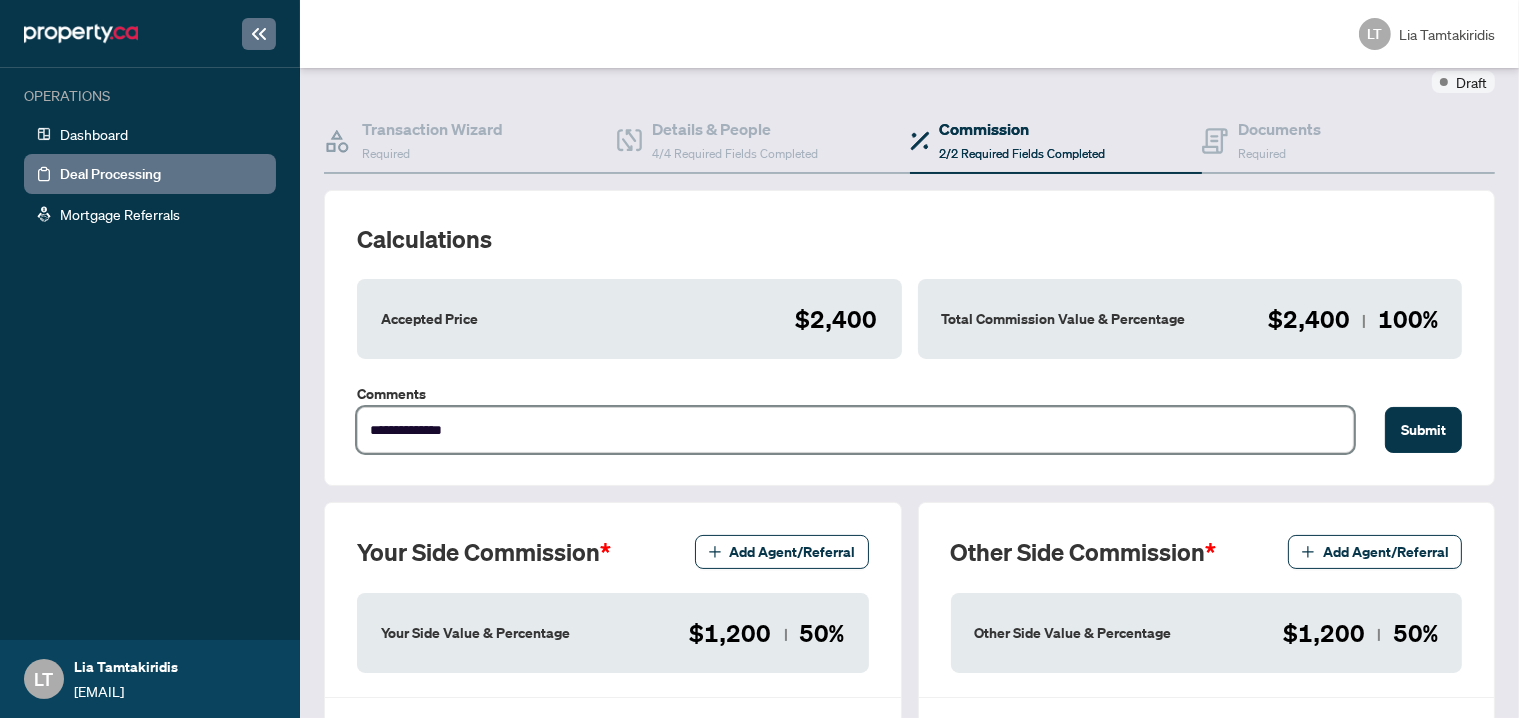 type on "**********" 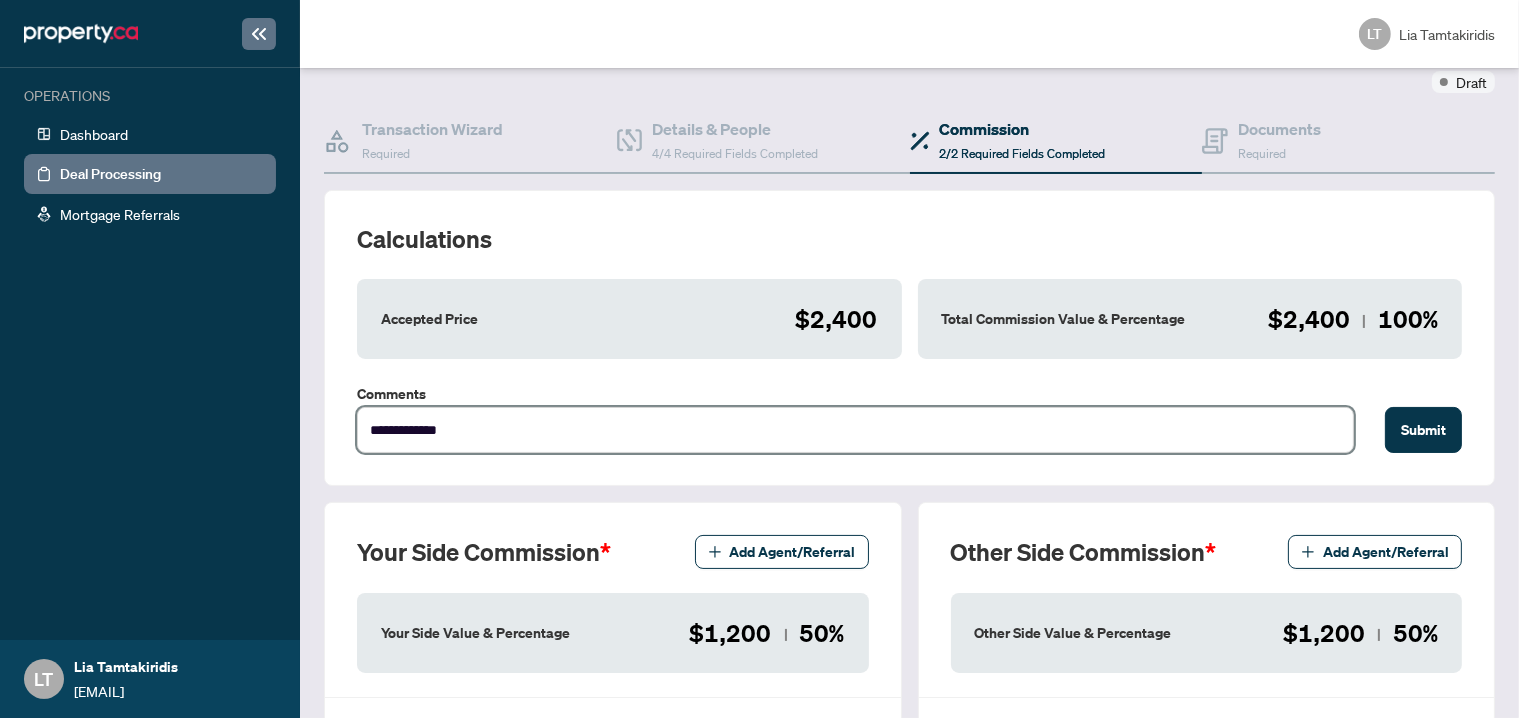 type on "**********" 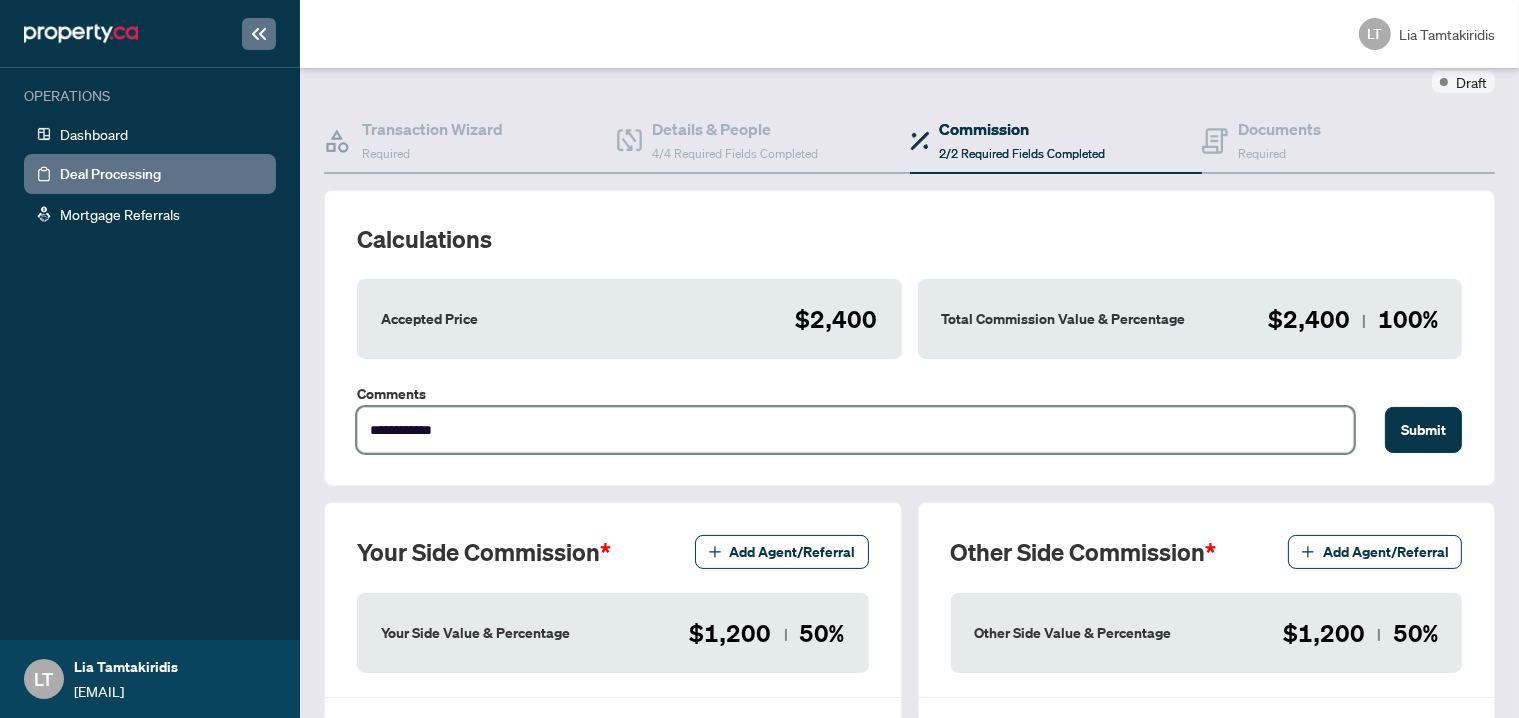 type on "**********" 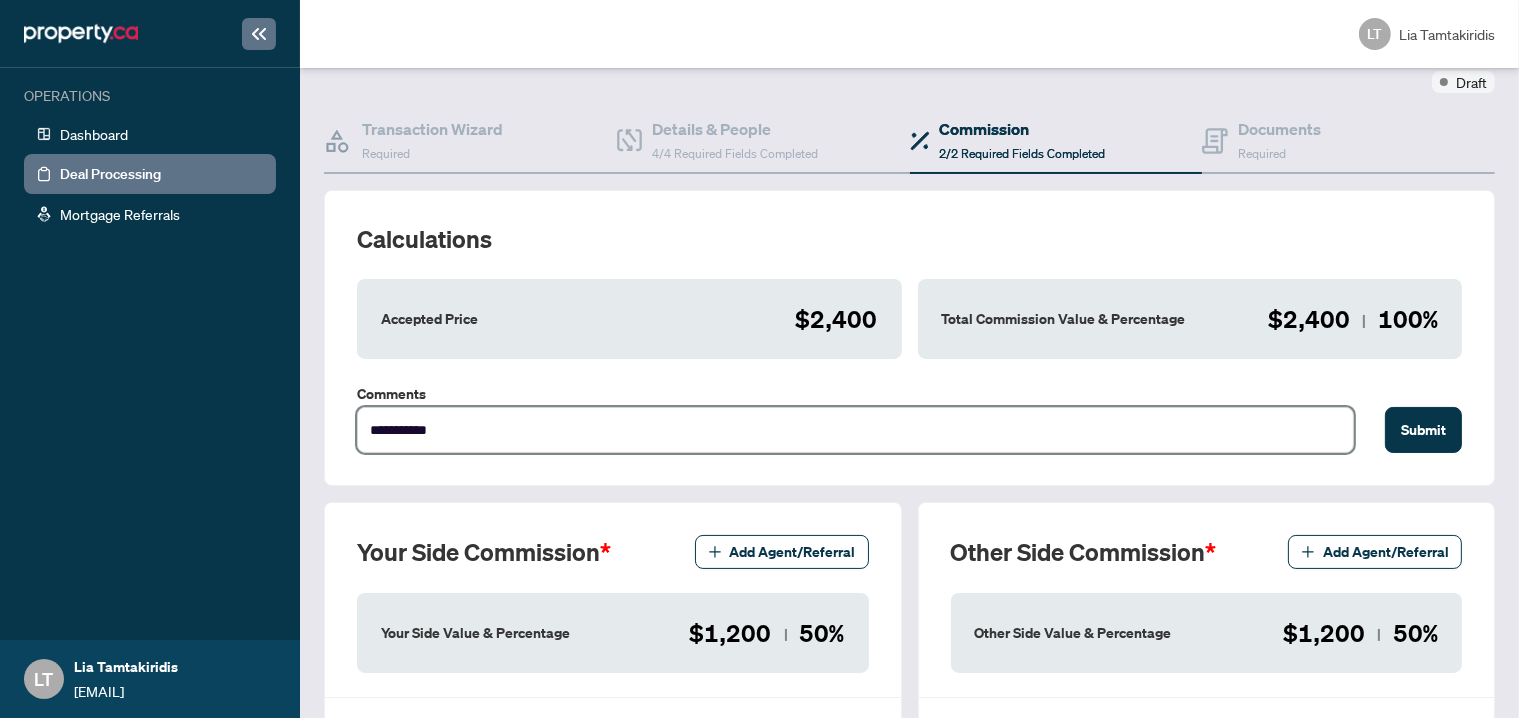 type on "*********" 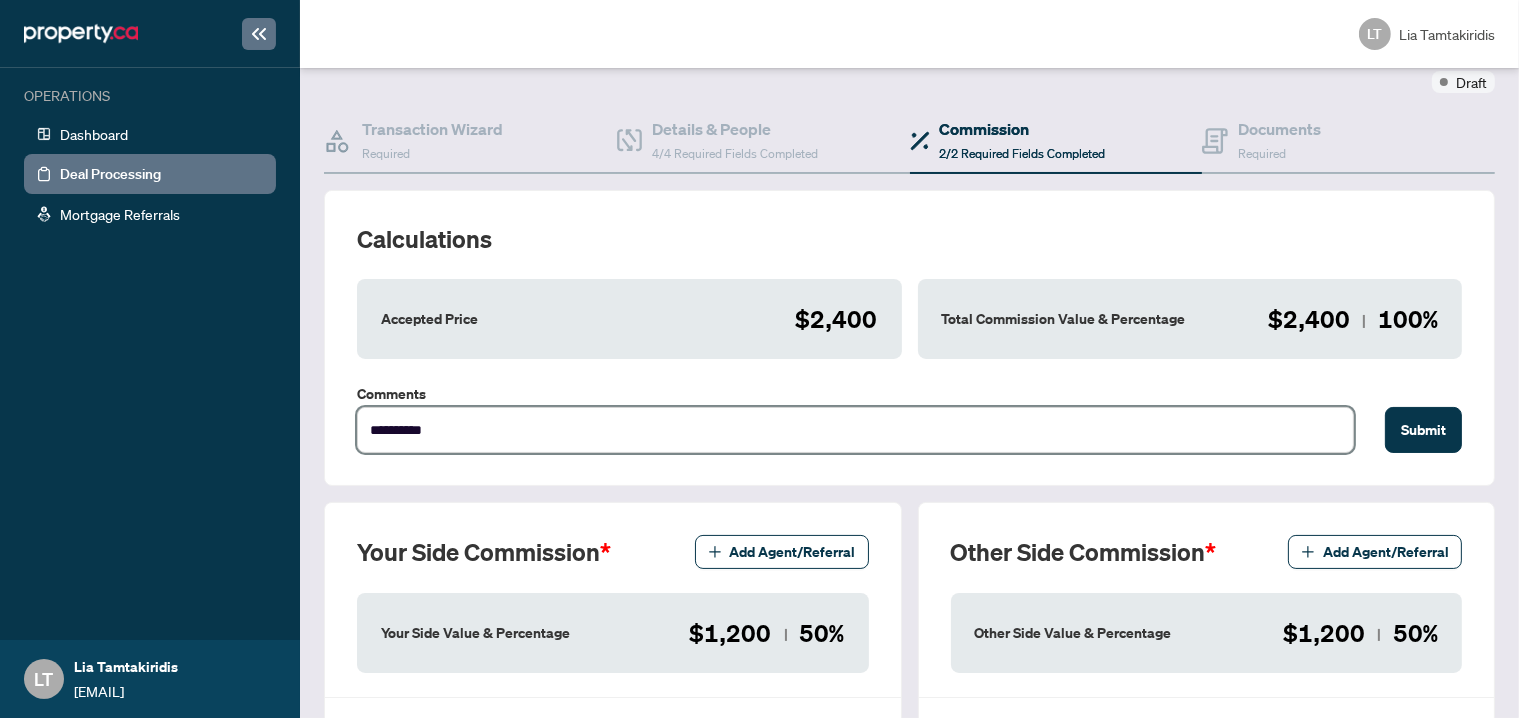 type on "**********" 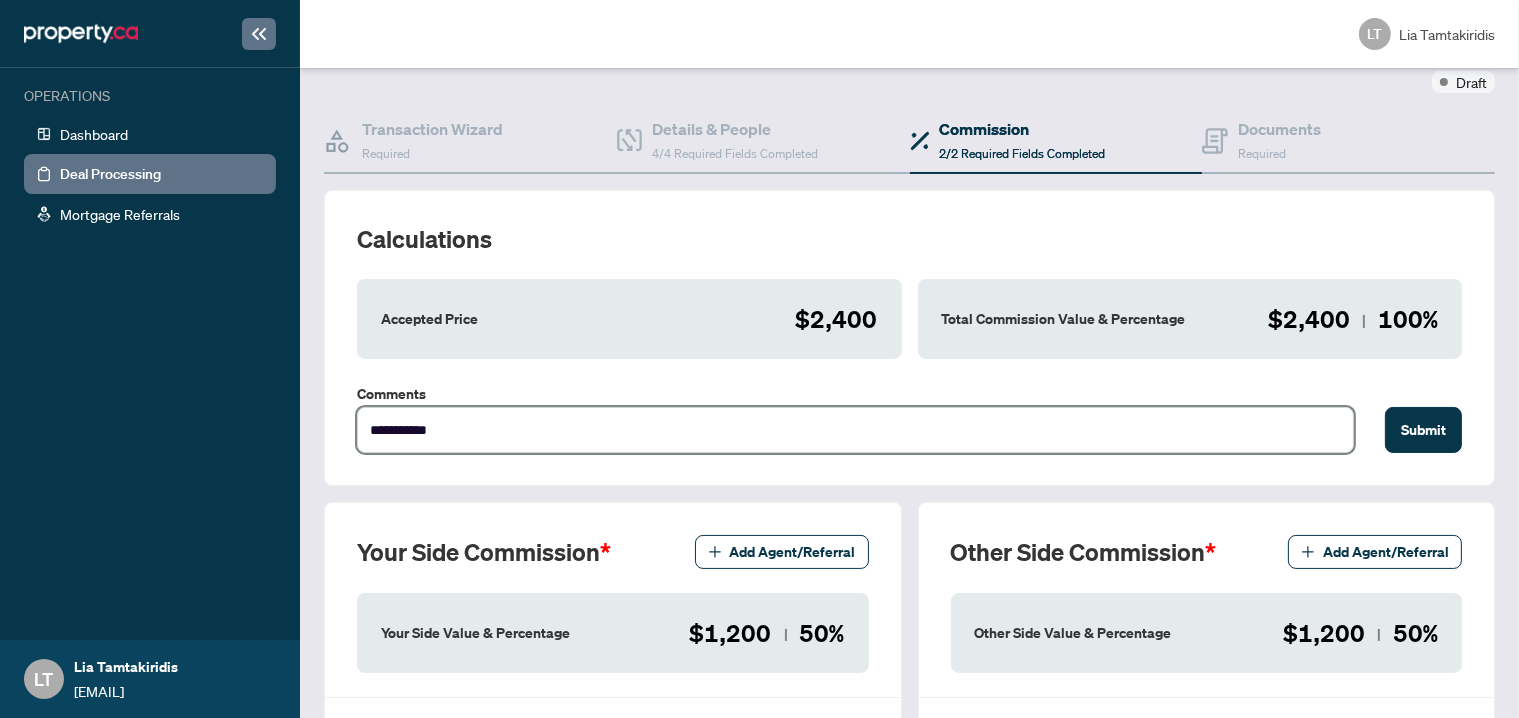 type on "**********" 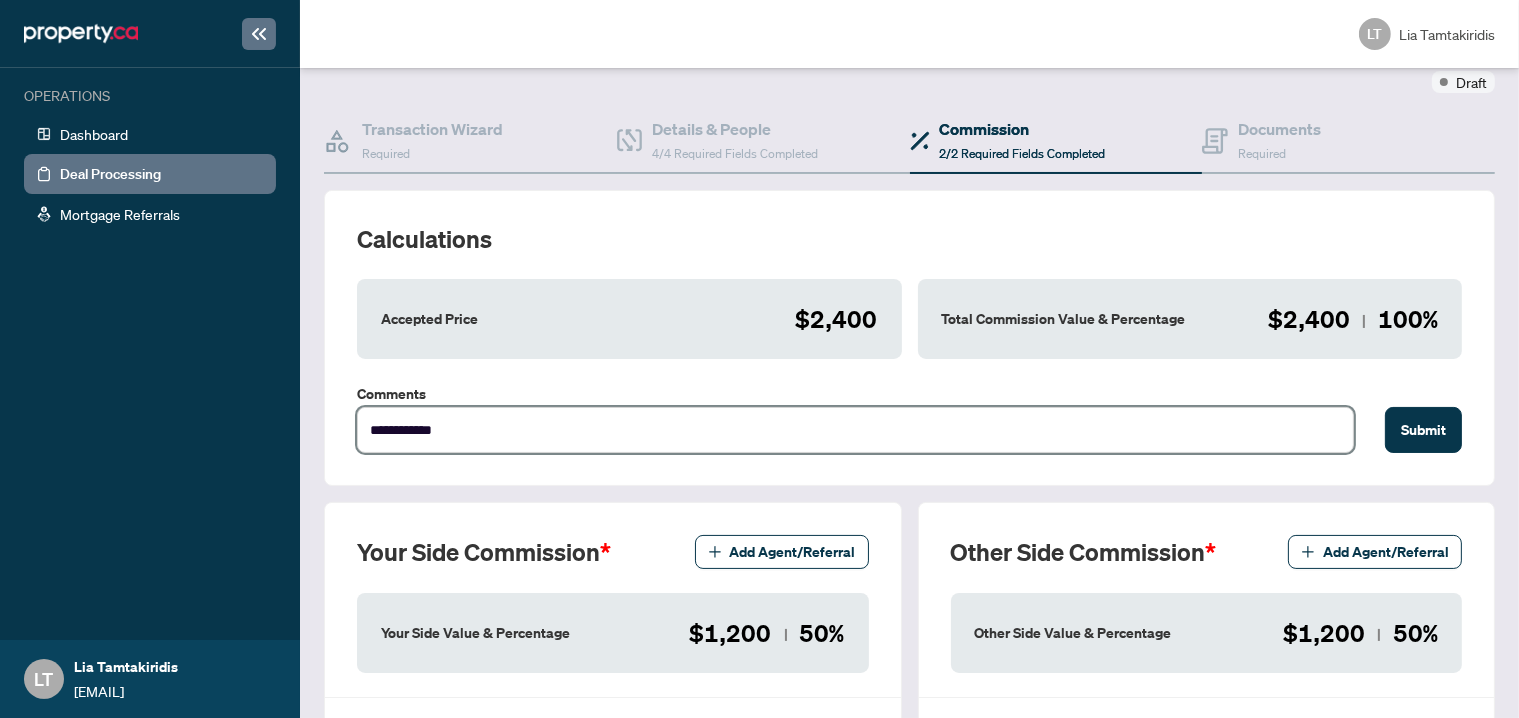 type on "**********" 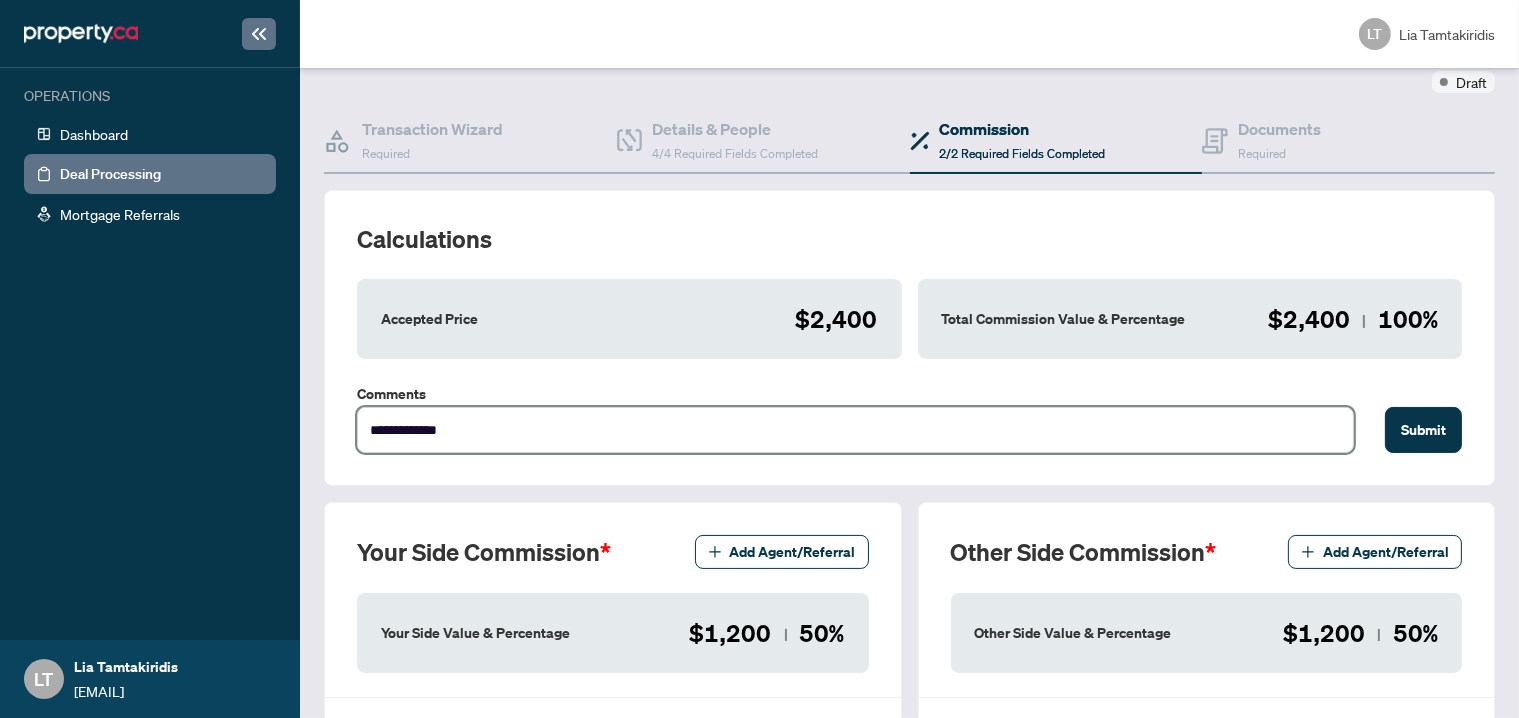 type on "**********" 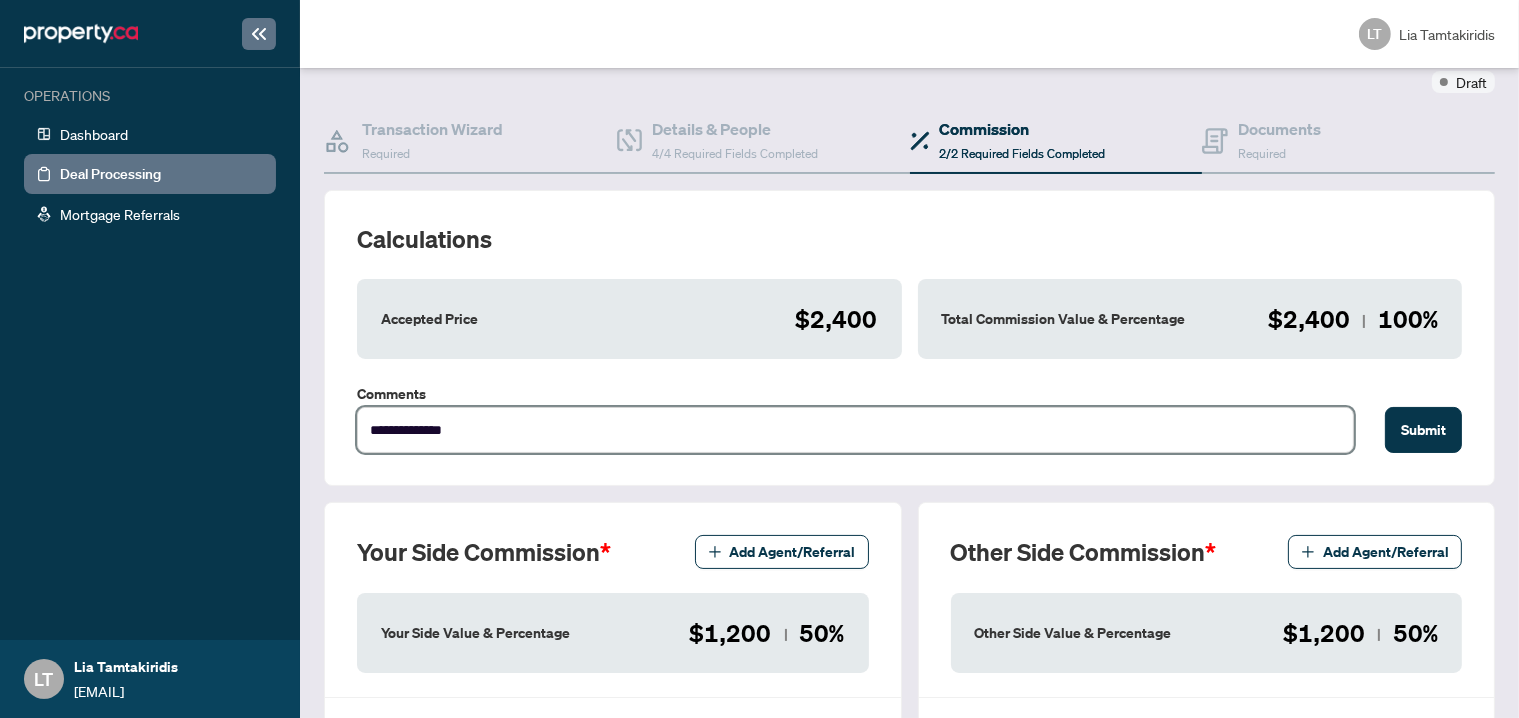type on "**********" 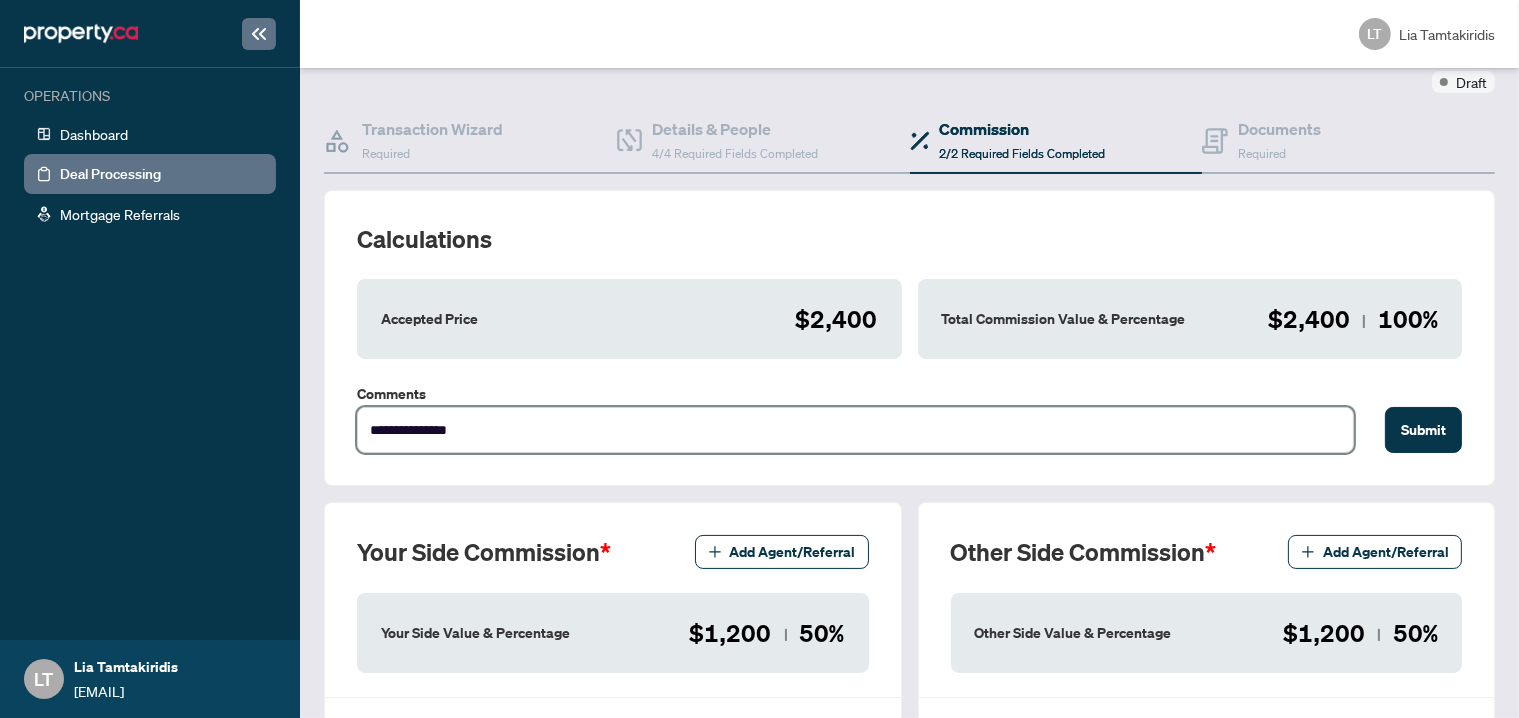 type on "**********" 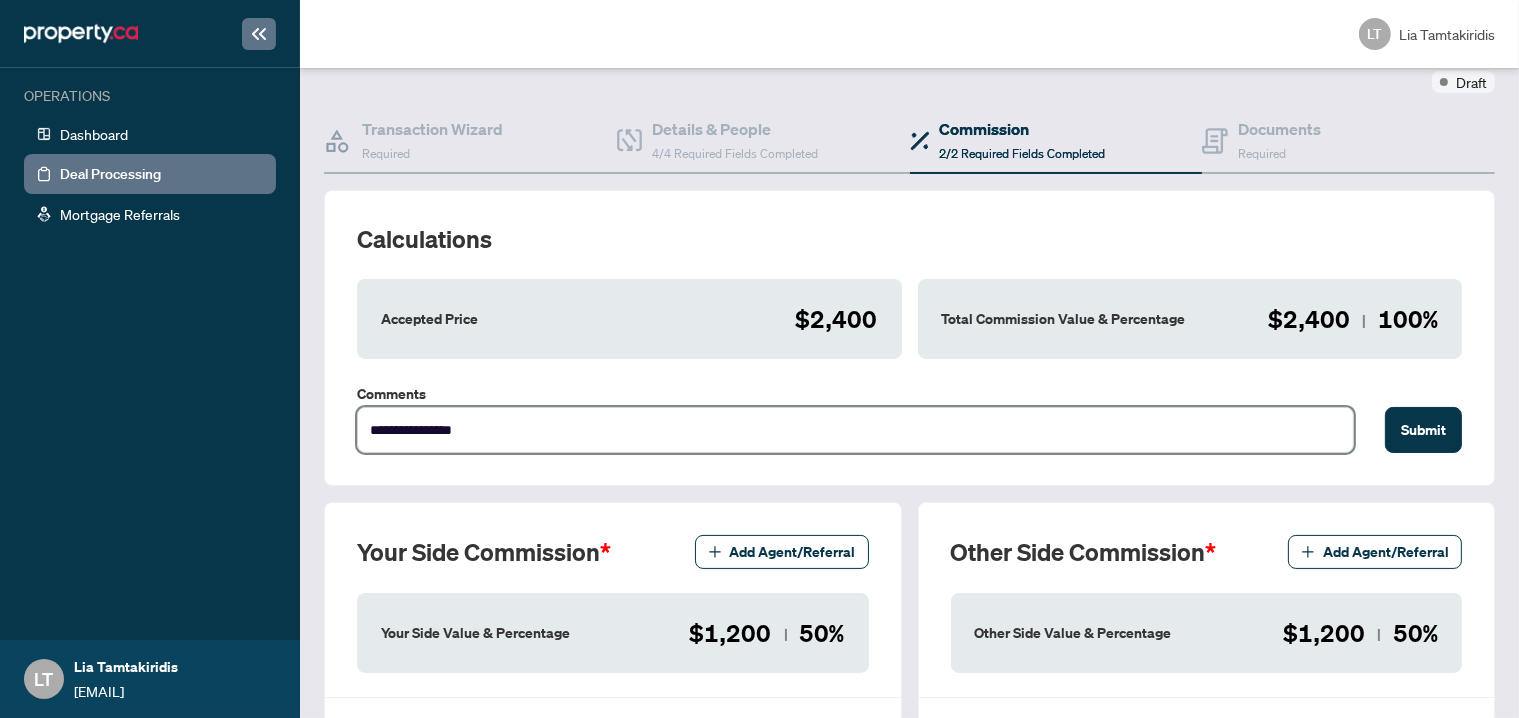 type on "**********" 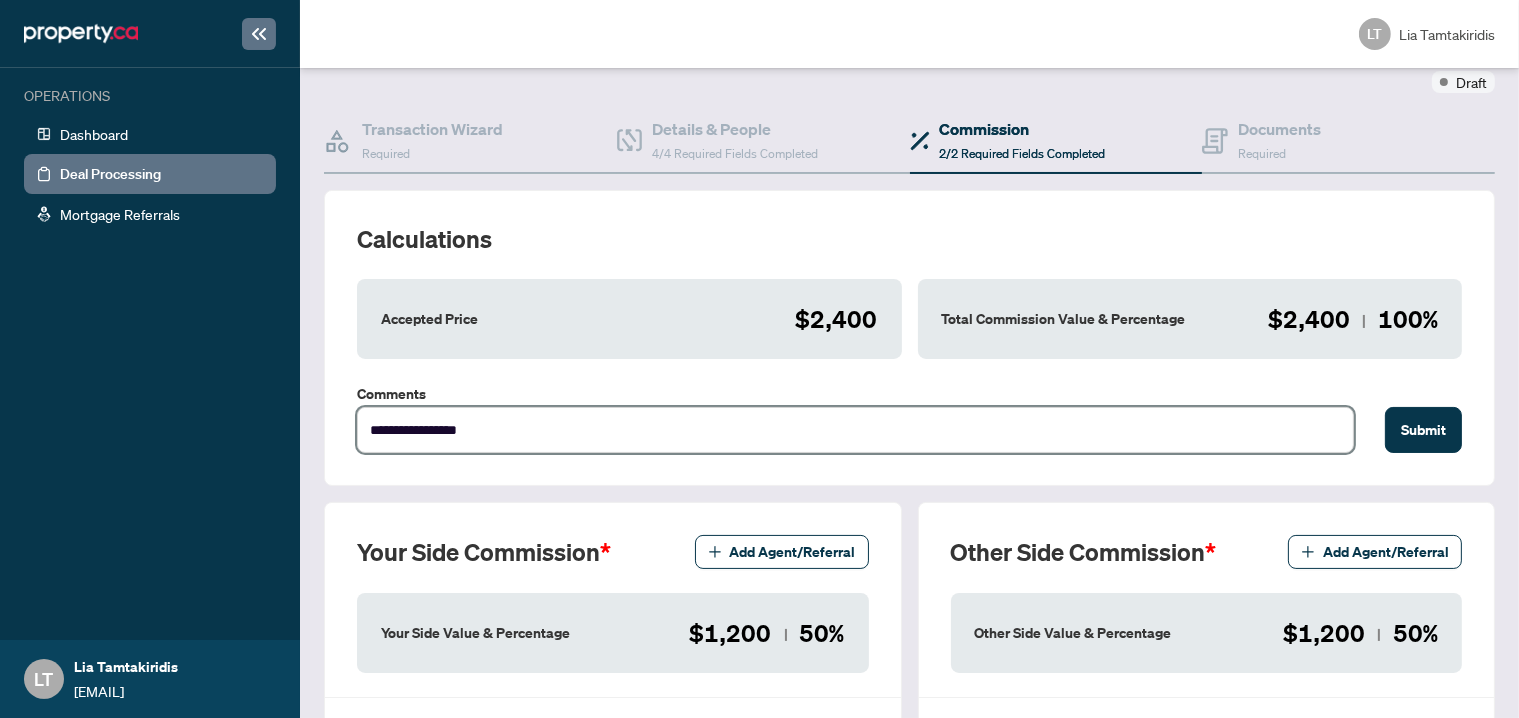 type on "**********" 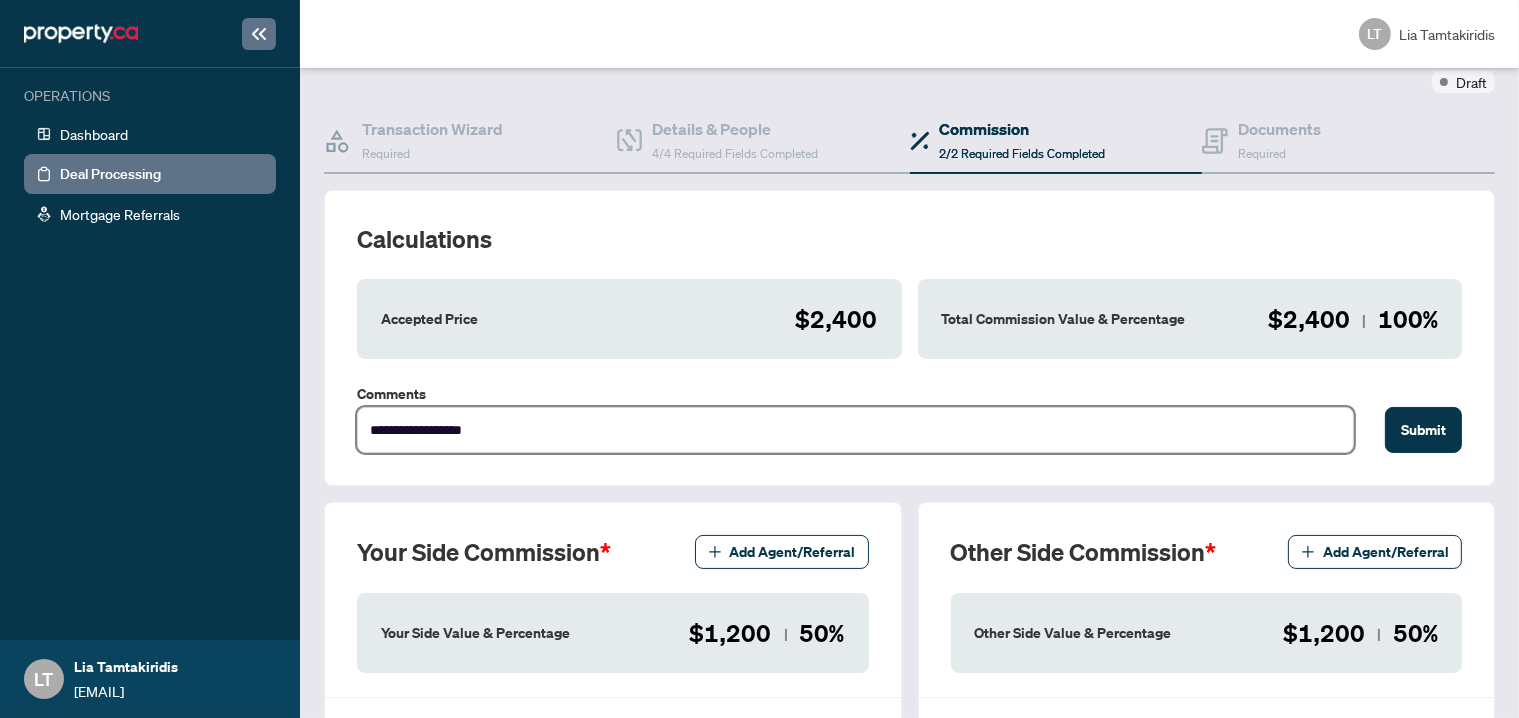 type on "**********" 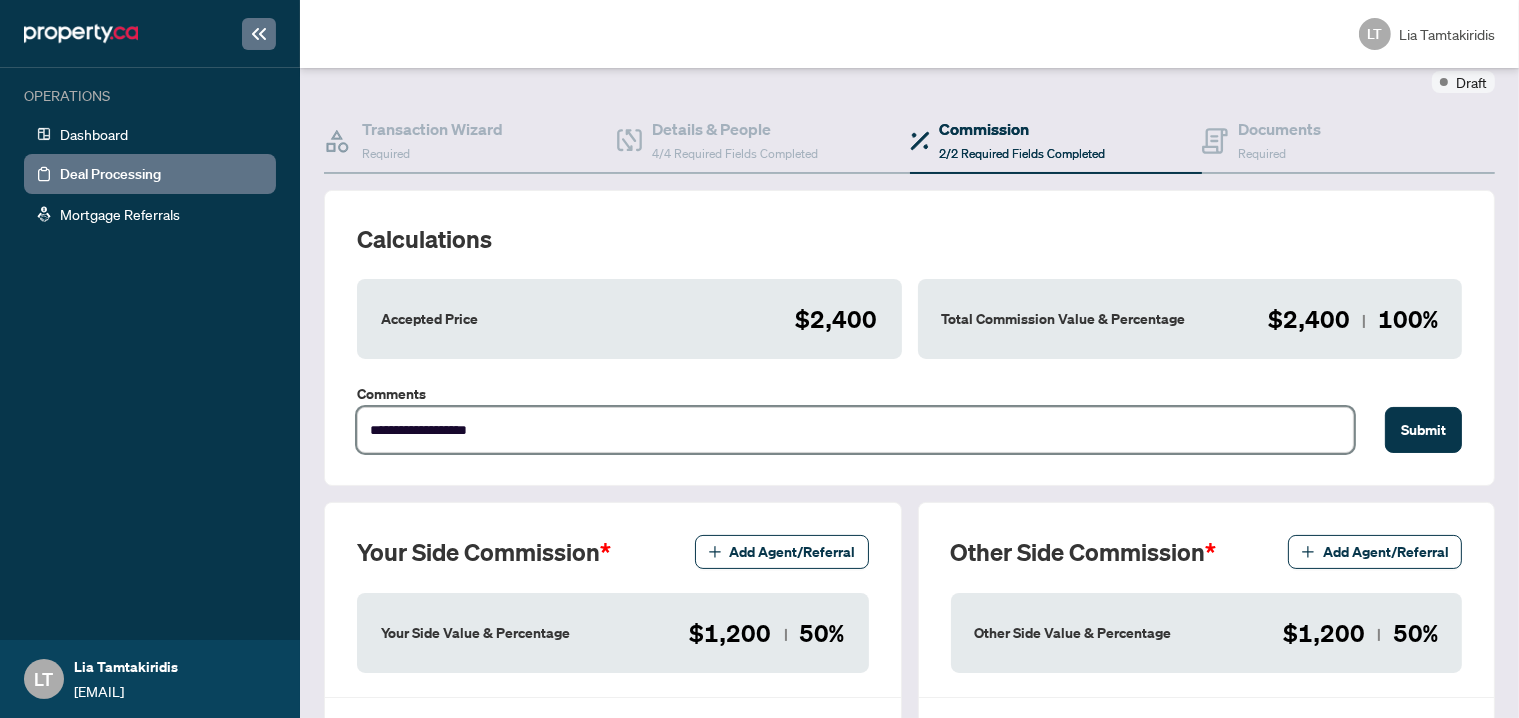 type on "**********" 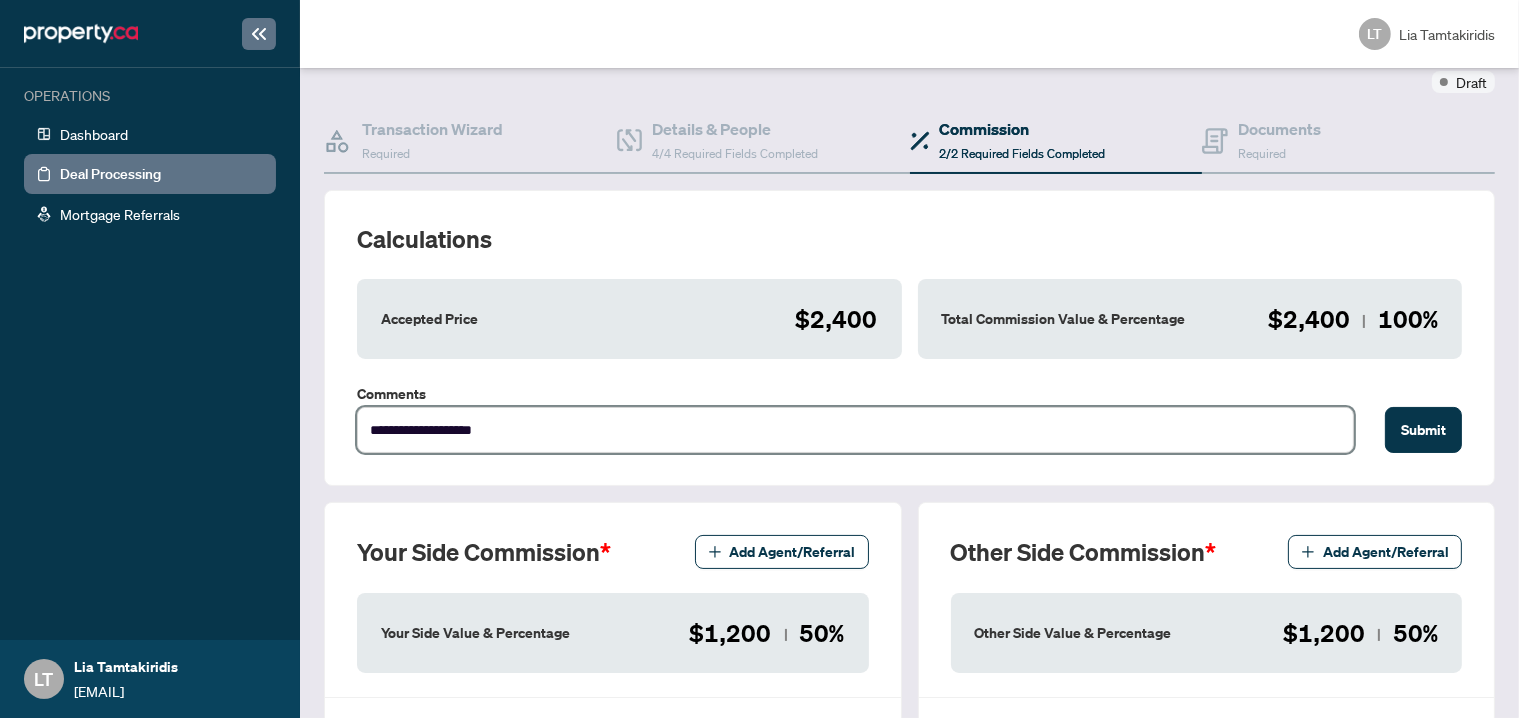 type on "**********" 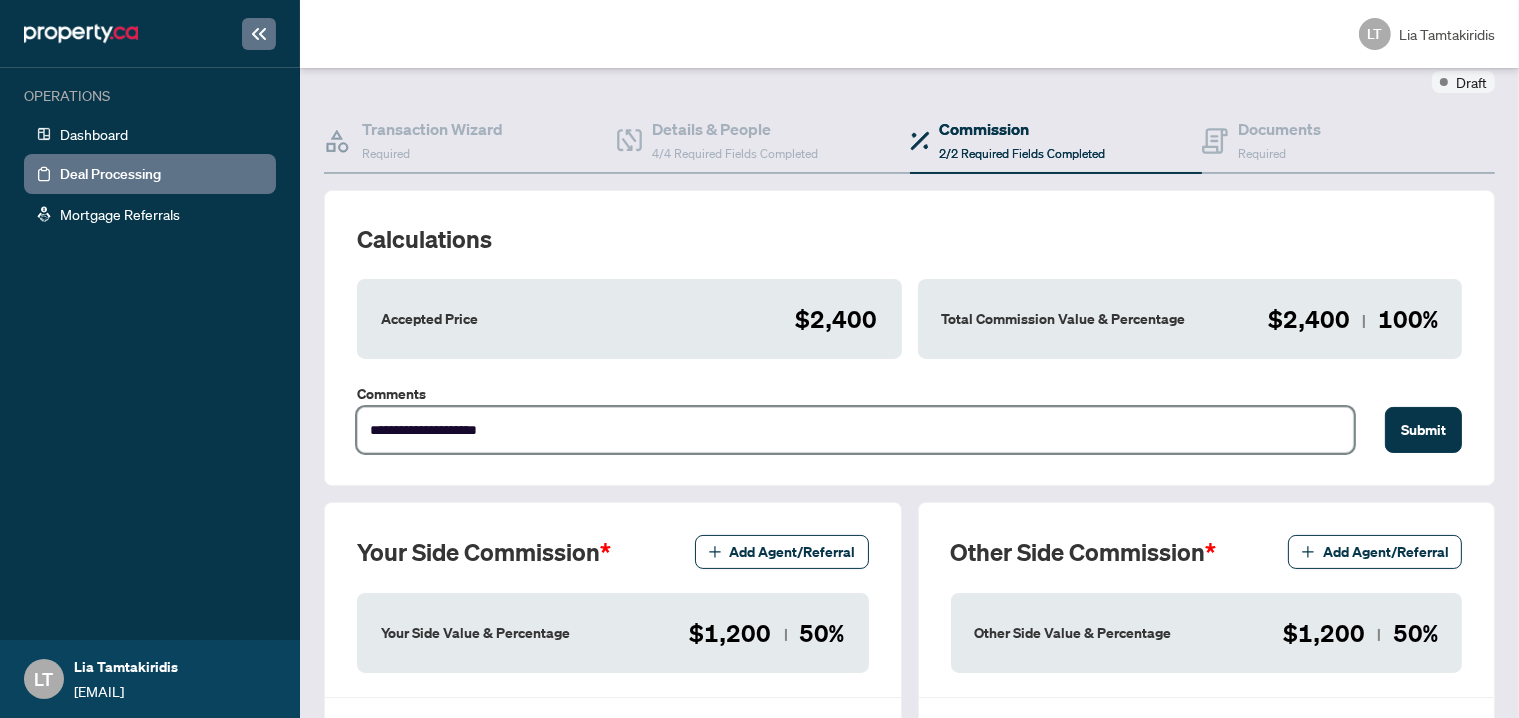 type on "**********" 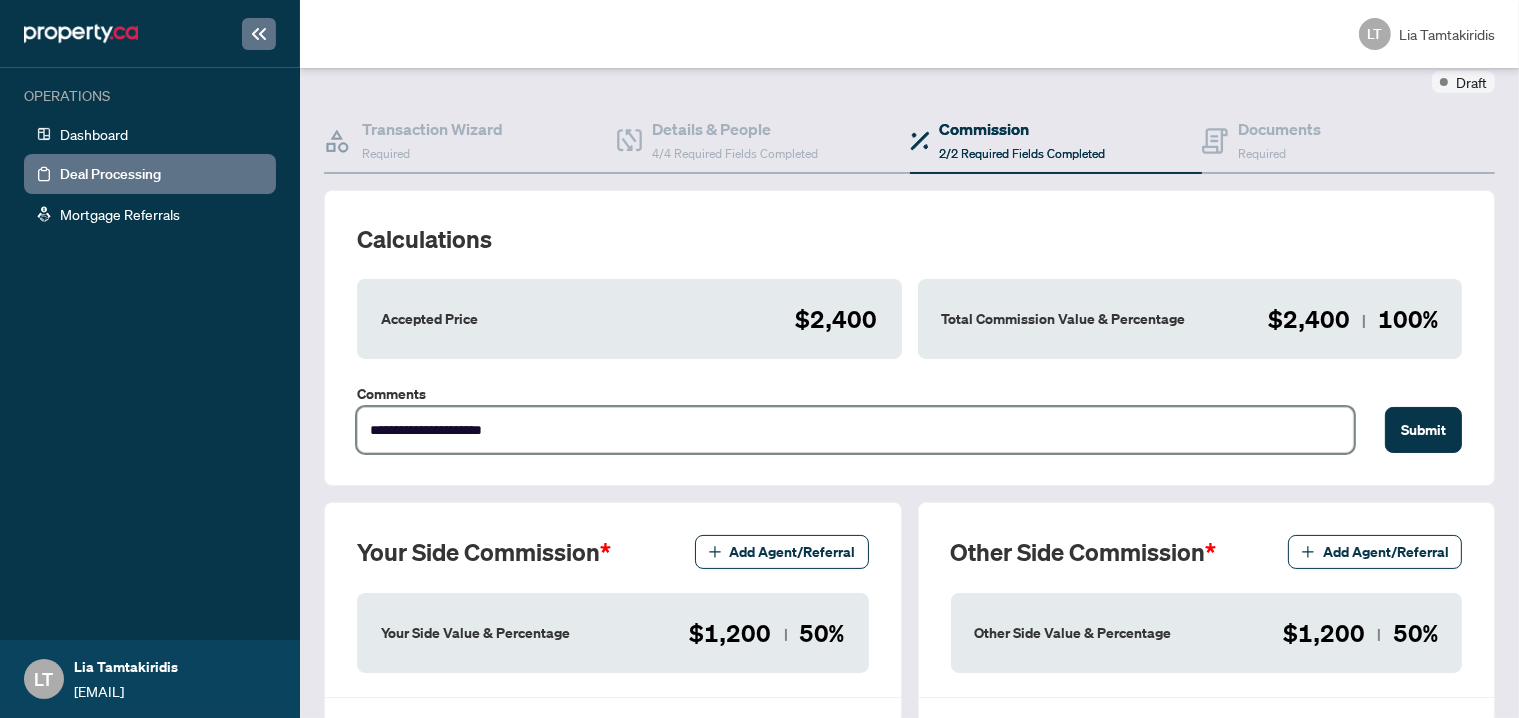 type on "**********" 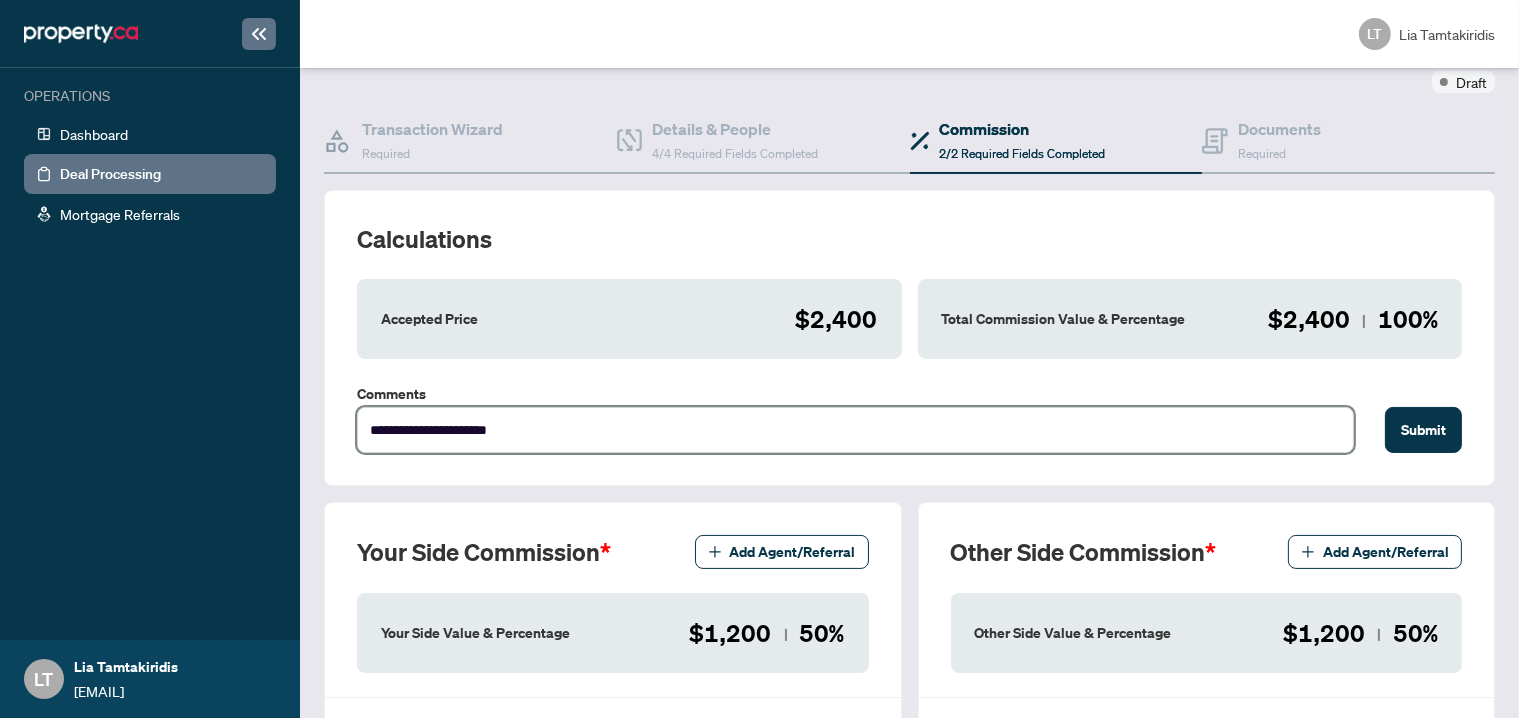 type on "**********" 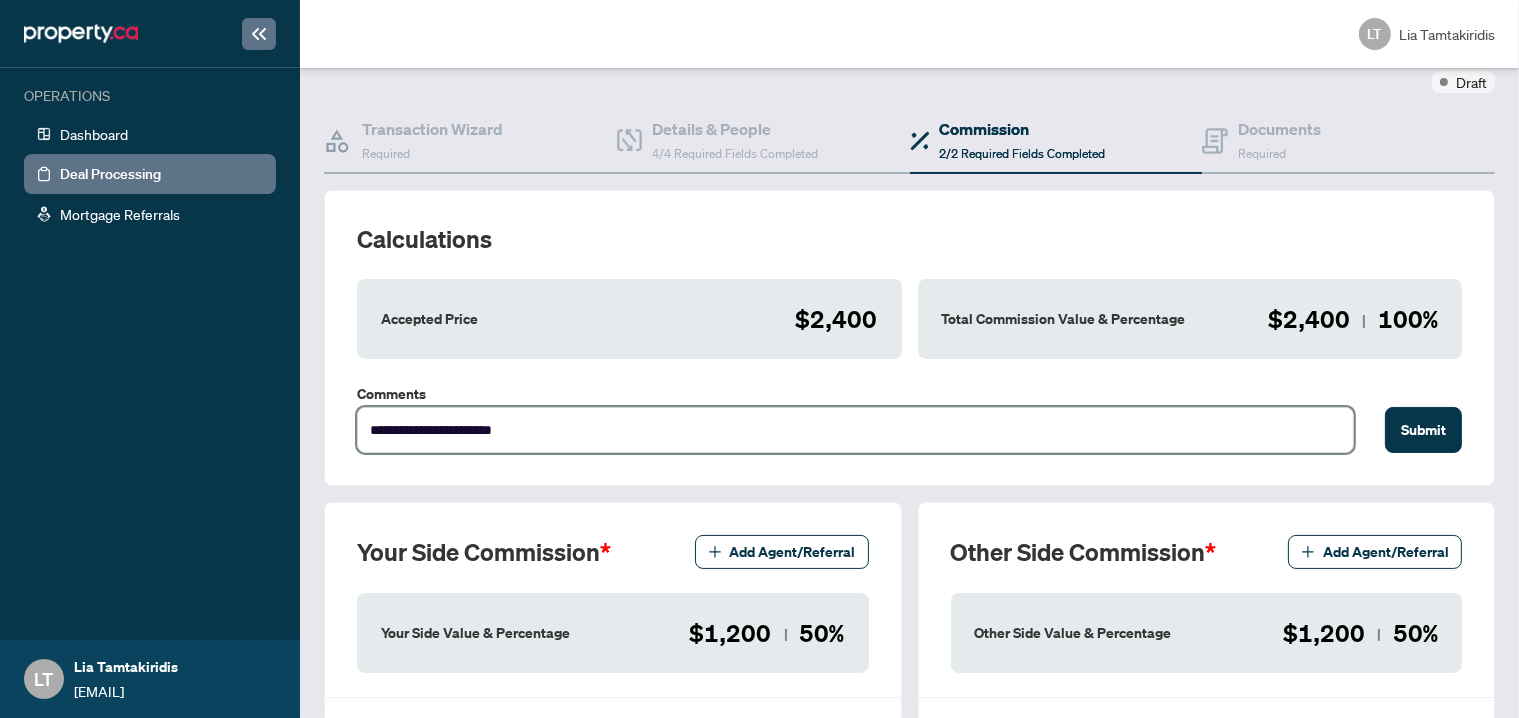 type on "**********" 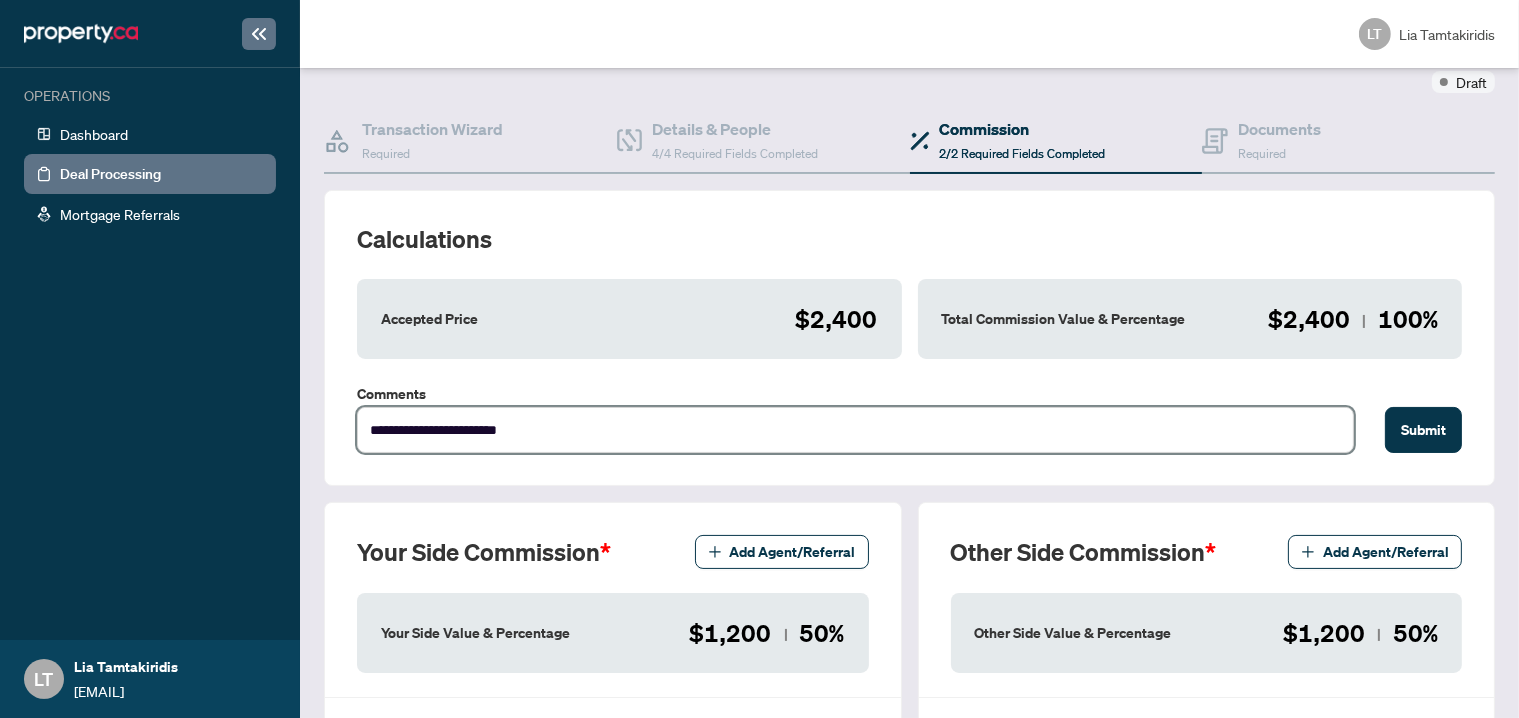 type on "**********" 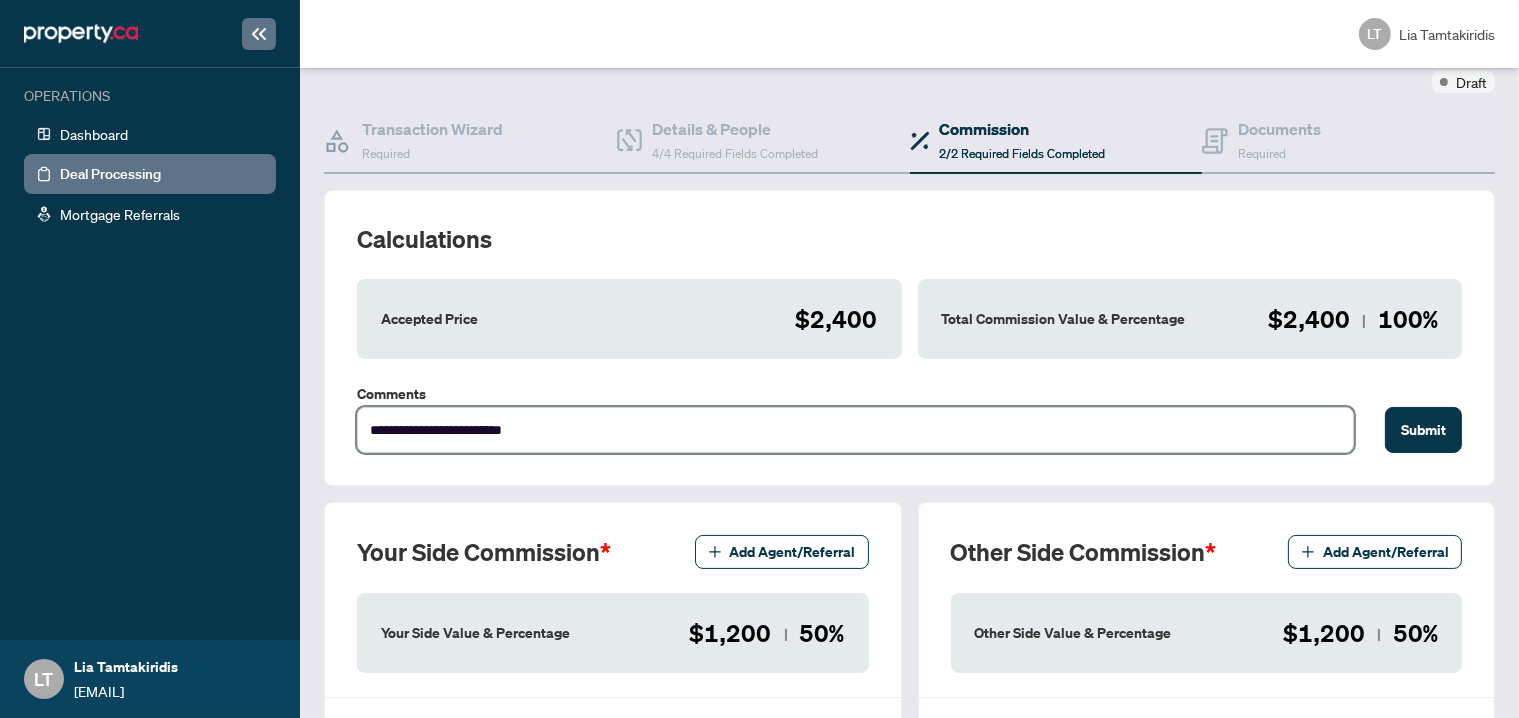 type on "**********" 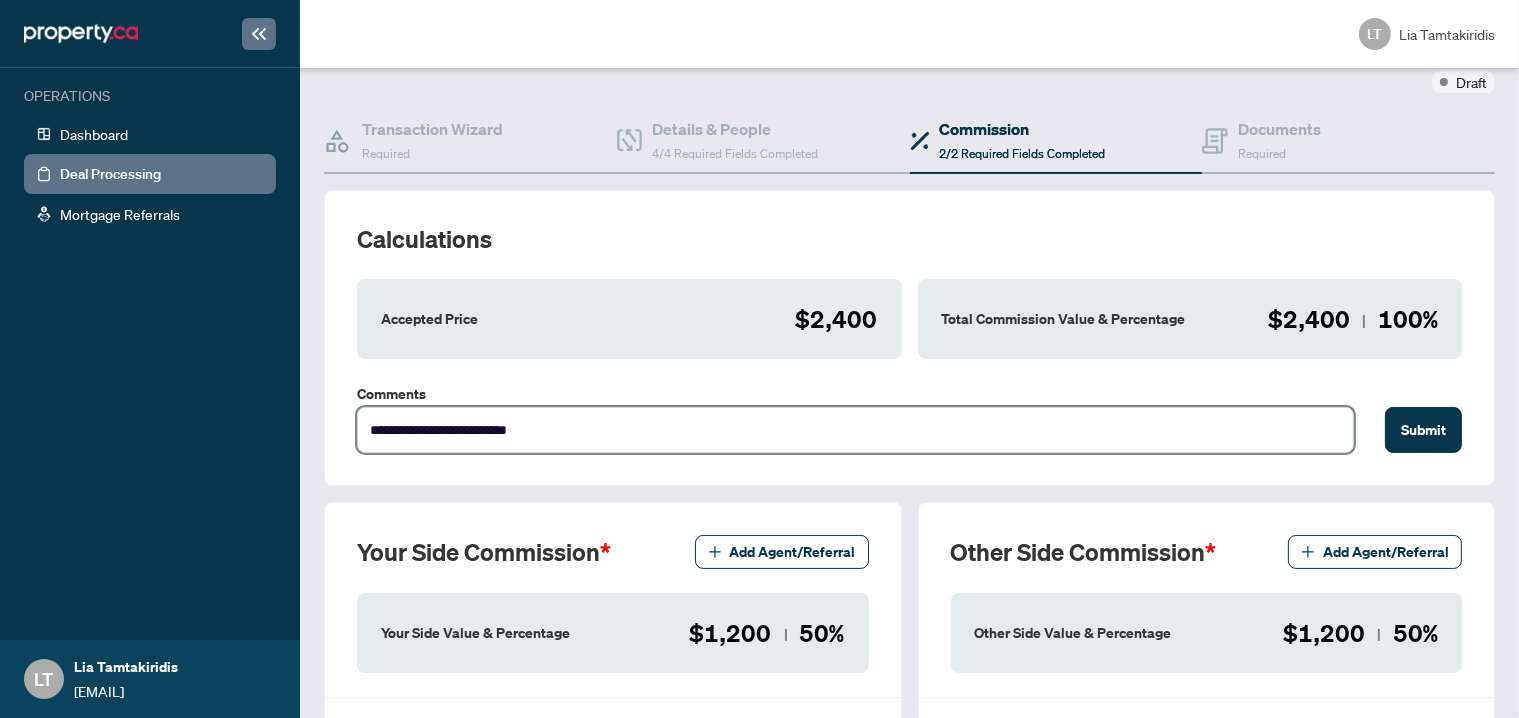 type on "**********" 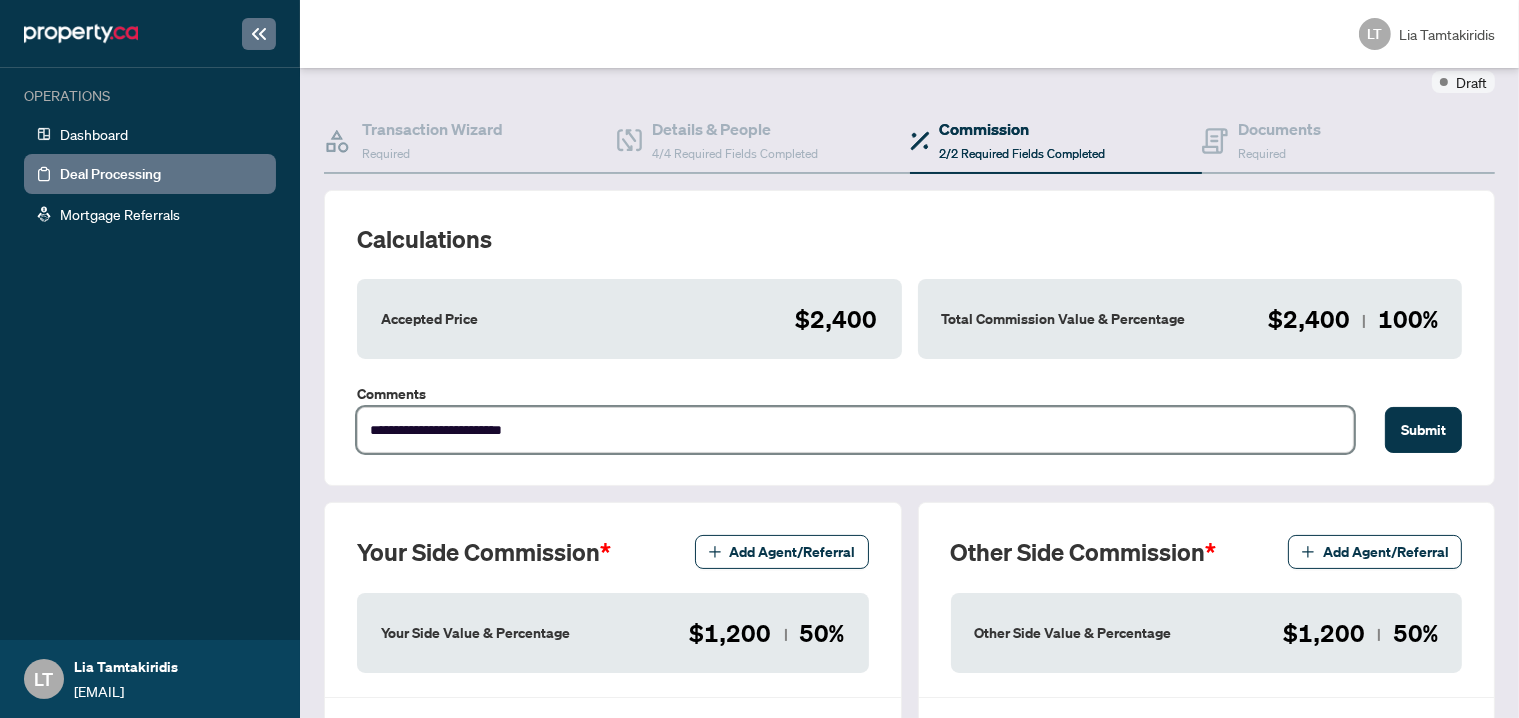 type on "**********" 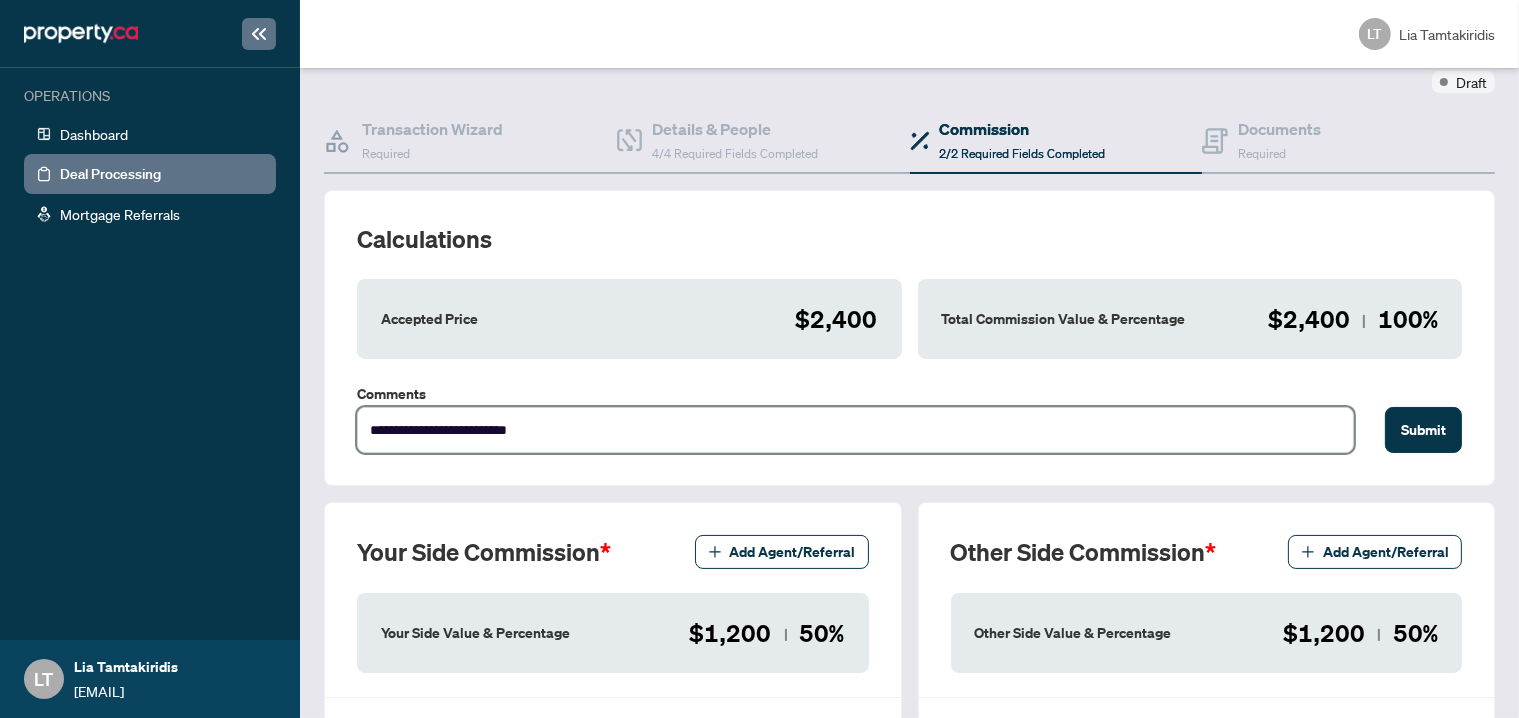 type on "**********" 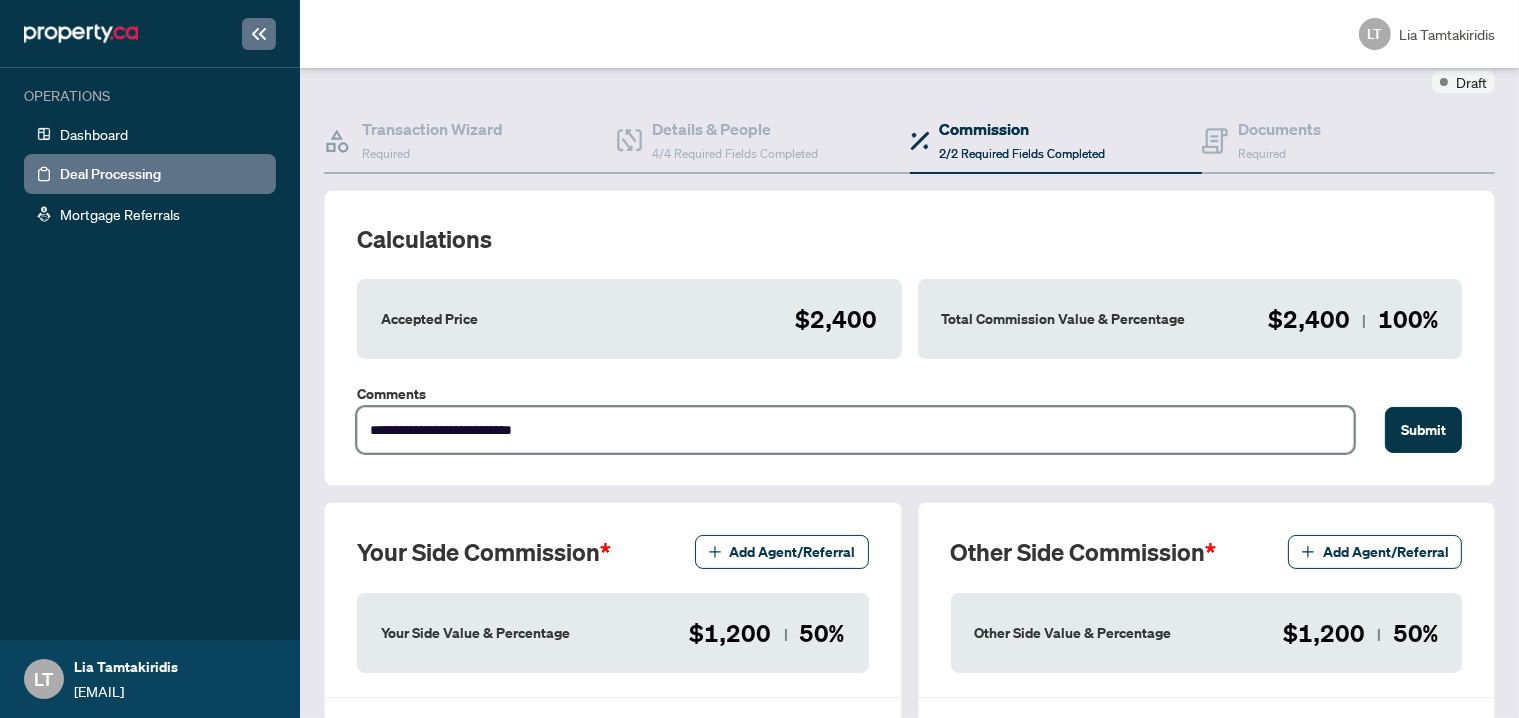 type on "**********" 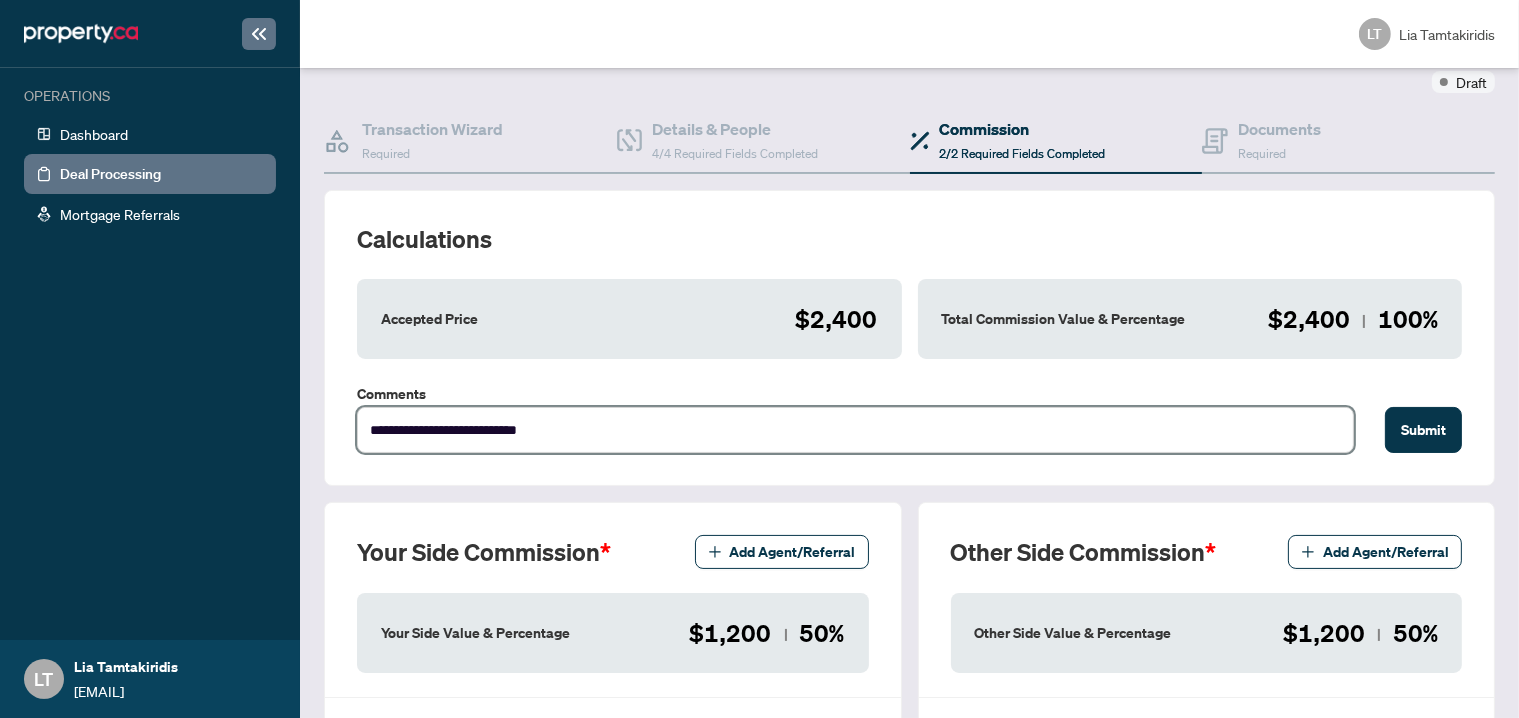 type on "**********" 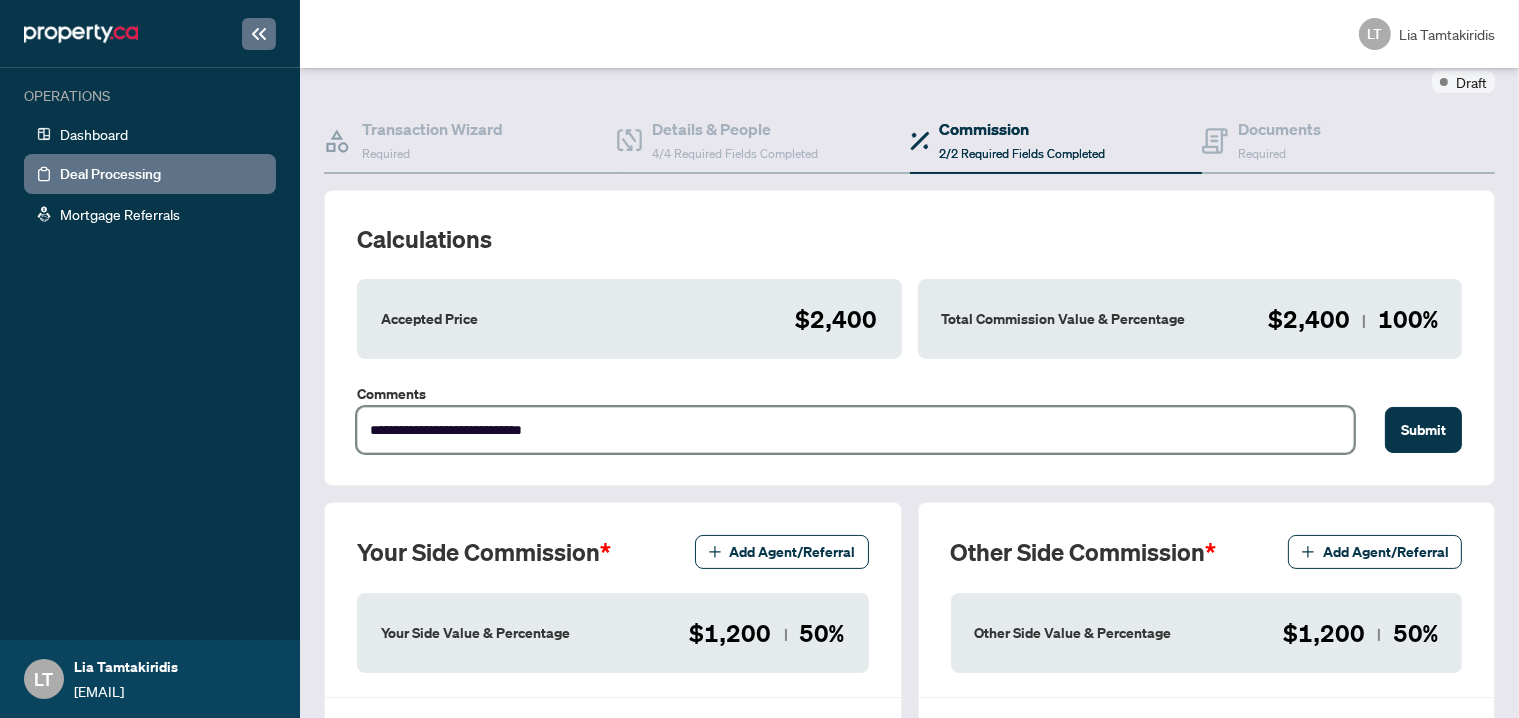 type on "**********" 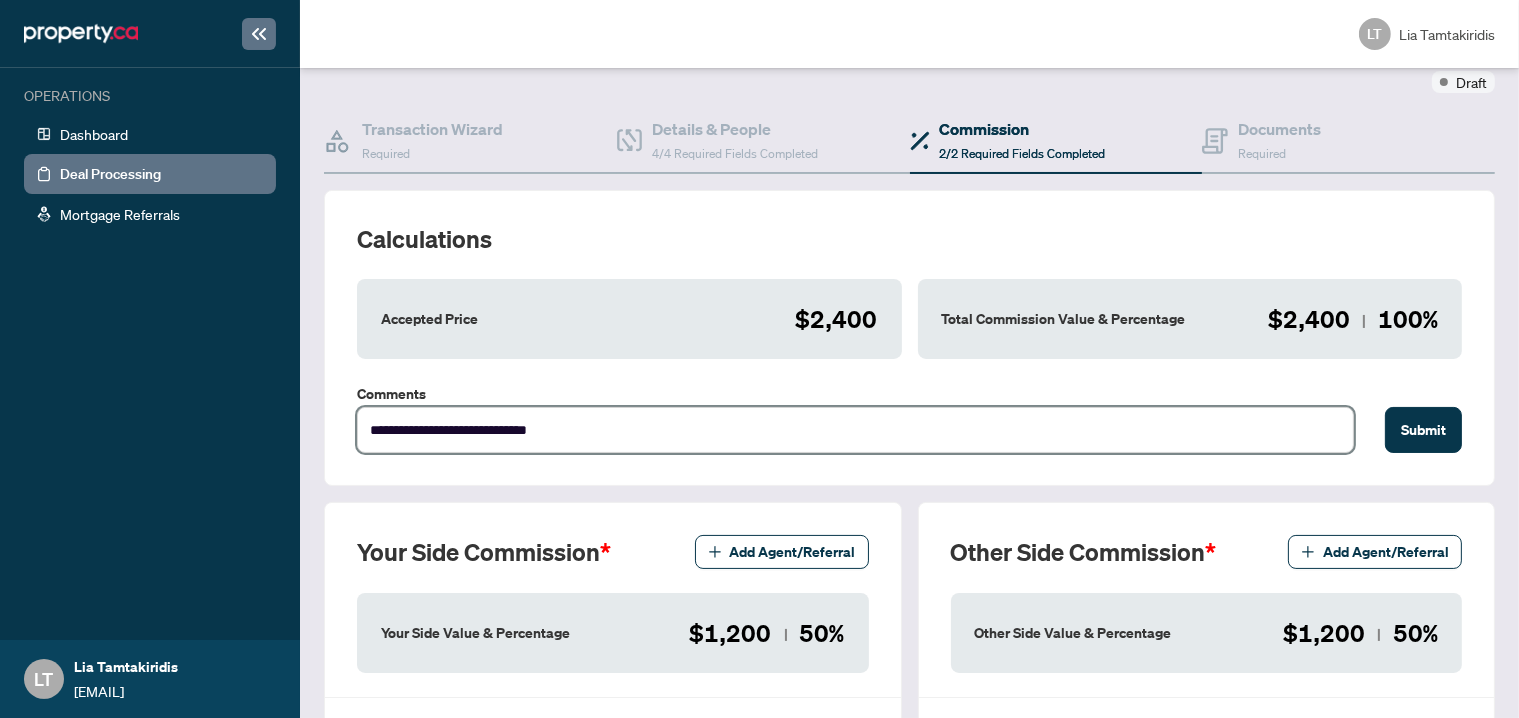 type on "**********" 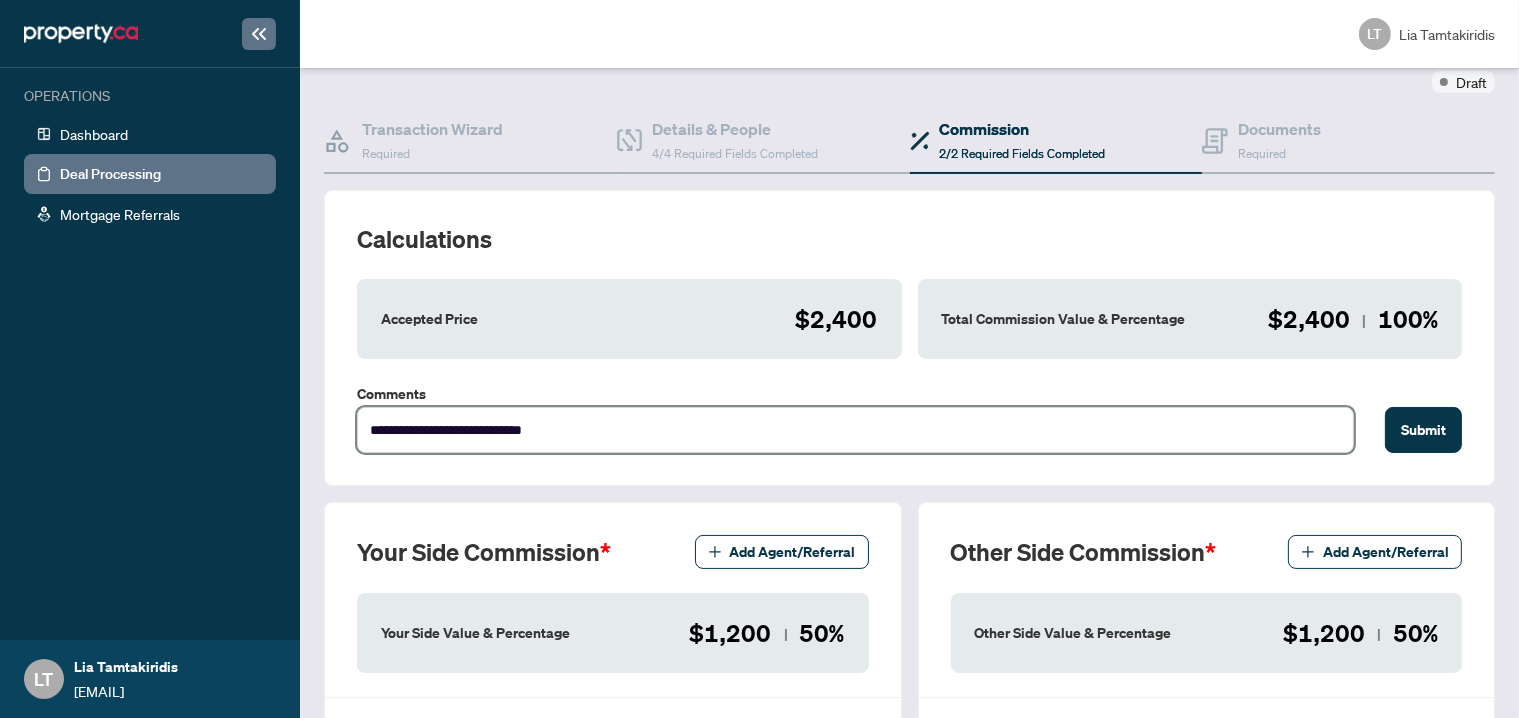 type on "**********" 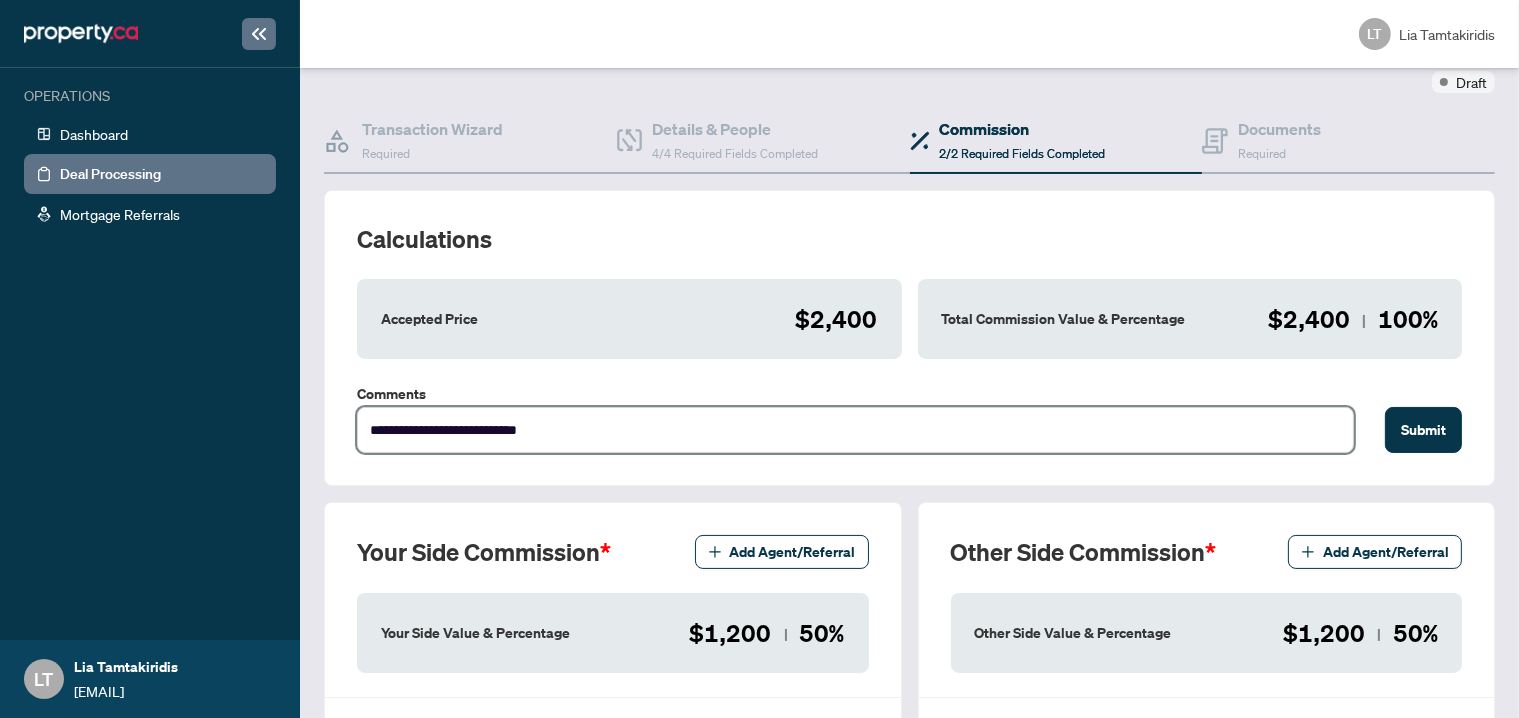 type on "**********" 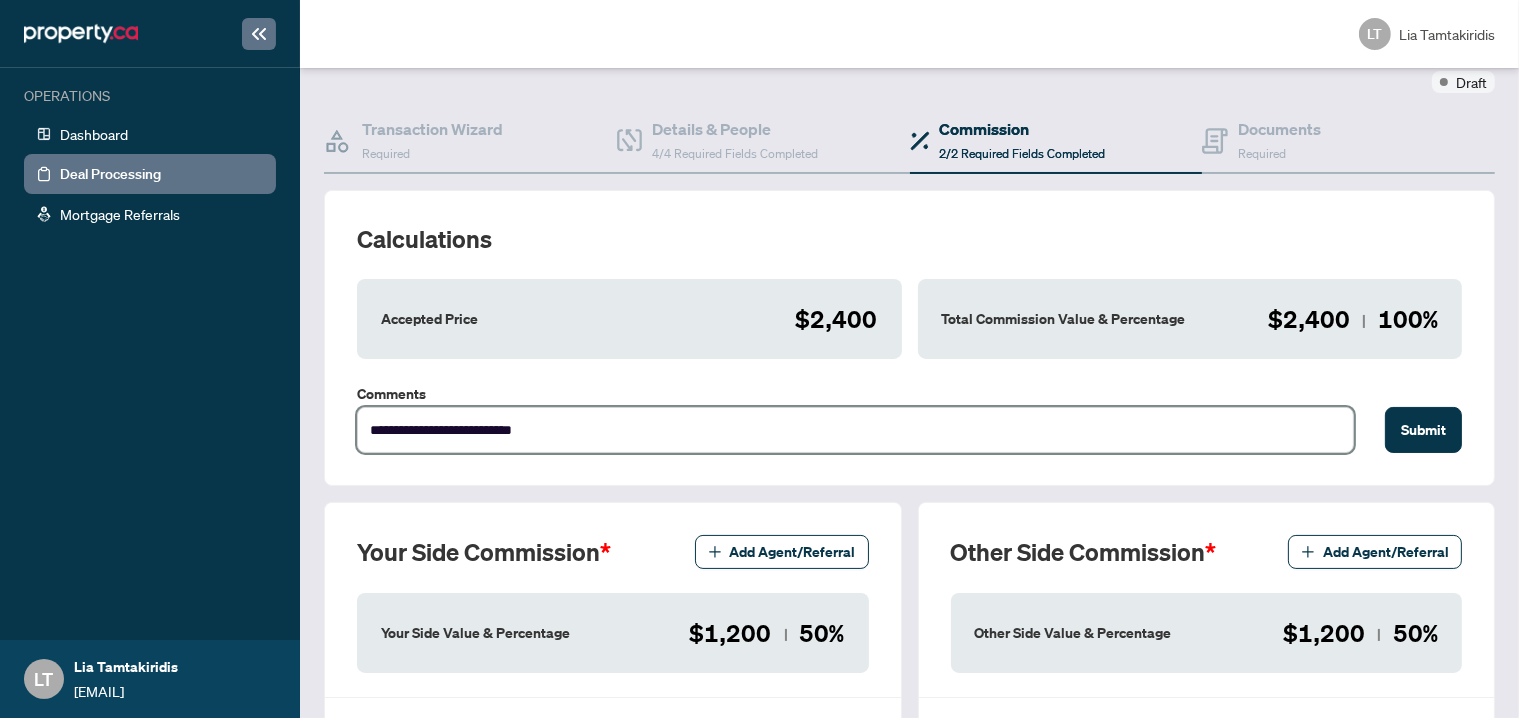 type on "**********" 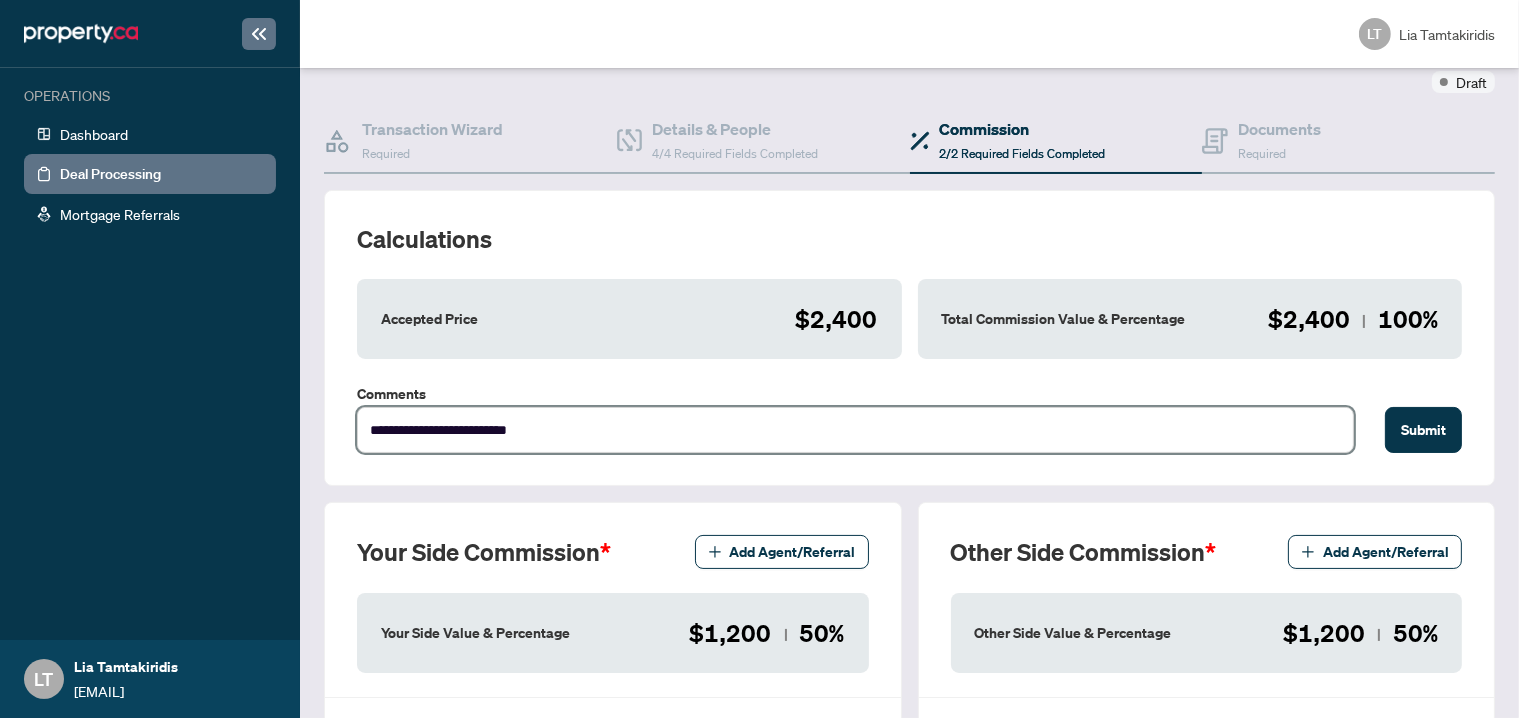 type on "**********" 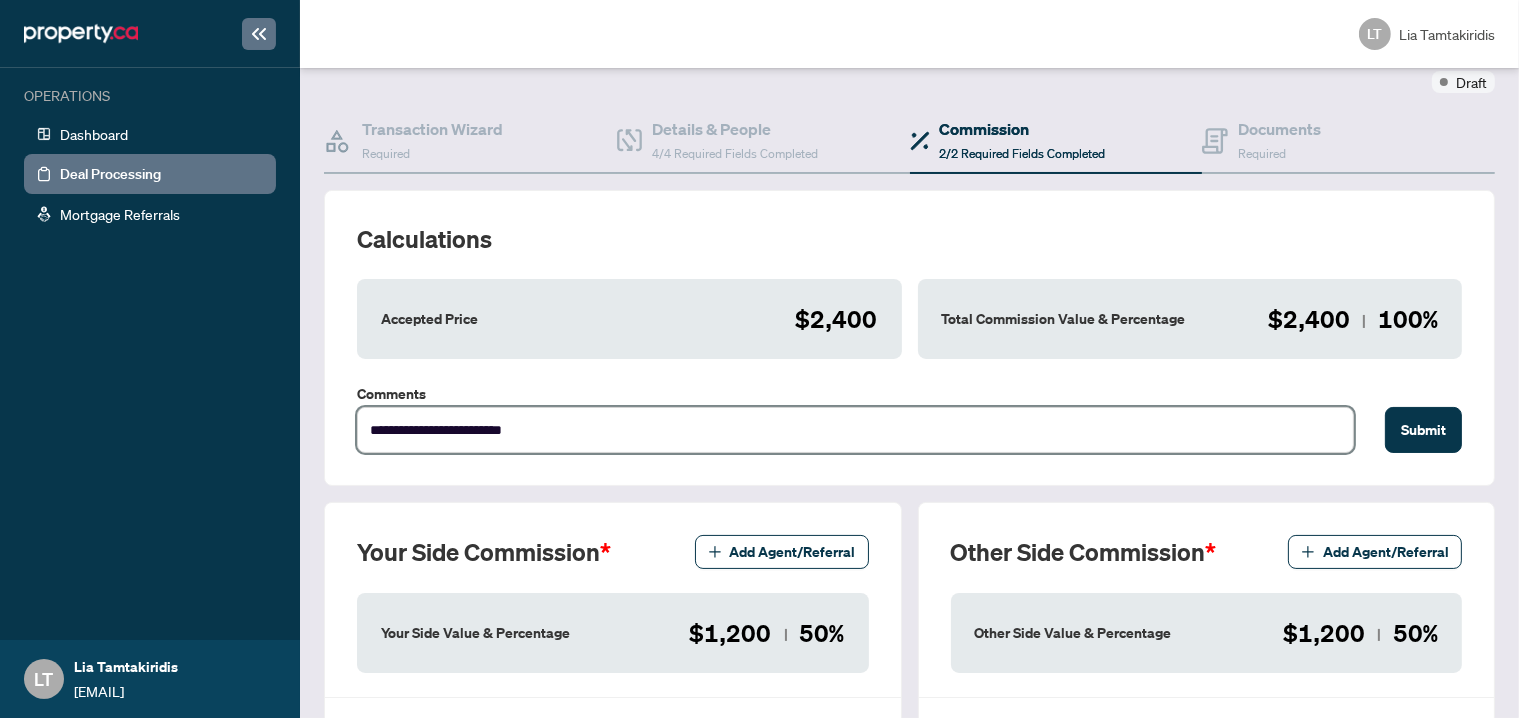 type on "**********" 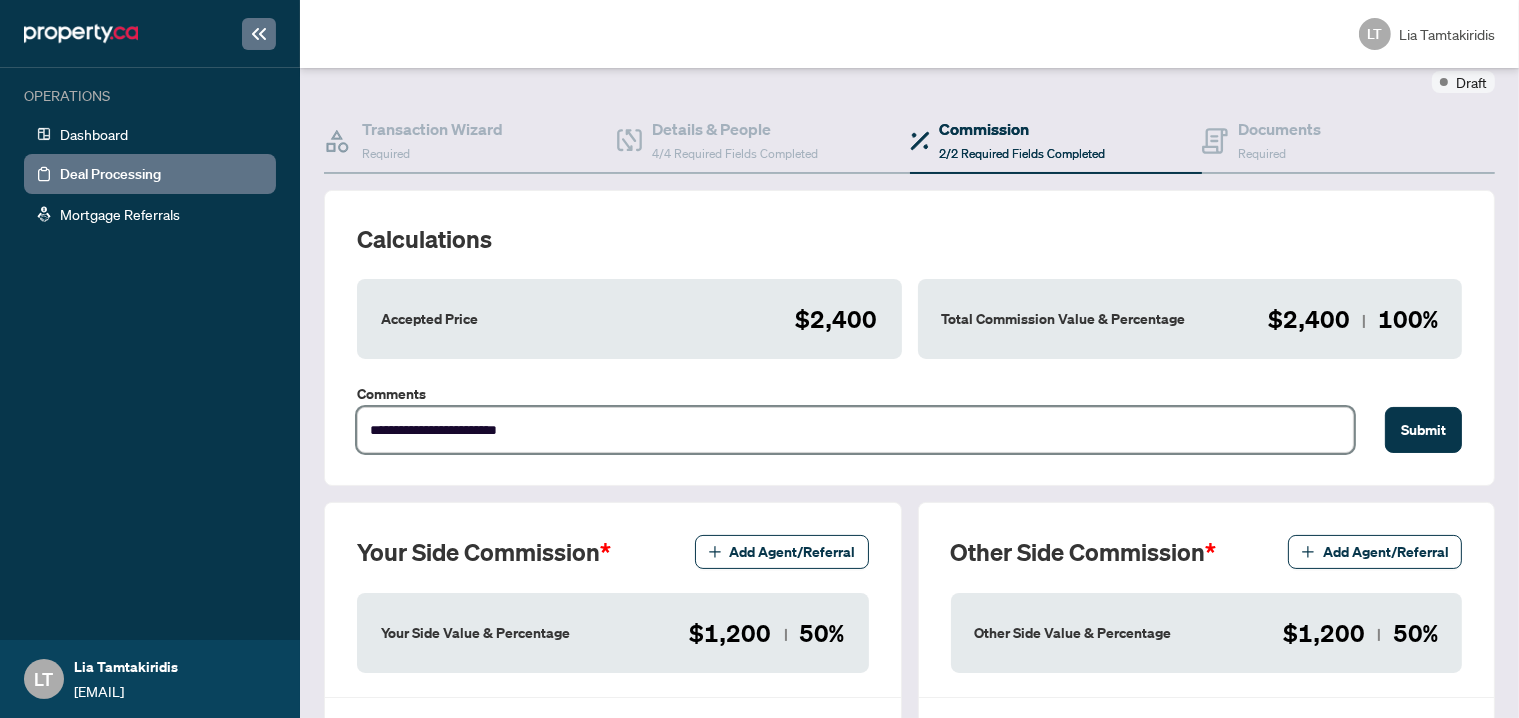 type on "**********" 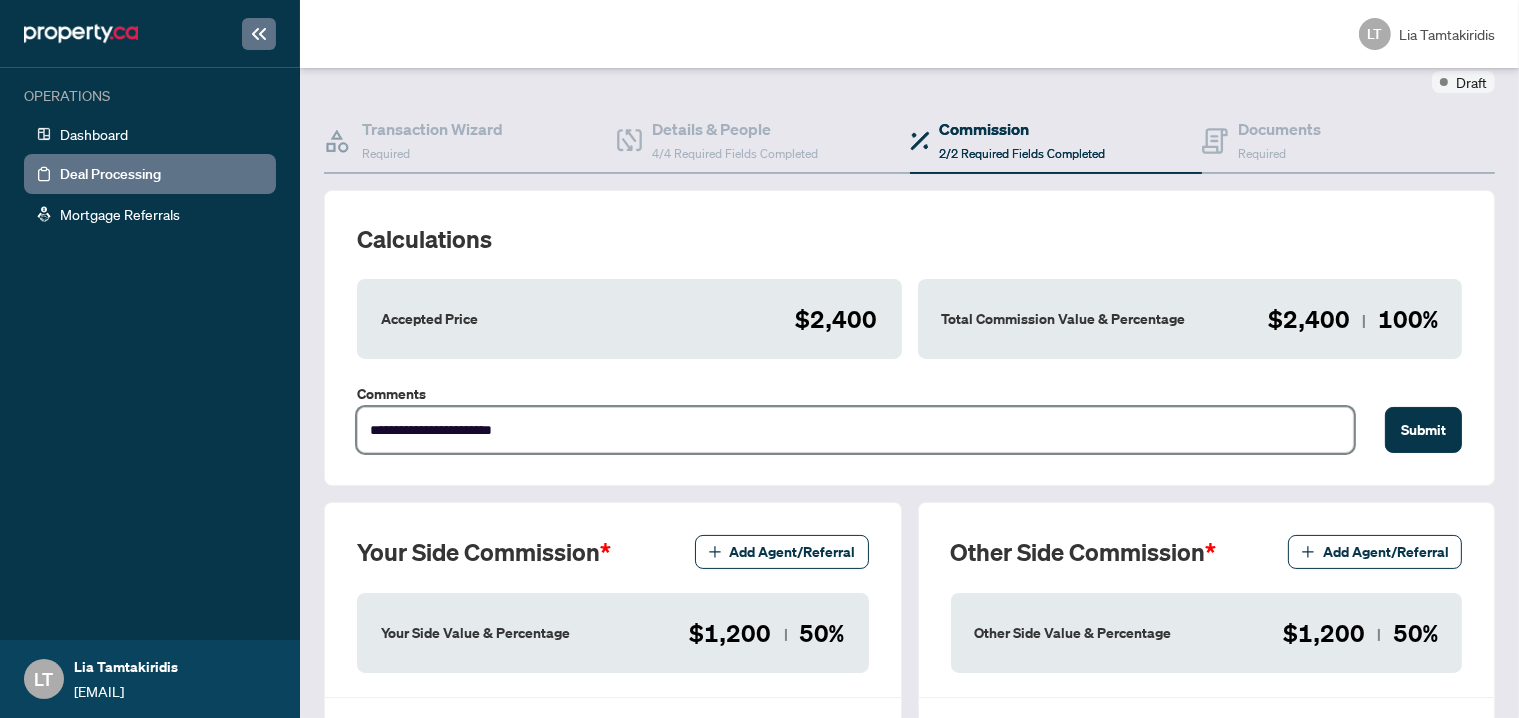 type on "**********" 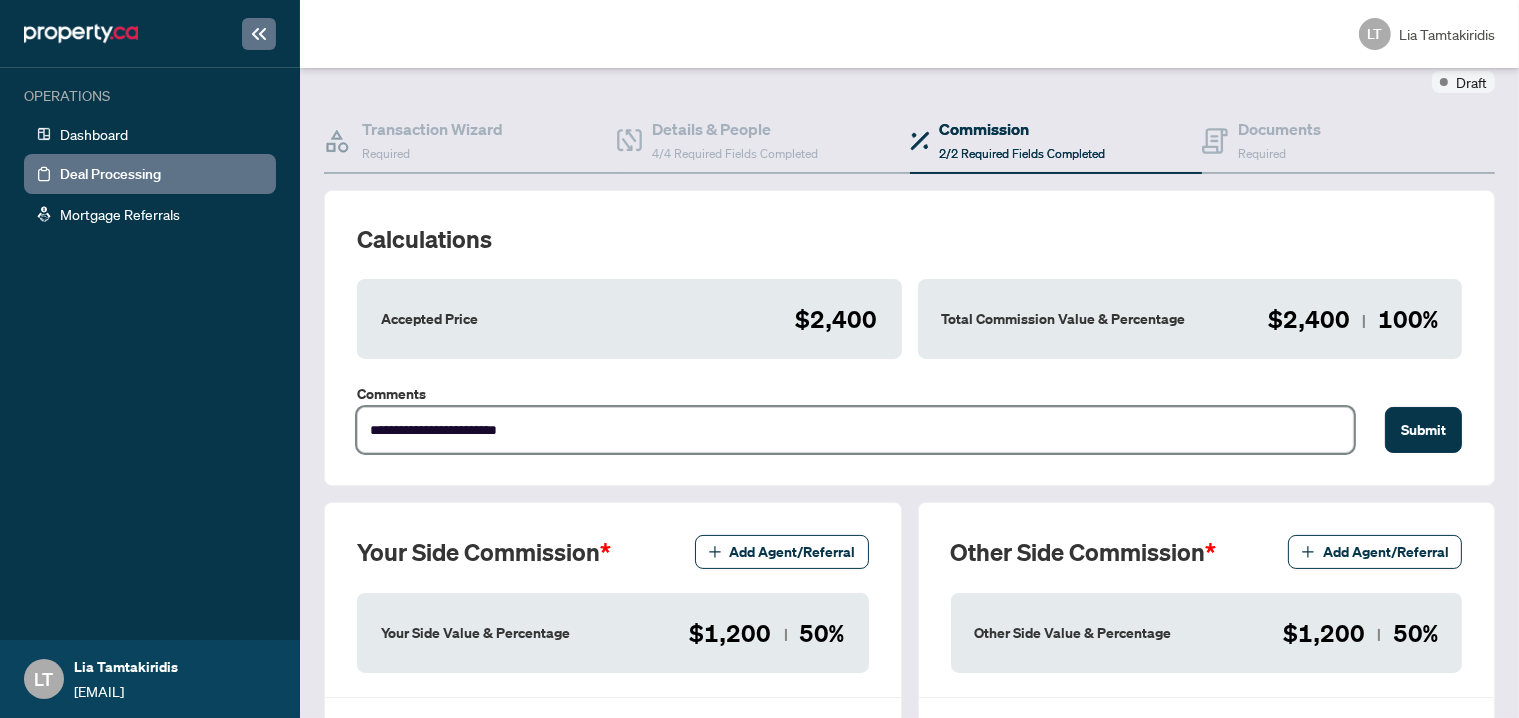 type on "**********" 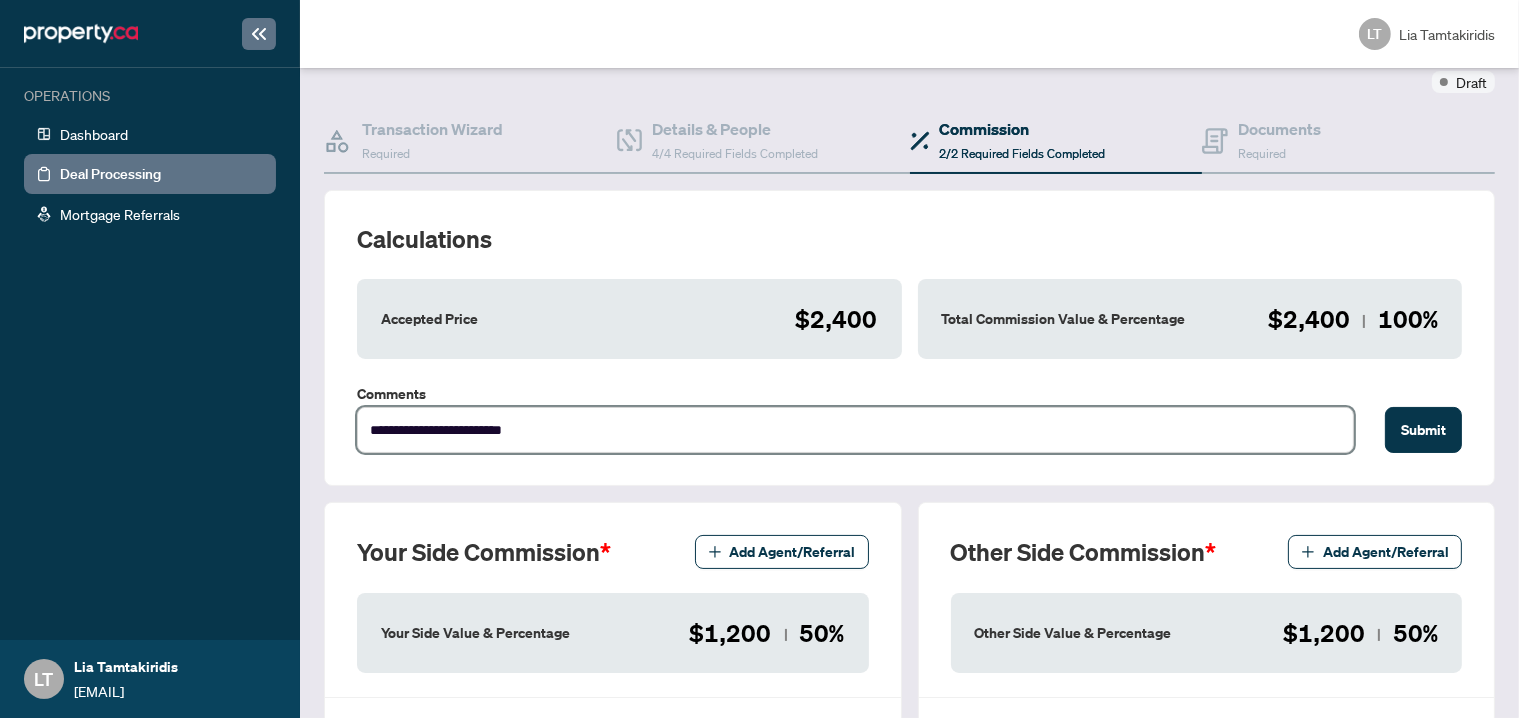 type on "**********" 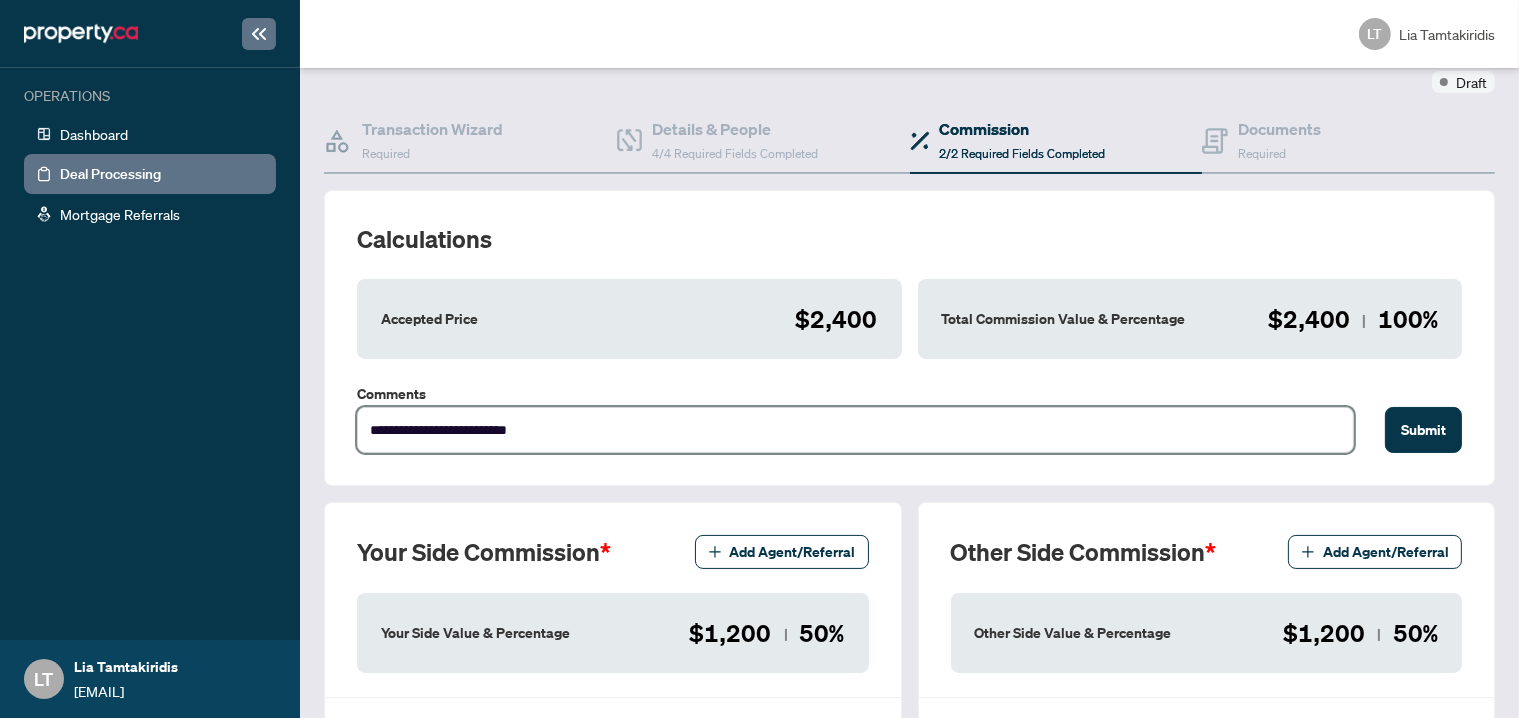 type on "**********" 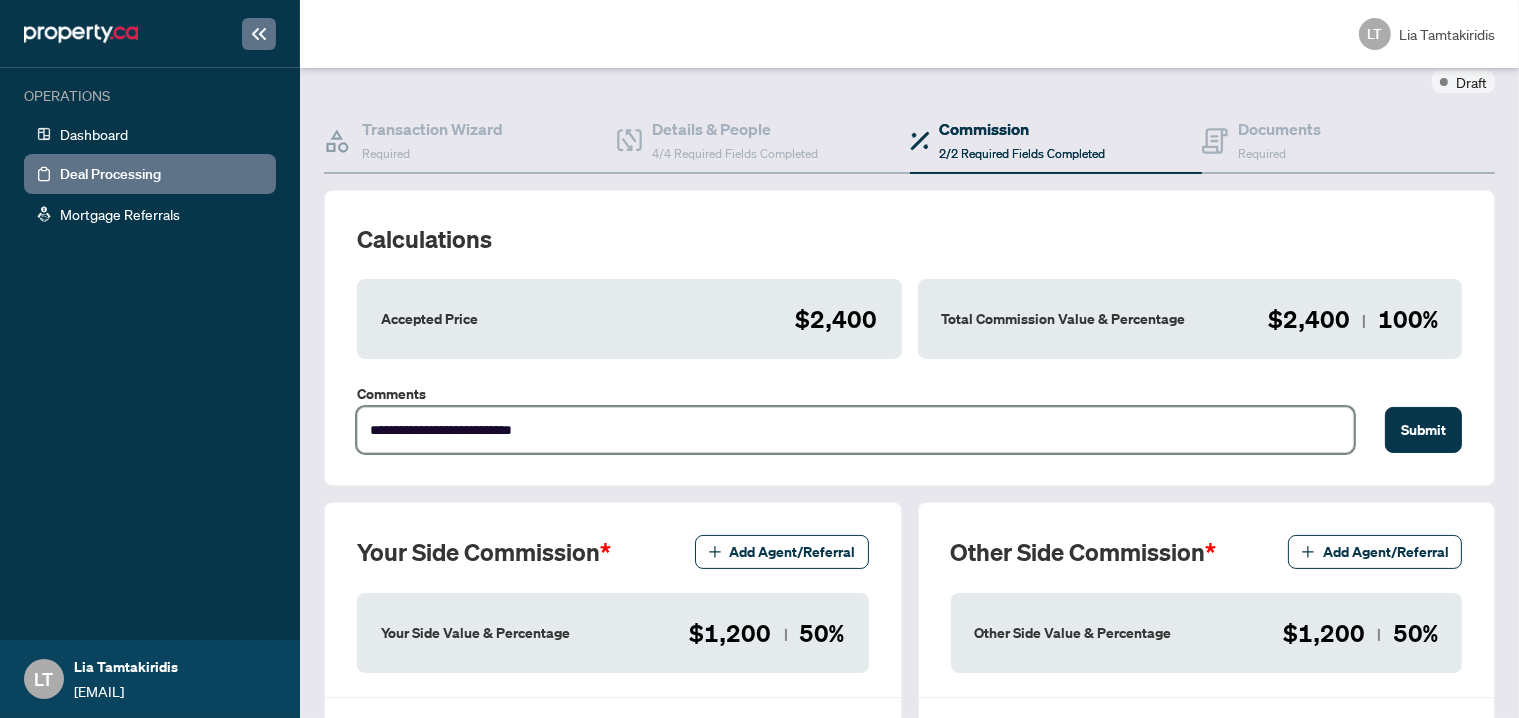 type on "**********" 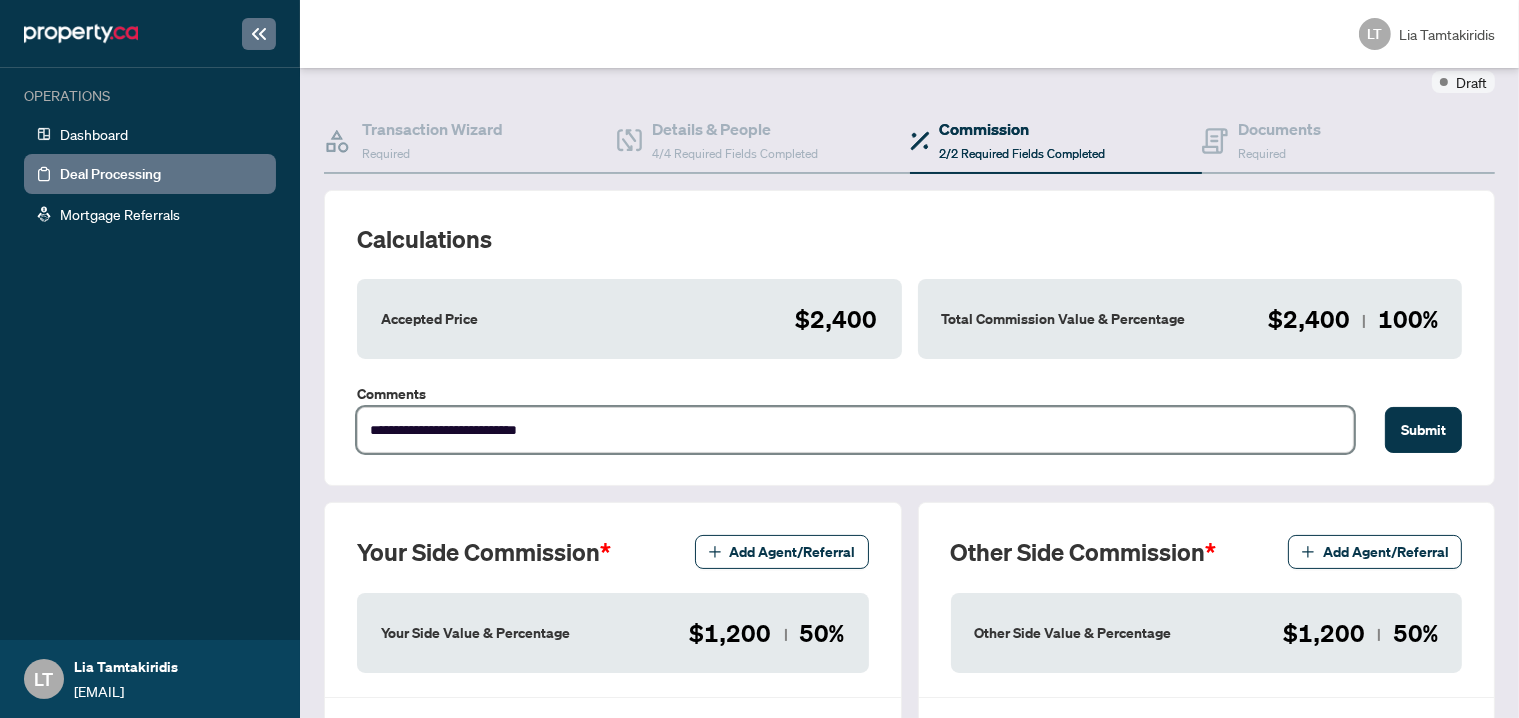 type on "**********" 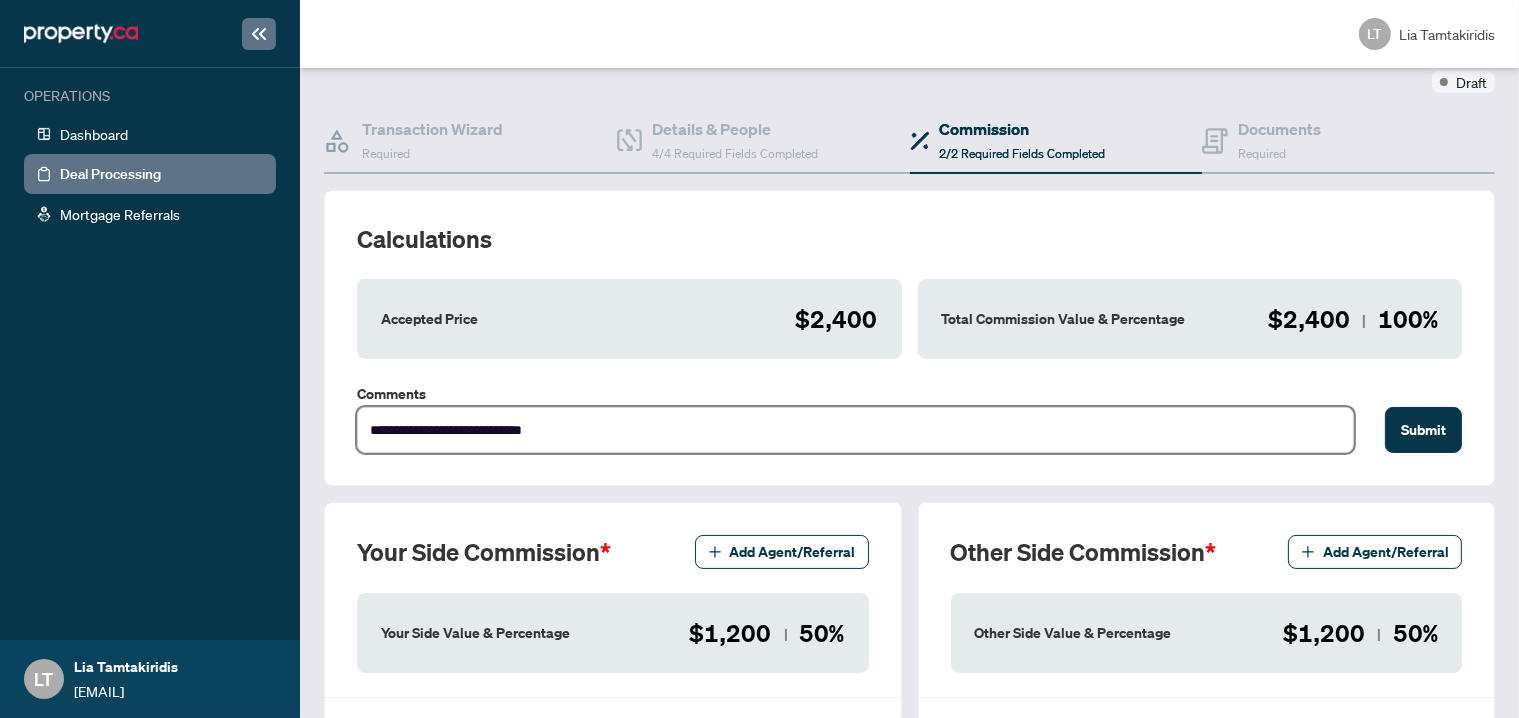 type on "**********" 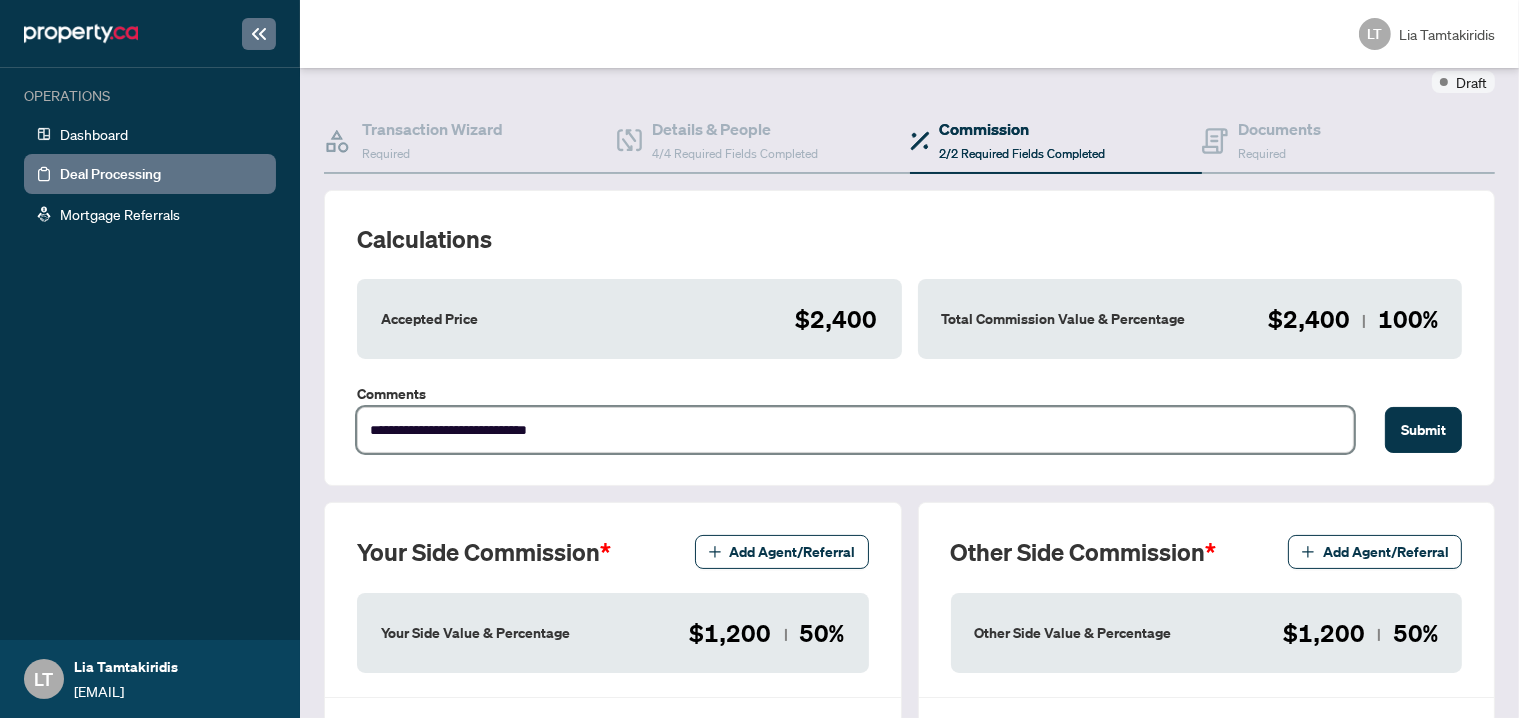 type on "**********" 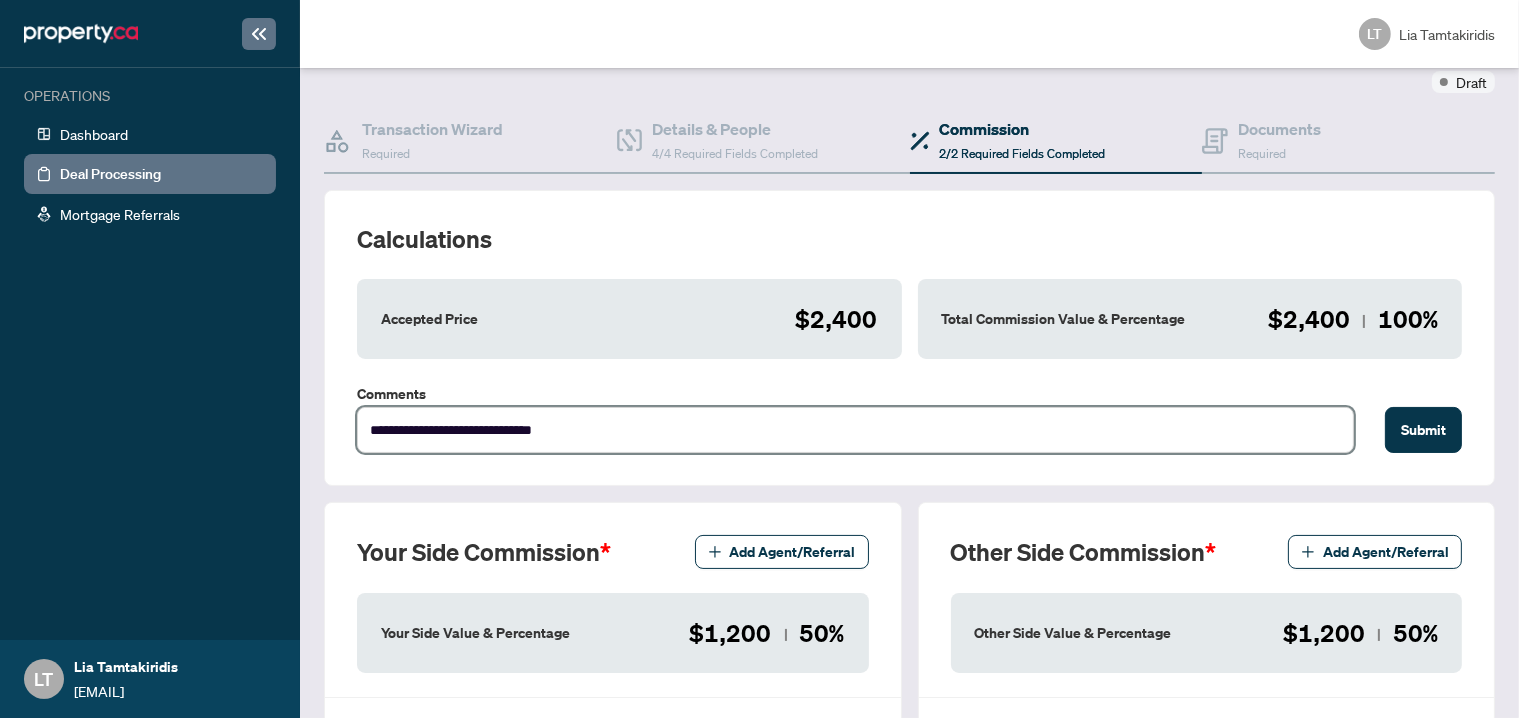 type on "**********" 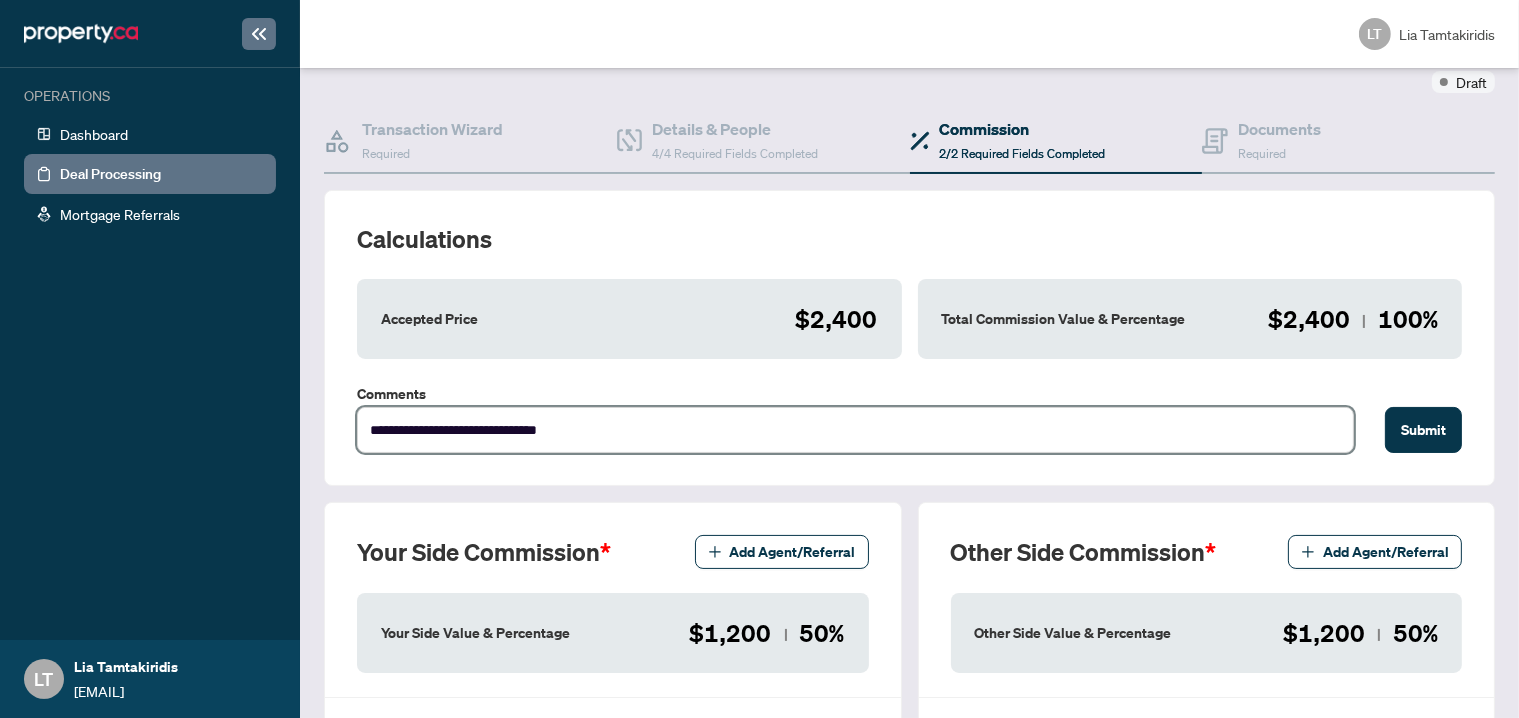 type on "**********" 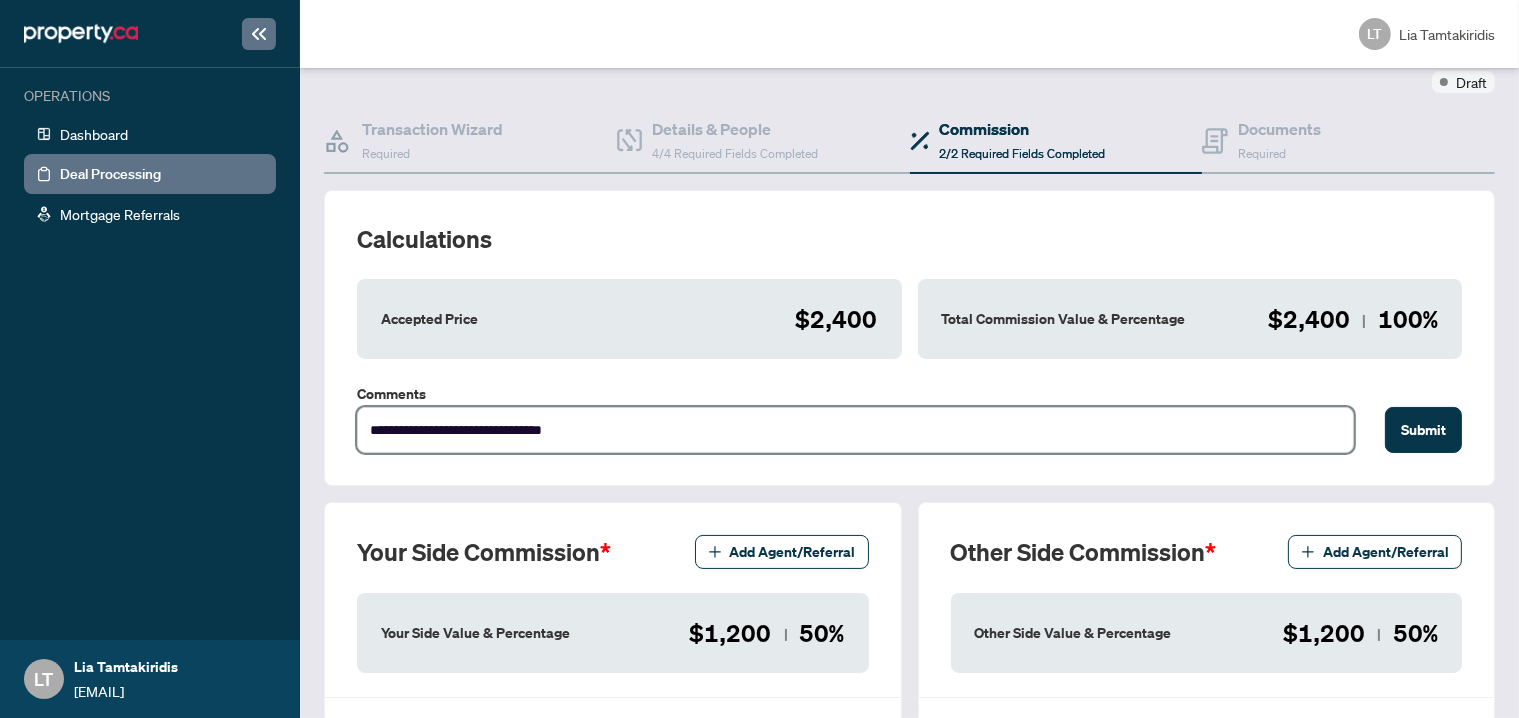 type on "**********" 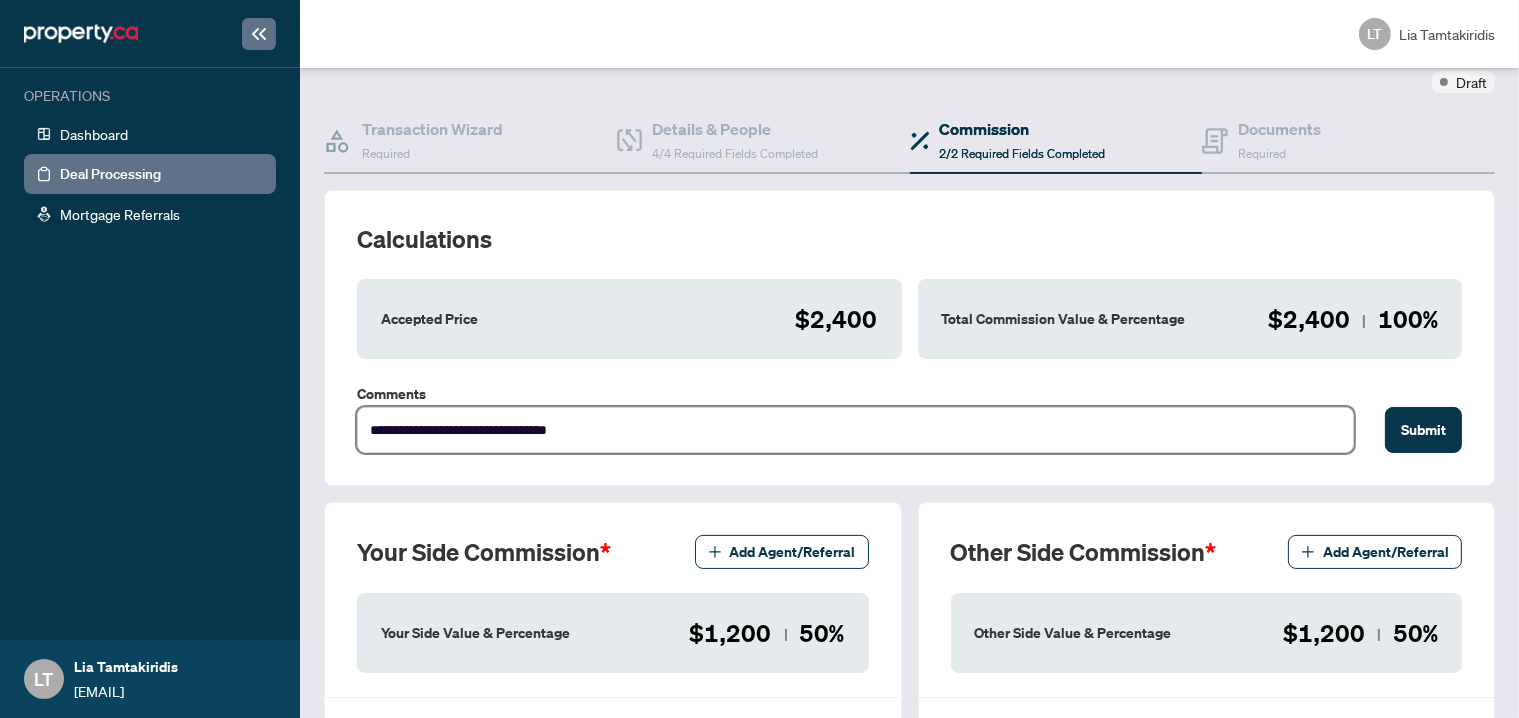 type on "**********" 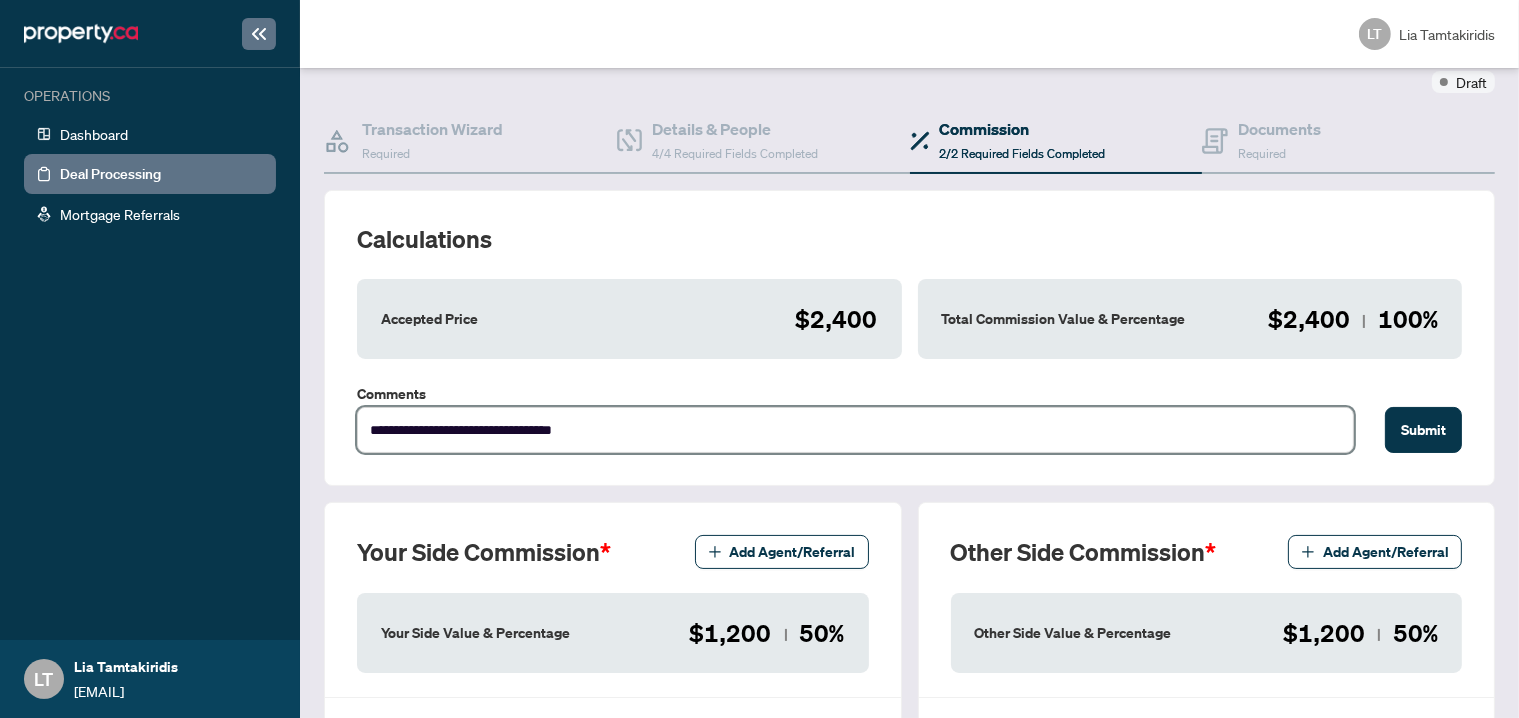 type on "**********" 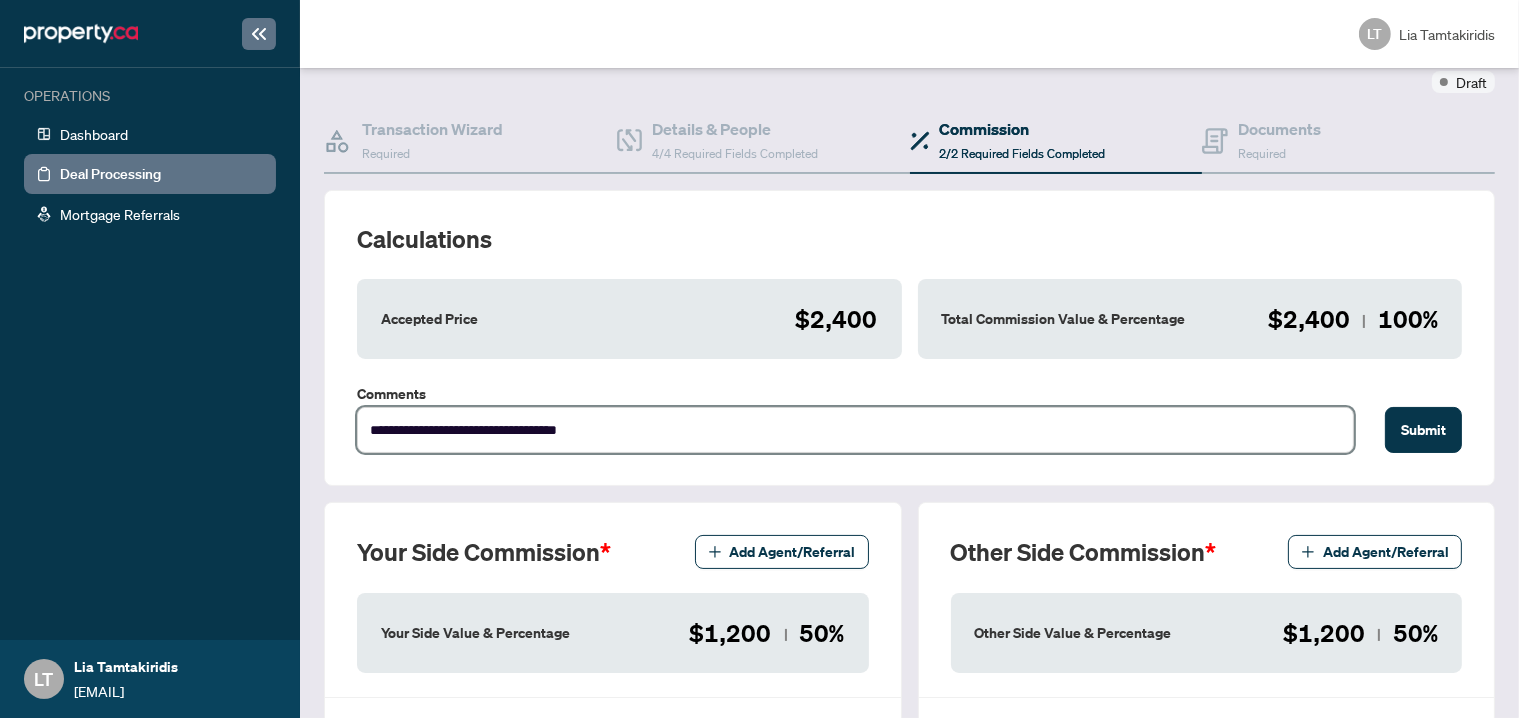 type on "**********" 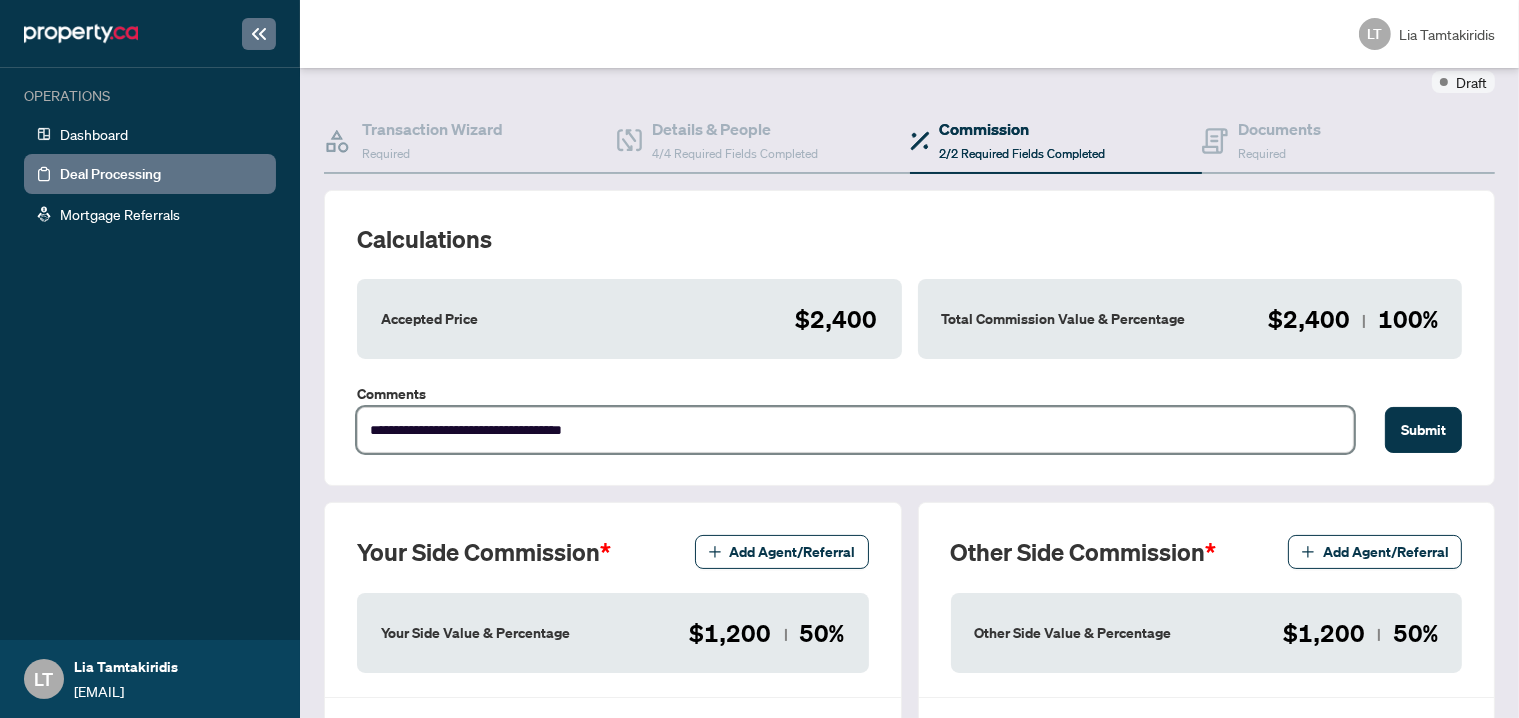 type on "**********" 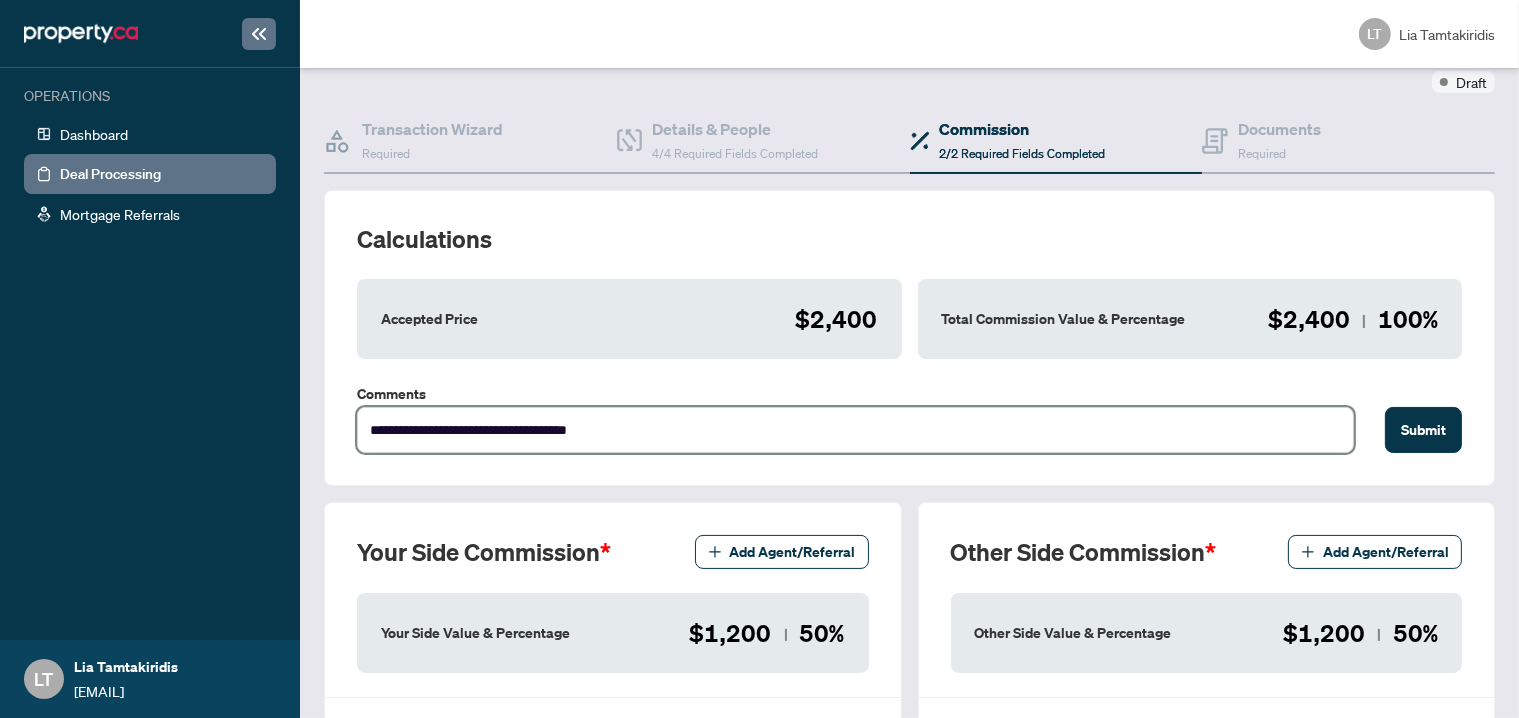 type on "**********" 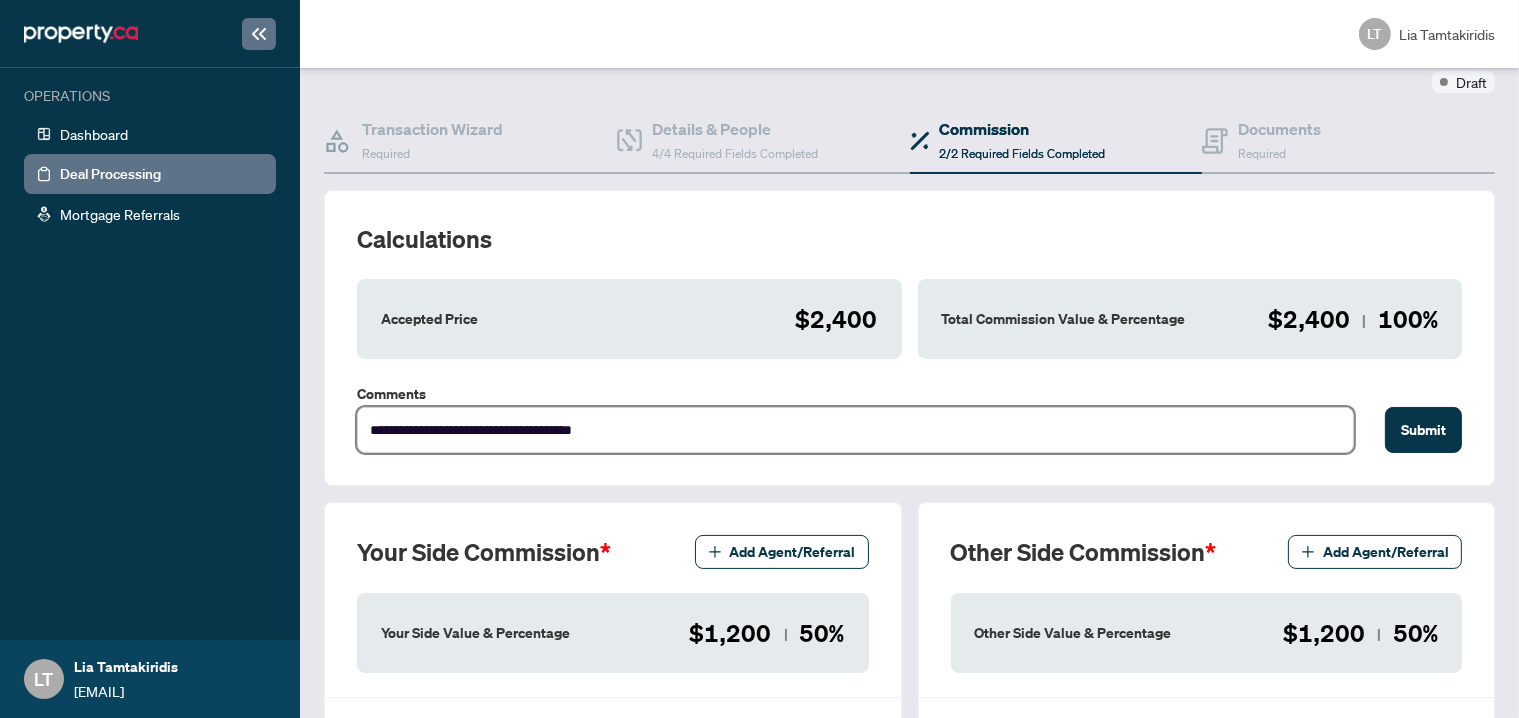 type on "**********" 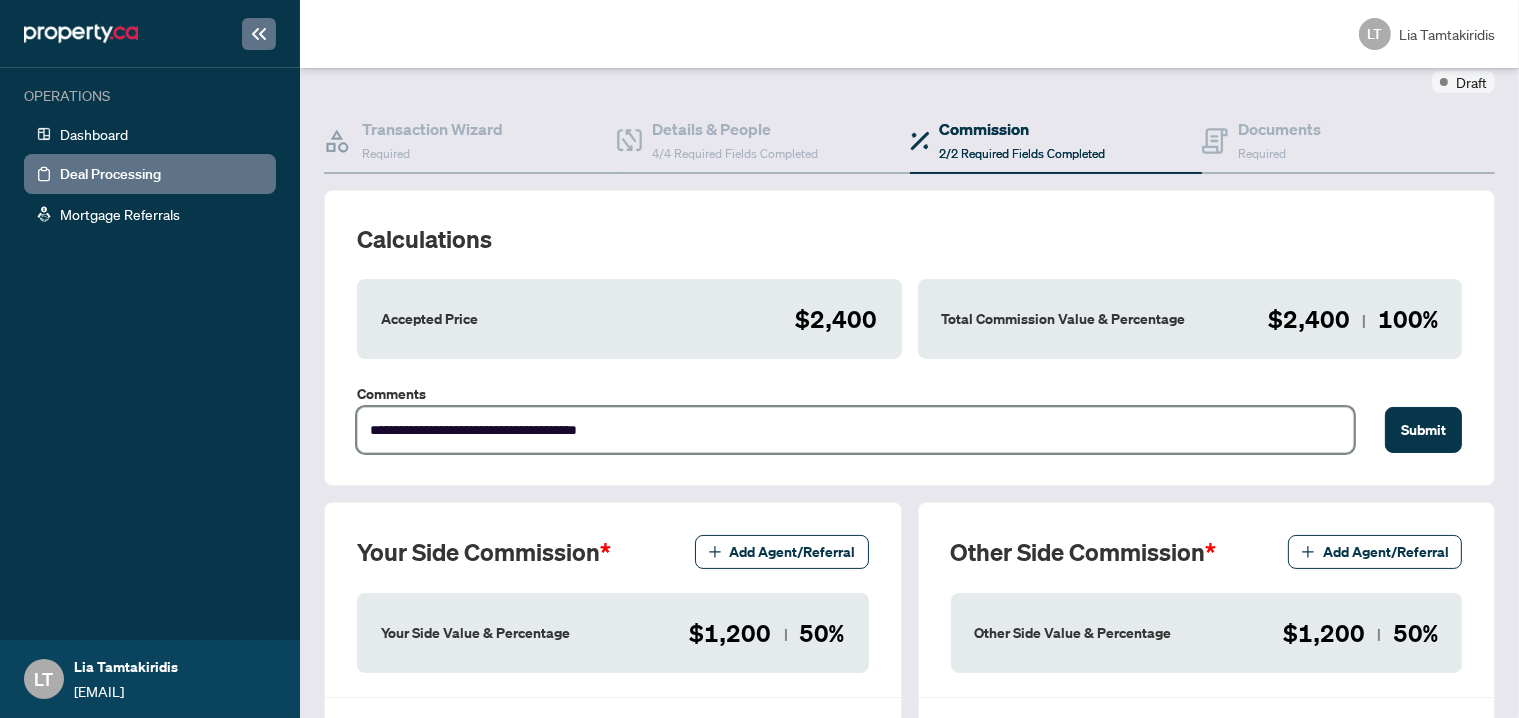 type on "**********" 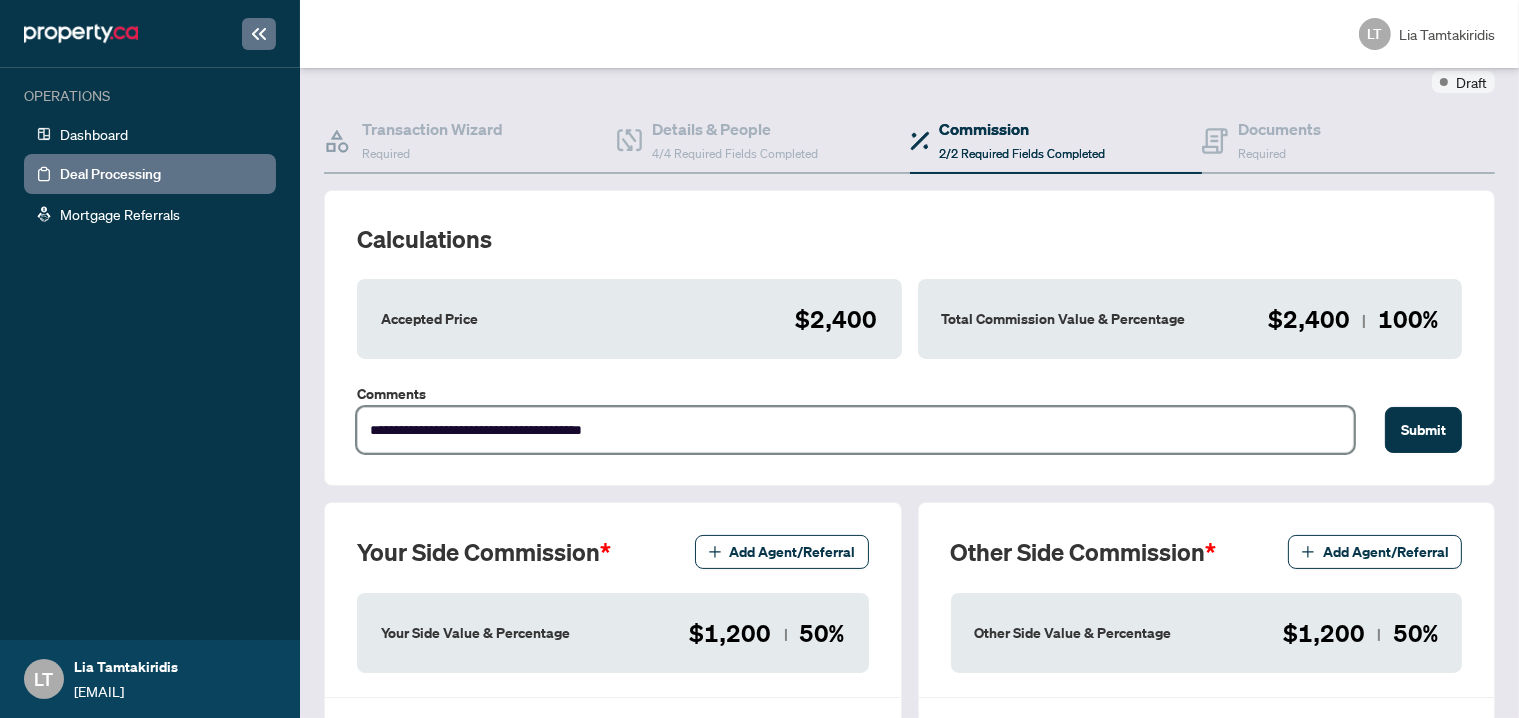 type on "**********" 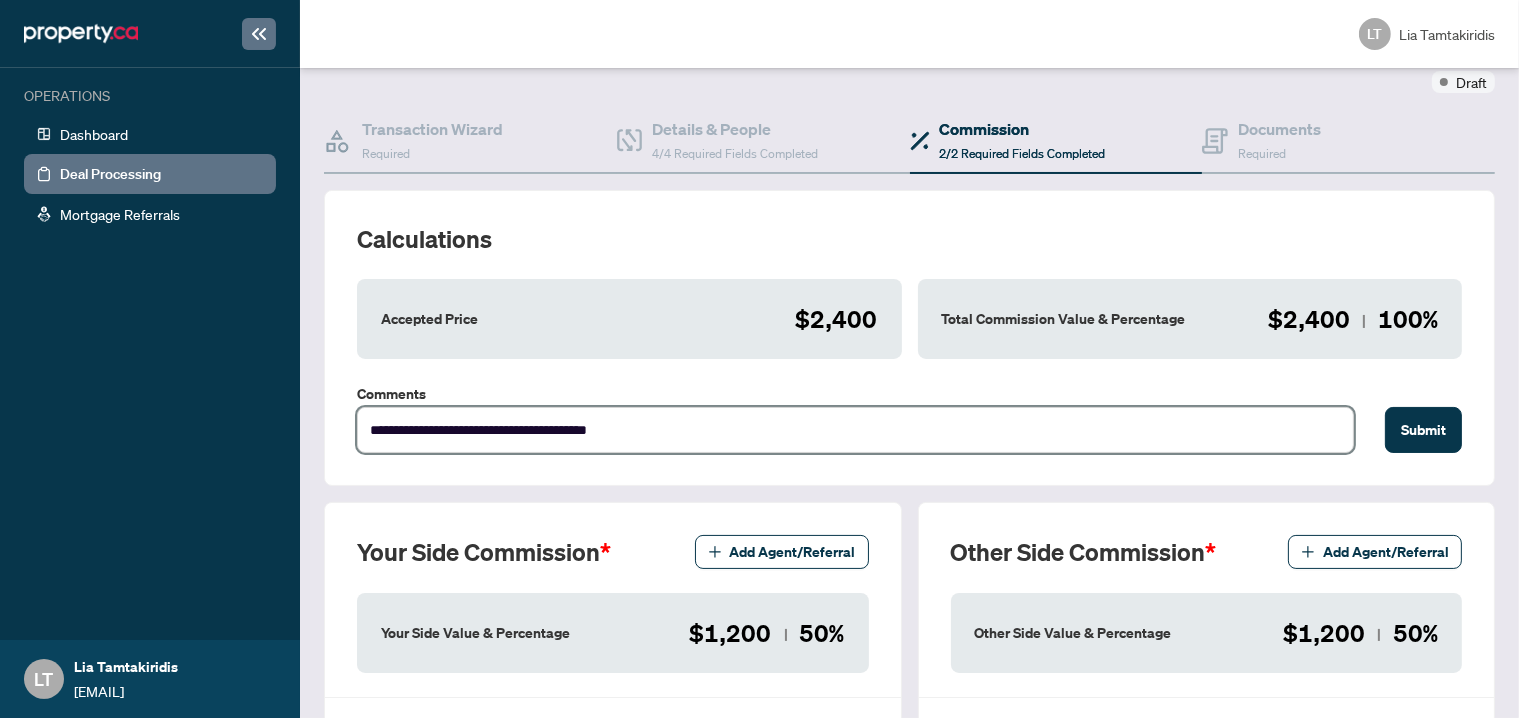 type on "**********" 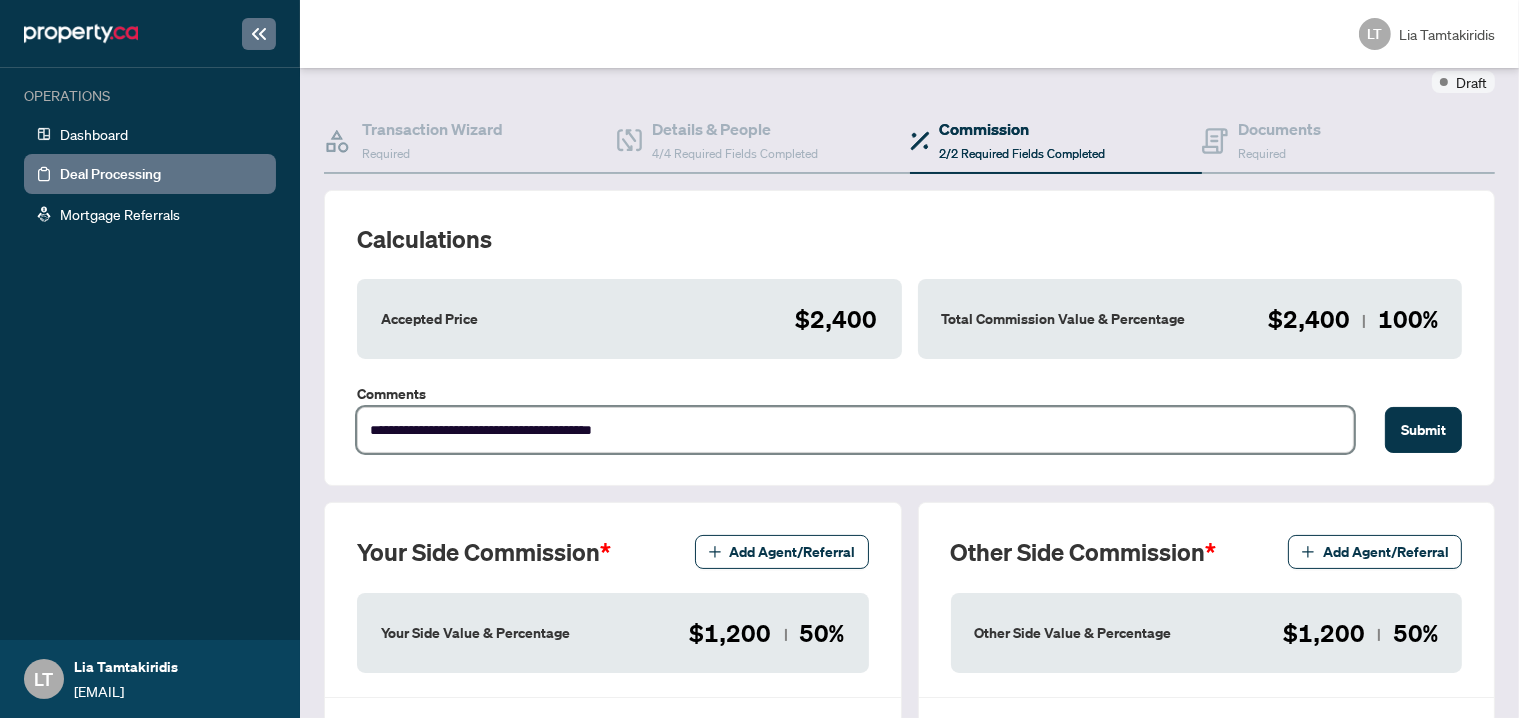 type on "**********" 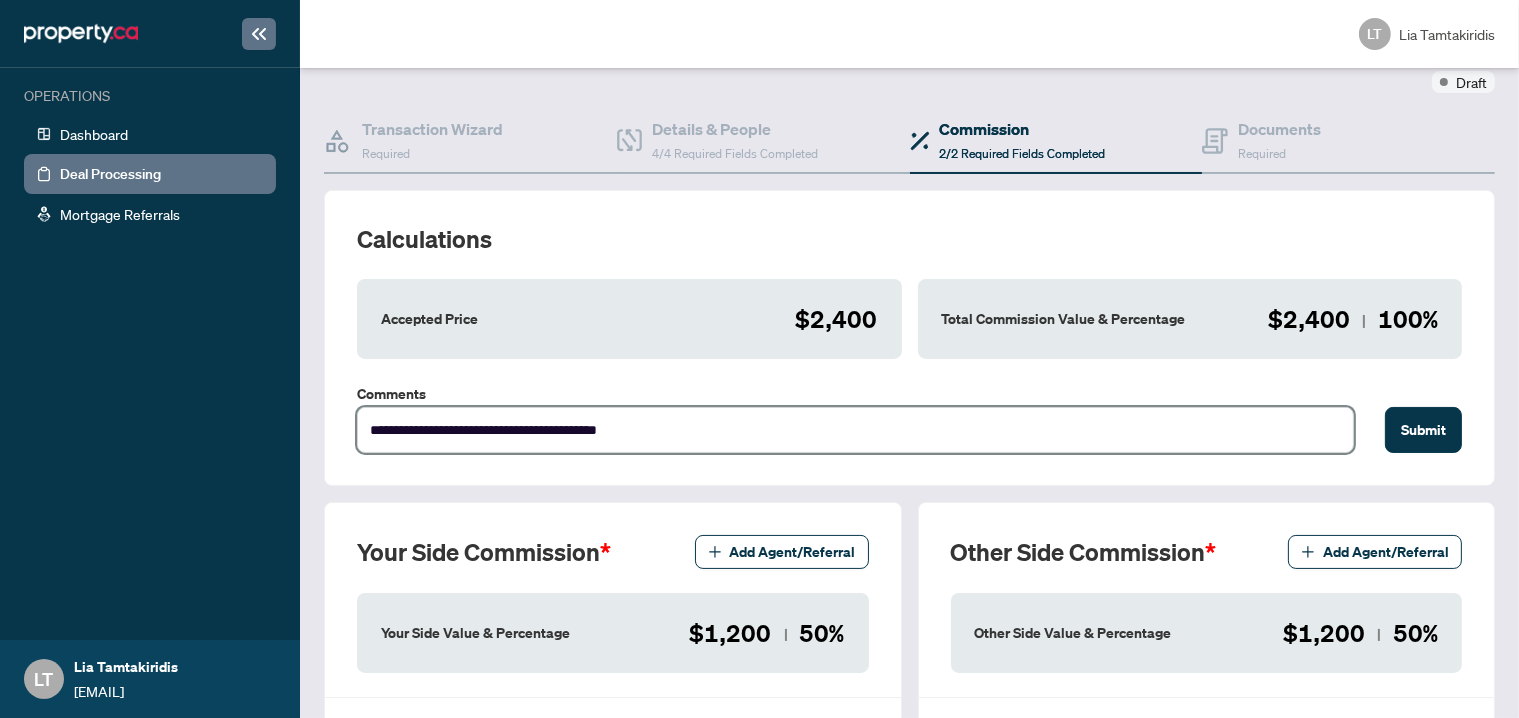 type on "**********" 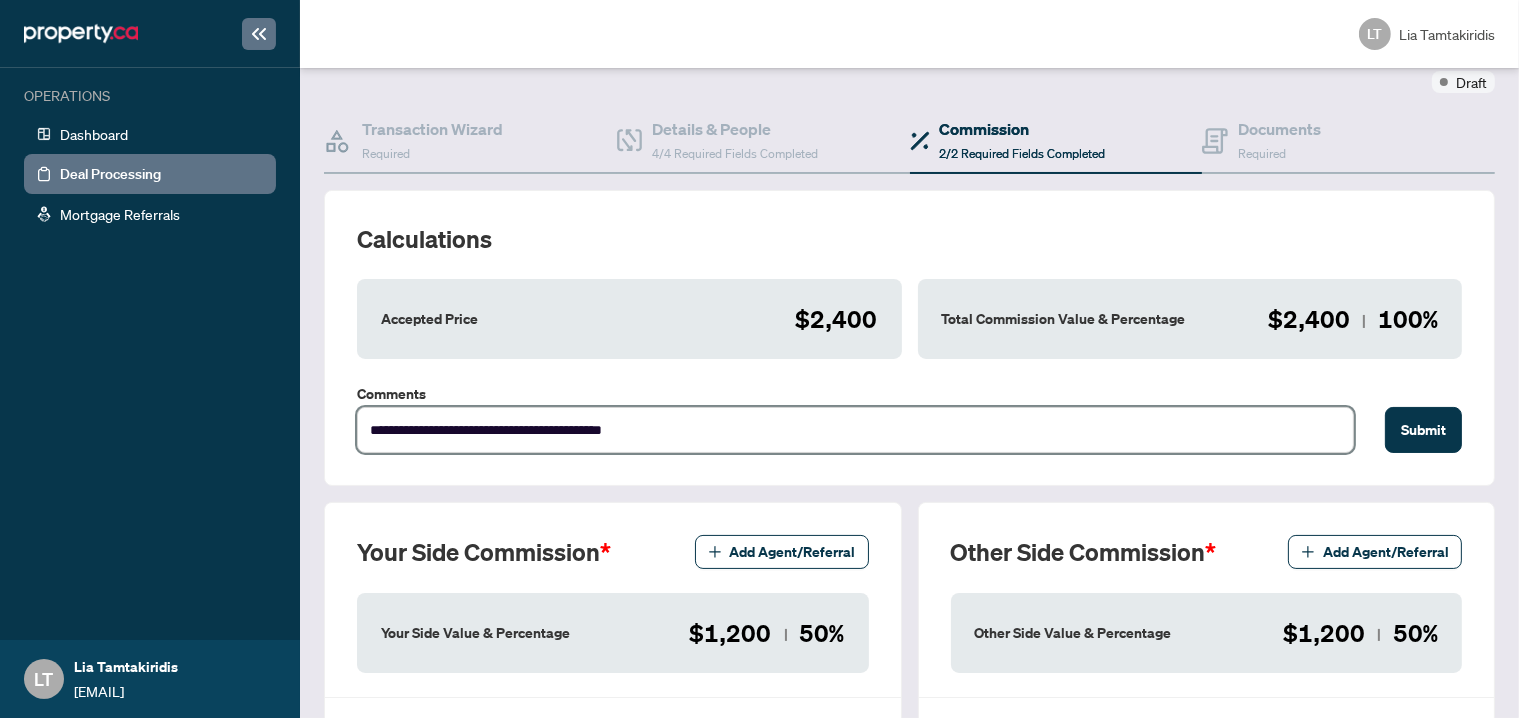 type on "**********" 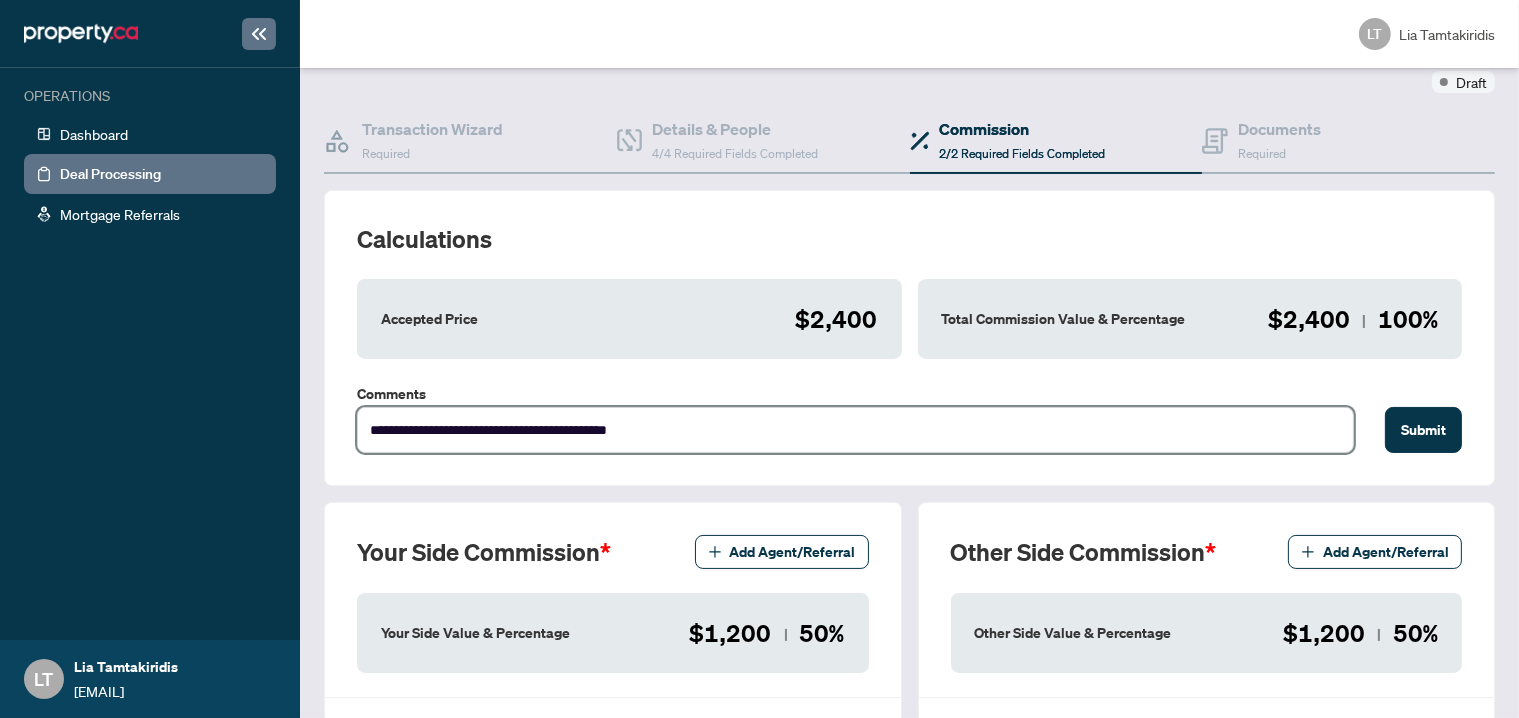 type on "**********" 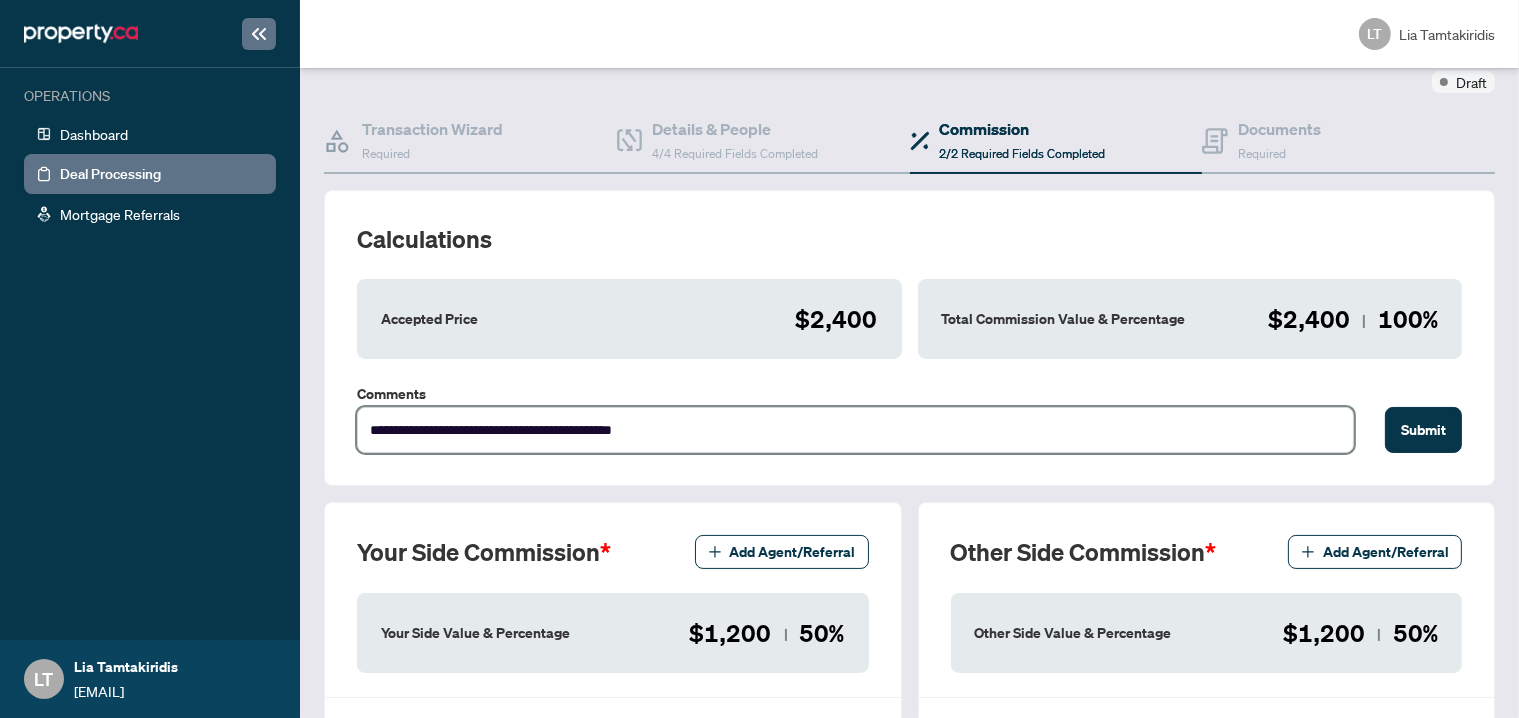 type on "**********" 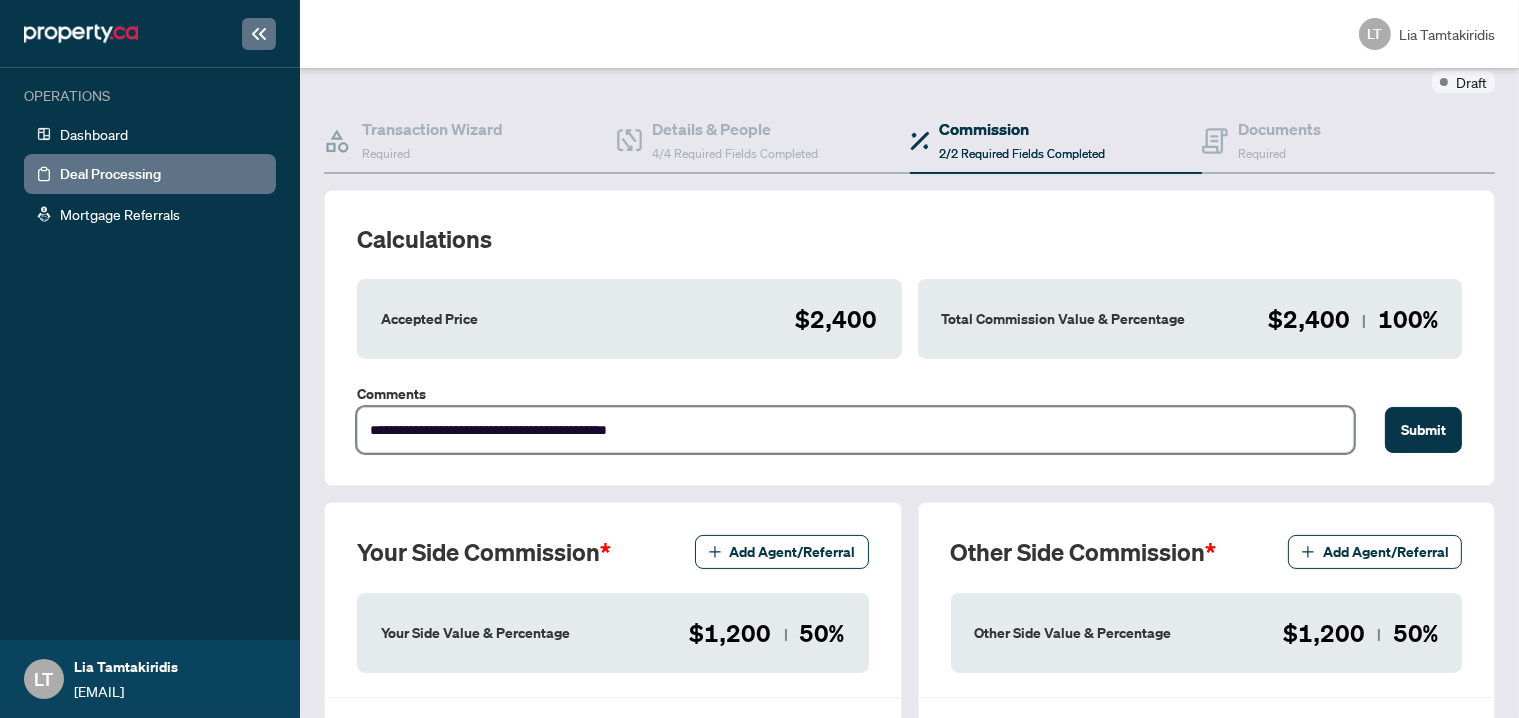 type on "**********" 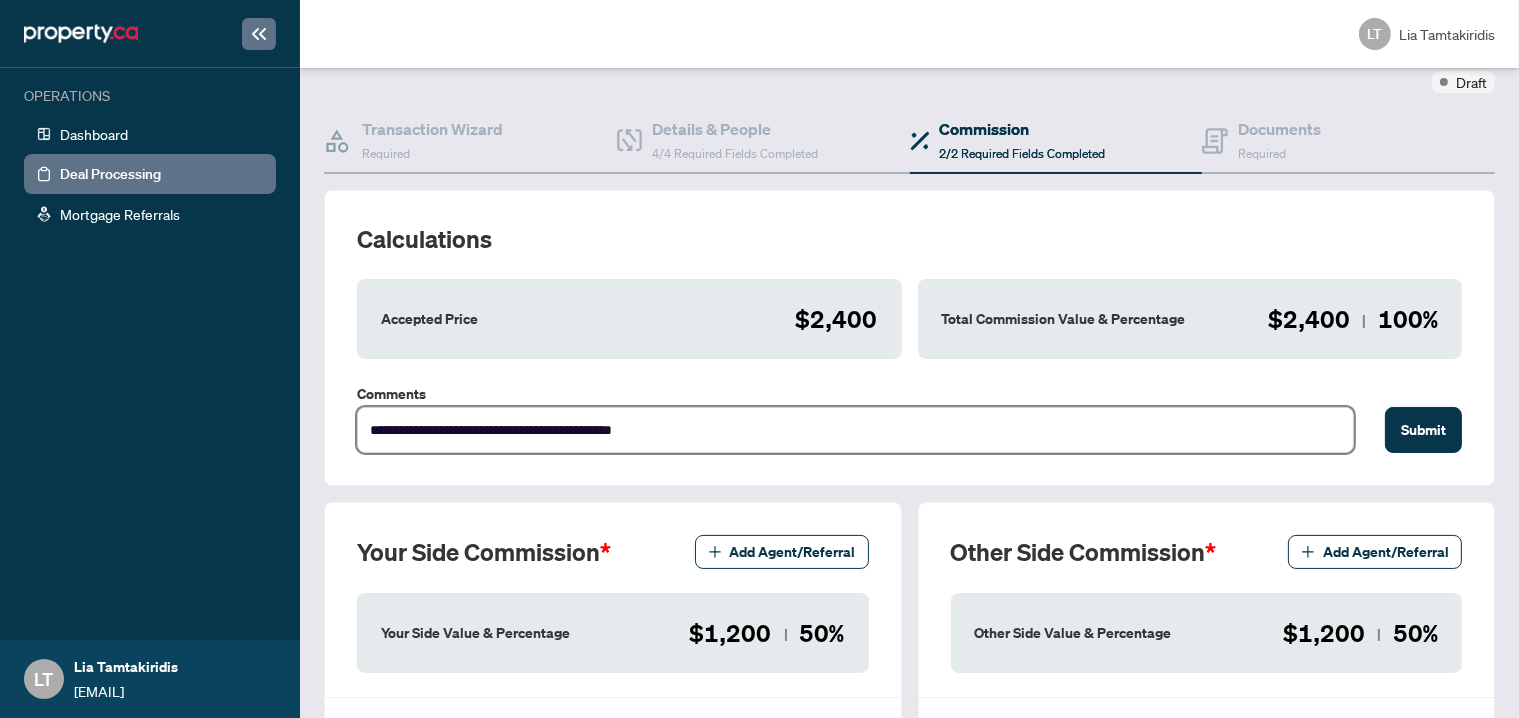 type on "**********" 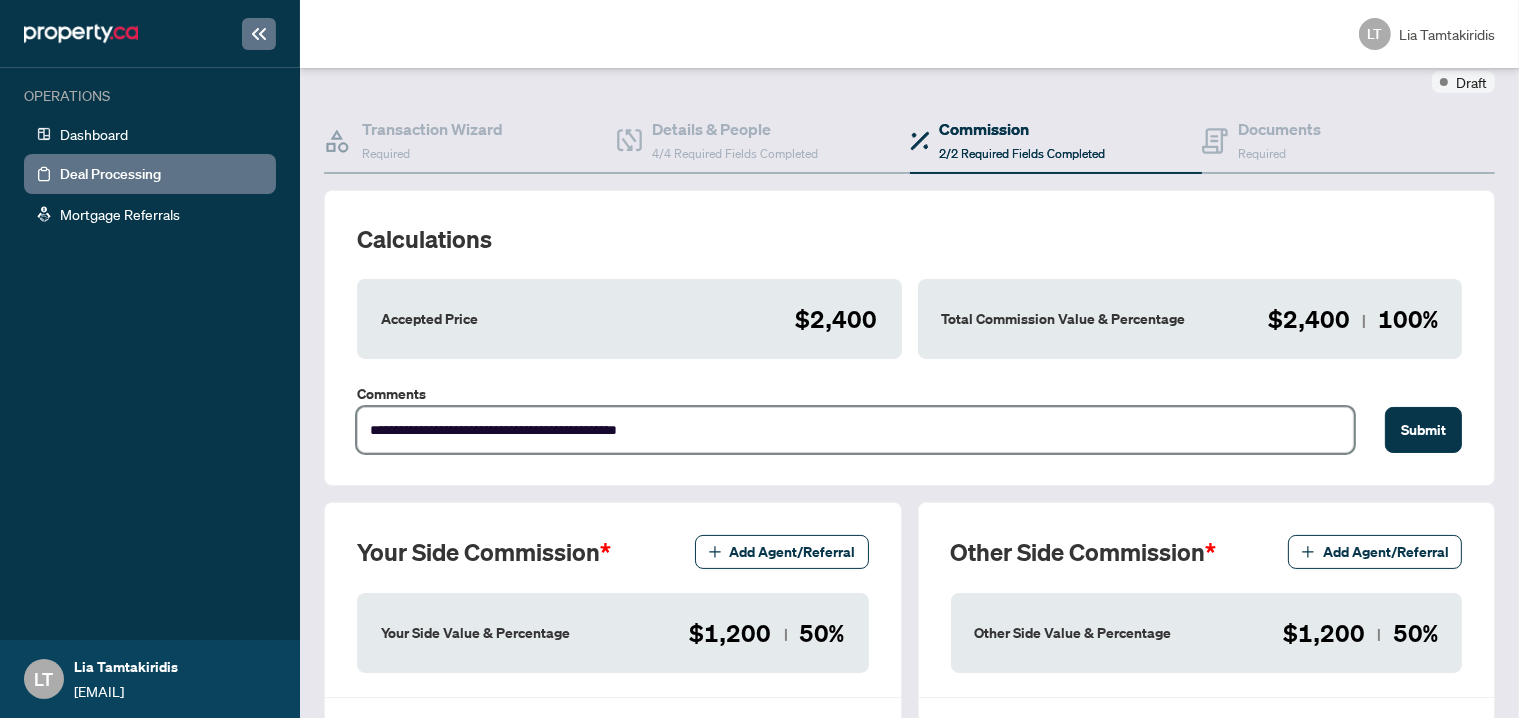 type on "**********" 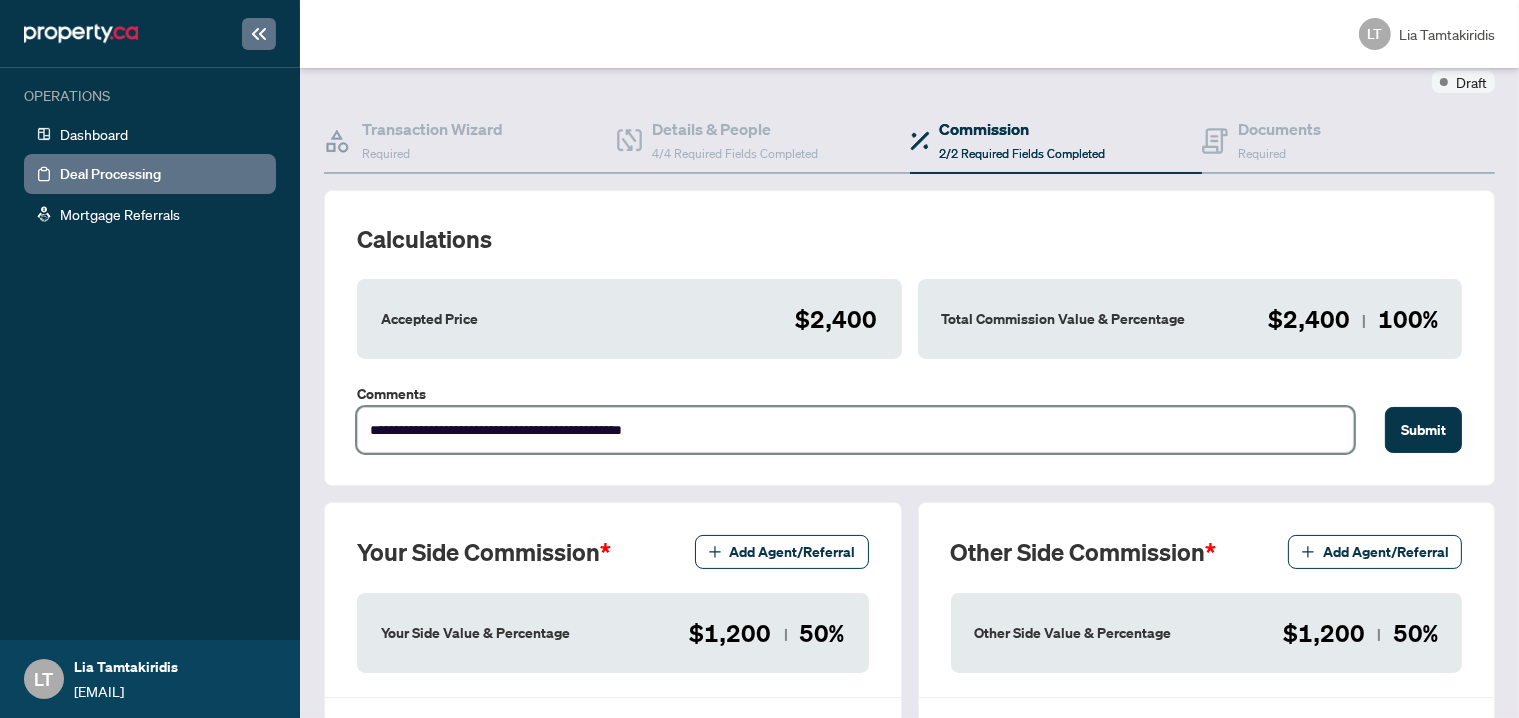 type on "**********" 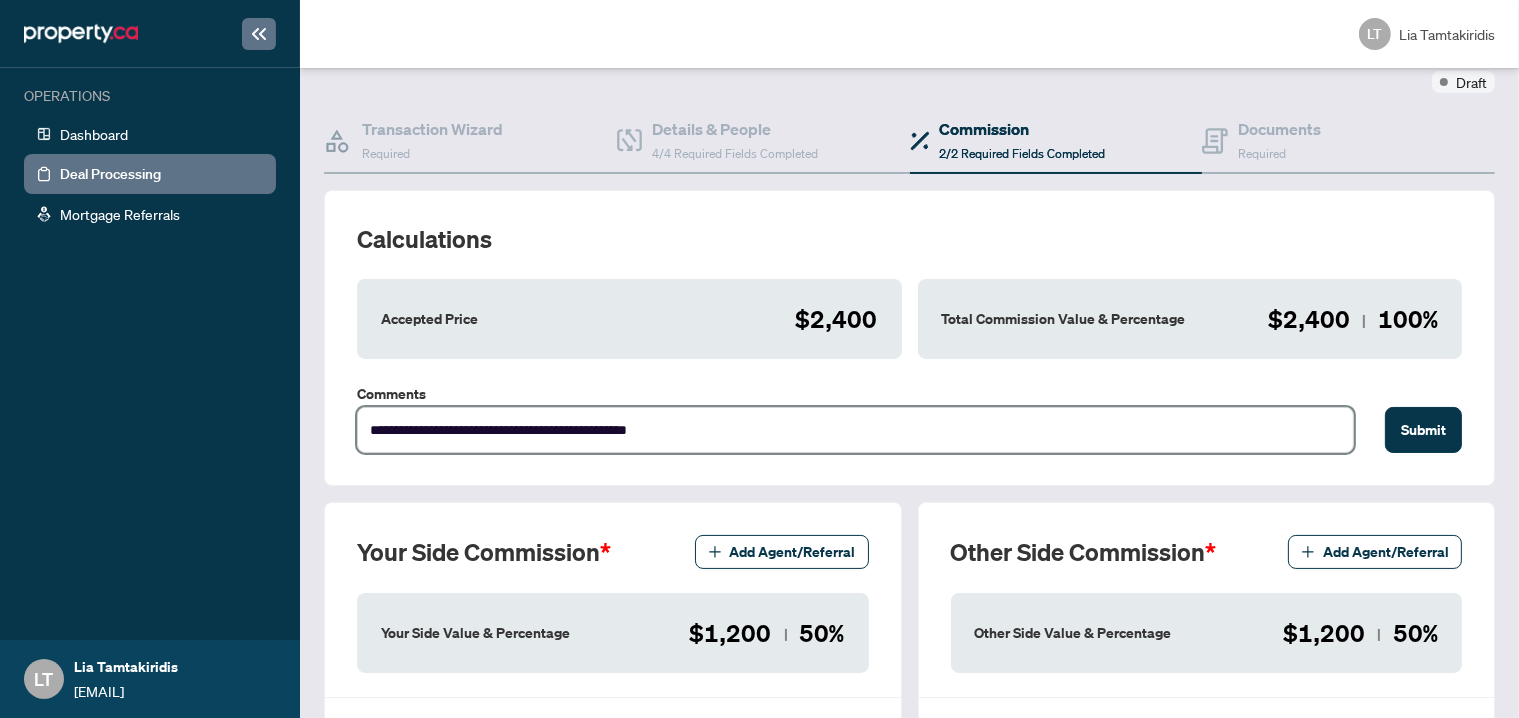 type on "**********" 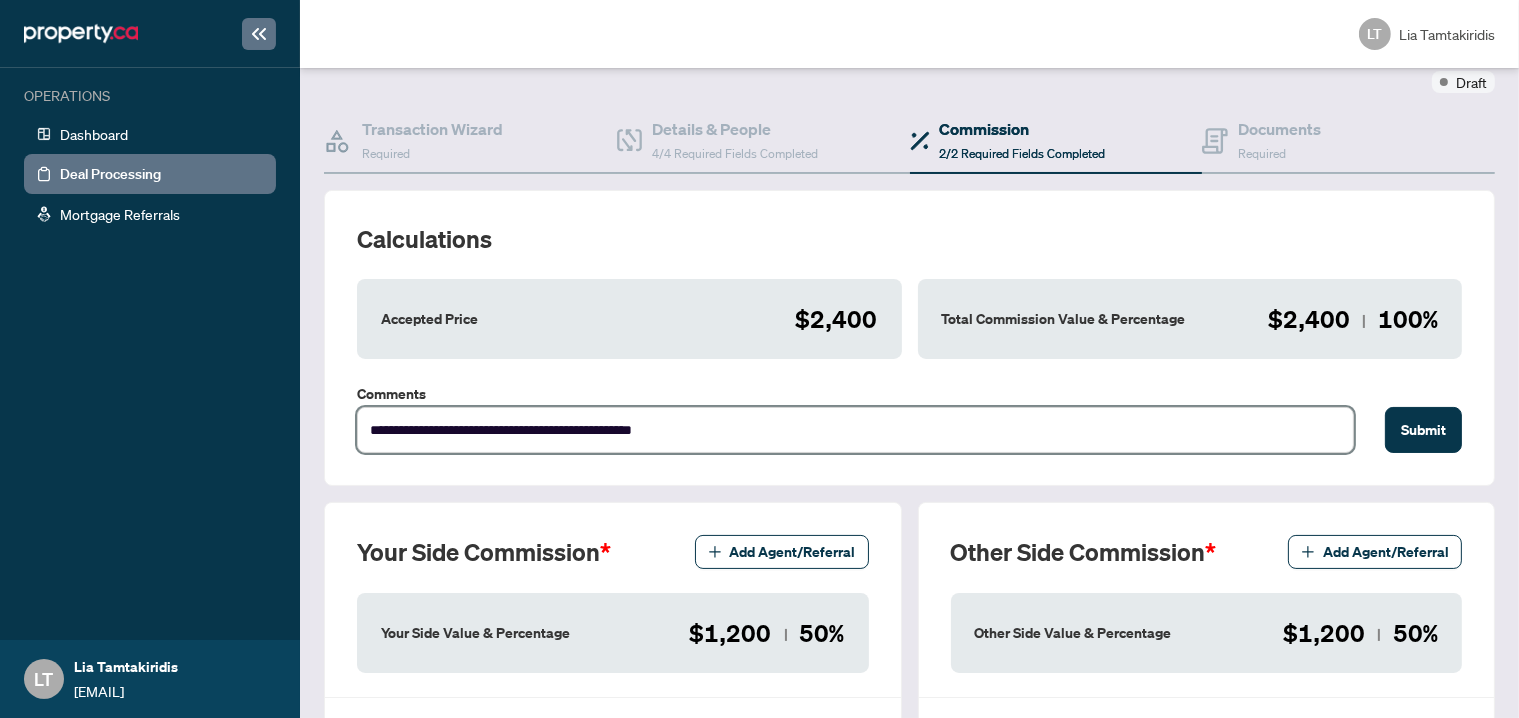 type on "**********" 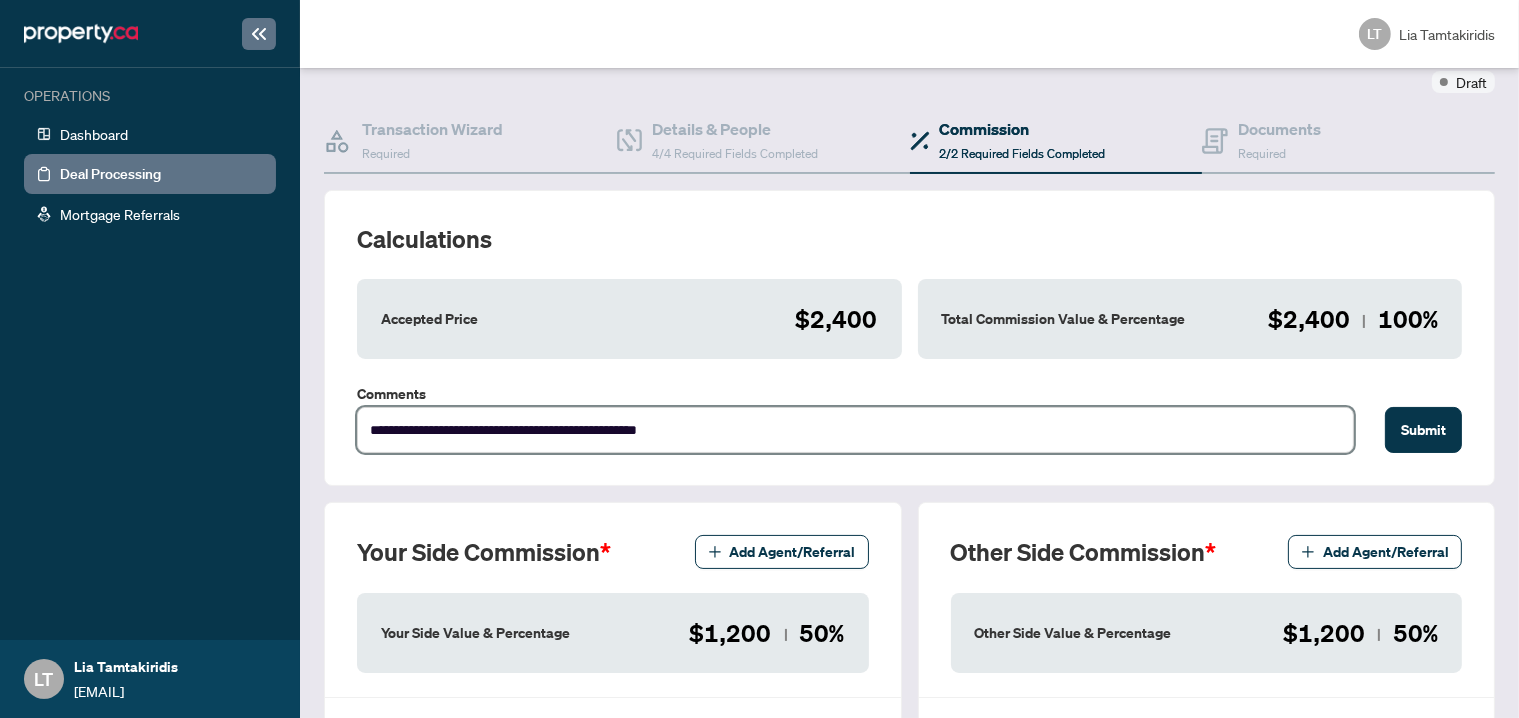 type on "**********" 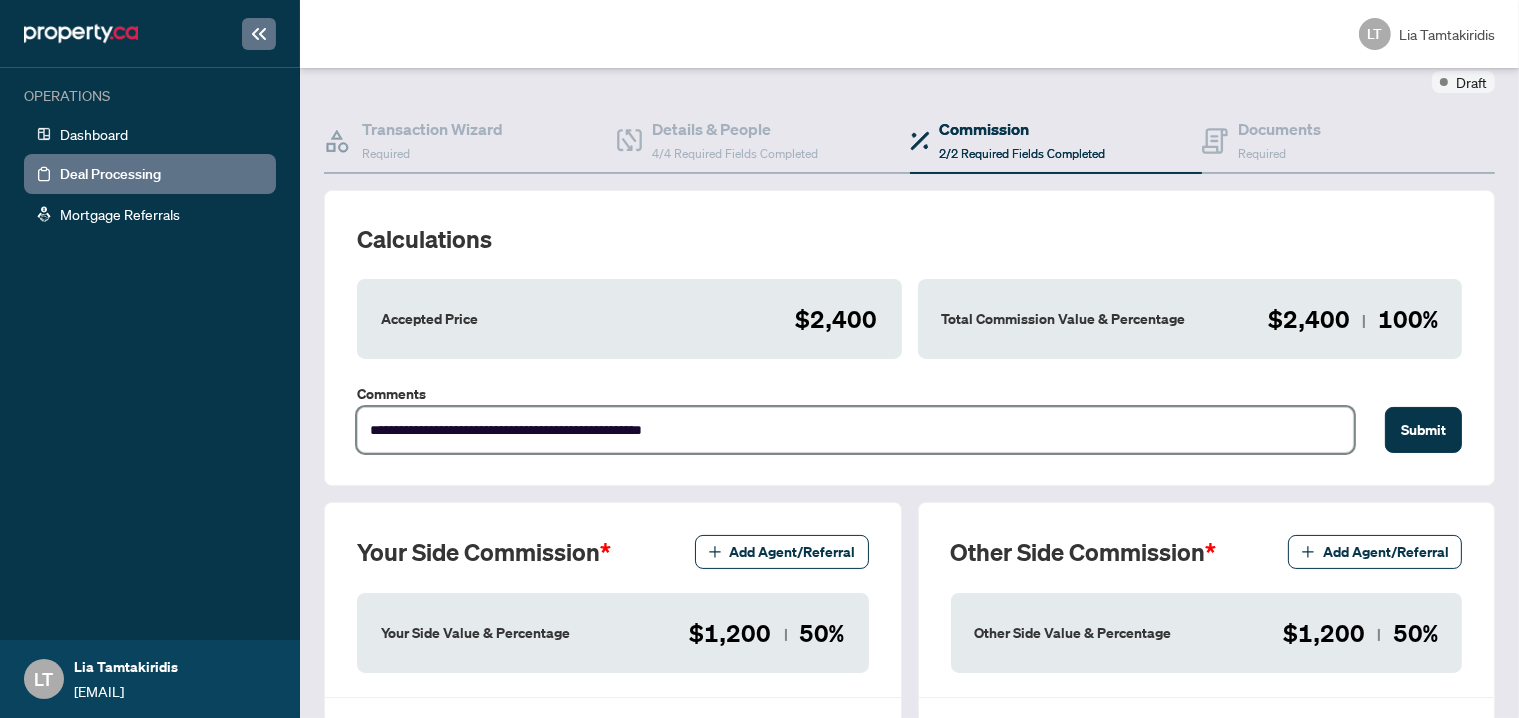 type on "**********" 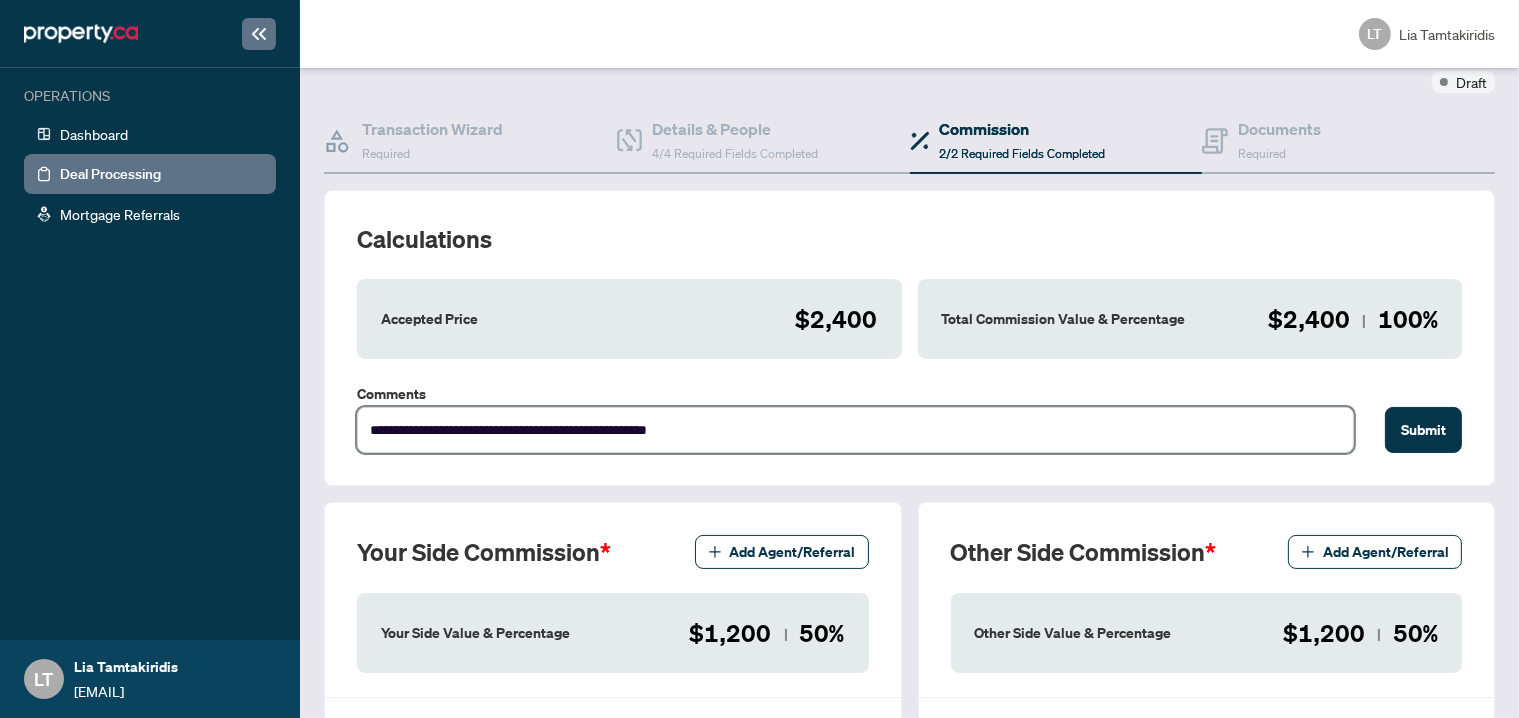 type on "**********" 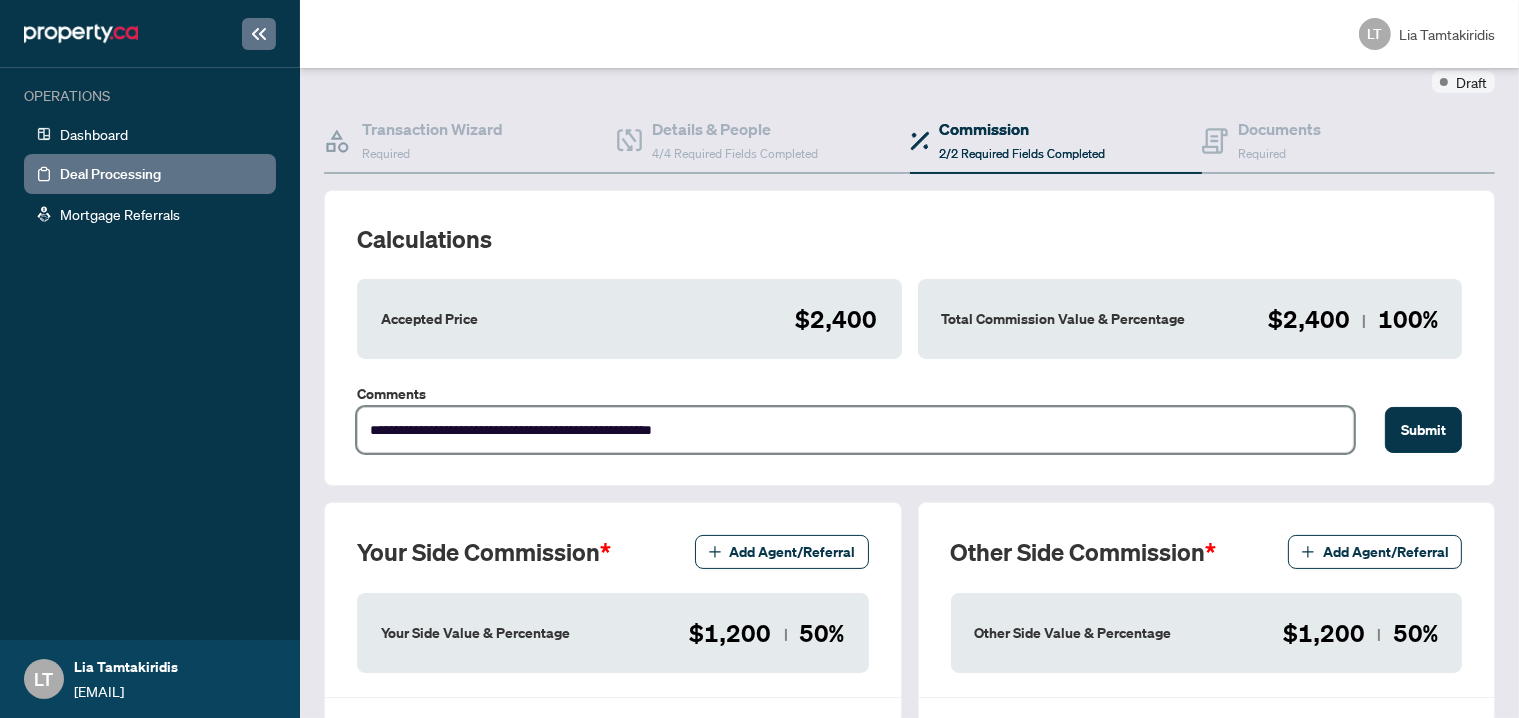 type on "**********" 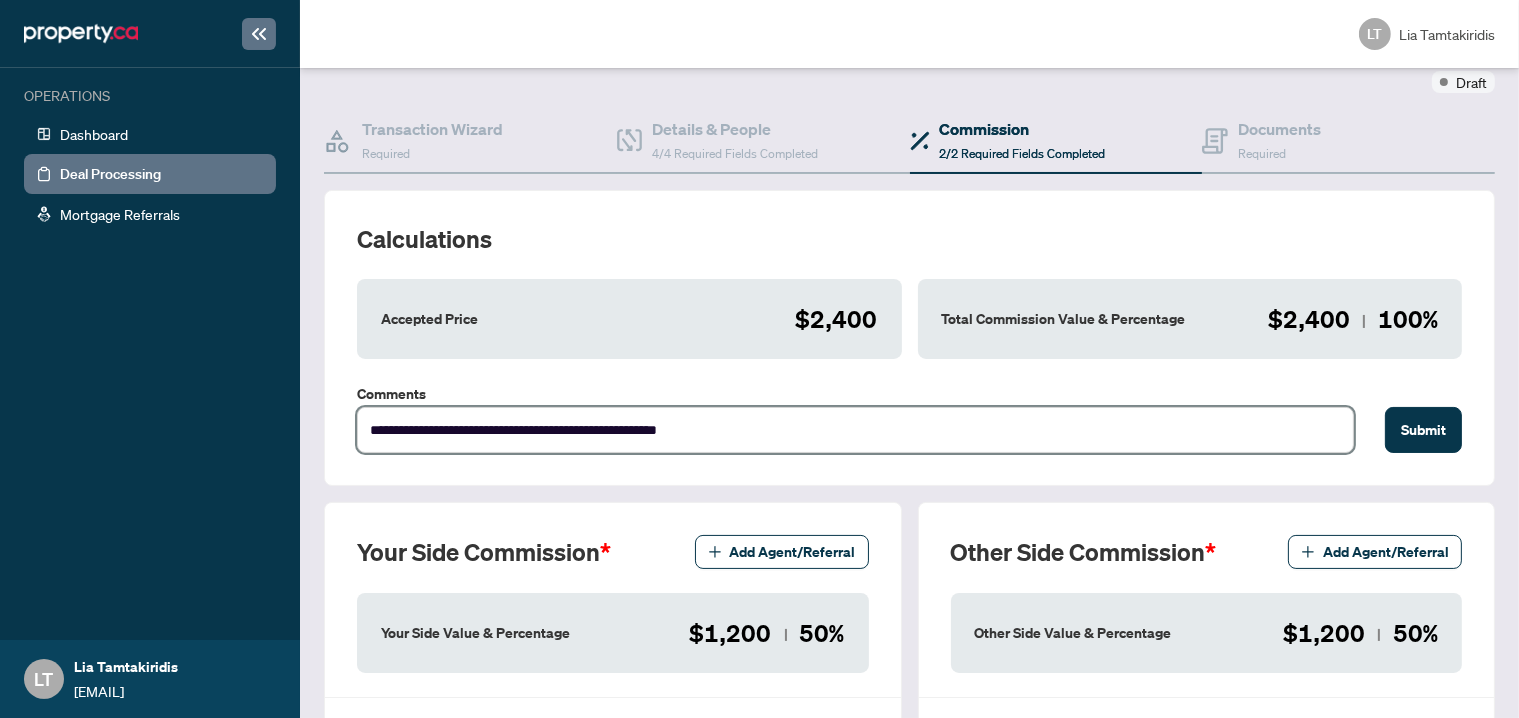 type on "**********" 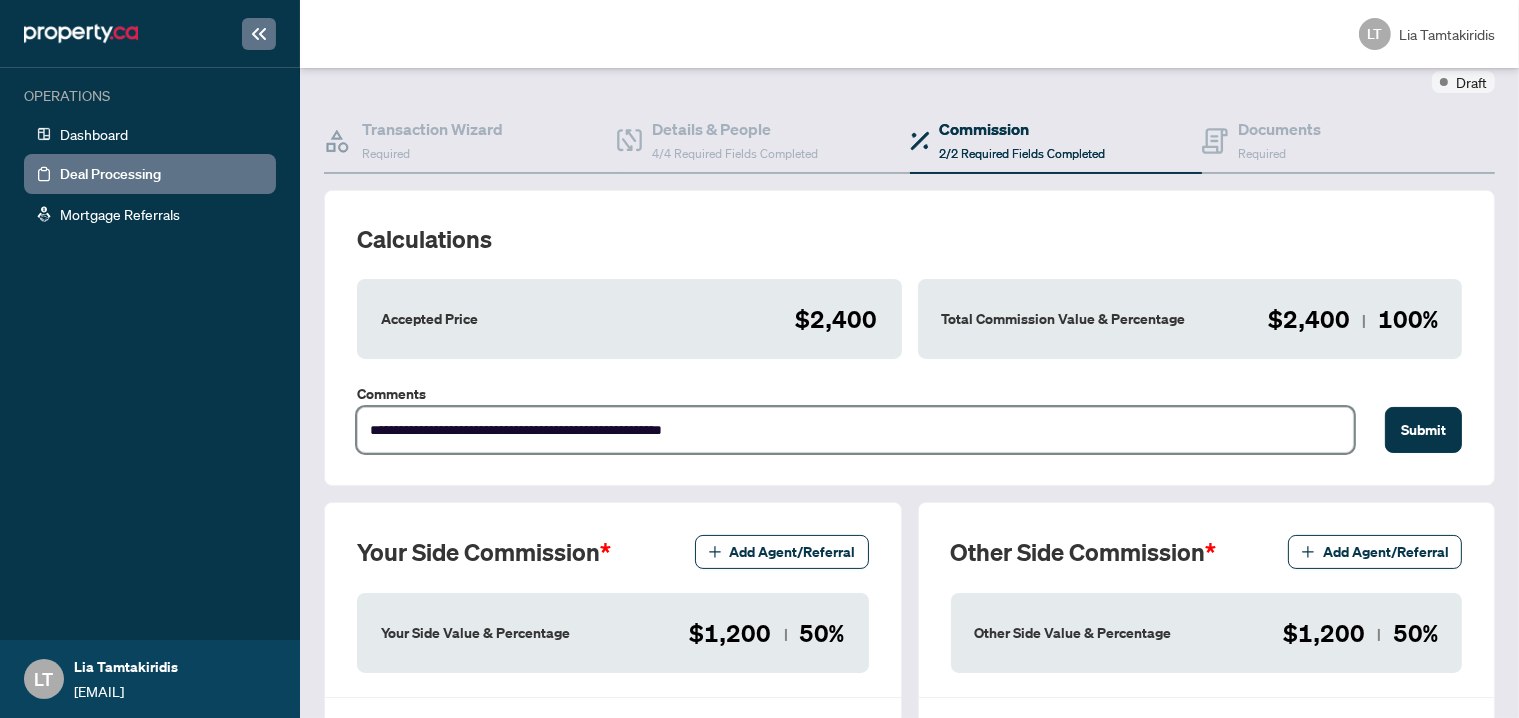 type on "**********" 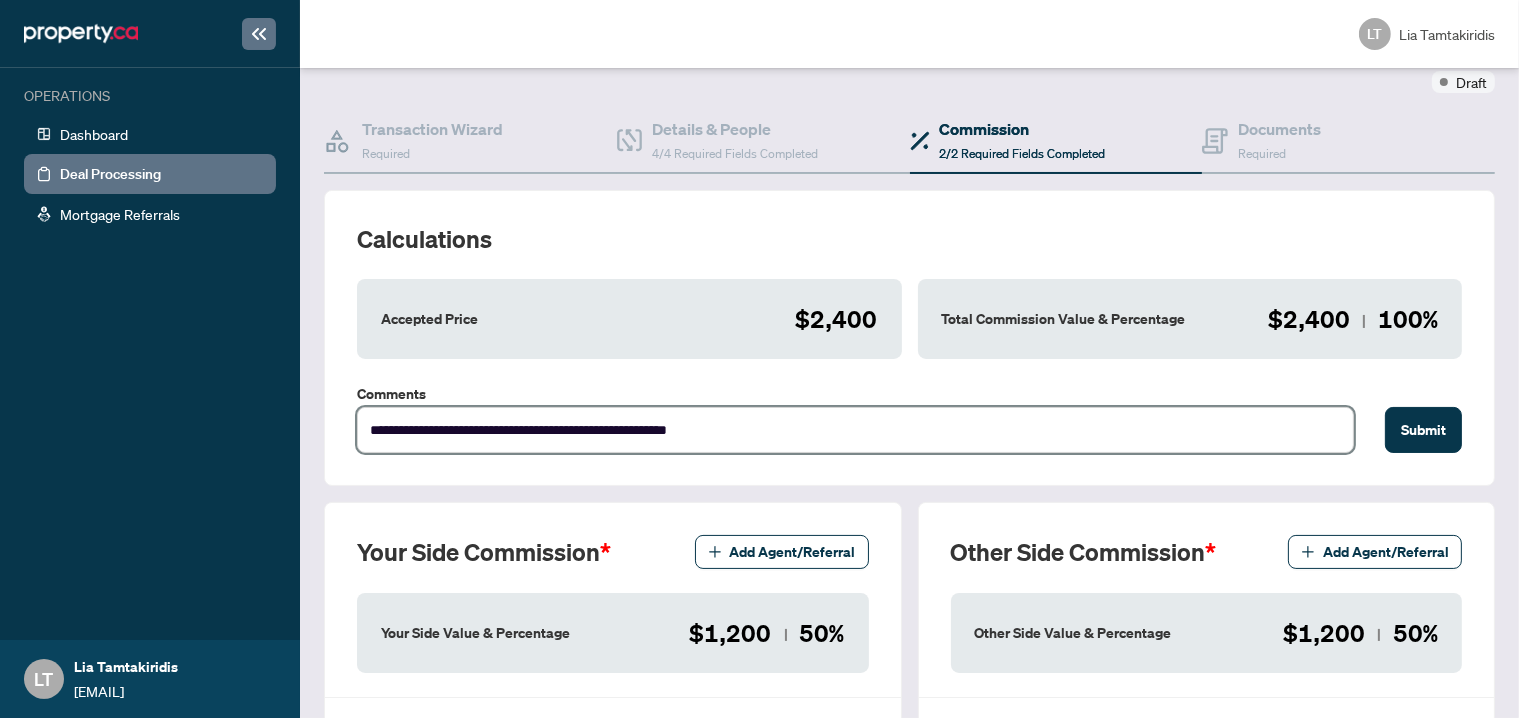 type on "**********" 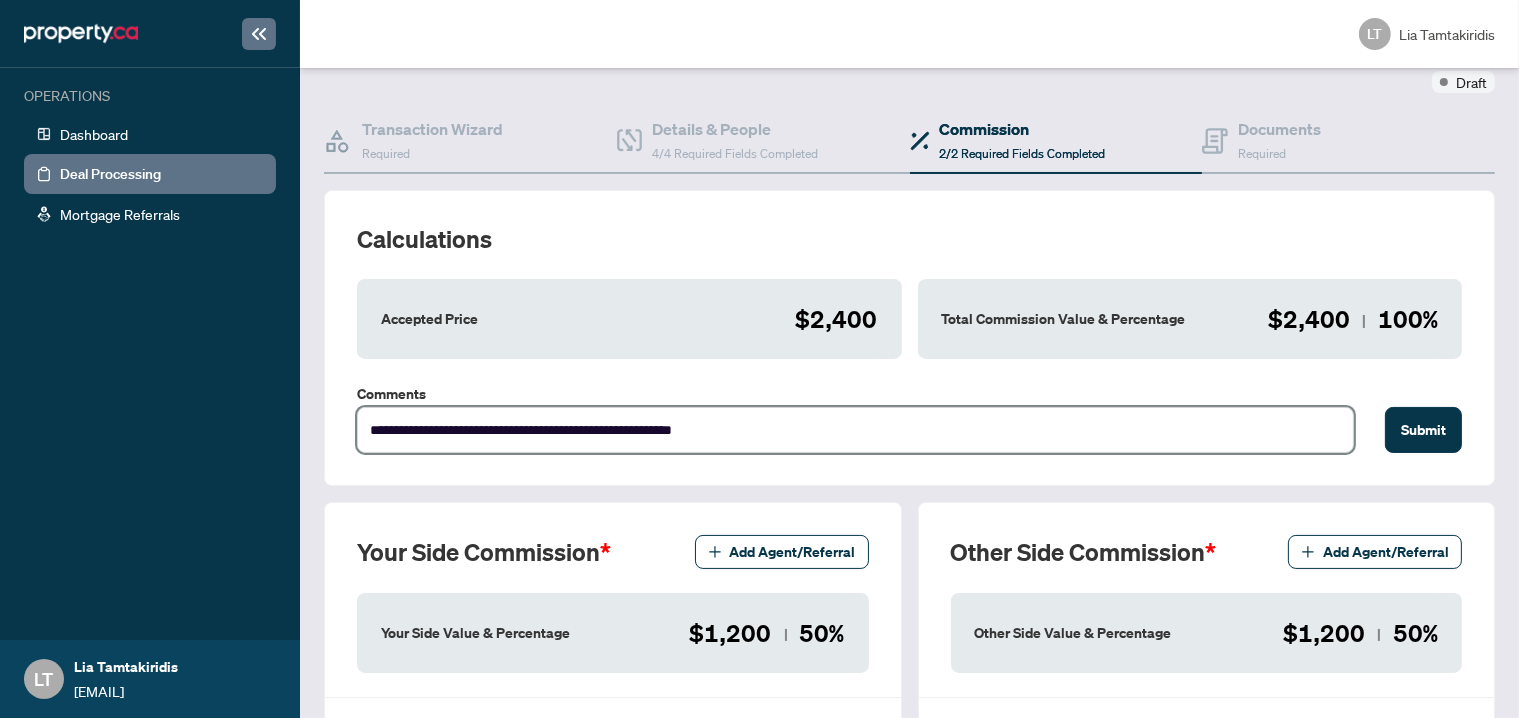 type 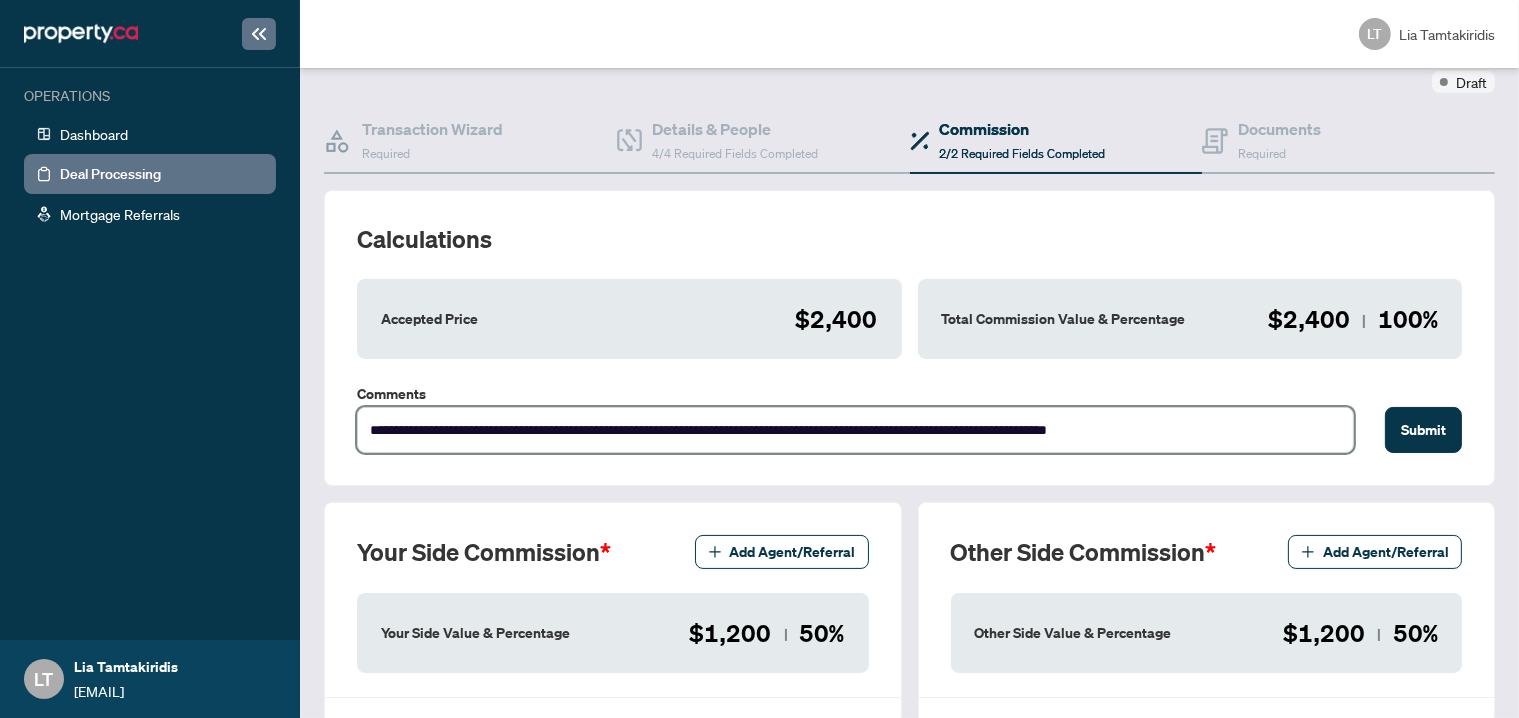 click on "**********" at bounding box center [855, 430] 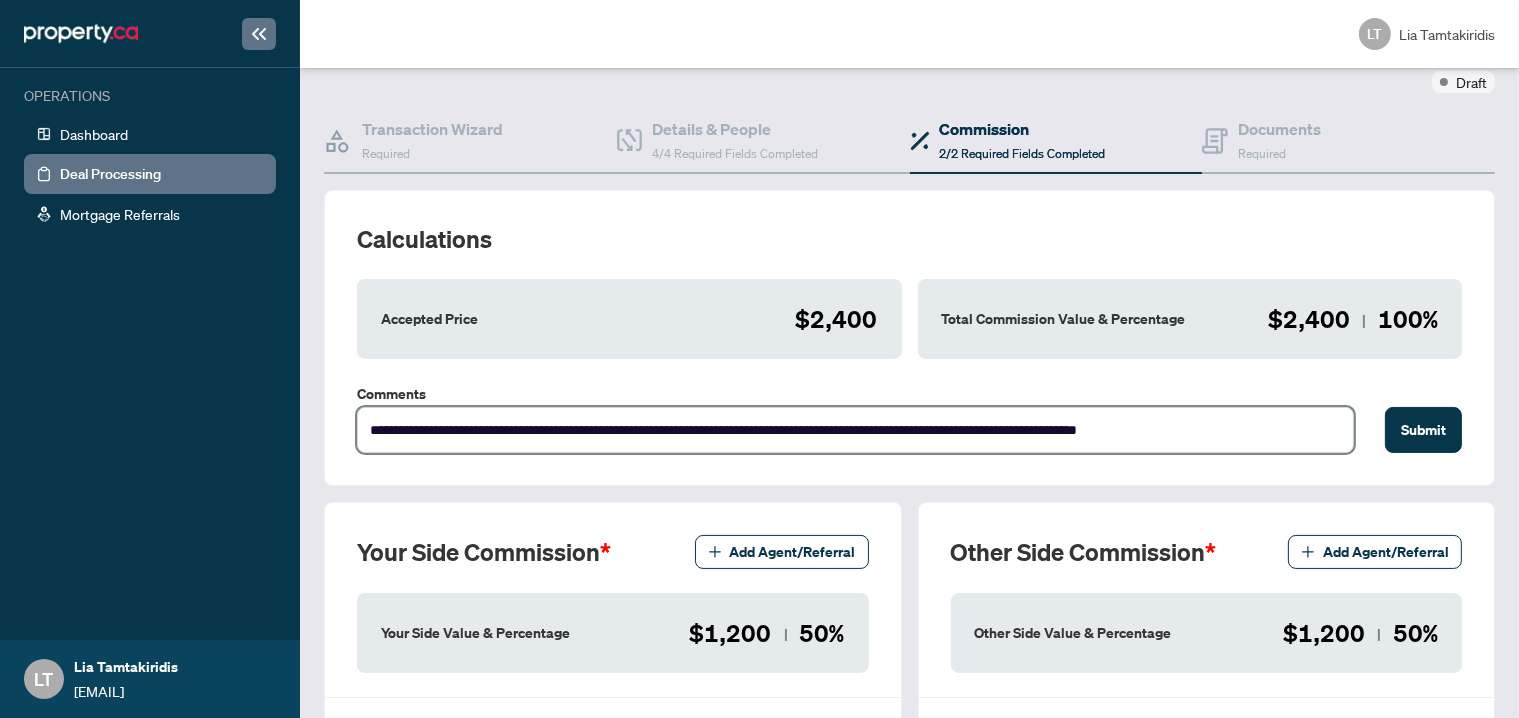 click on "**********" at bounding box center [855, 430] 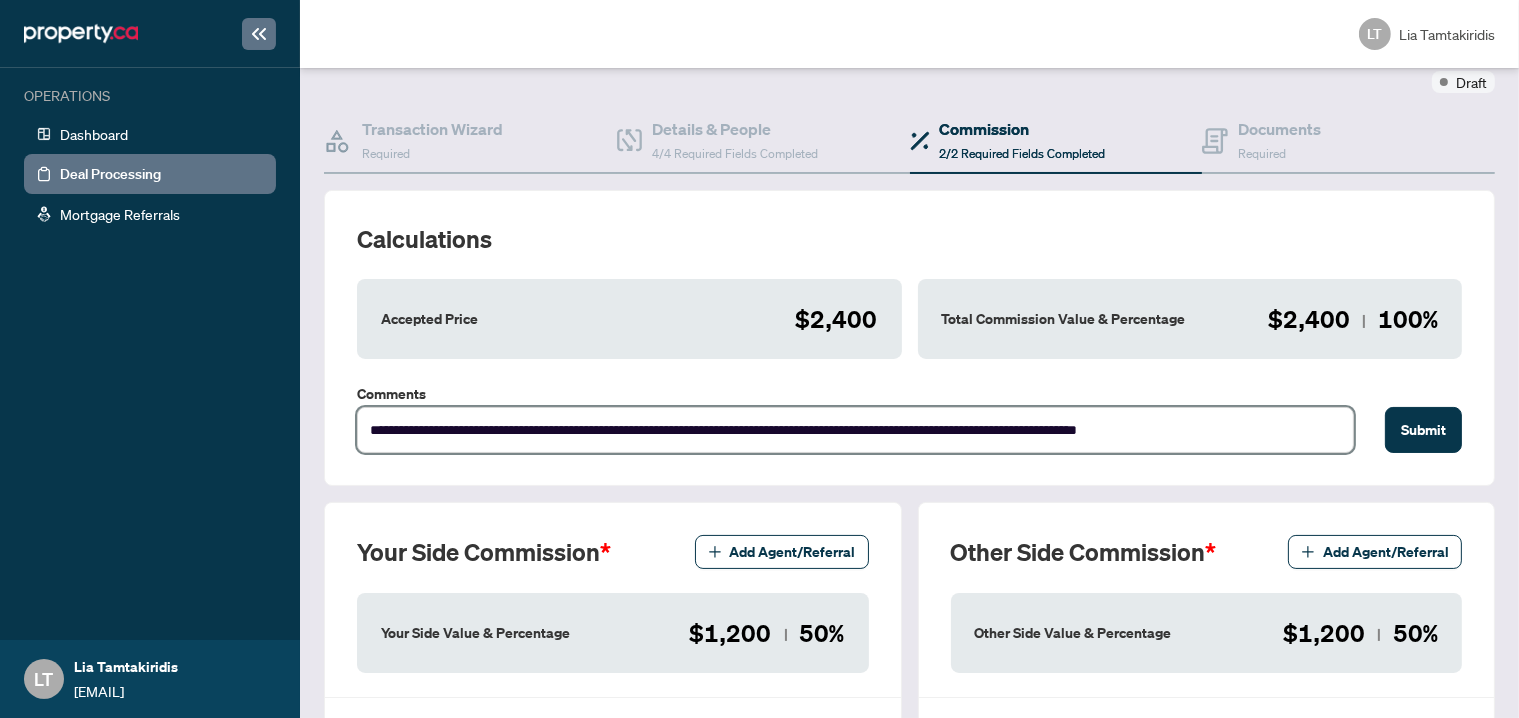 click on "**********" at bounding box center (855, 430) 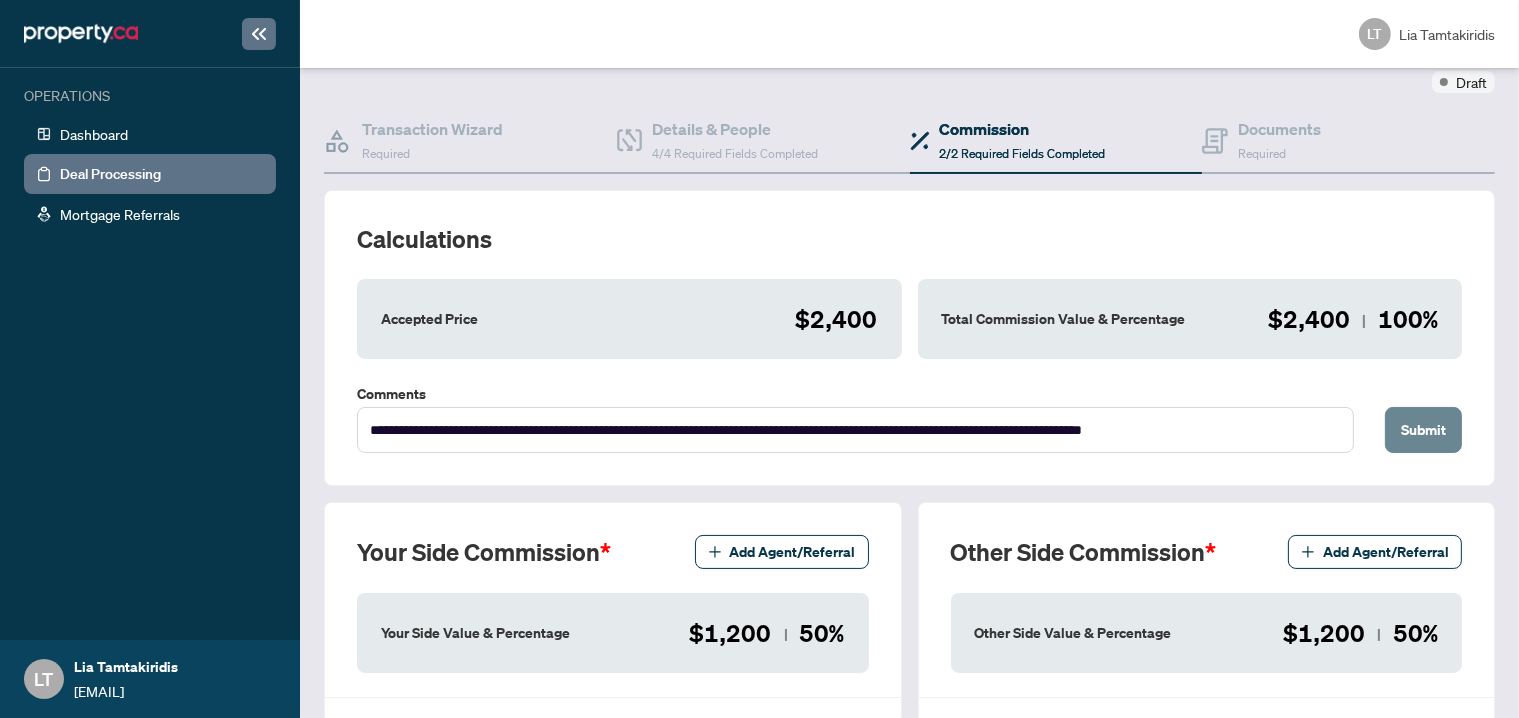 click on "Submit" at bounding box center [1423, 430] 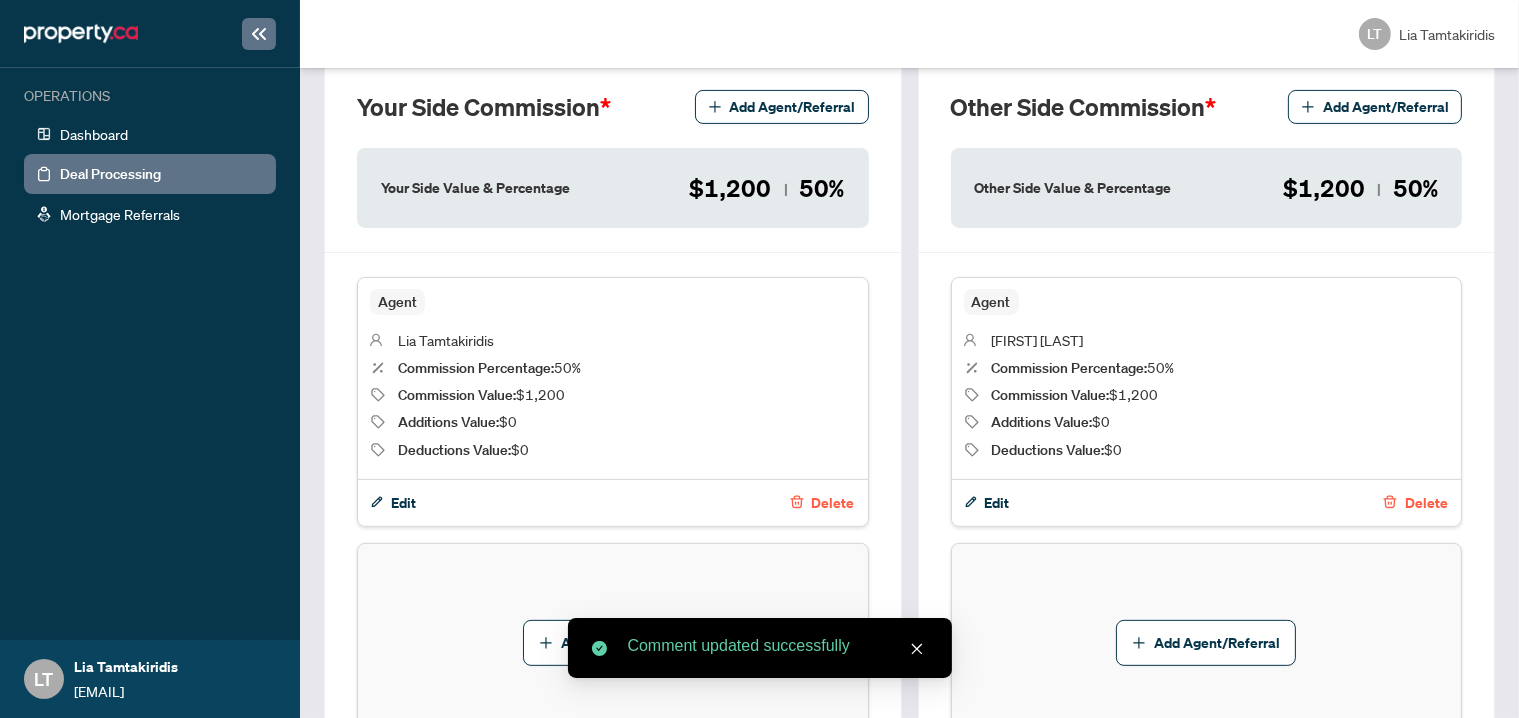 scroll, scrollTop: 741, scrollLeft: 0, axis: vertical 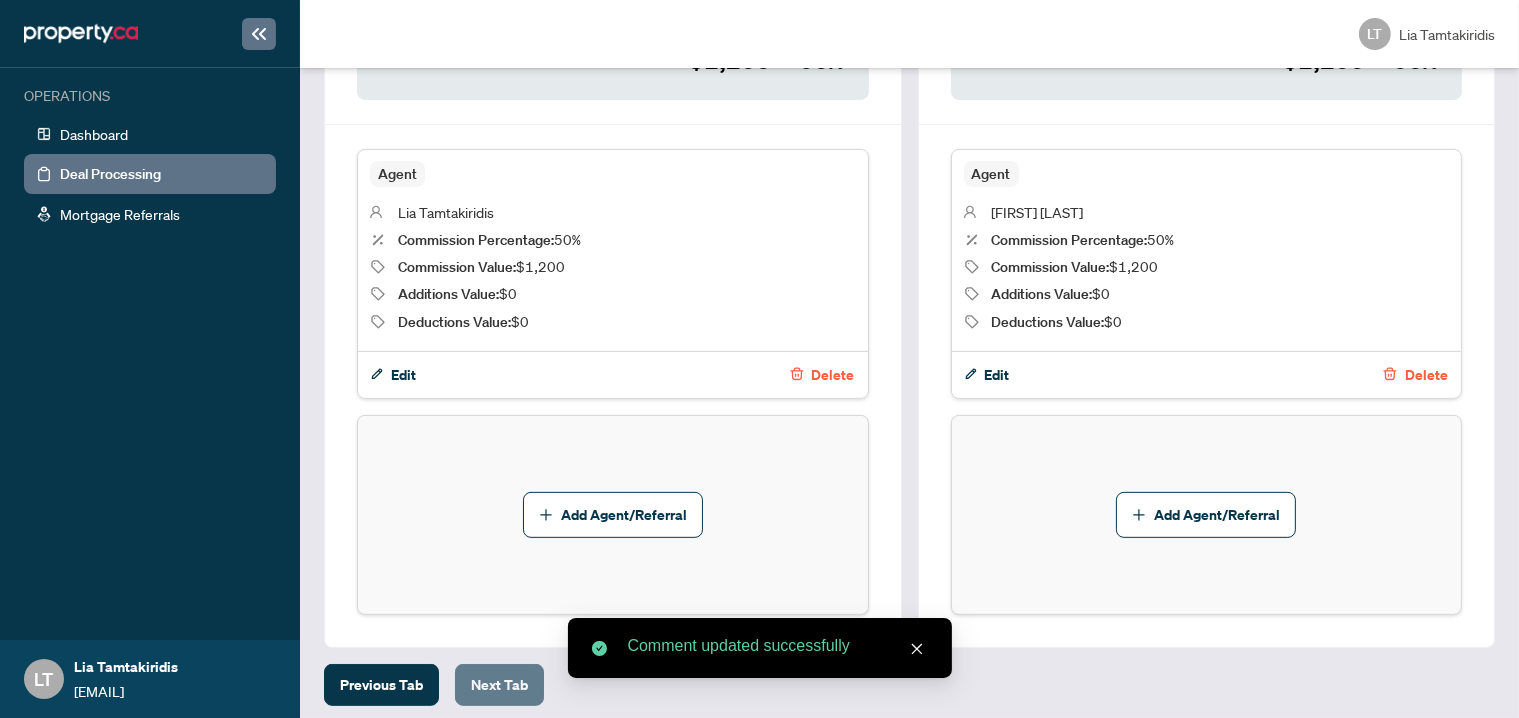 click on "Next Tab" at bounding box center [499, 685] 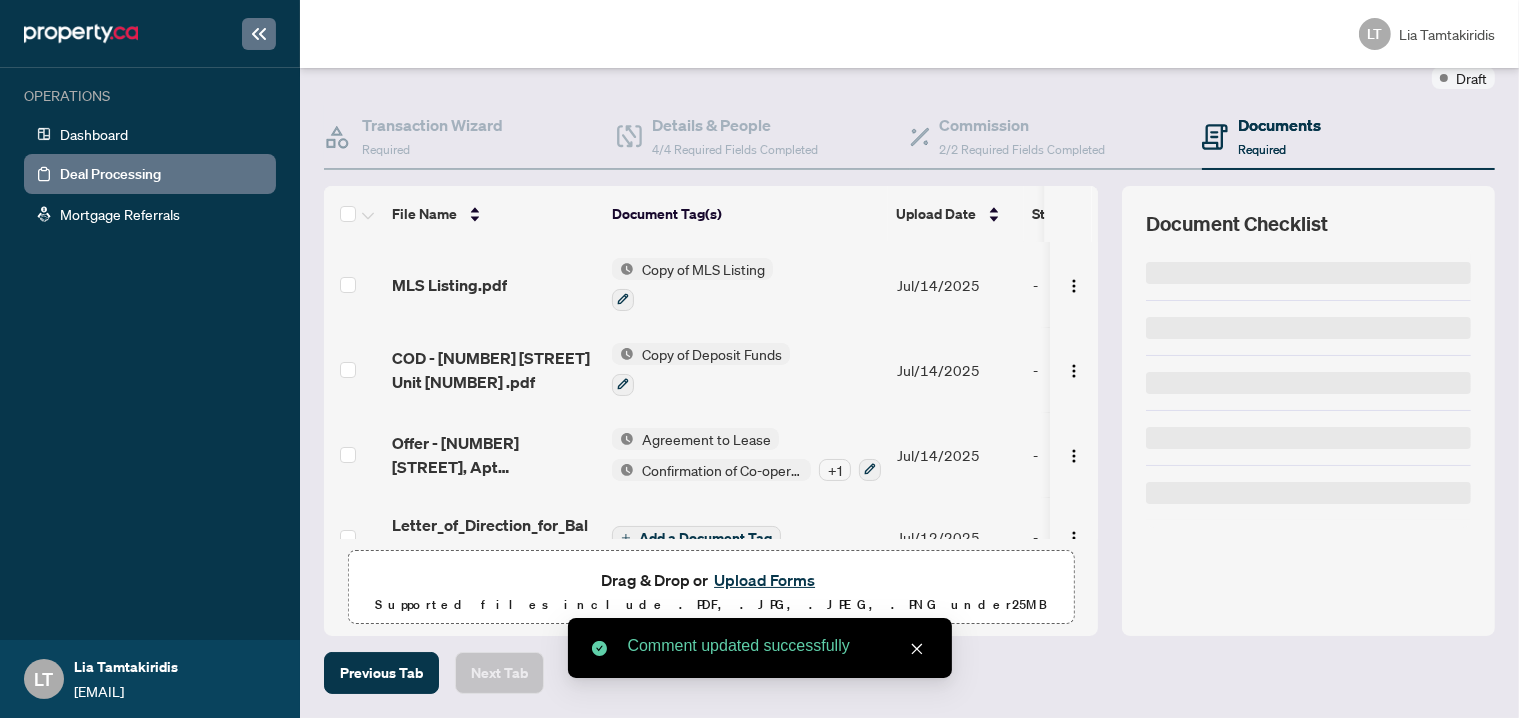 scroll, scrollTop: 0, scrollLeft: 0, axis: both 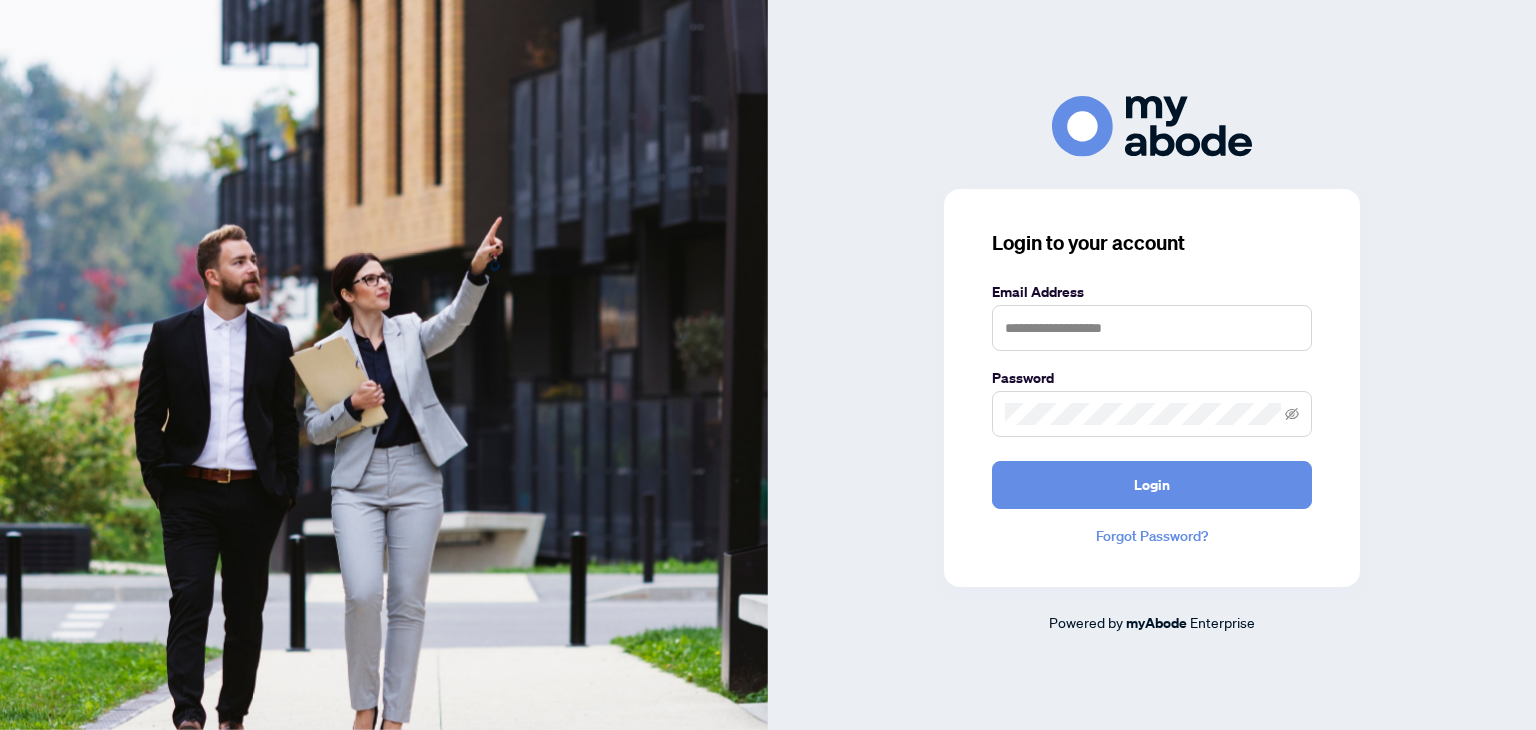 click on "Login to your account   Email Address Password Login Forgot Password? Powered by   myAbode   Enterprise" at bounding box center [1152, 365] 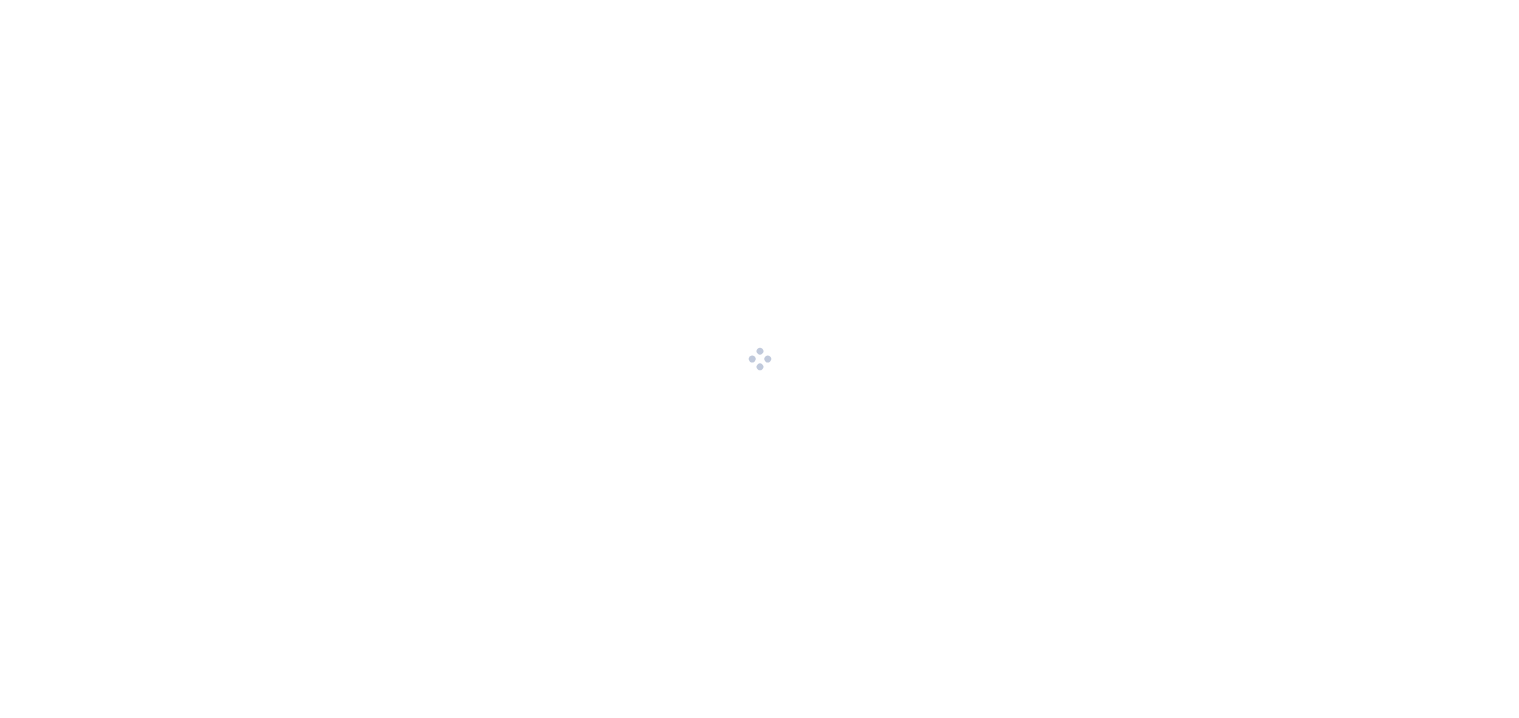 scroll, scrollTop: 0, scrollLeft: 0, axis: both 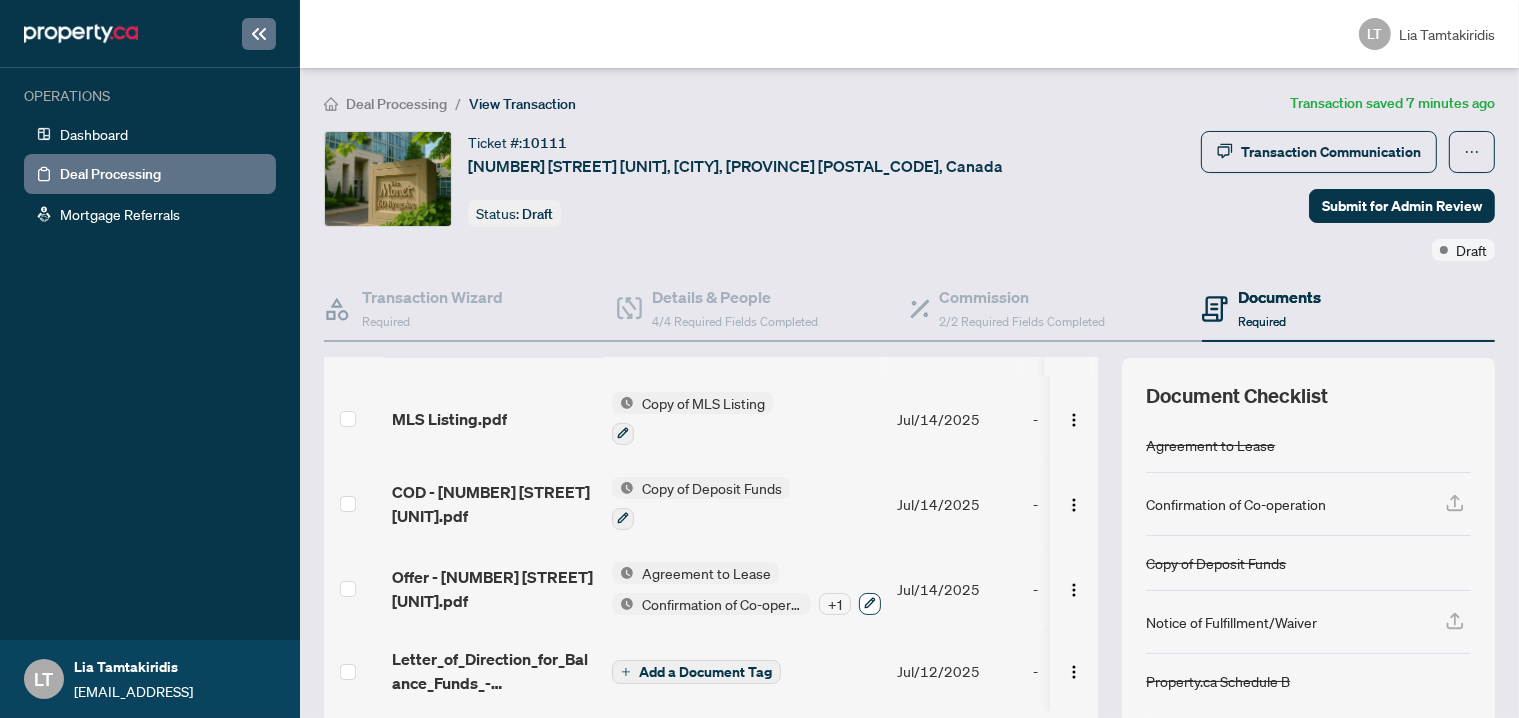 click at bounding box center (870, 604) 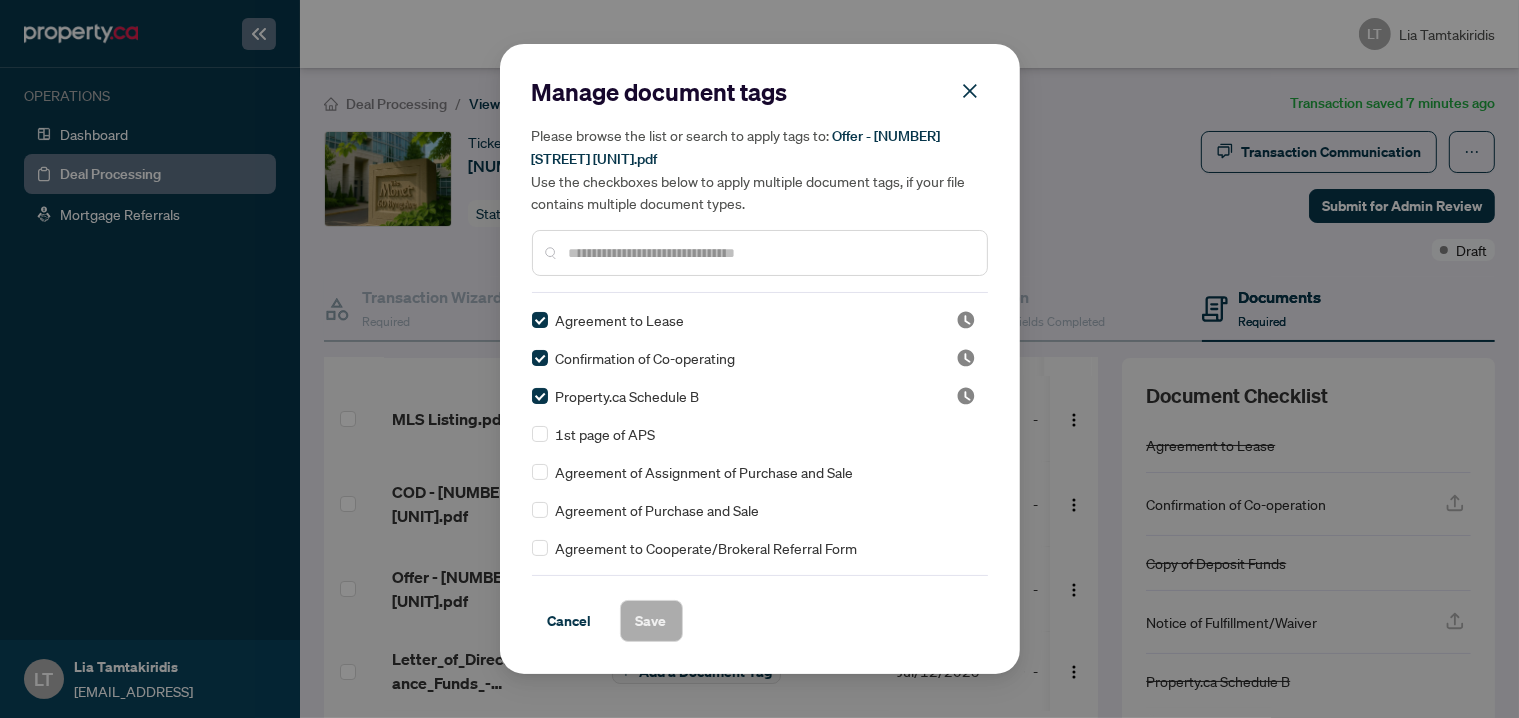 click at bounding box center (770, 253) 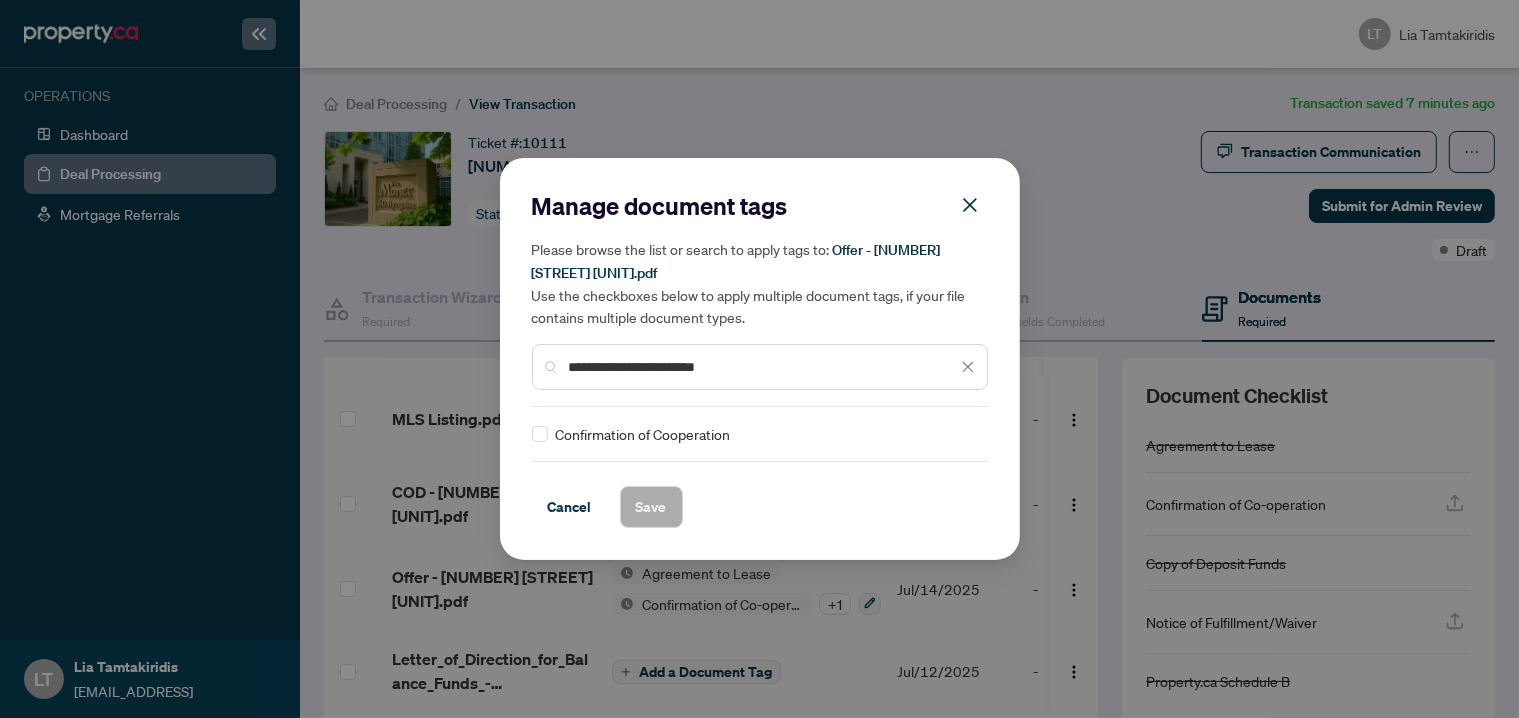 type on "**********" 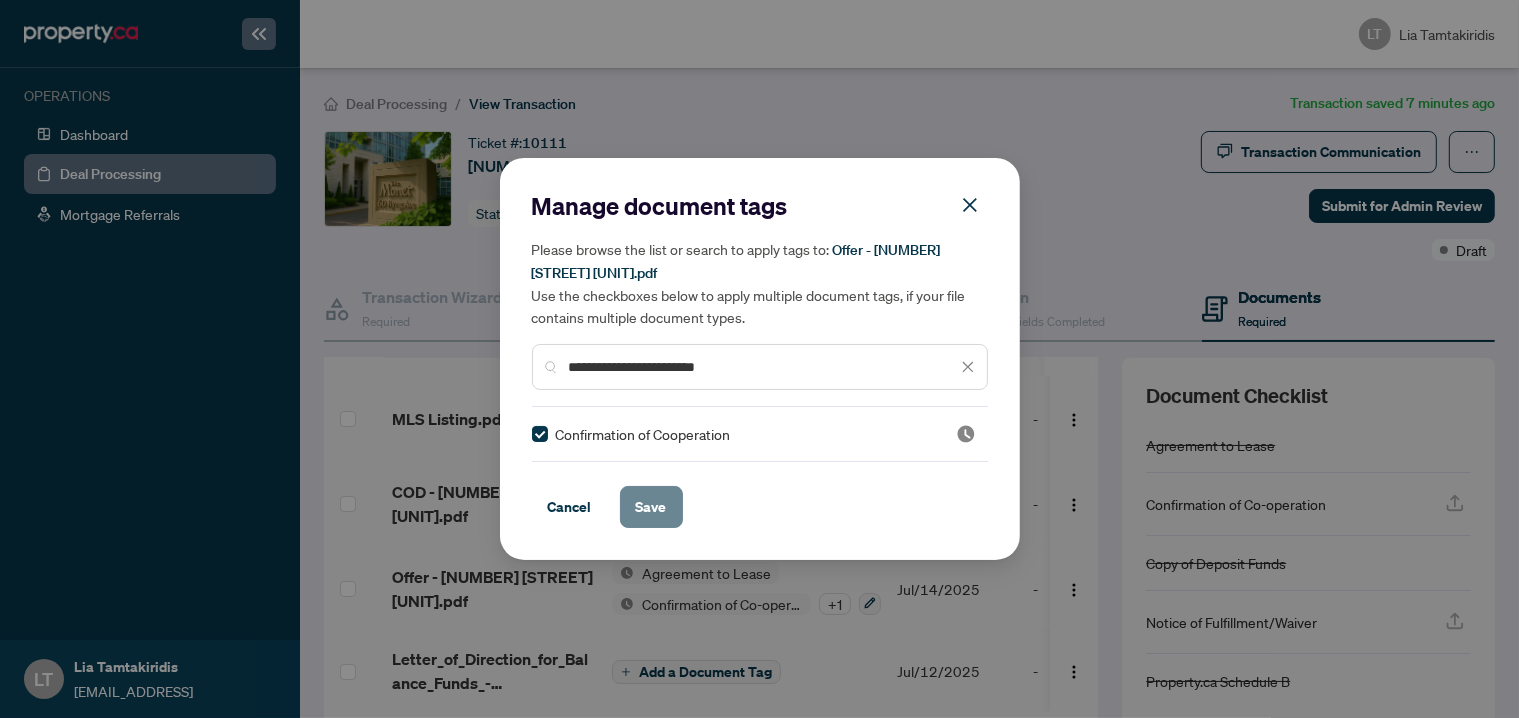 click on "Save" at bounding box center (651, 507) 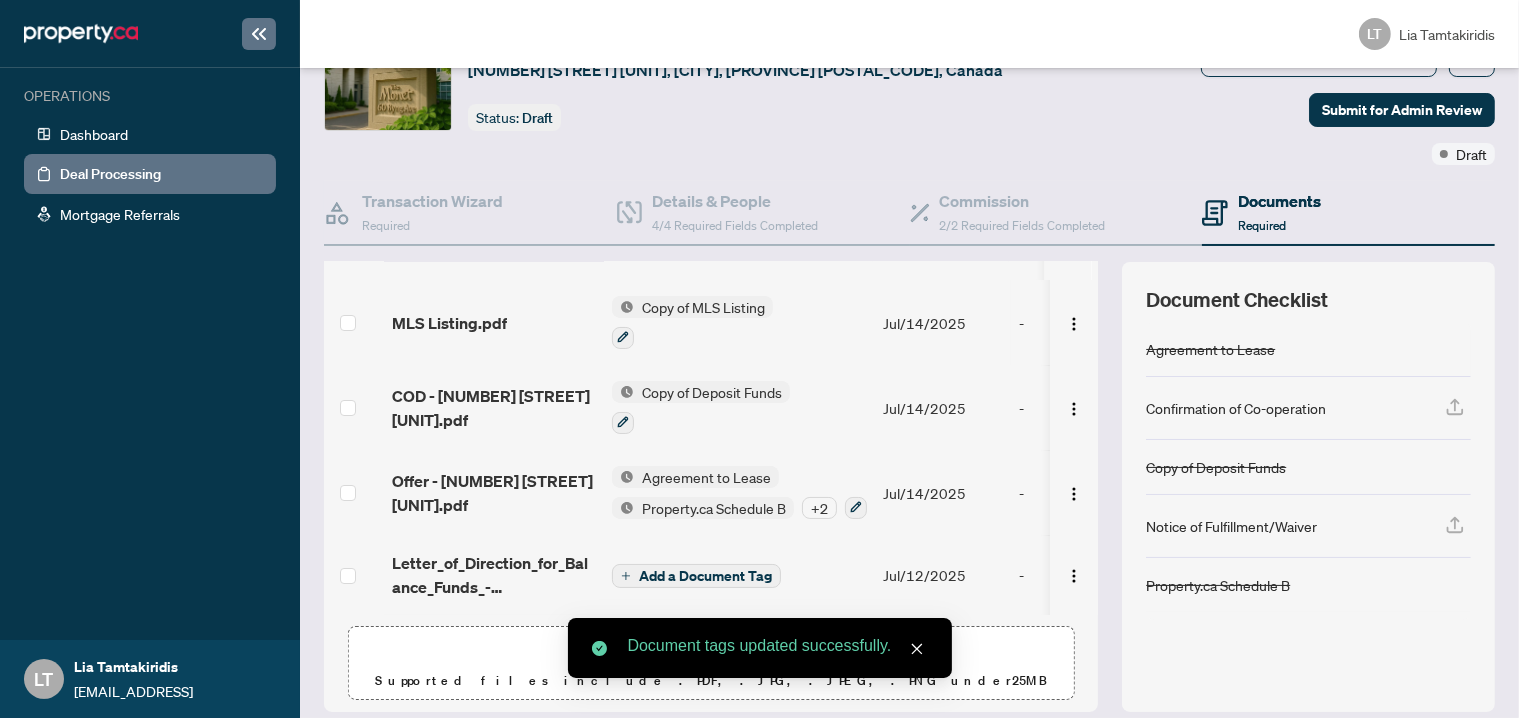scroll, scrollTop: 168, scrollLeft: 0, axis: vertical 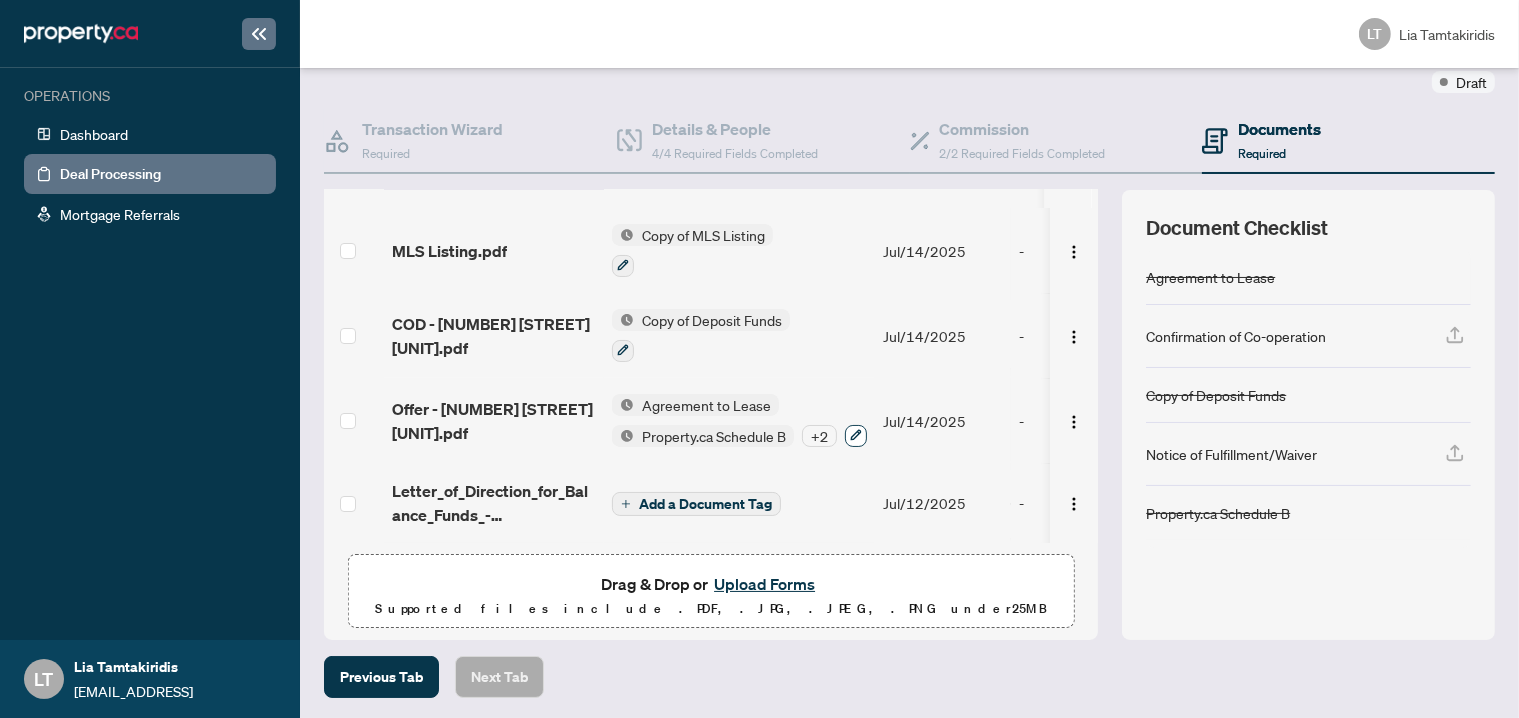 click 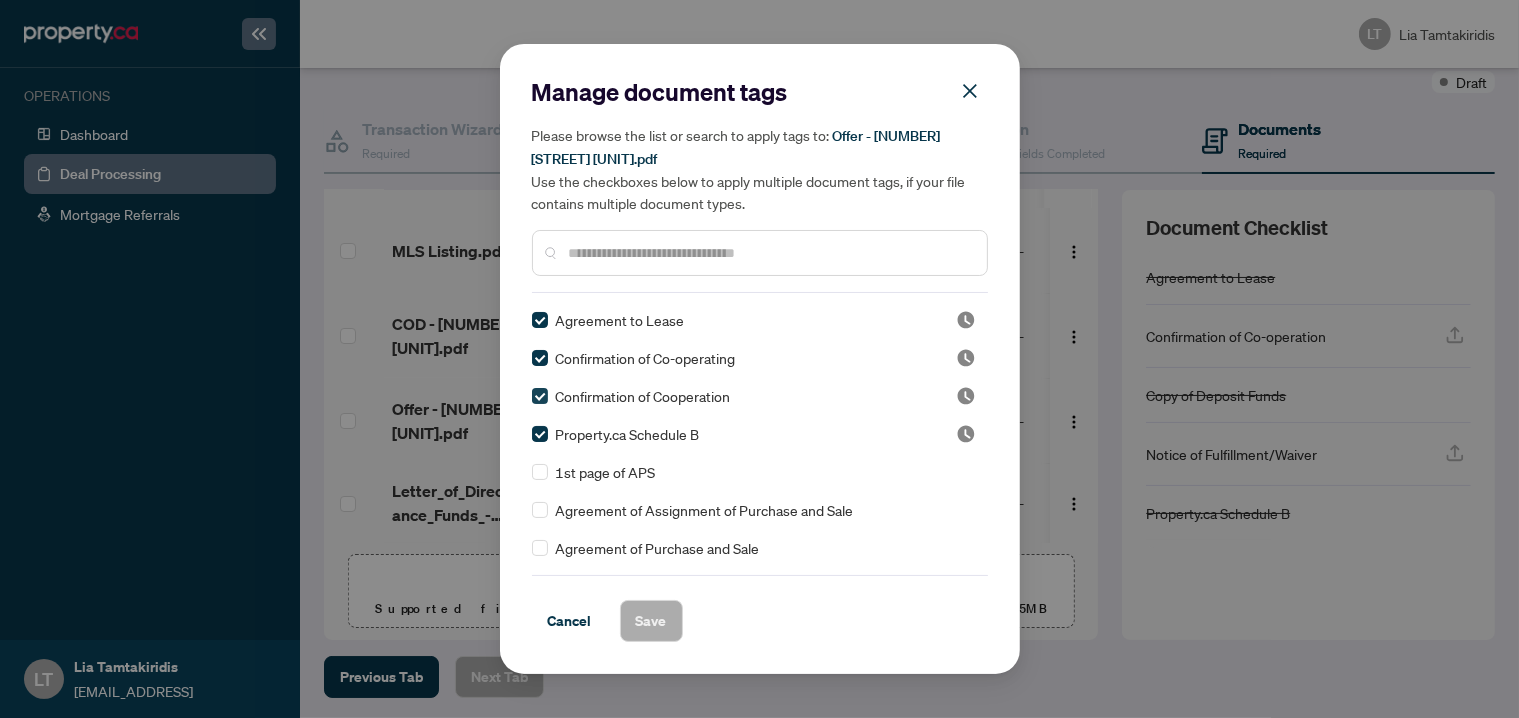 scroll, scrollTop: 0, scrollLeft: 0, axis: both 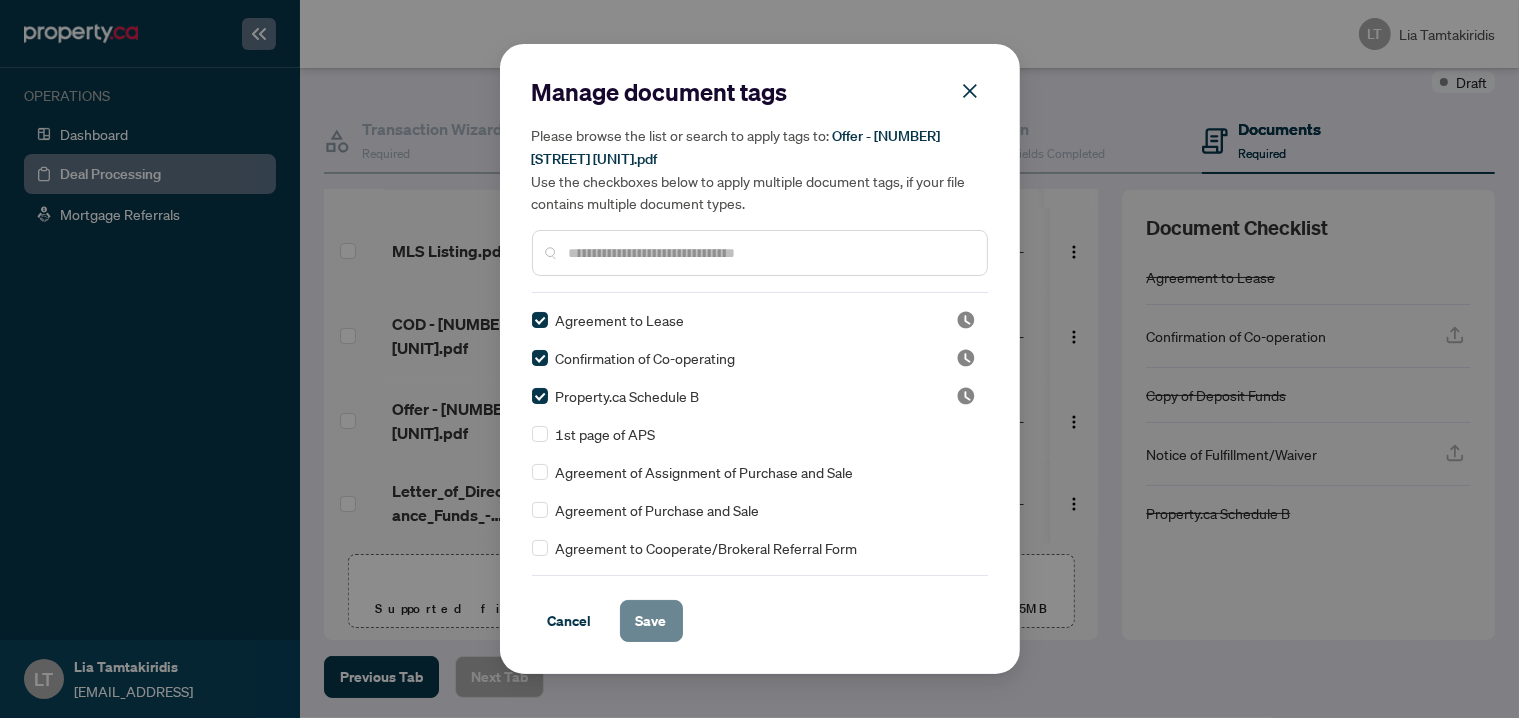 click on "Save" at bounding box center (651, 621) 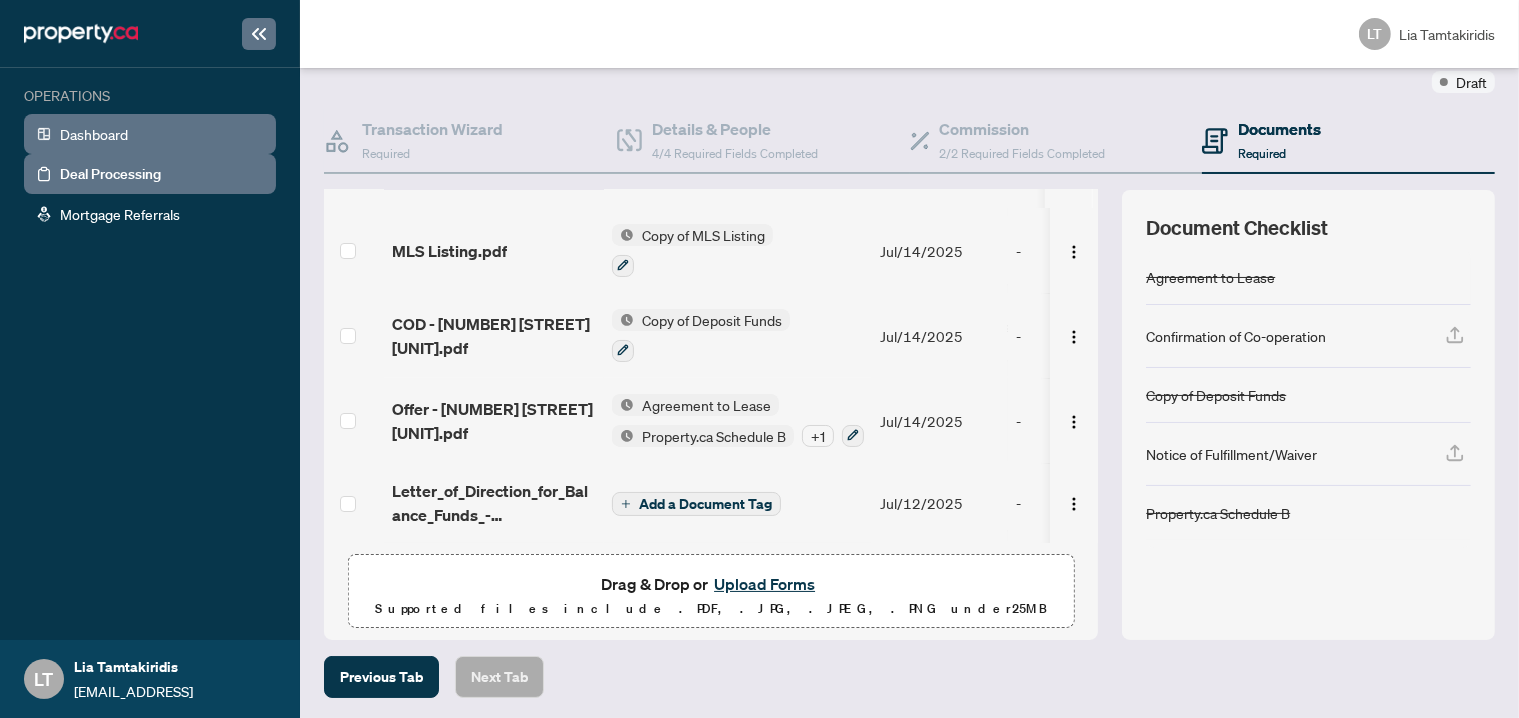 click on "Dashboard" at bounding box center [94, 134] 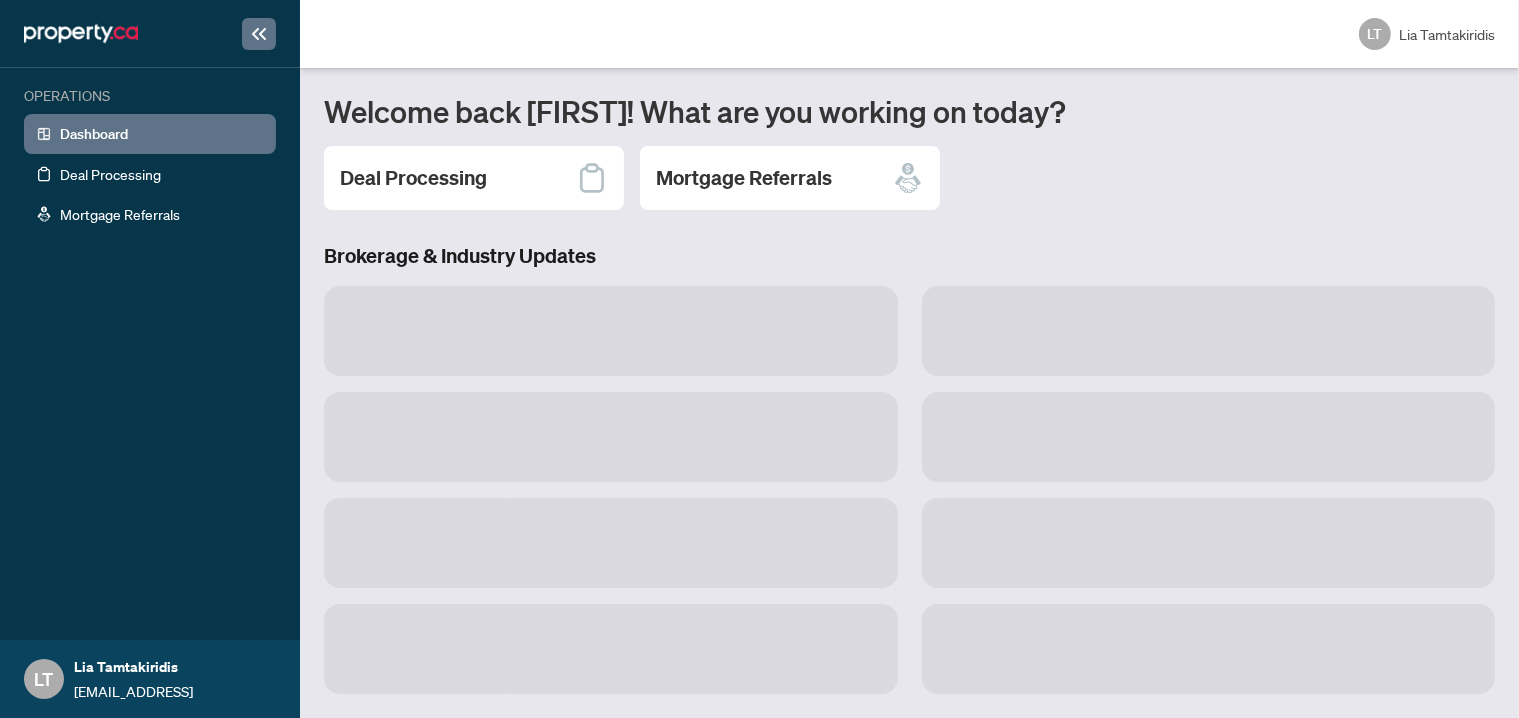 scroll, scrollTop: 0, scrollLeft: 0, axis: both 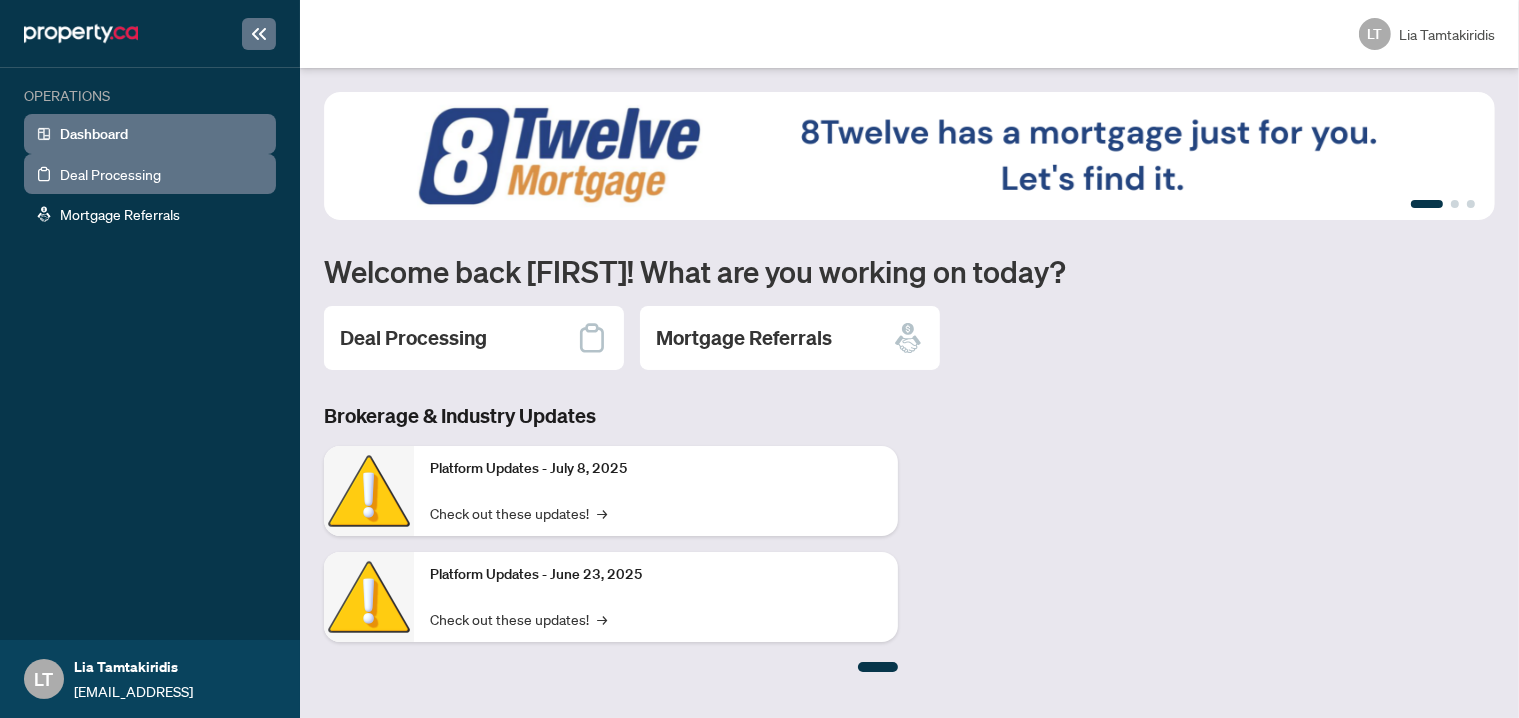 click on "Deal Processing" at bounding box center (110, 174) 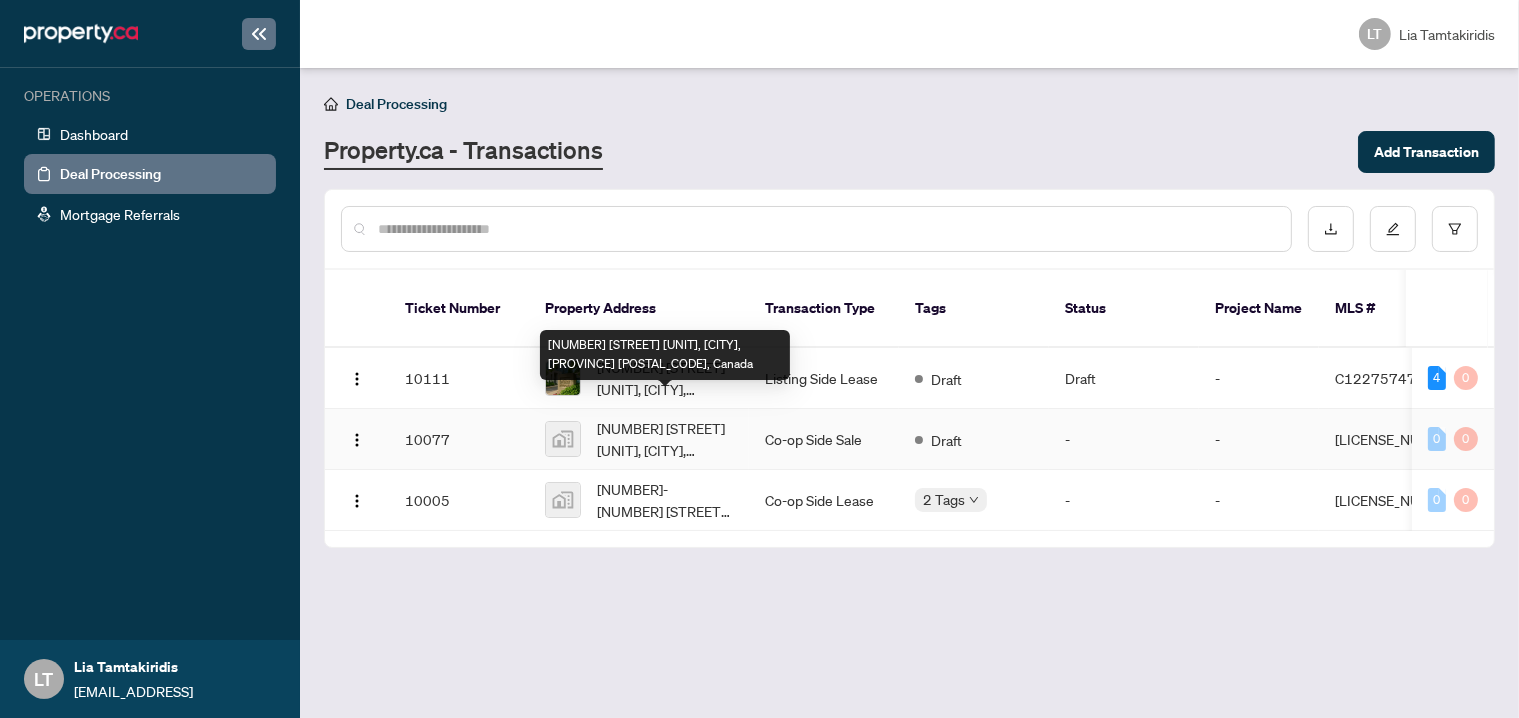 click on "[NUMBER] [STREET] [UNIT], [CITY], [PROVINCE] [POSTAL_CODE], Canada" at bounding box center (665, 439) 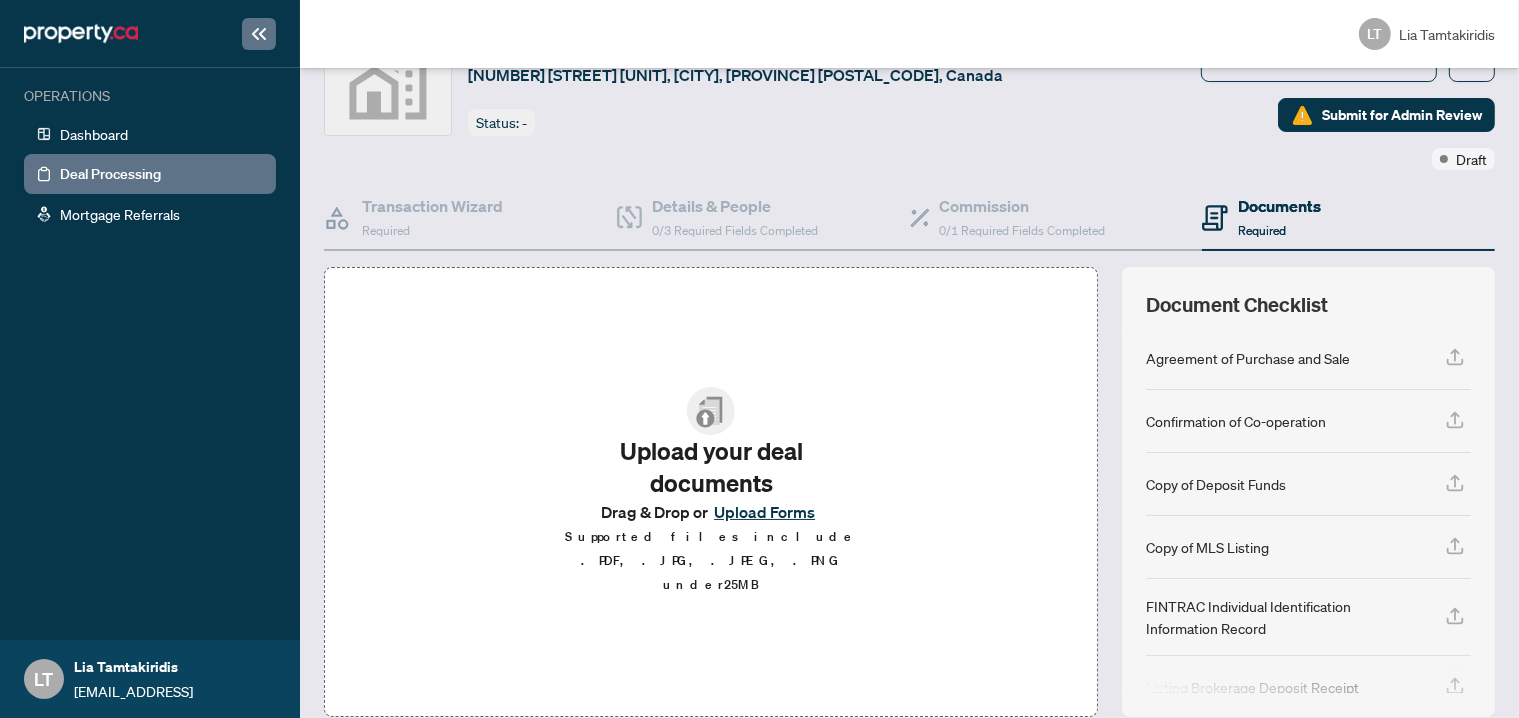 scroll, scrollTop: 168, scrollLeft: 0, axis: vertical 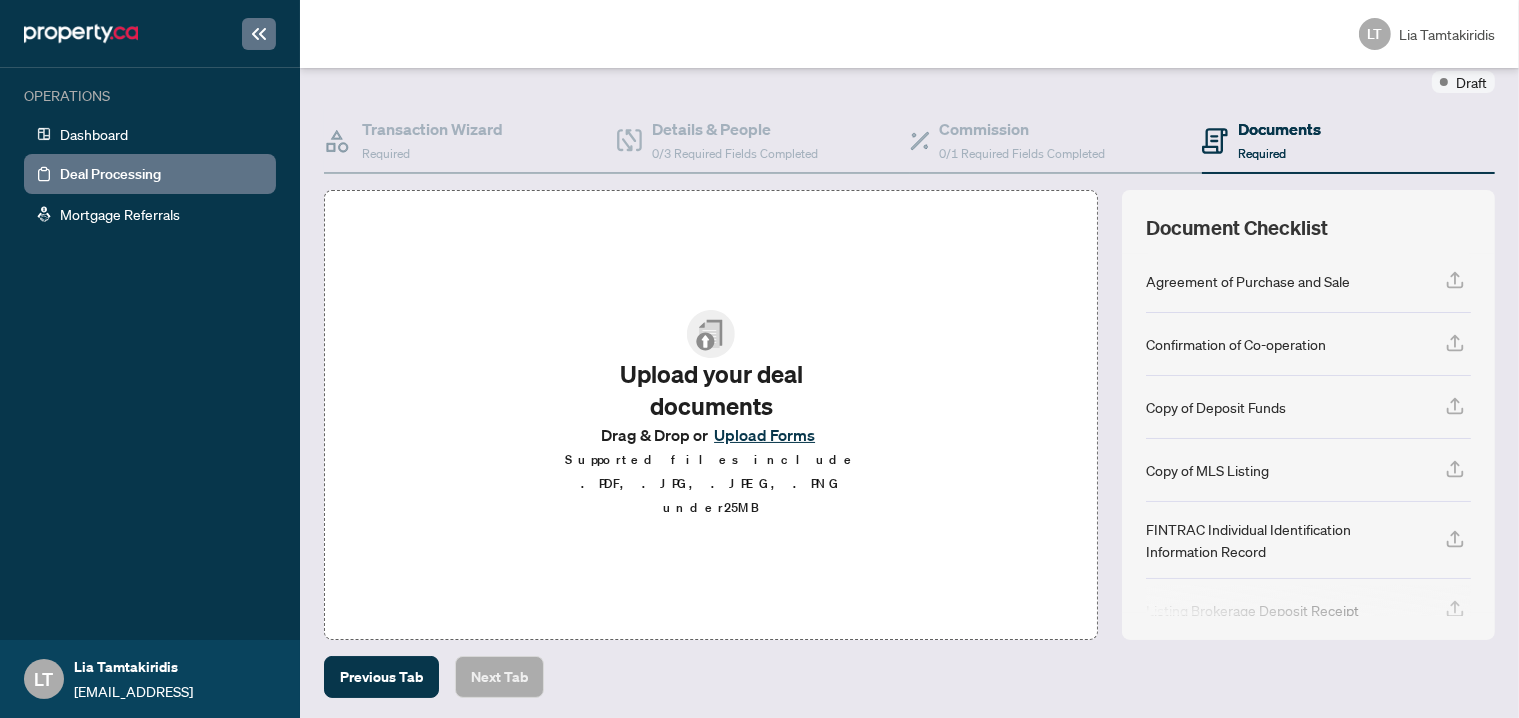 click on "Upload Forms" at bounding box center [764, 435] 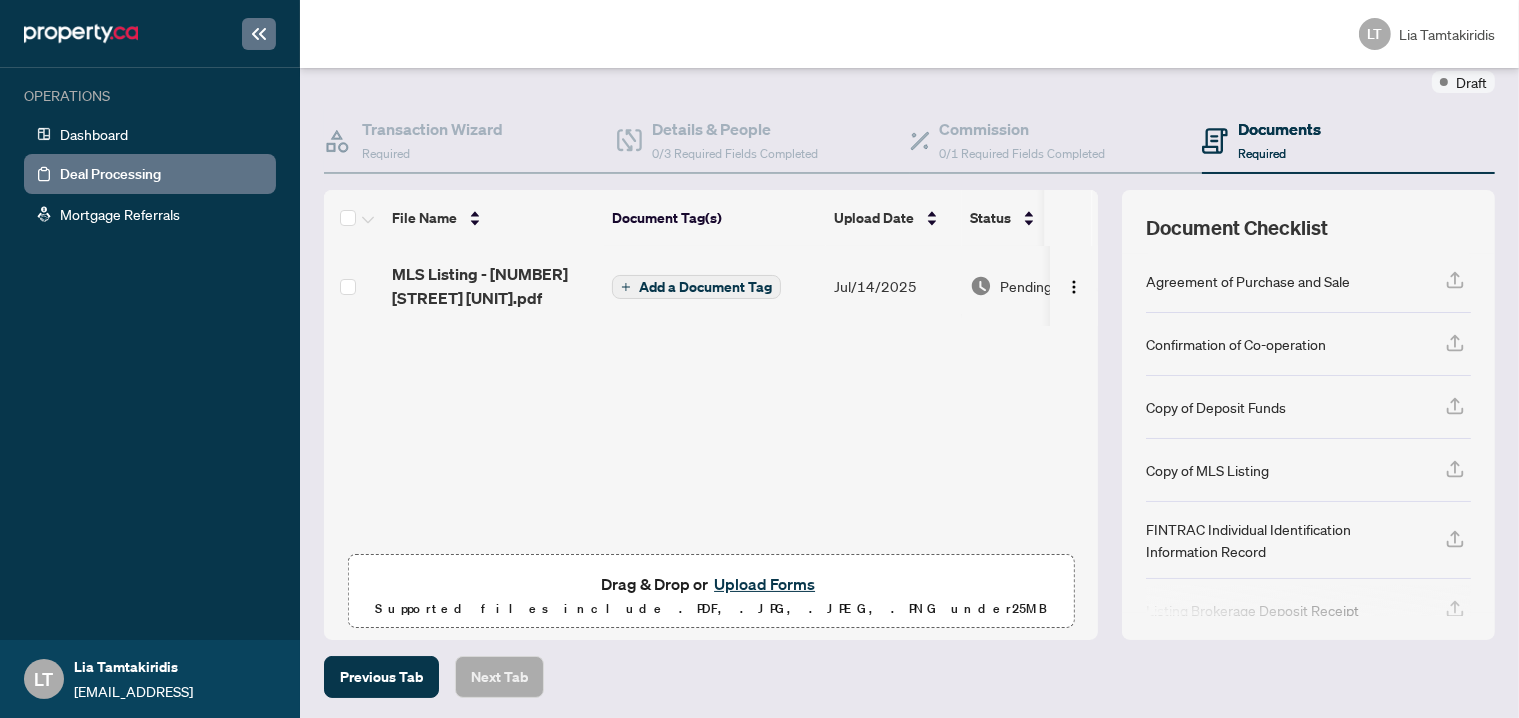 click on "Upload Forms" at bounding box center (764, 584) 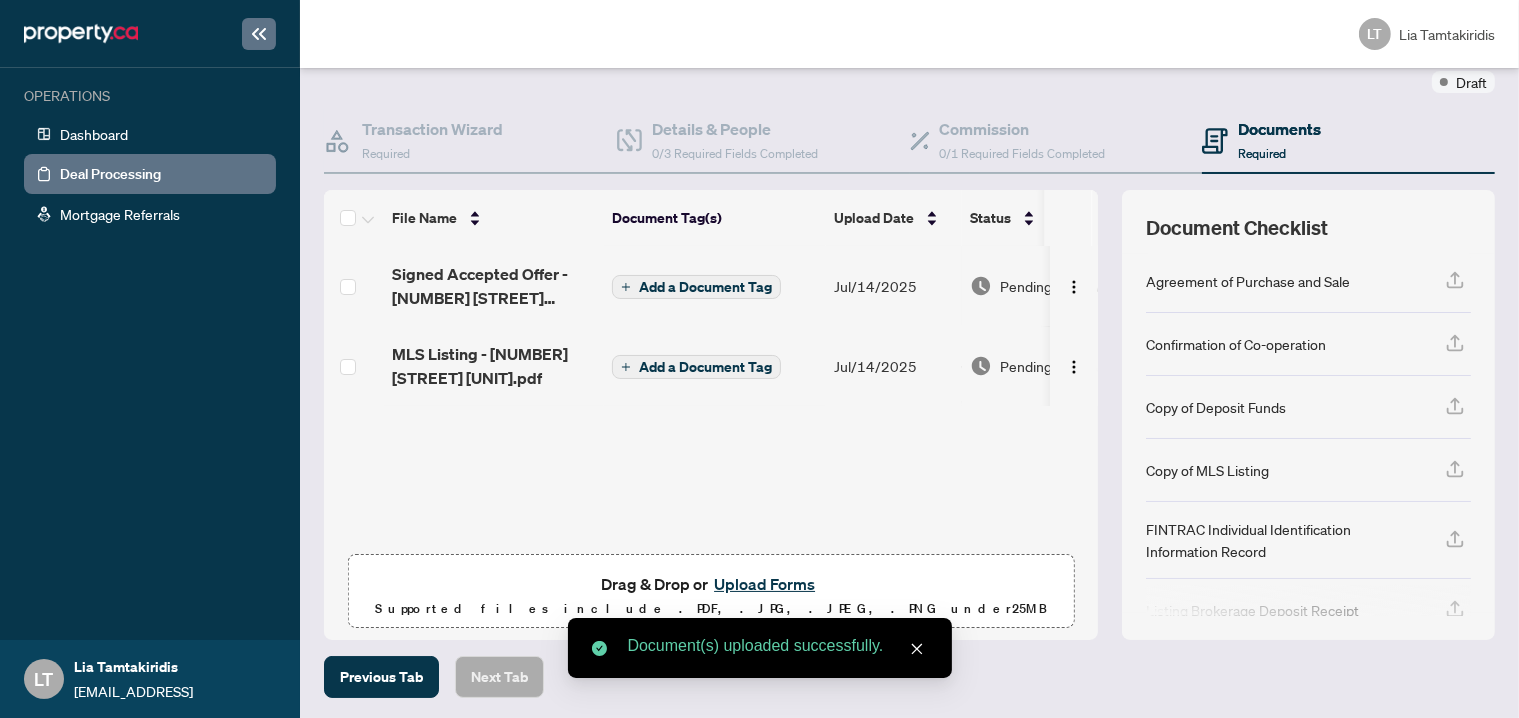 click on "Add a Document Tag" at bounding box center (705, 367) 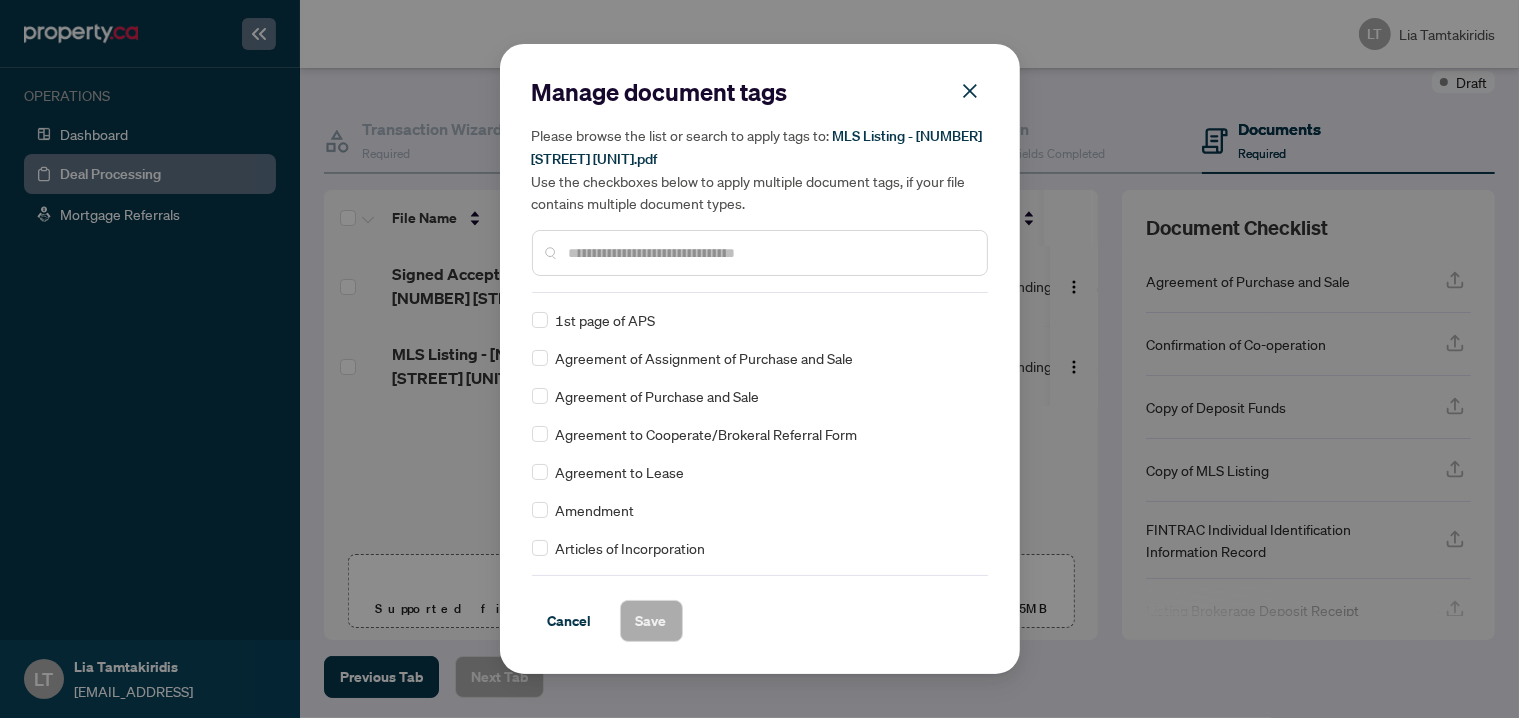 click at bounding box center (760, 253) 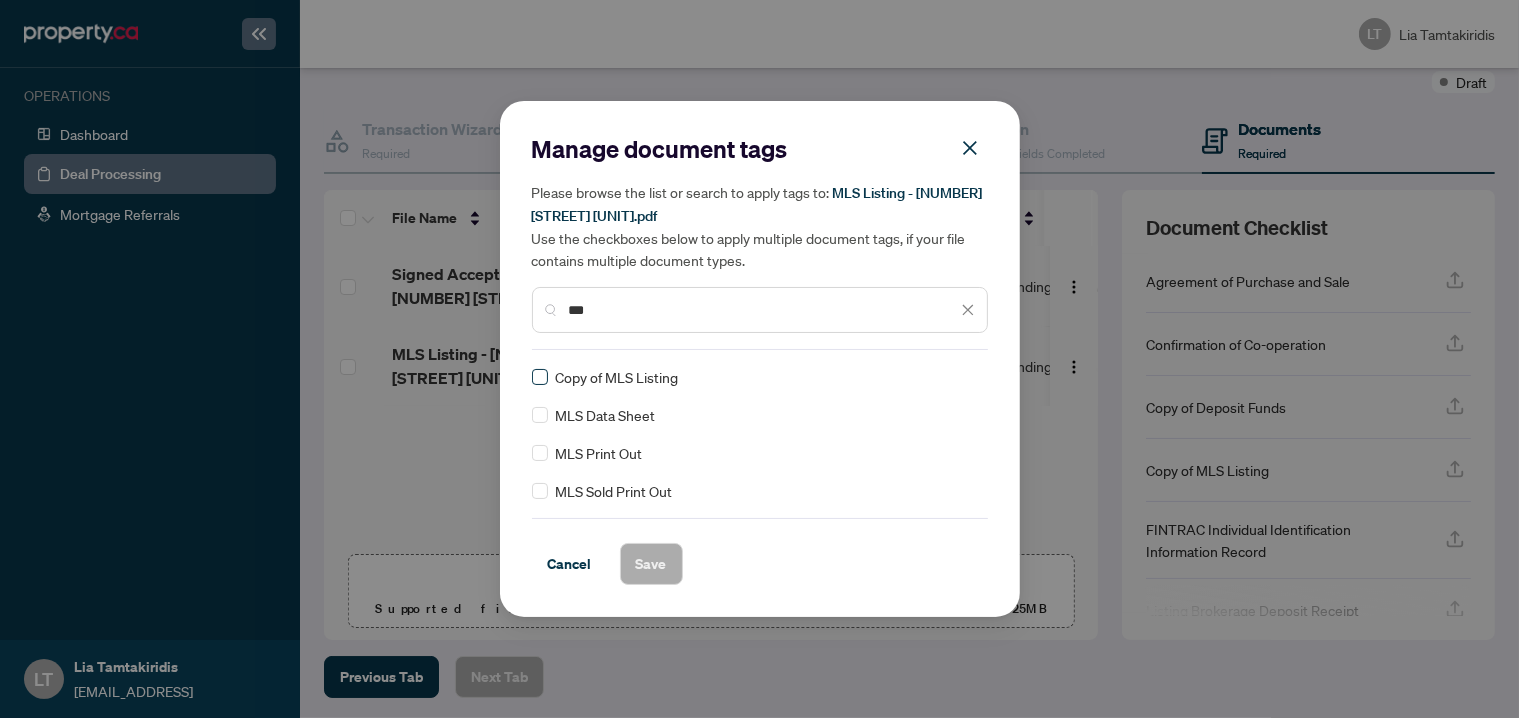 type on "***" 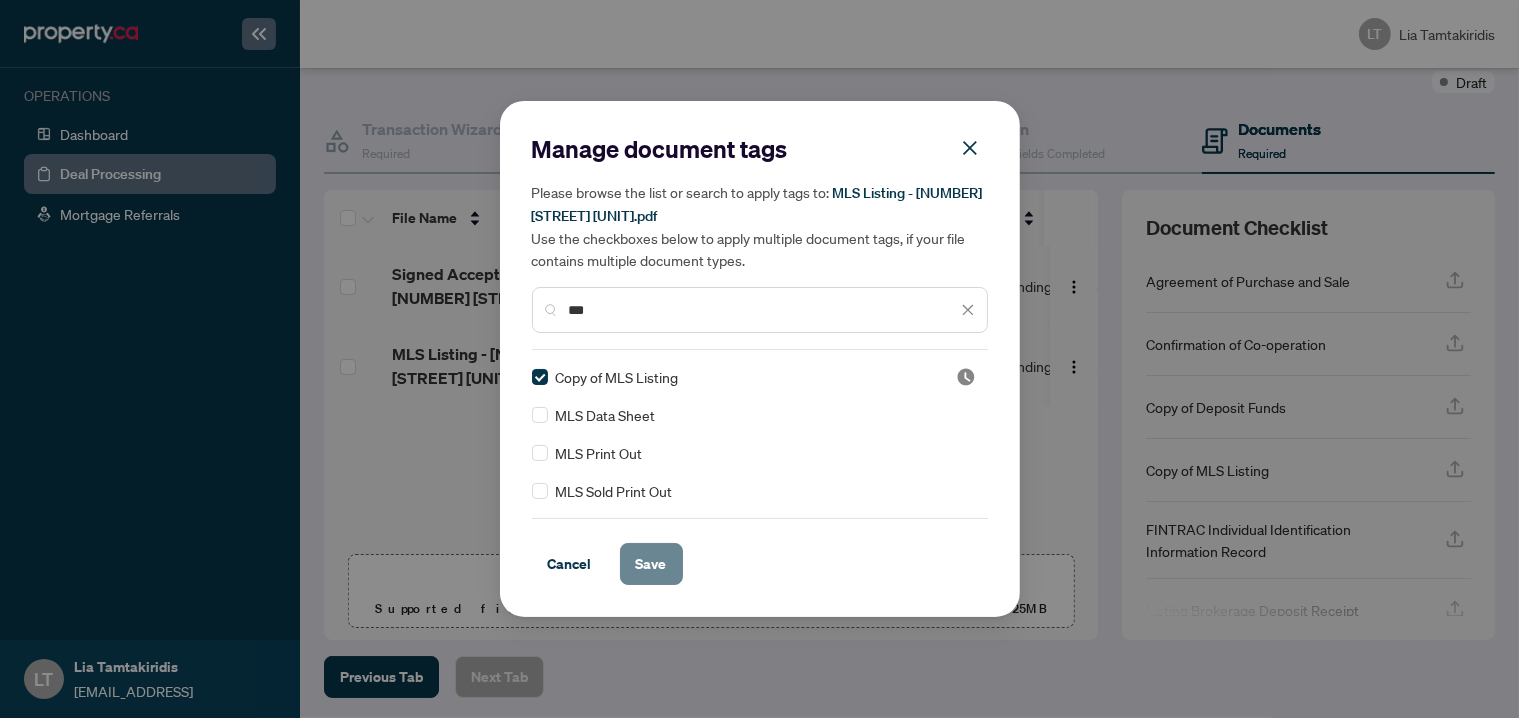 click on "Save" at bounding box center (651, 564) 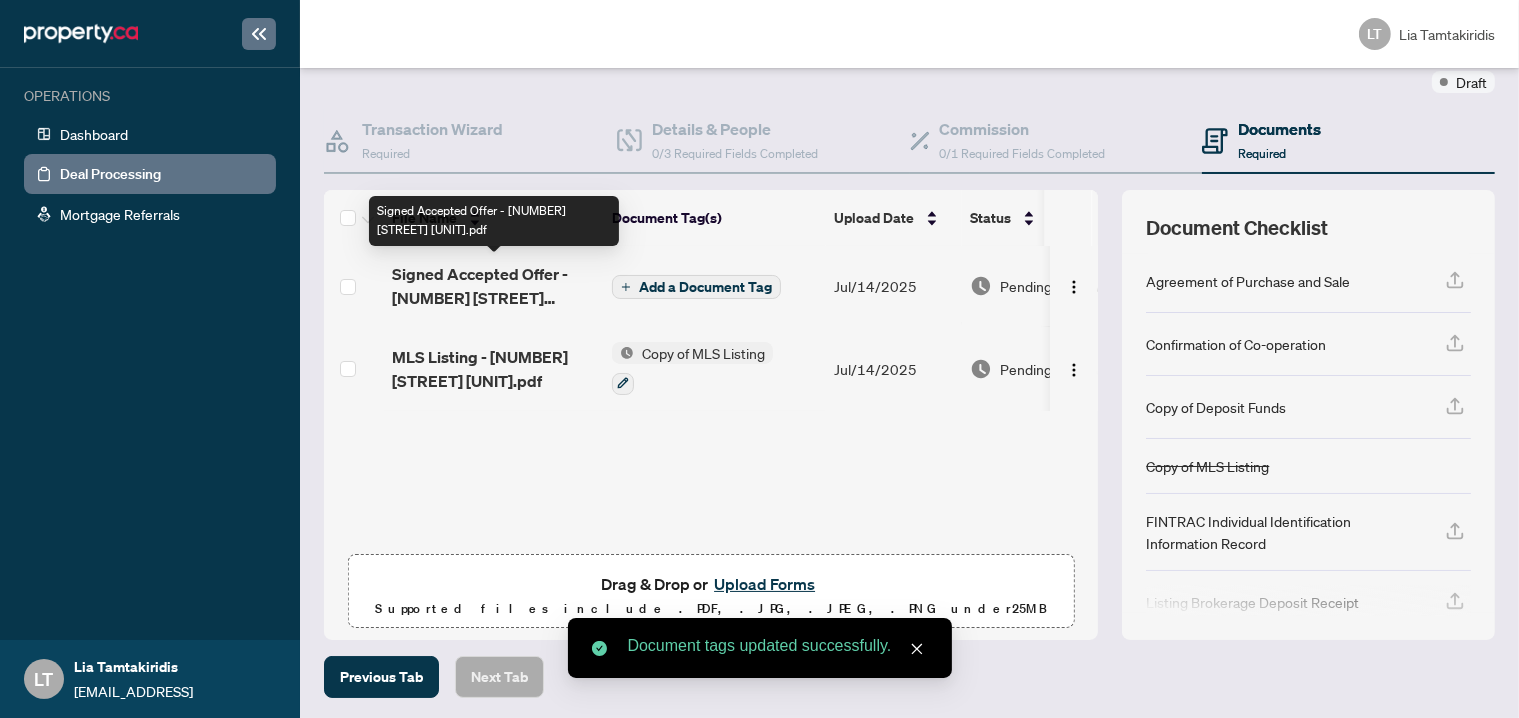 click on "Signed Accepted Offer - [NUMBER] [STREET] [UNIT].pdf" at bounding box center (494, 286) 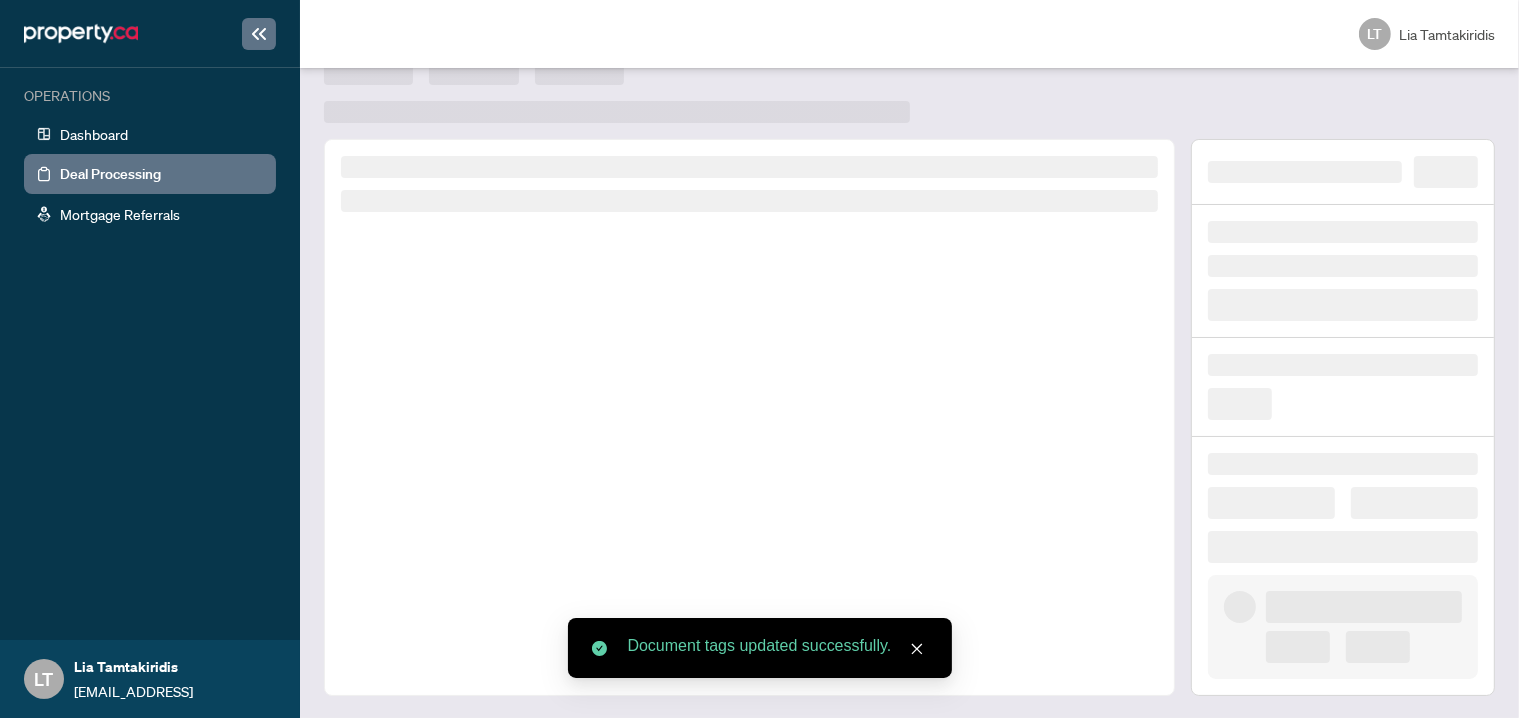 scroll, scrollTop: 0, scrollLeft: 0, axis: both 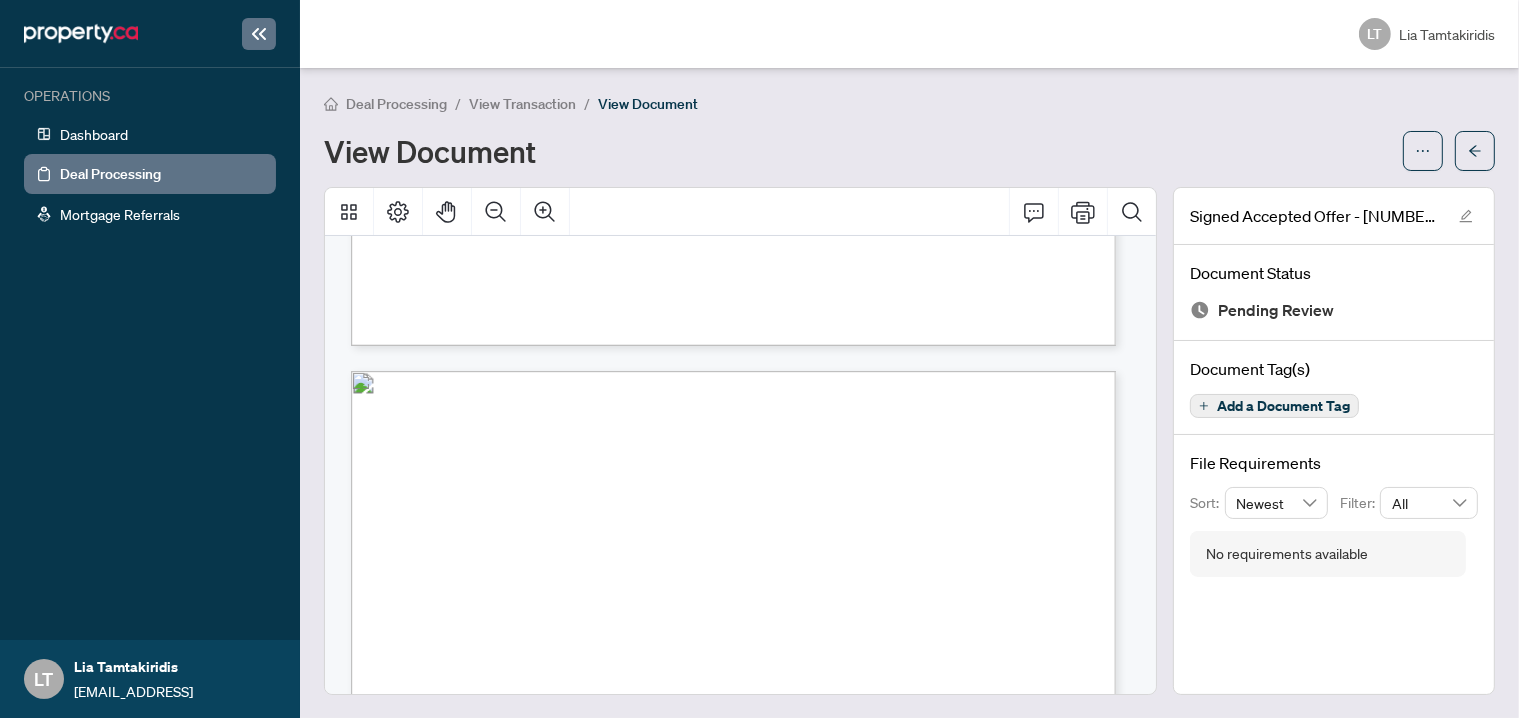 click on "Add a Document Tag" at bounding box center (1274, 406) 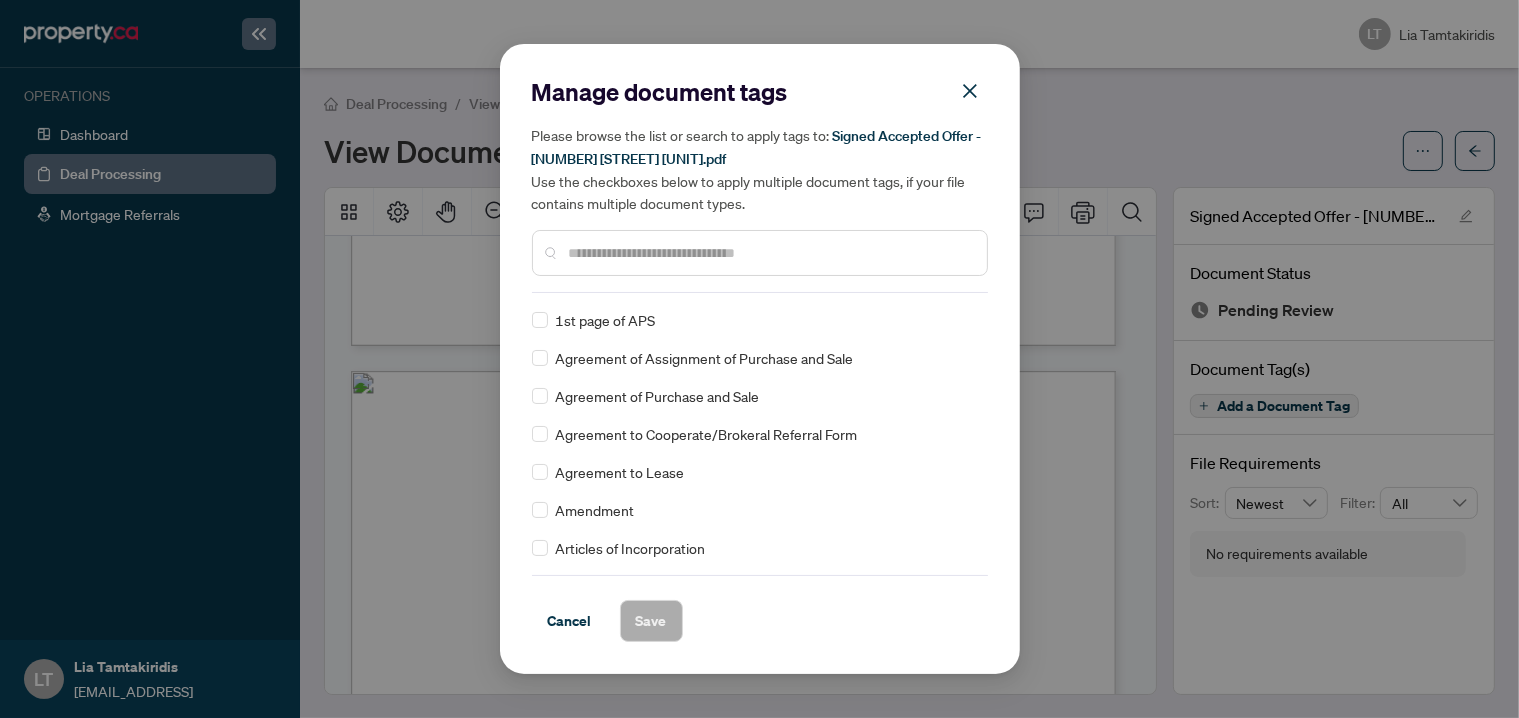 click at bounding box center (770, 253) 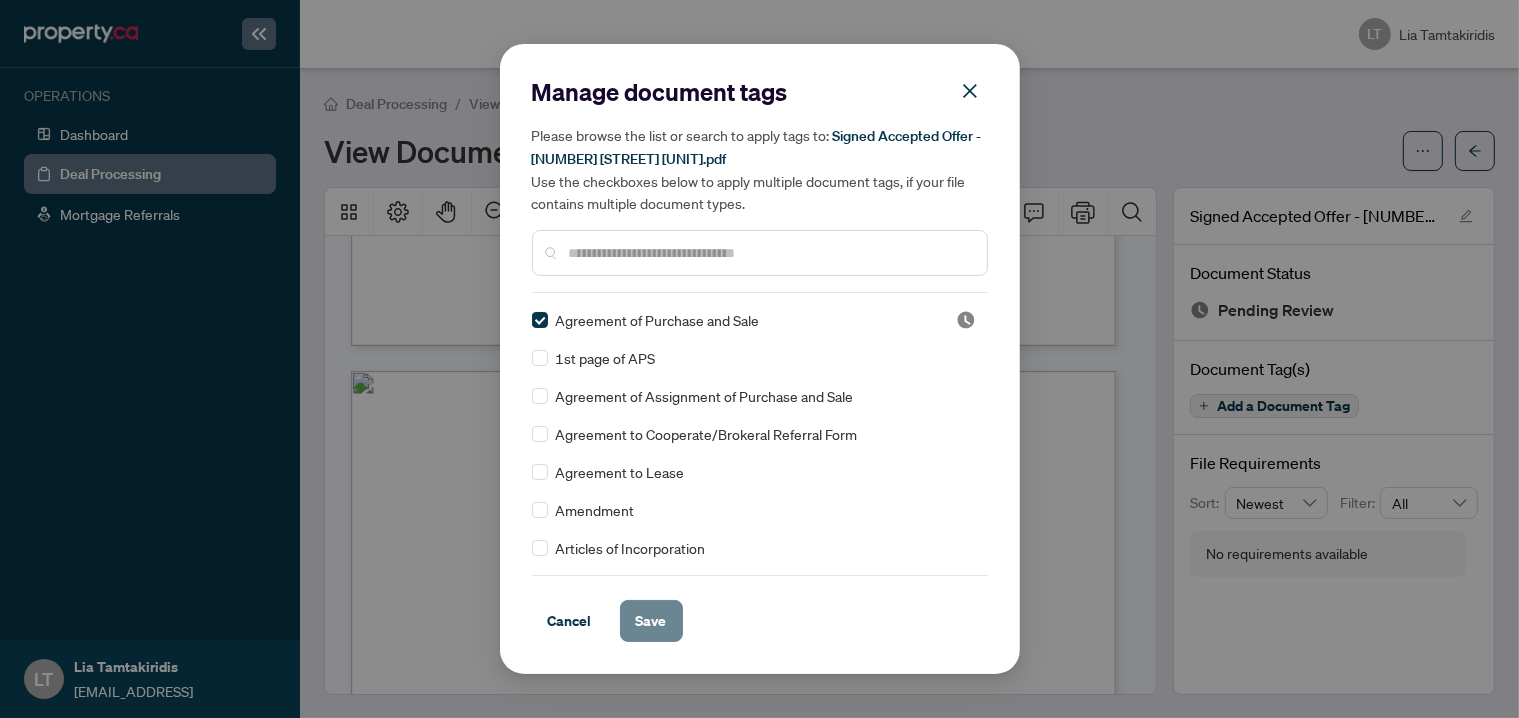 click on "Save" at bounding box center [651, 621] 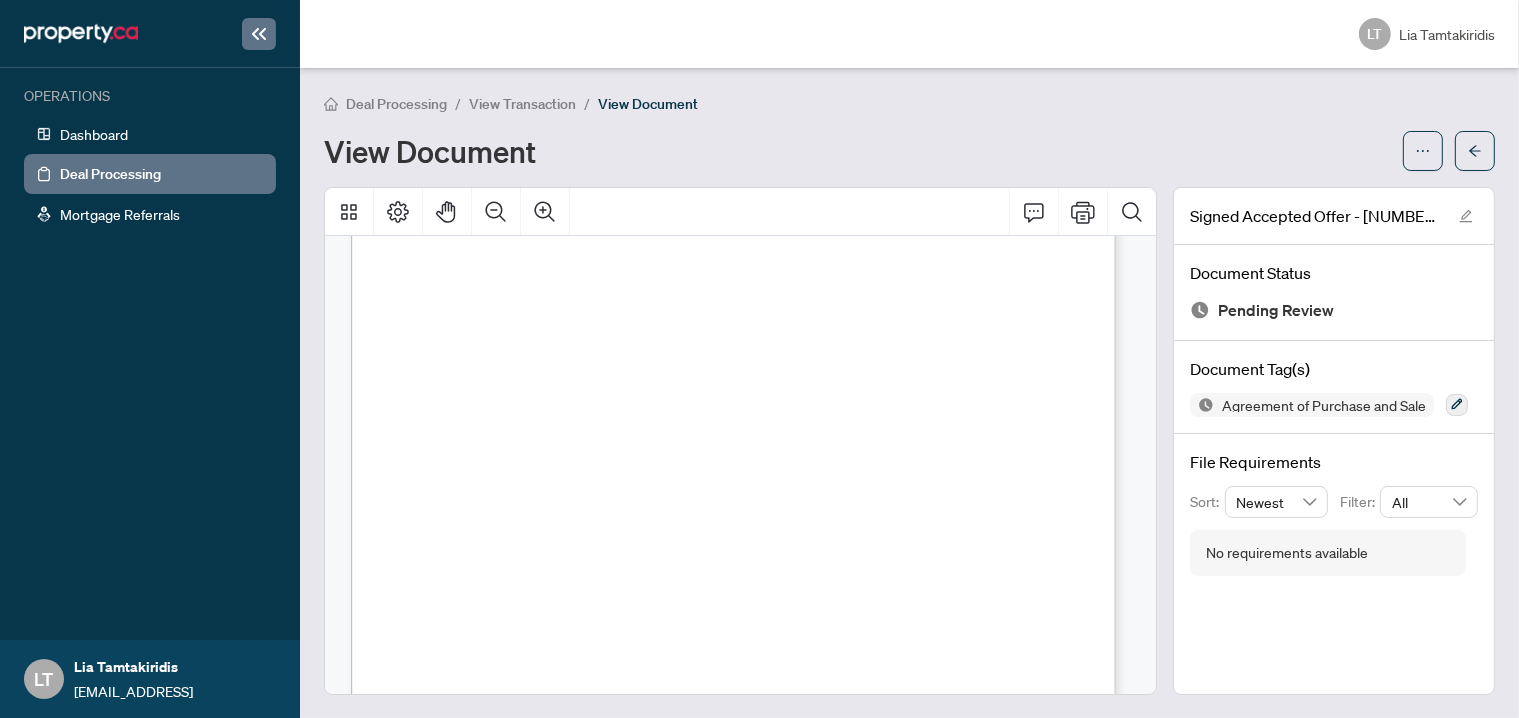 scroll, scrollTop: 8100, scrollLeft: 0, axis: vertical 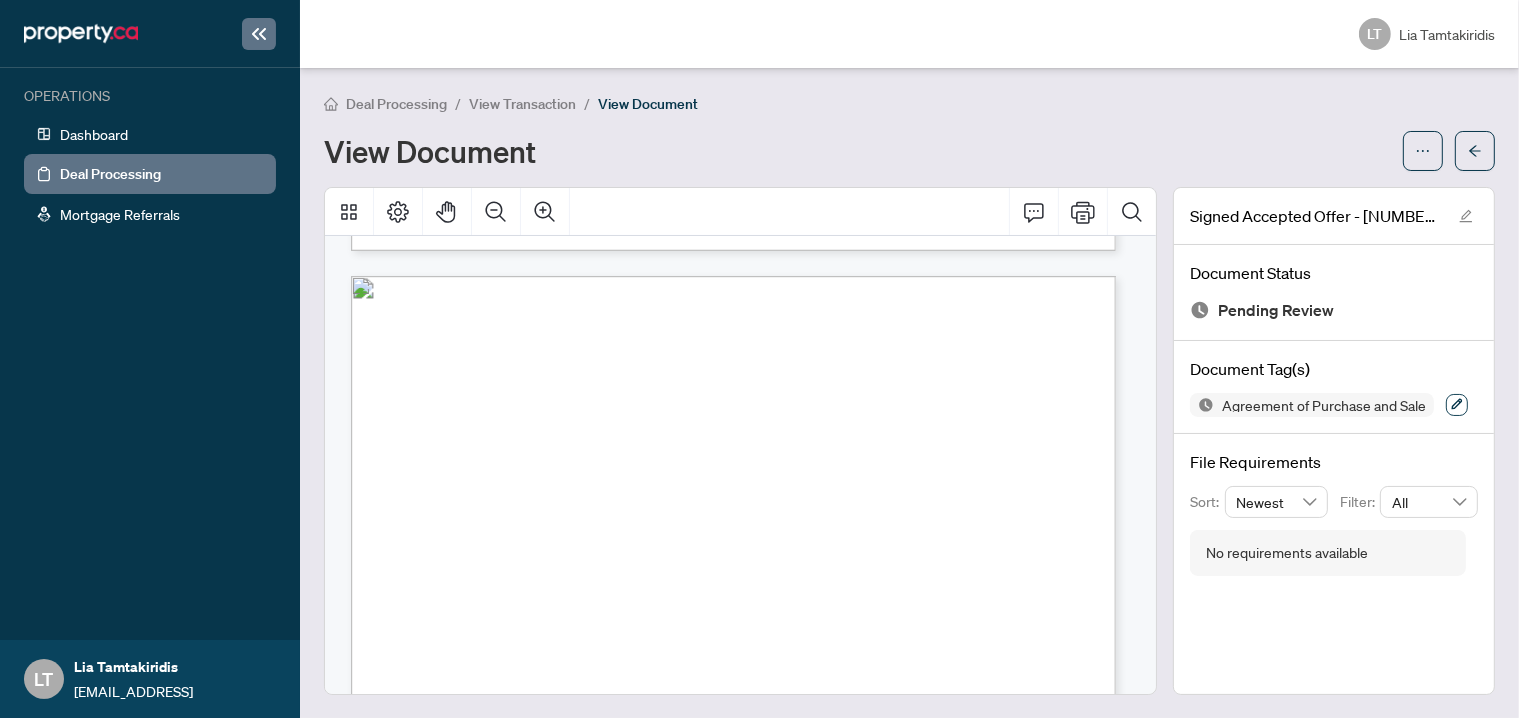 click 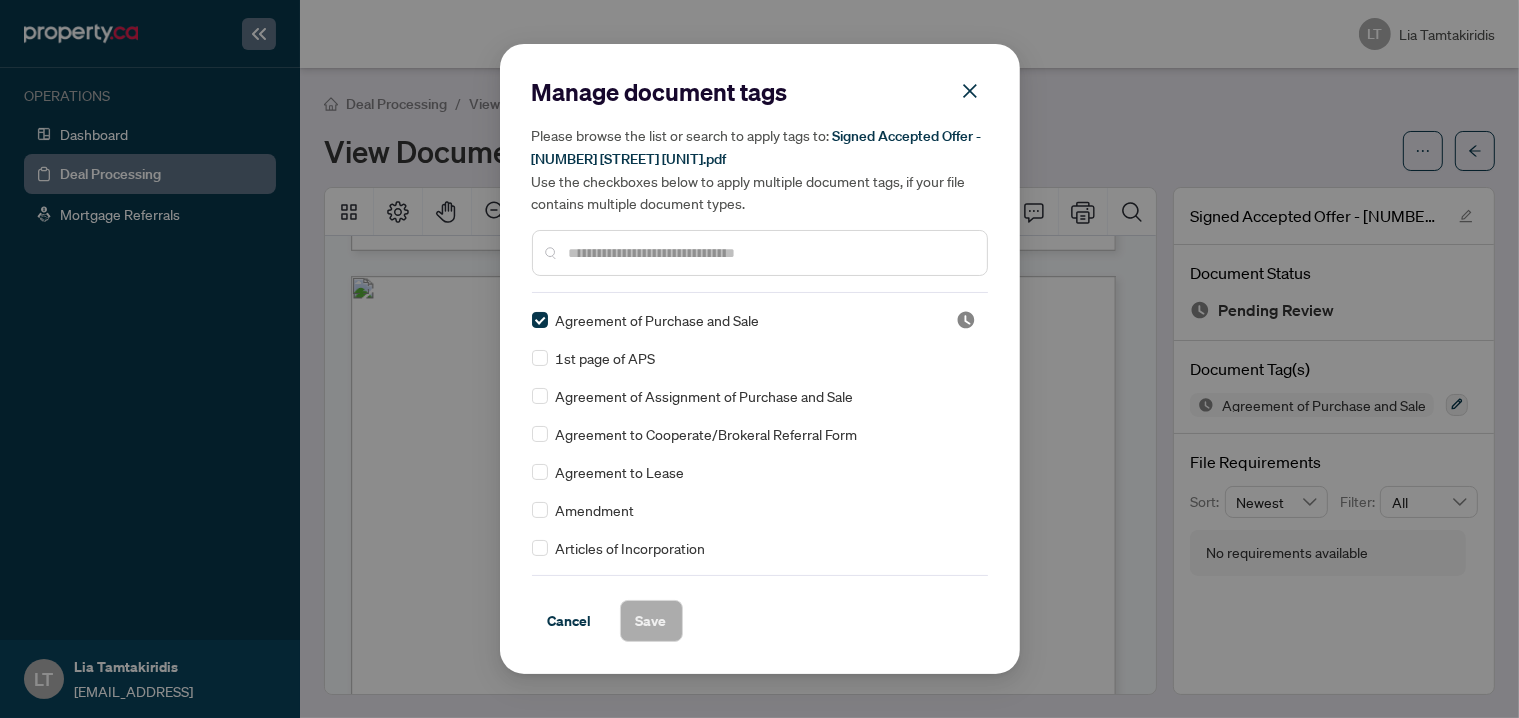 click at bounding box center [770, 253] 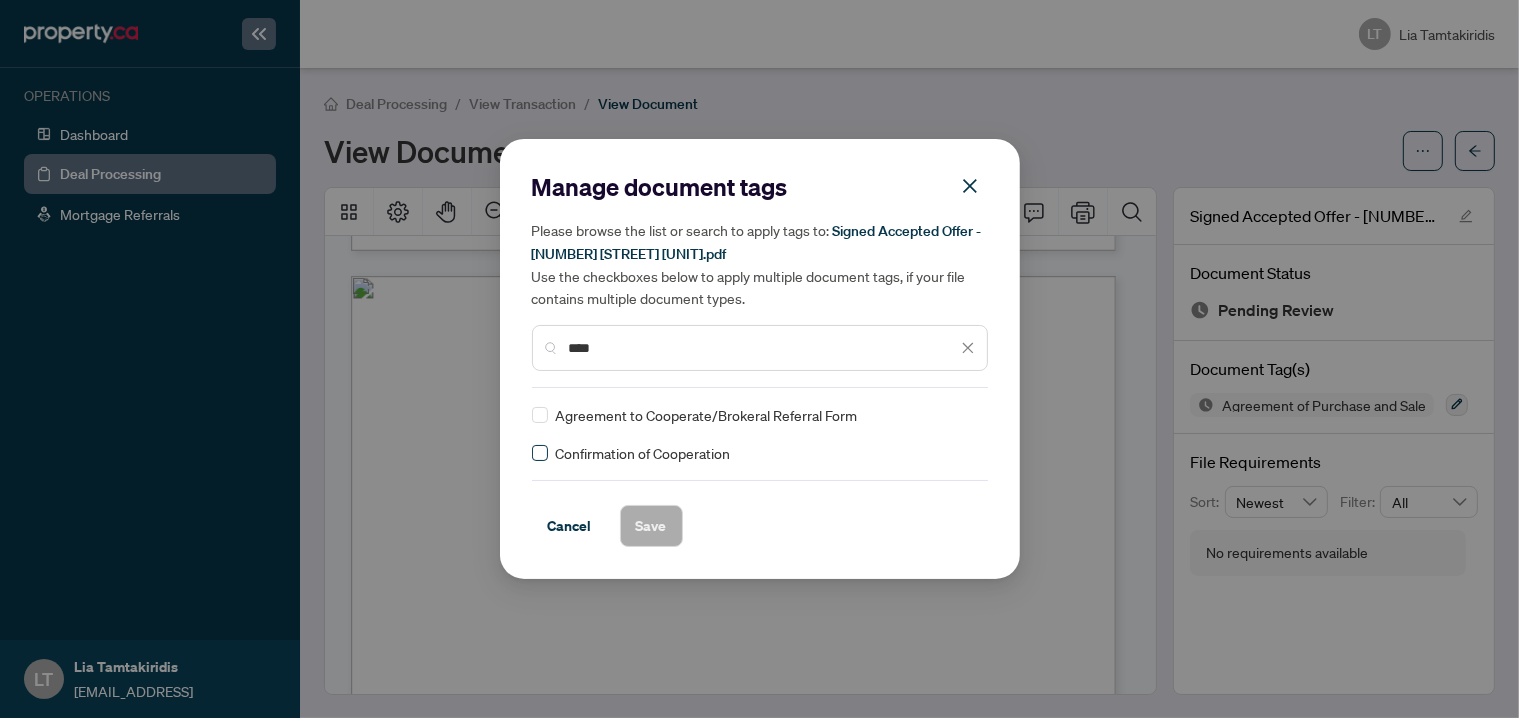 type on "****" 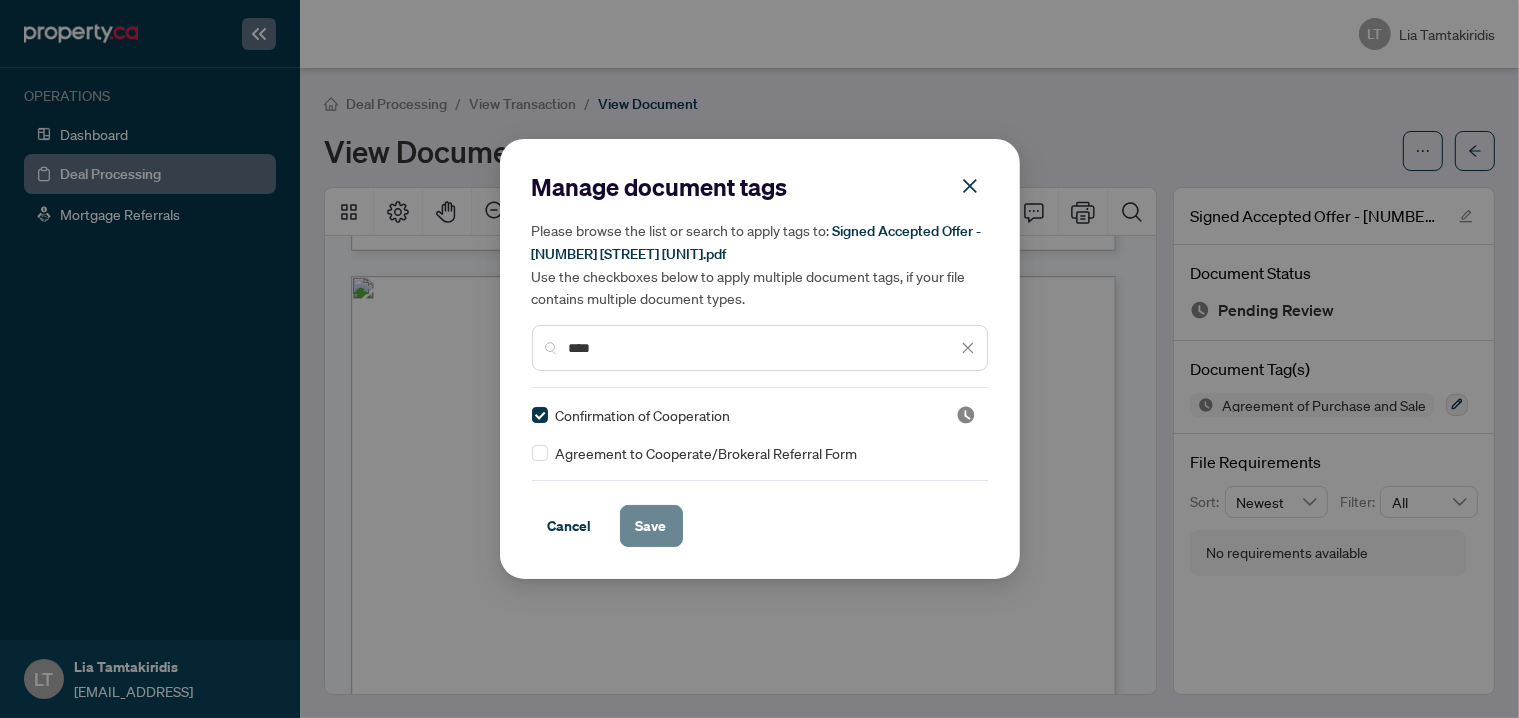 click on "Save" at bounding box center [651, 526] 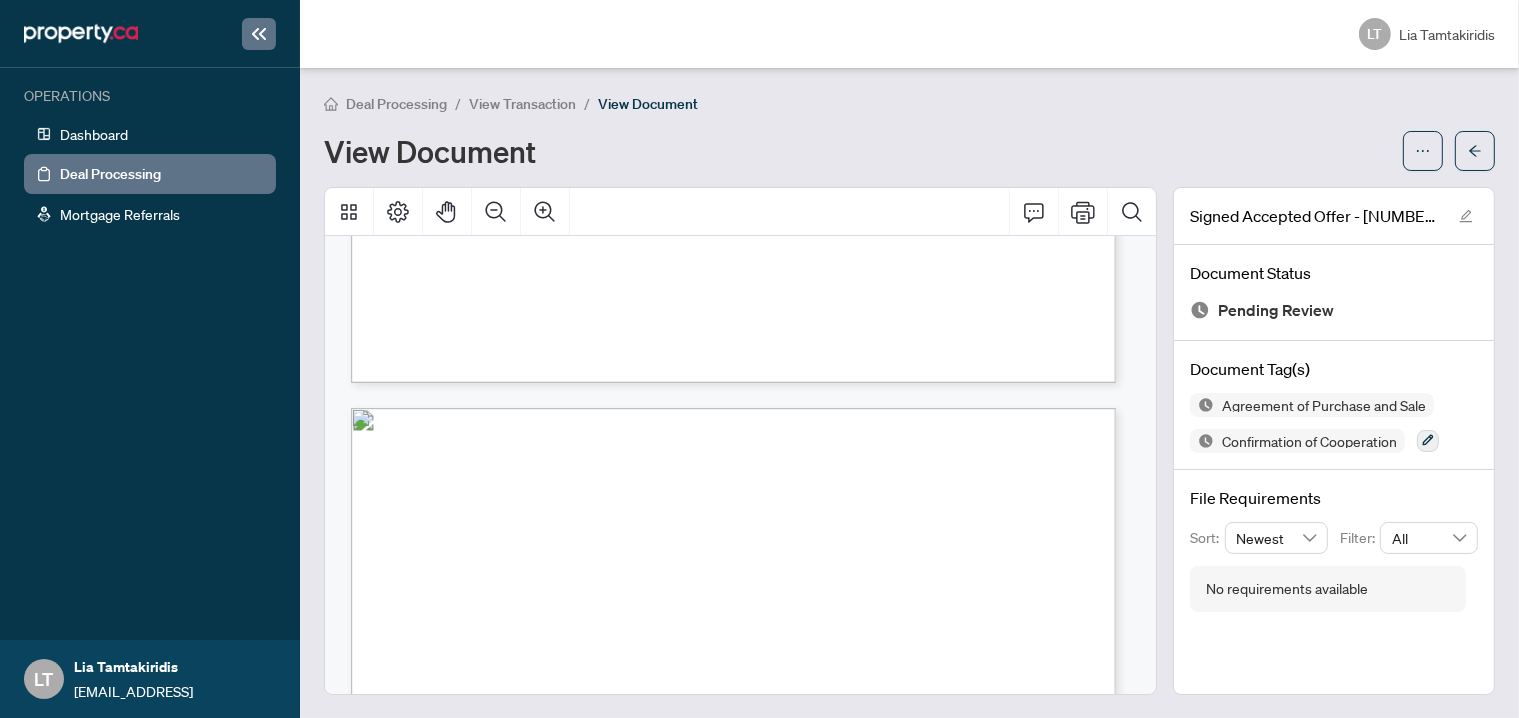 scroll, scrollTop: 10200, scrollLeft: 0, axis: vertical 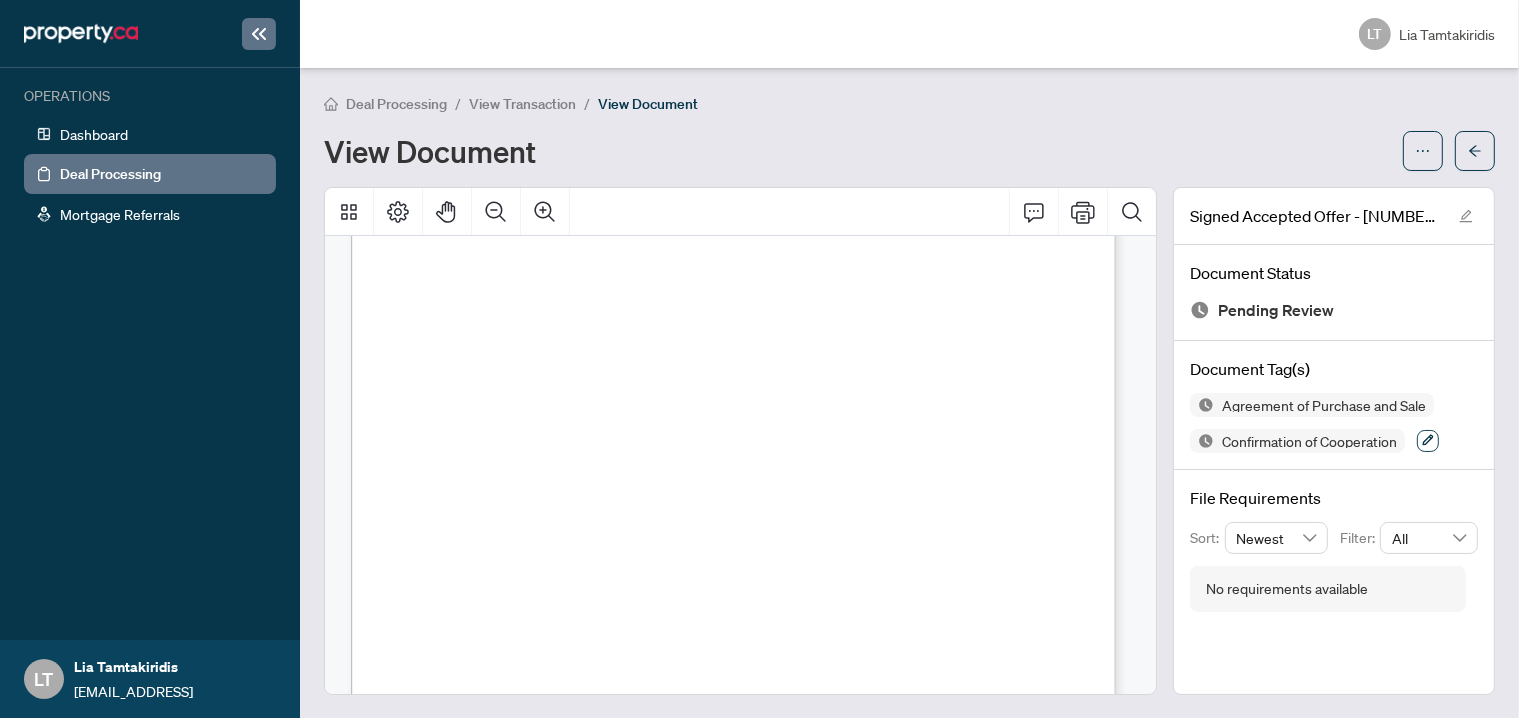 click at bounding box center (1428, 441) 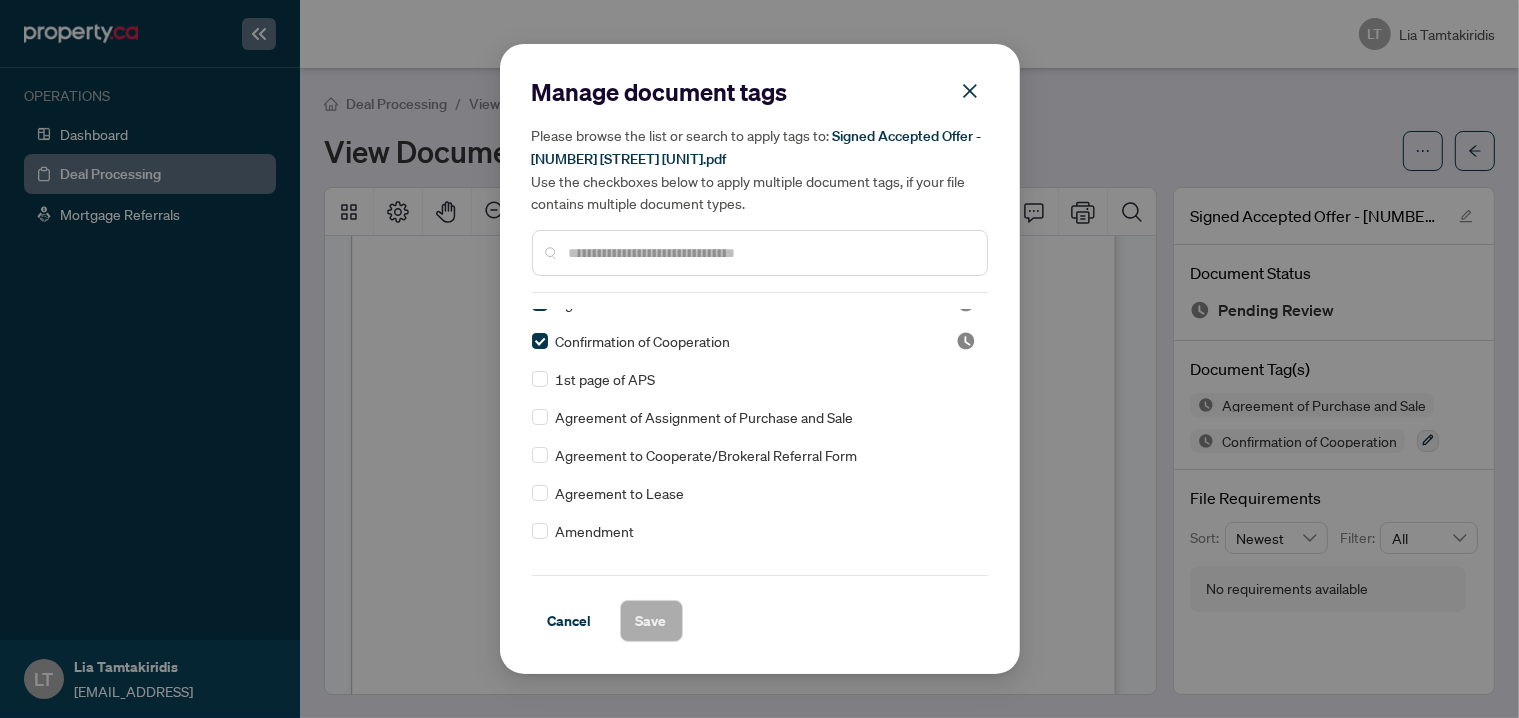 scroll, scrollTop: 0, scrollLeft: 0, axis: both 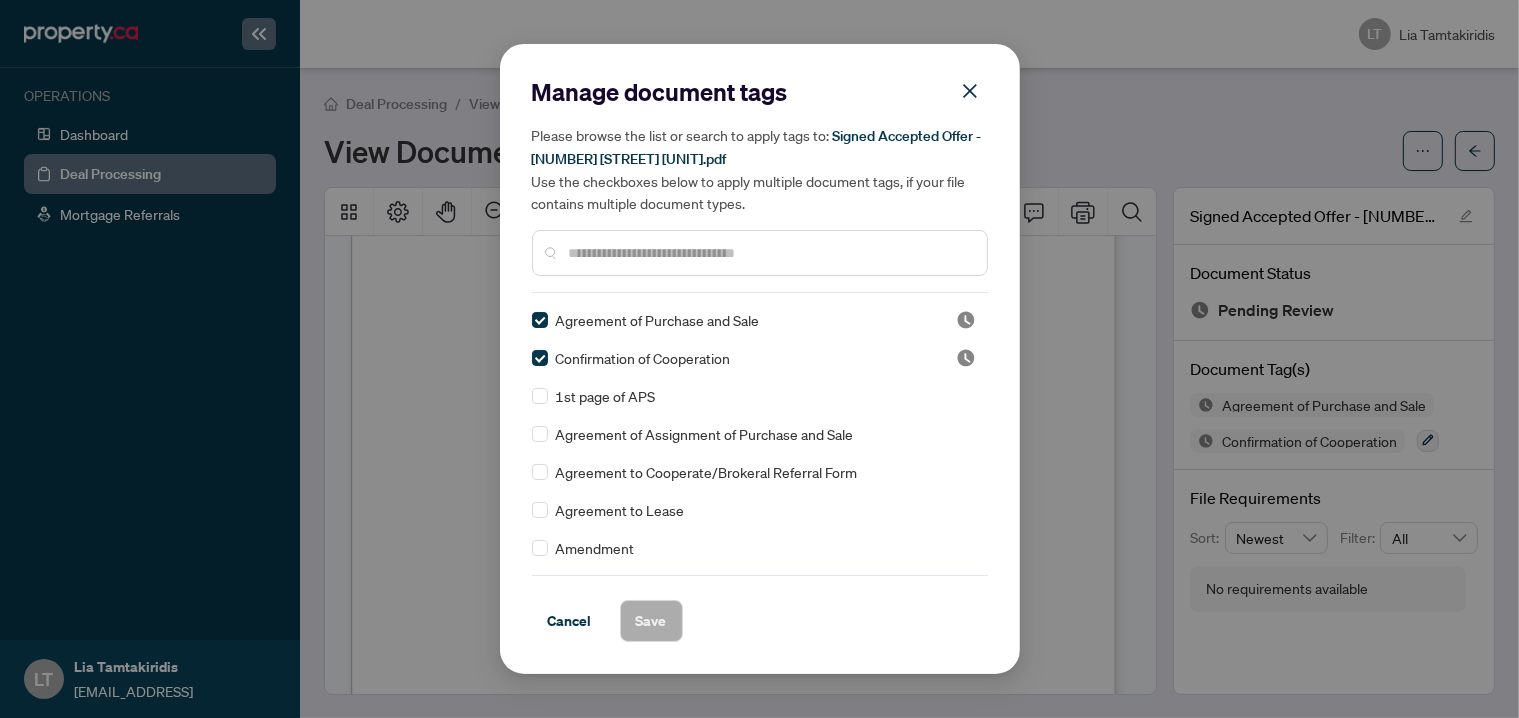 click at bounding box center (770, 253) 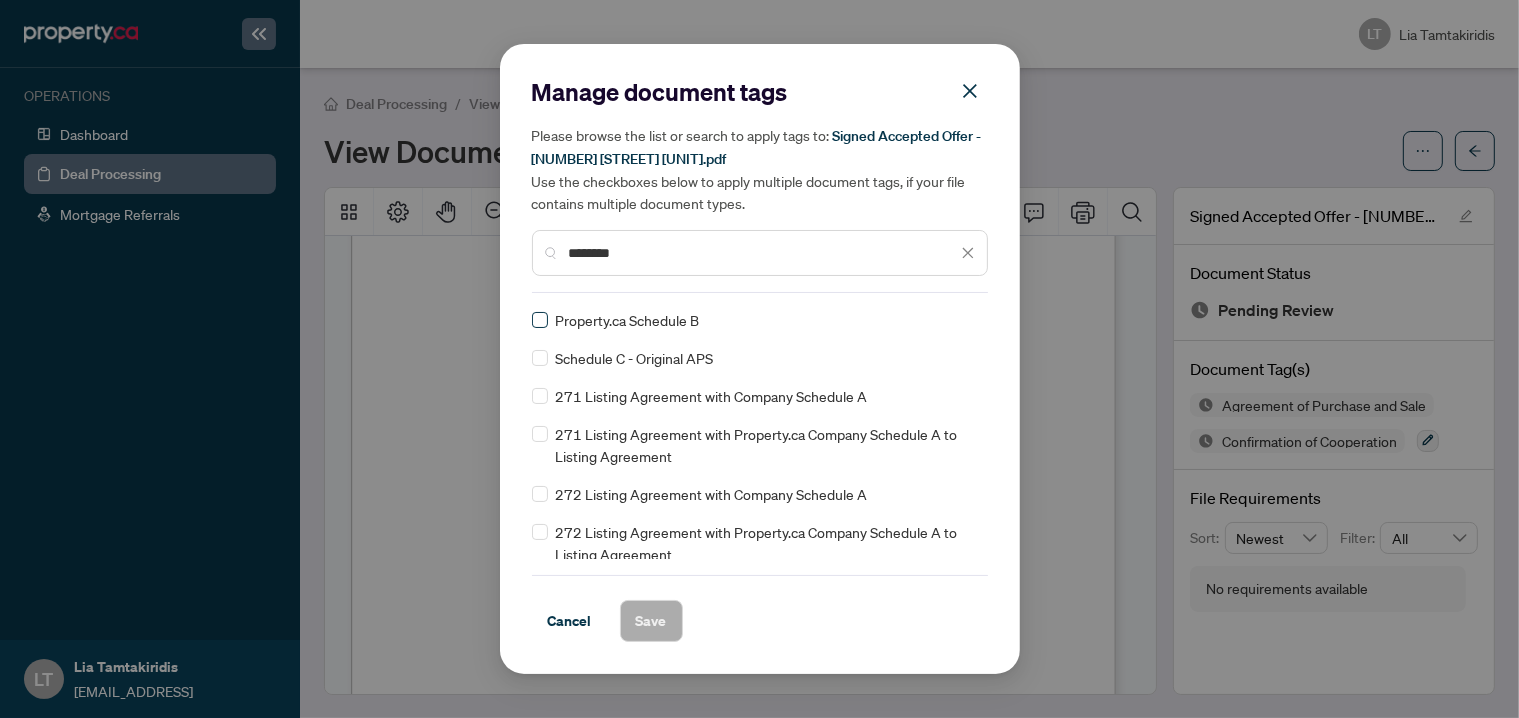 type on "********" 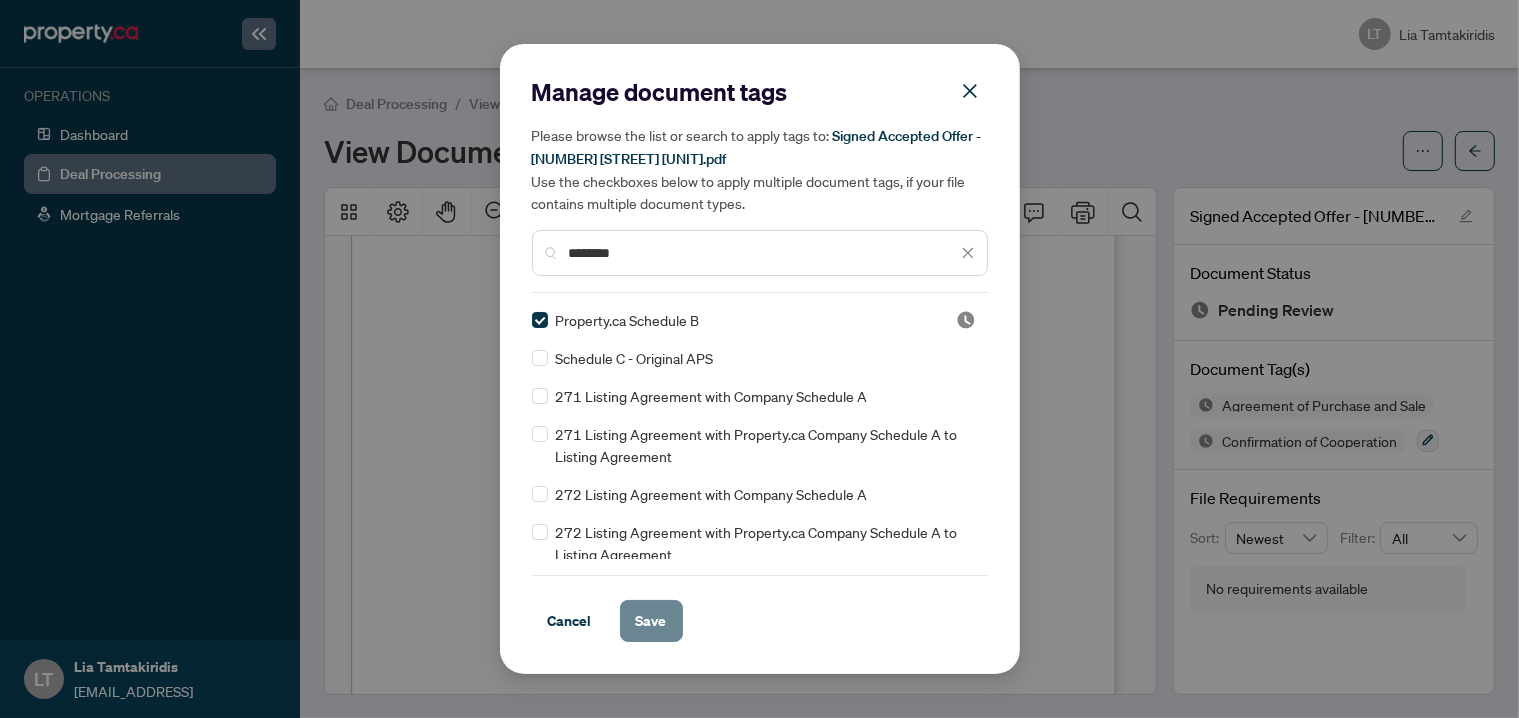 click on "Save" at bounding box center (651, 621) 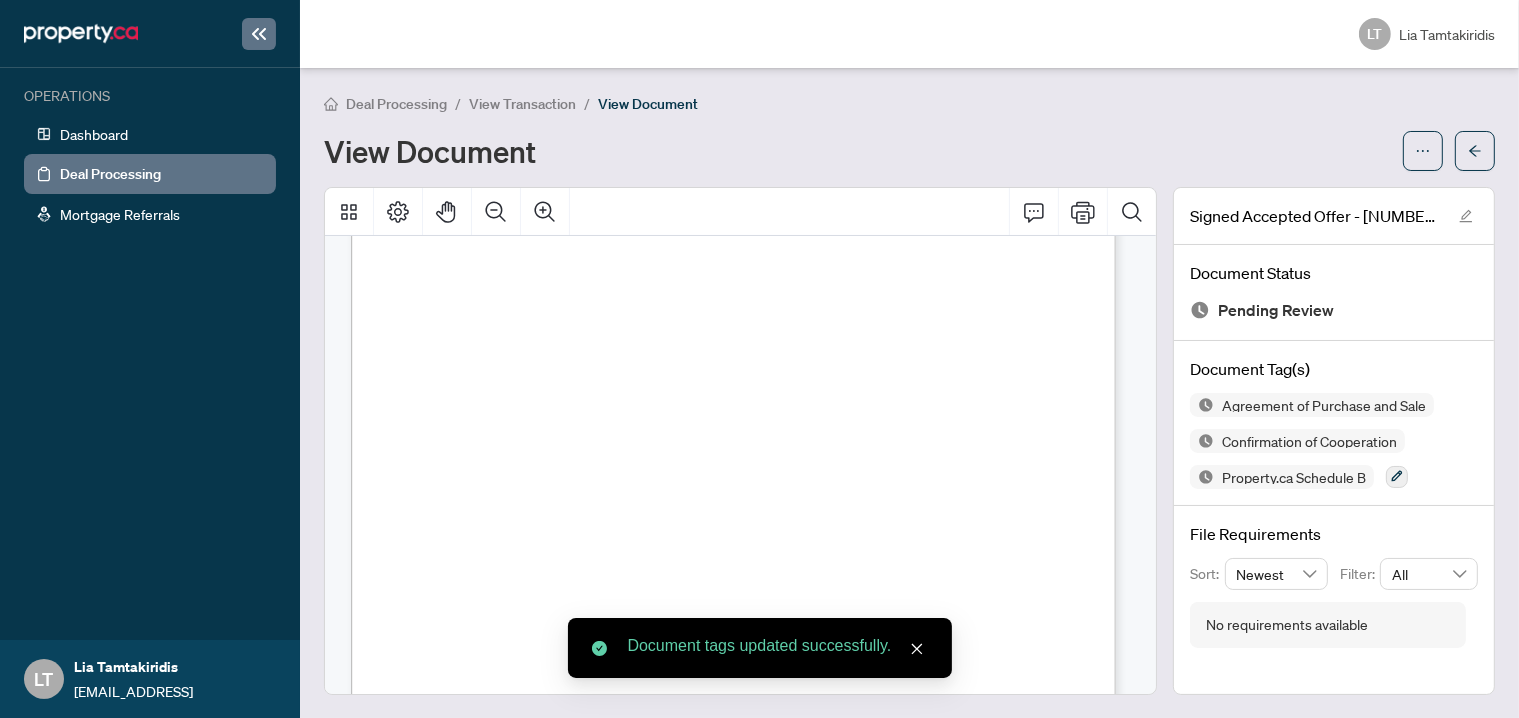 scroll, scrollTop: 11736, scrollLeft: 0, axis: vertical 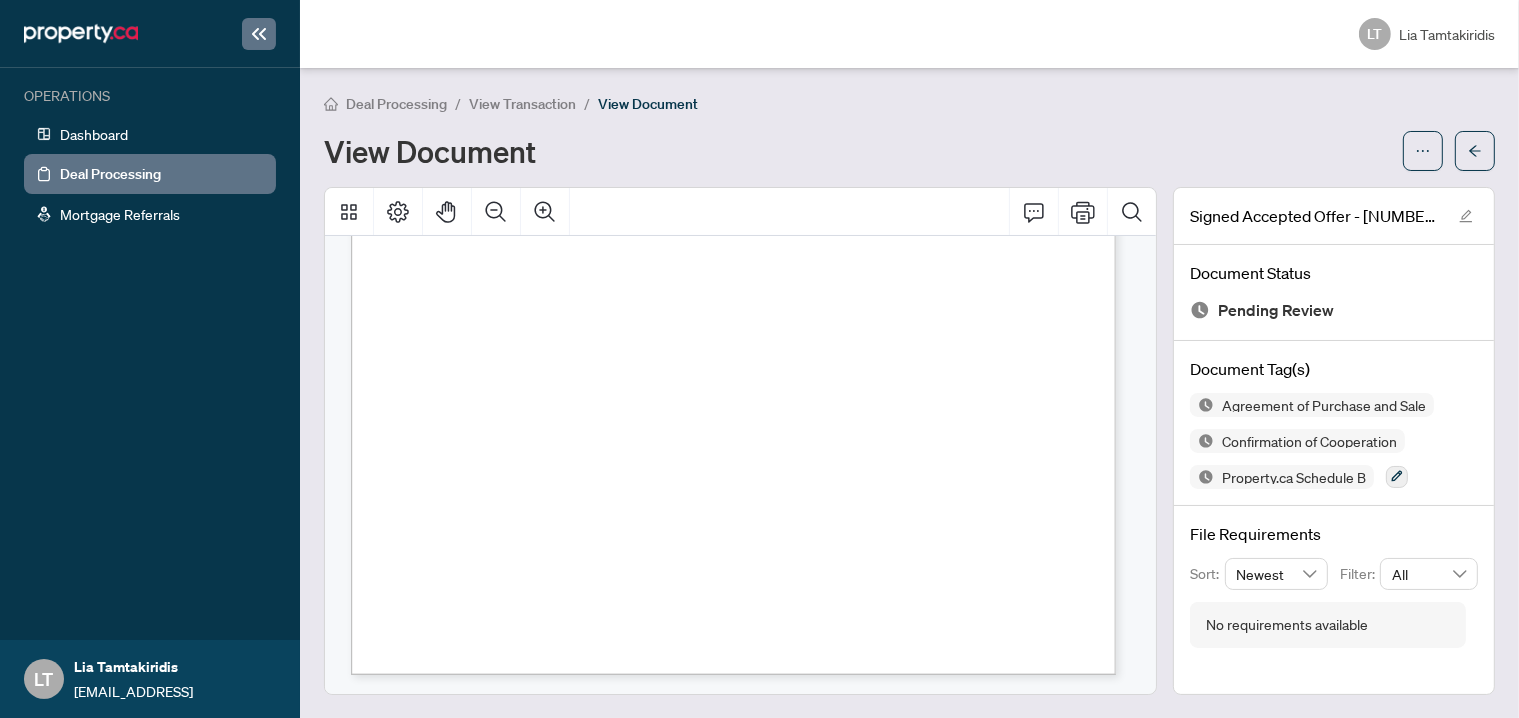 click on "View Document" at bounding box center (430, 151) 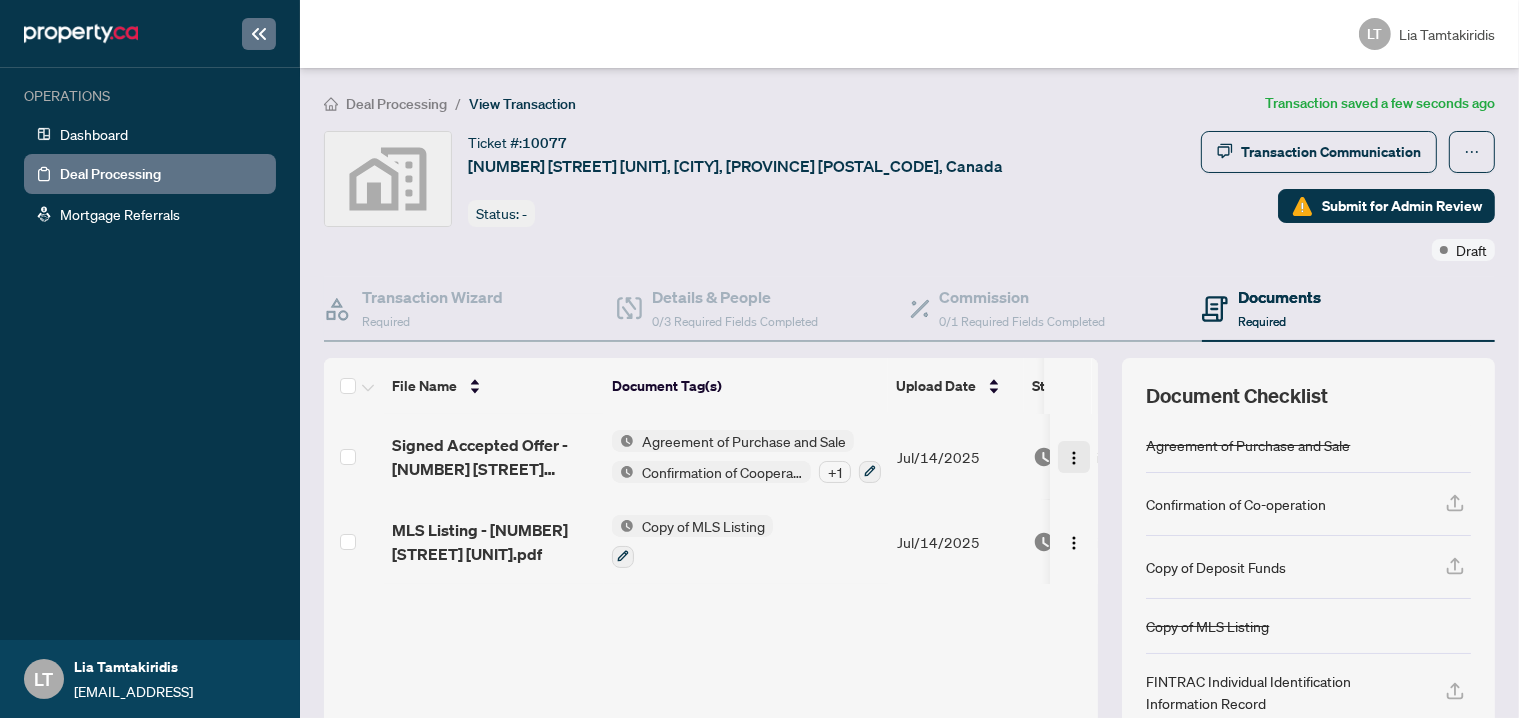 click at bounding box center [1074, 458] 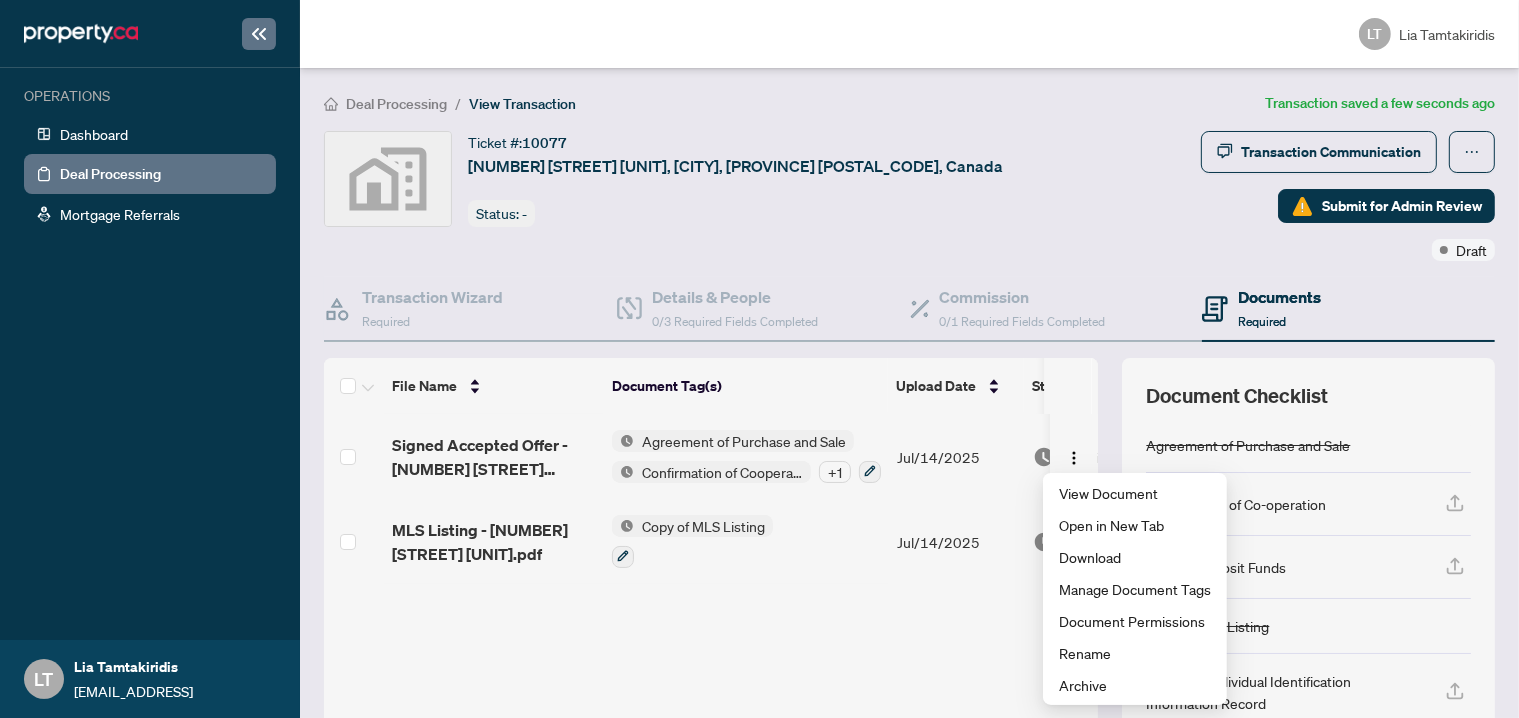 click on "File Name Document Tag(s) Upload Date Status             Signed Accepted Offer - [NUMBER] [STREET] [UNIT].pdf Agreement of Purchase and Sale Confirmation of Cooperation + 1 Jul/14/2025 Pending Review MLS Listing - [NUMBER] [STREET] [UNIT].pdf Copy of MLS Listing Jul/14/2025 Pending Review Drag & Drop or Upload Forms Supported files include   .PDF, .JPG, .JPEG, .PNG   under  25 MB" at bounding box center [711, 583] 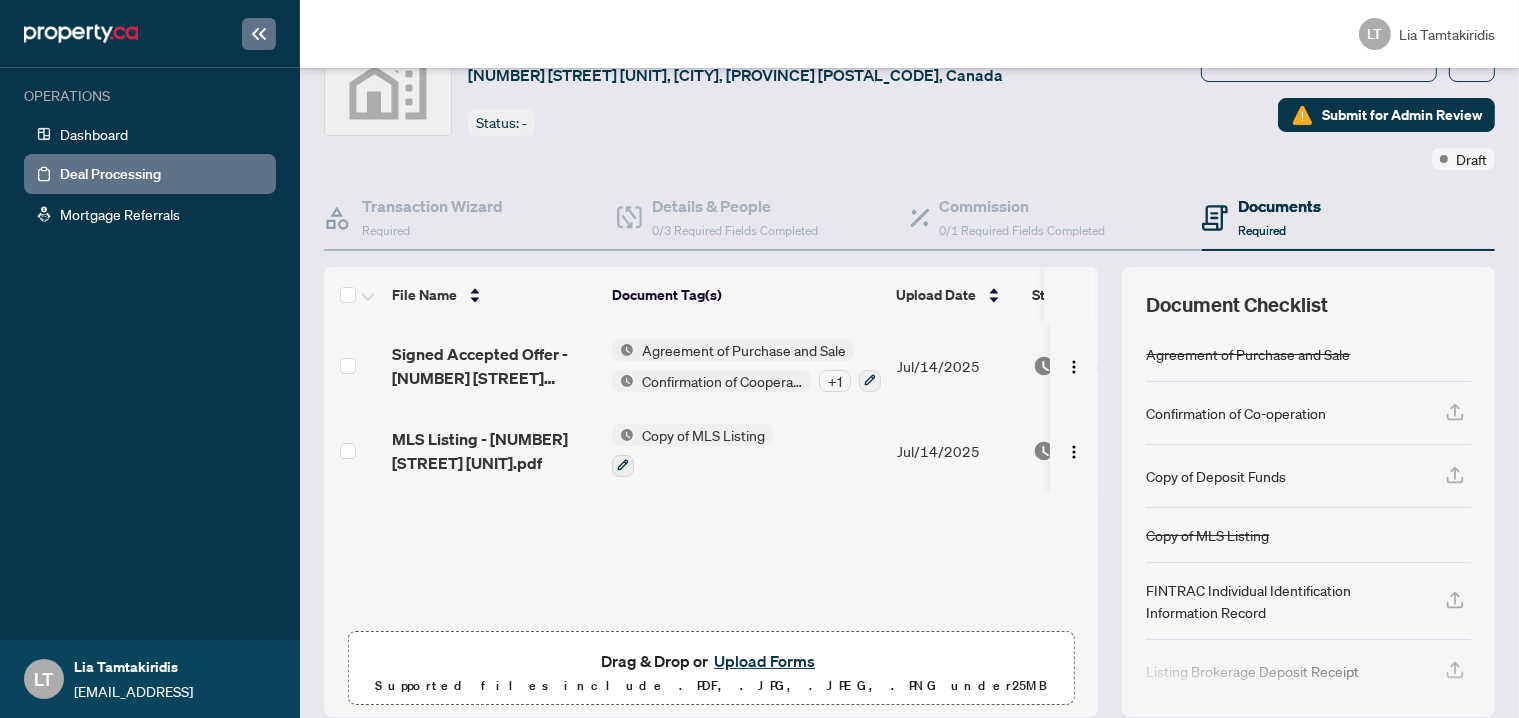 scroll, scrollTop: 168, scrollLeft: 0, axis: vertical 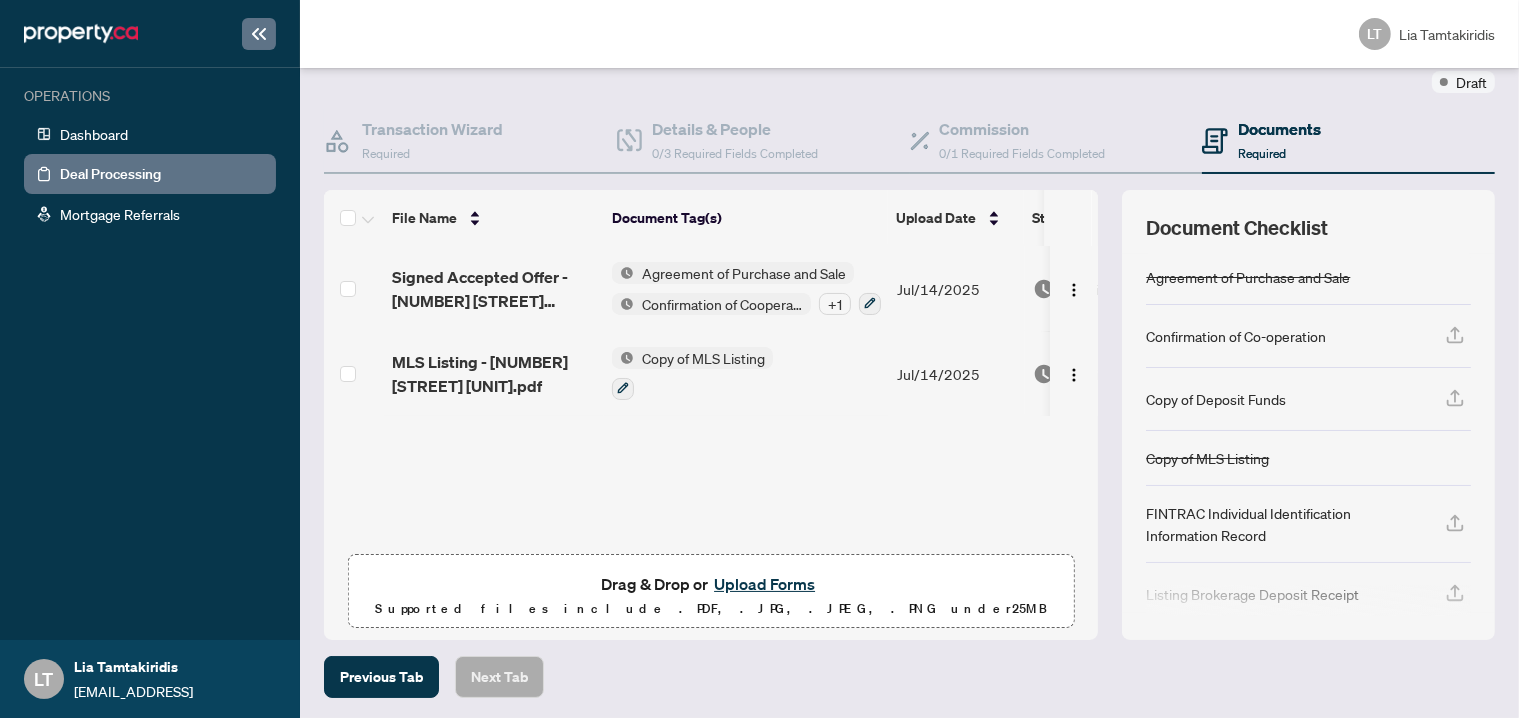 click on "Upload Forms" at bounding box center [764, 584] 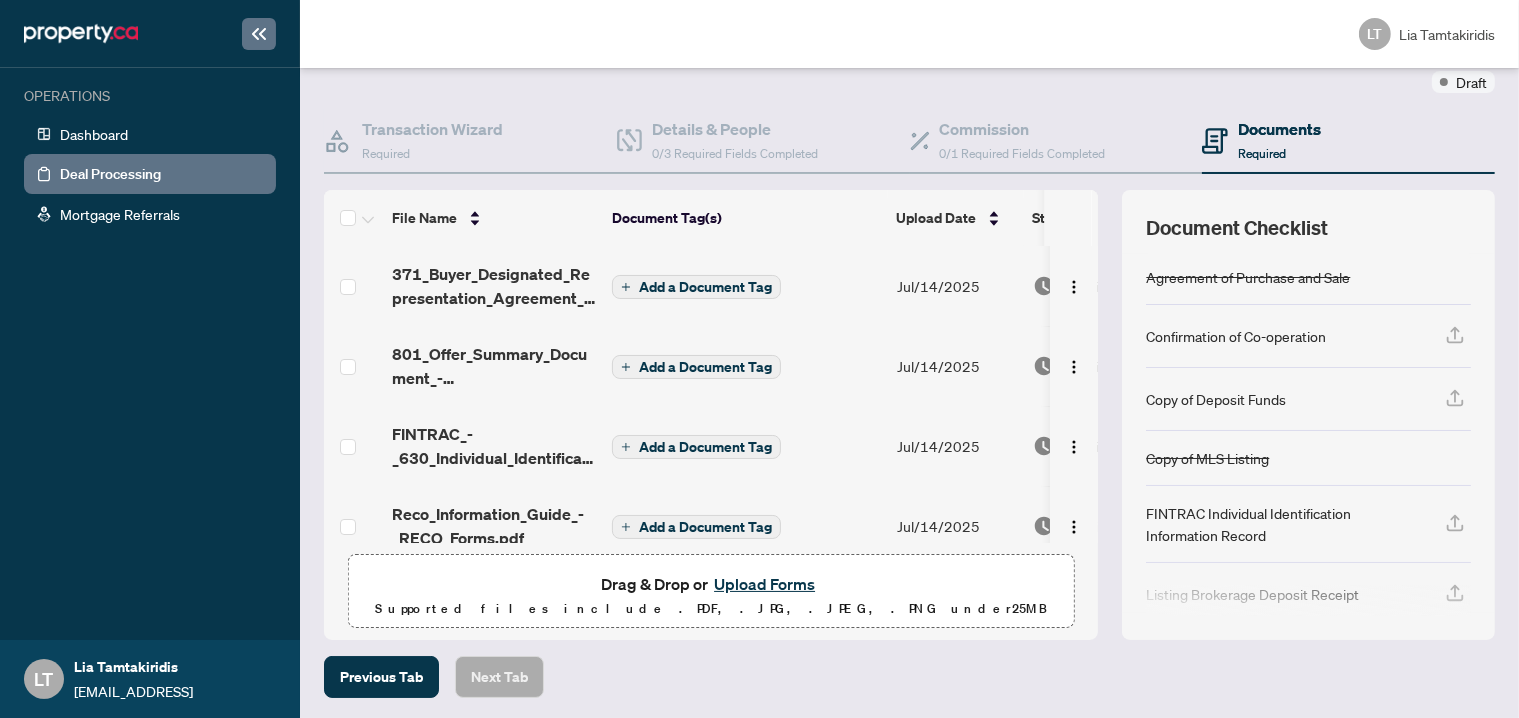 click on "Add a Document Tag" at bounding box center (705, 447) 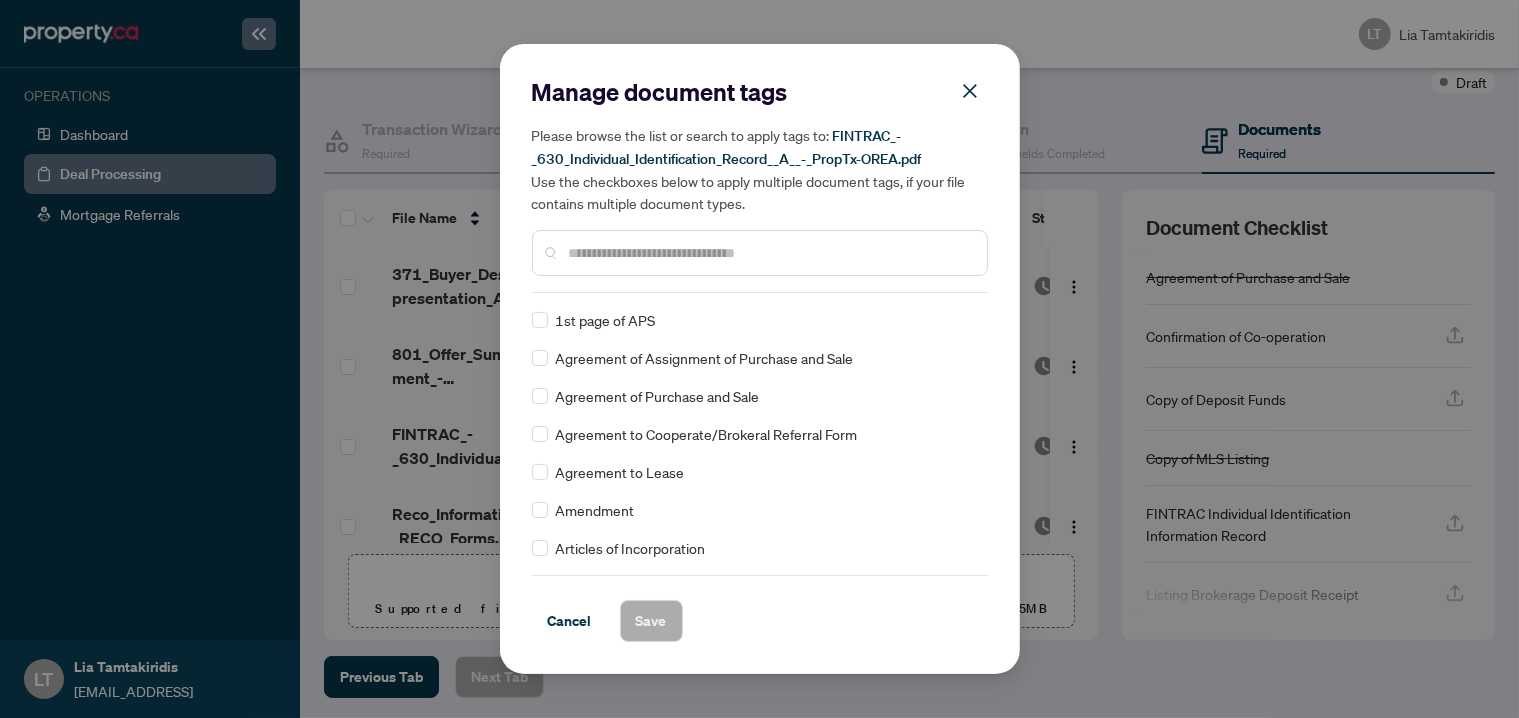 click at bounding box center [770, 253] 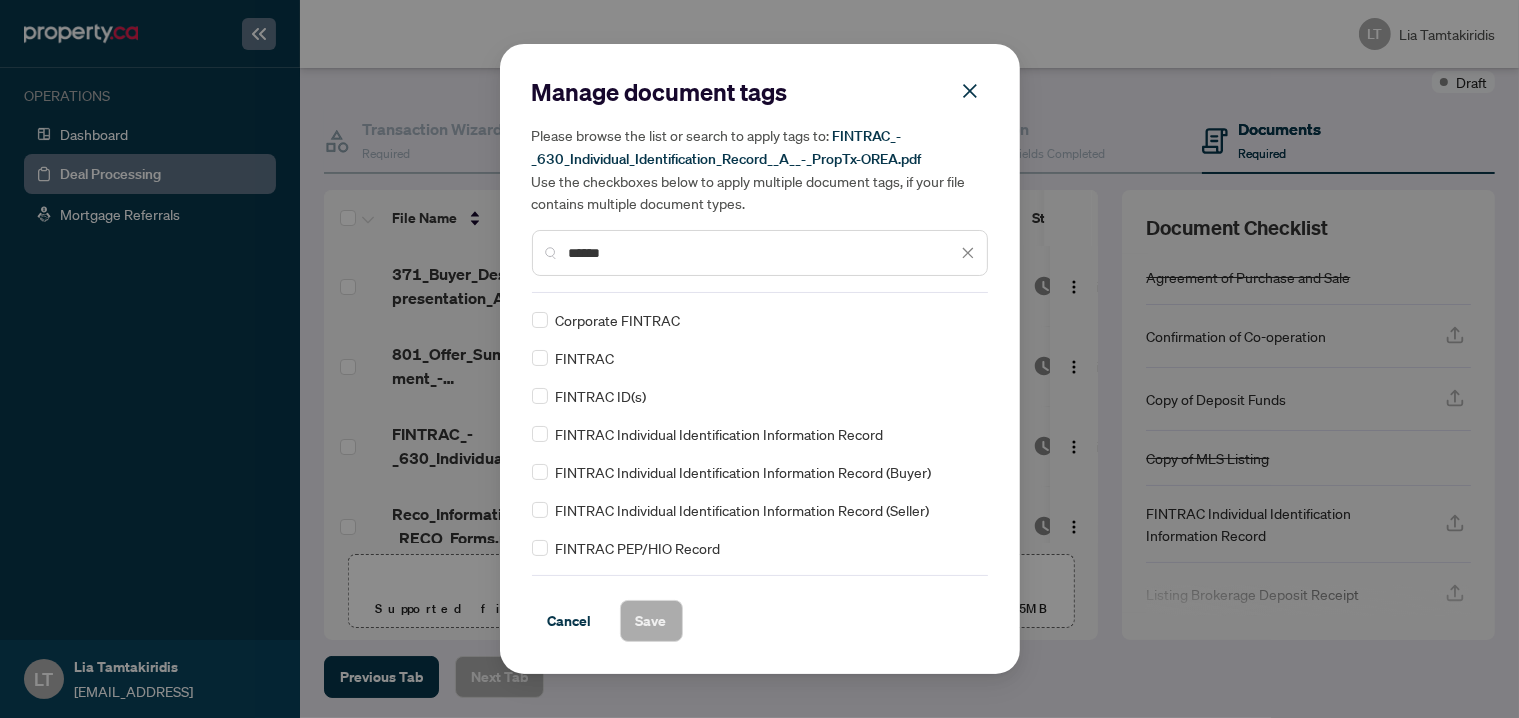type on "******" 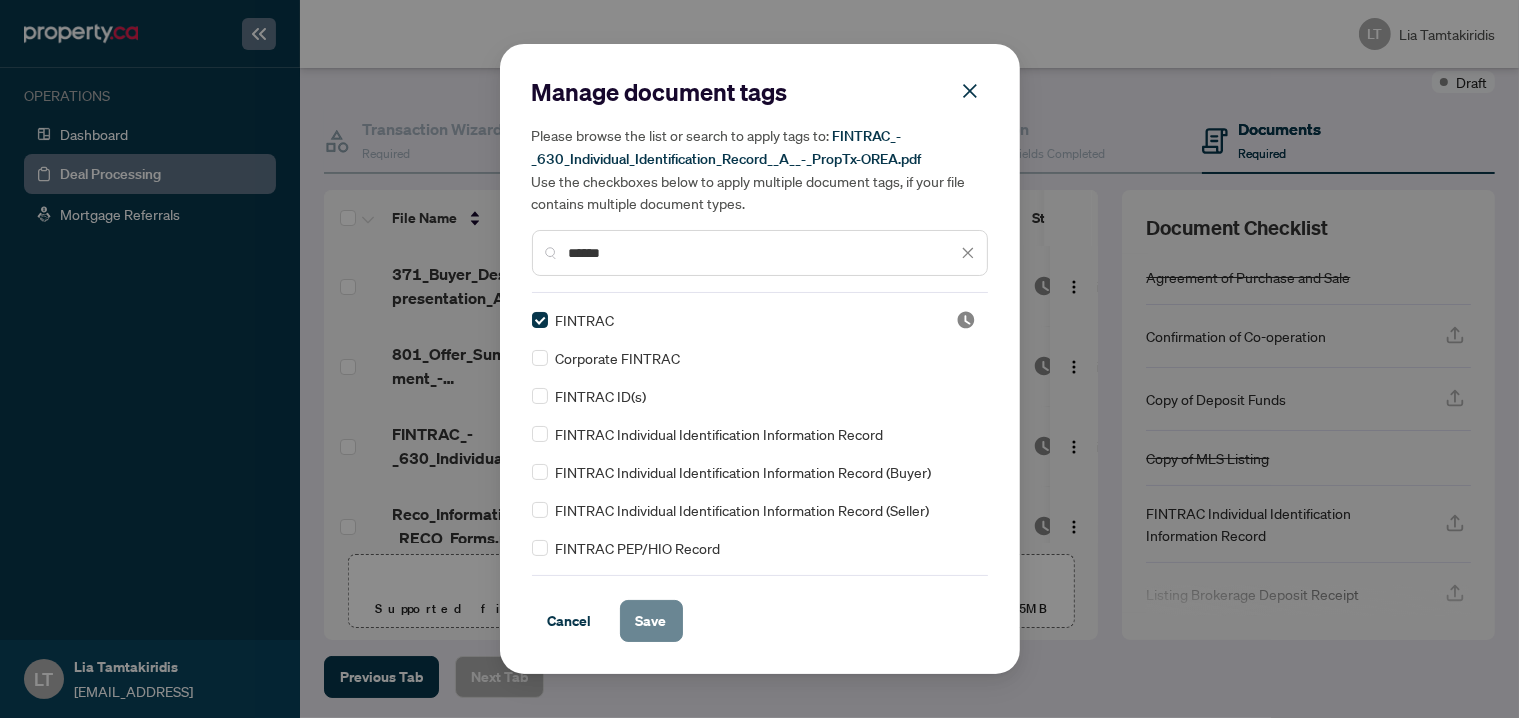 click on "Save" at bounding box center (651, 621) 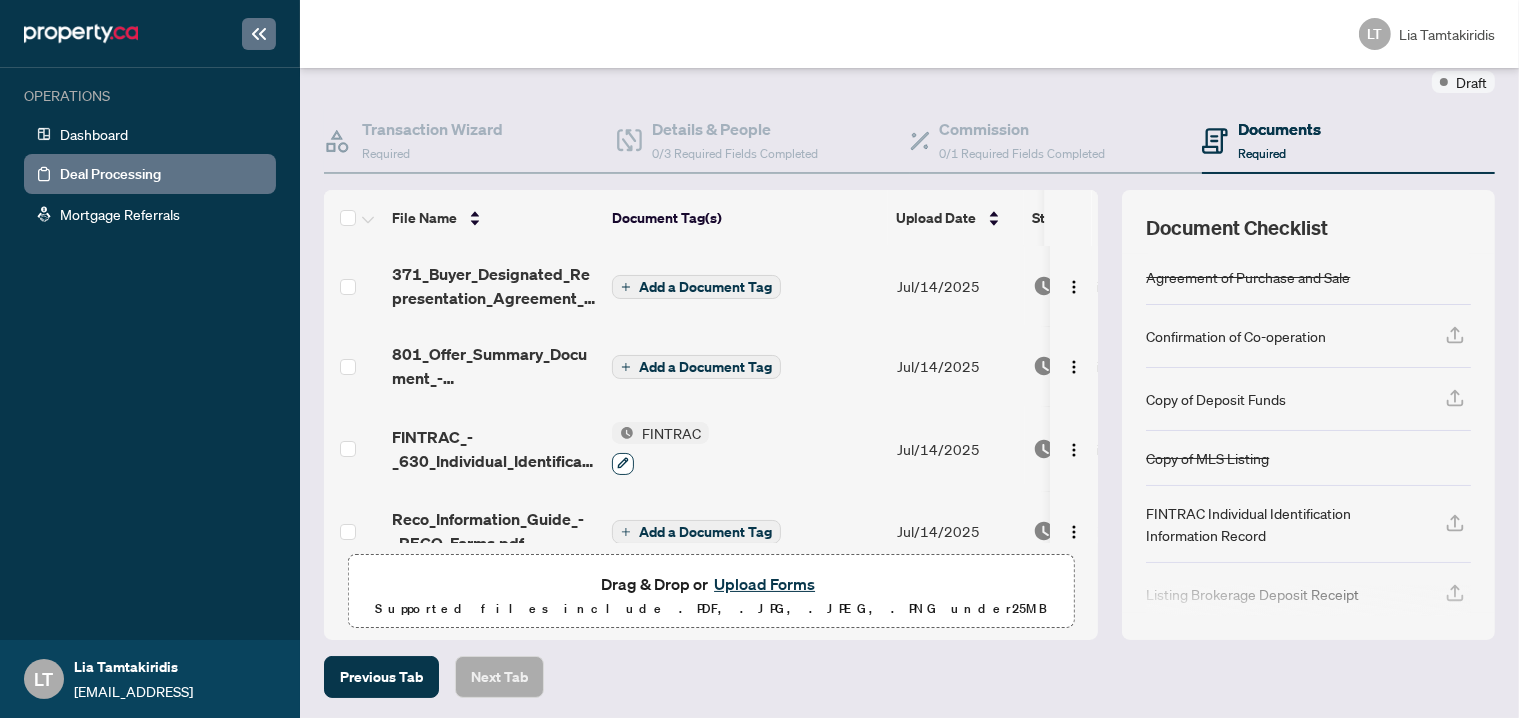 click 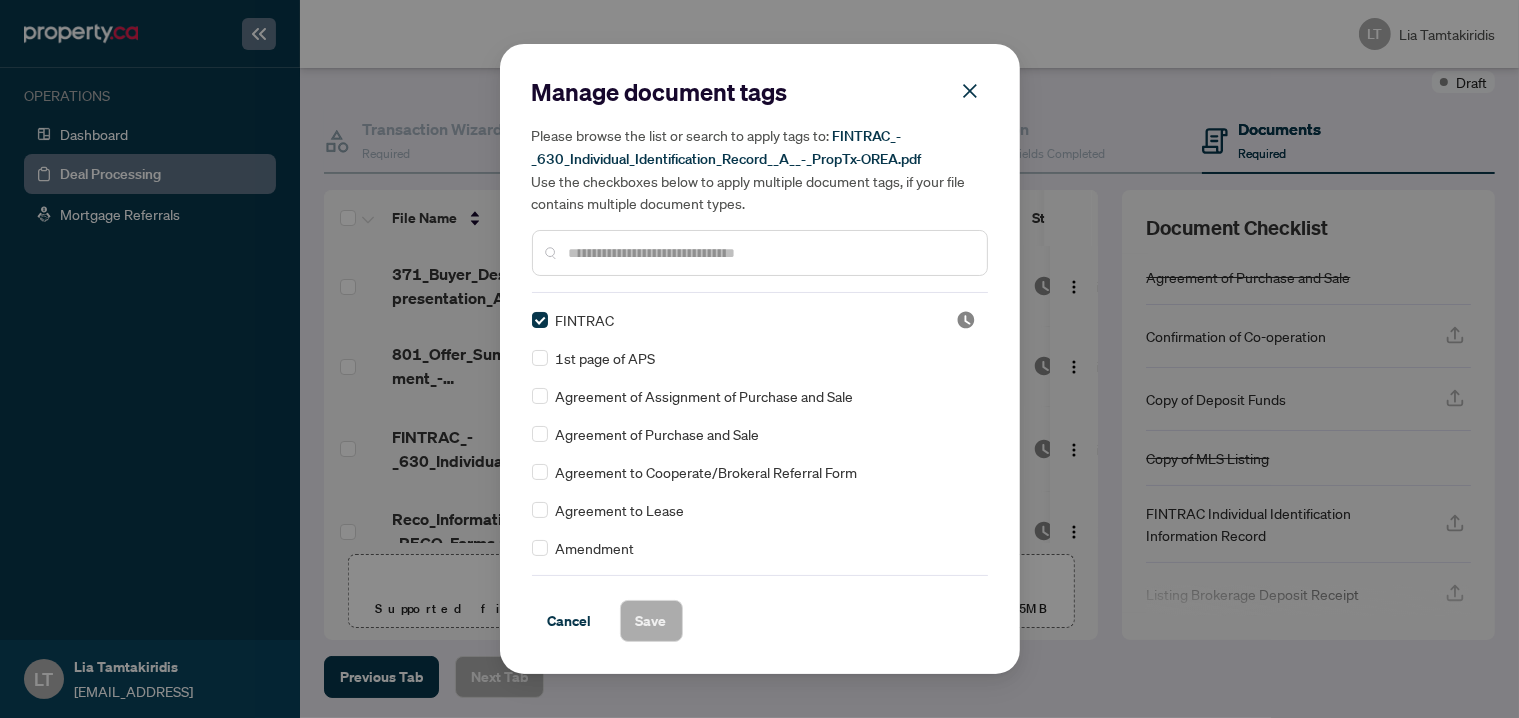 click at bounding box center (770, 253) 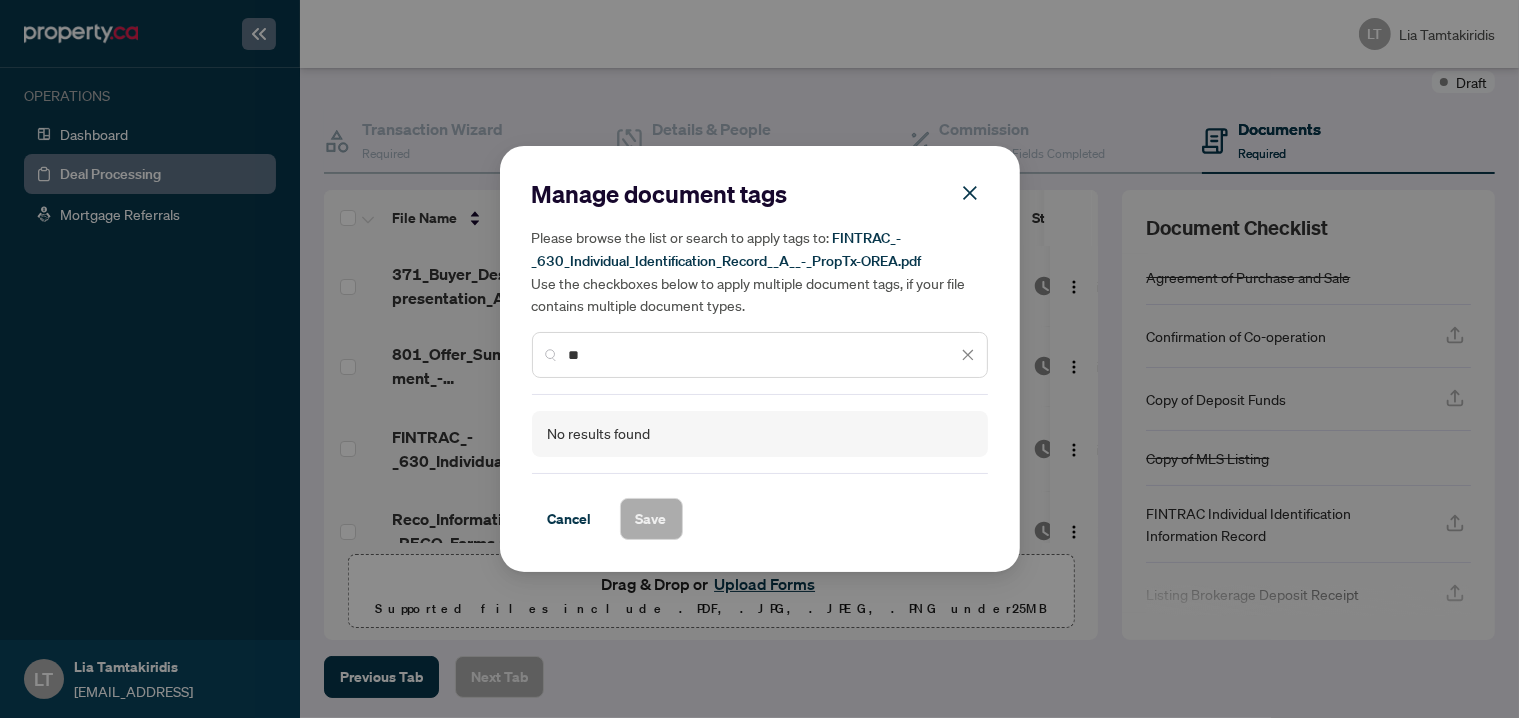 type on "*" 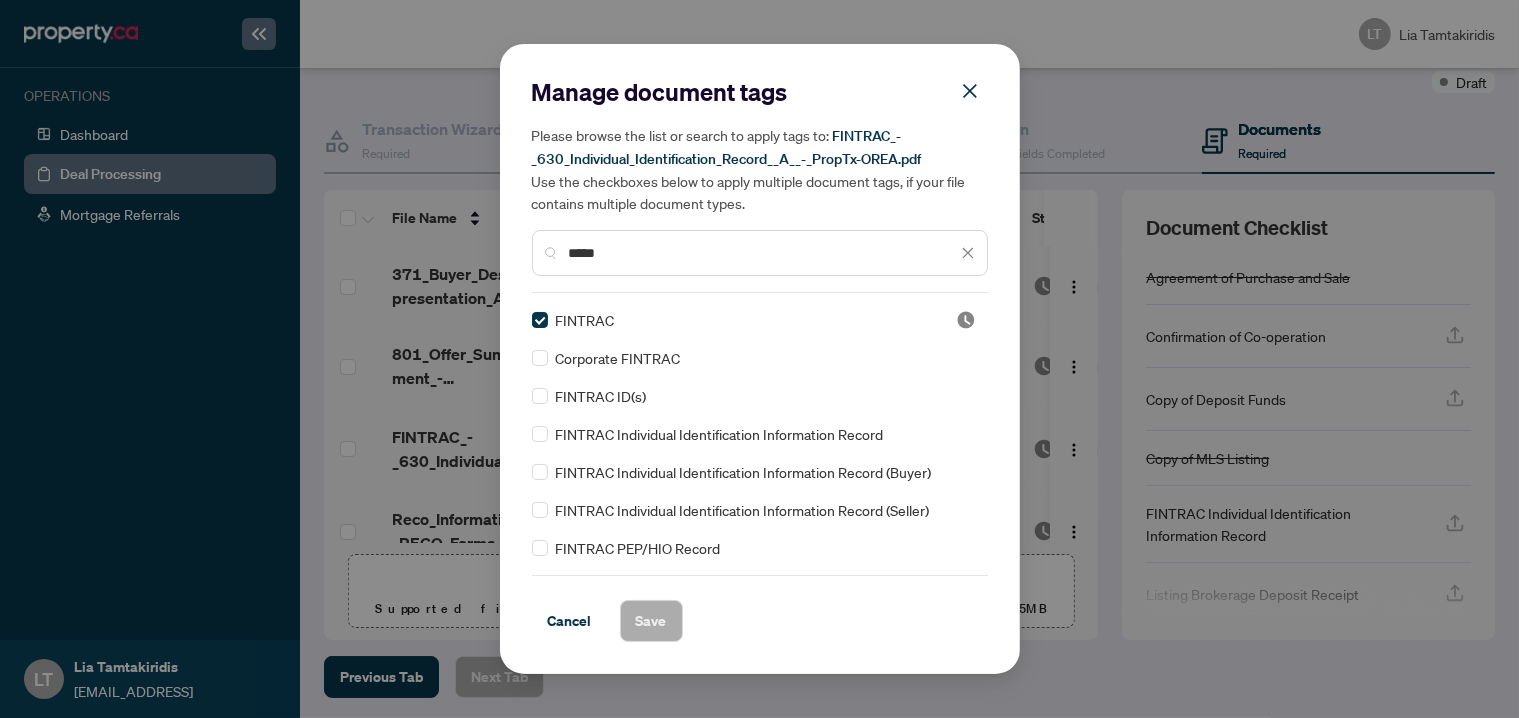type on "*****" 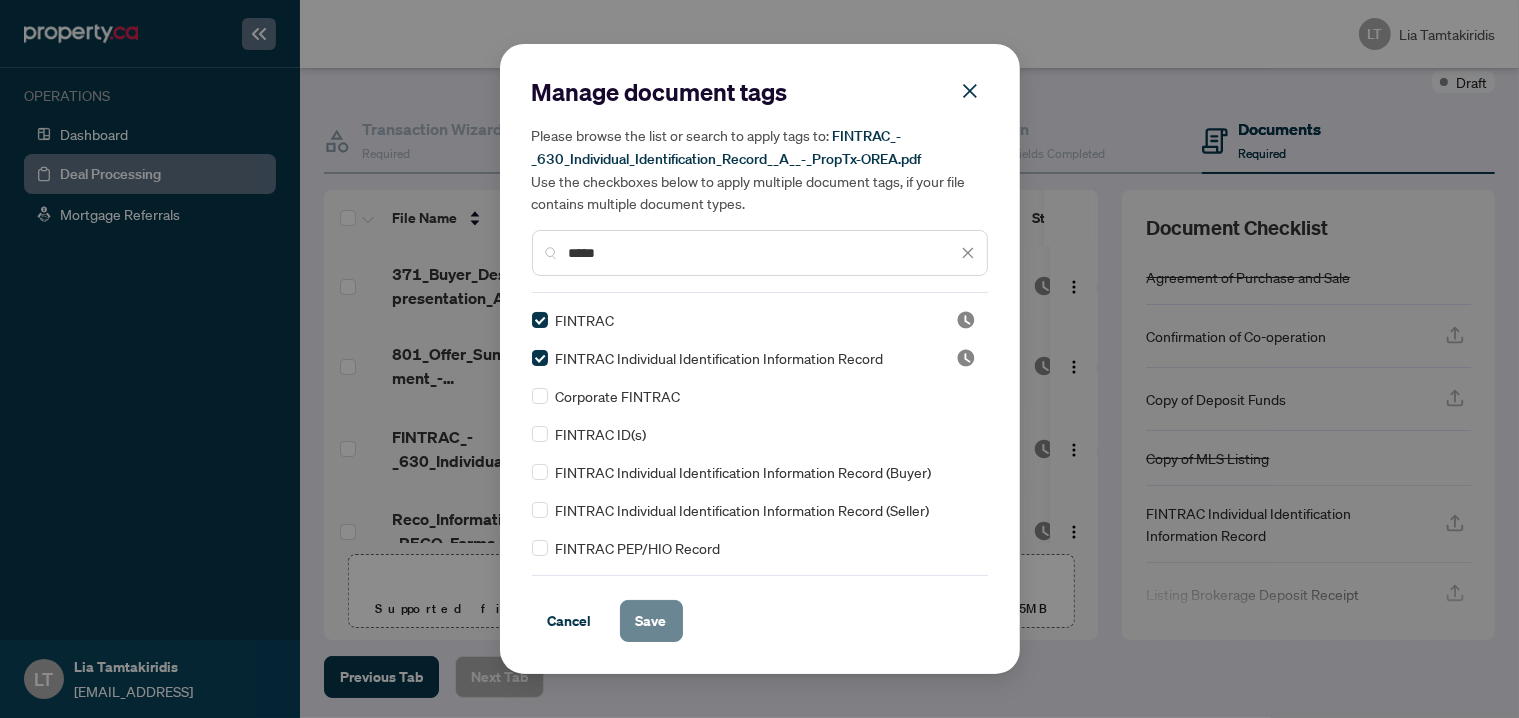 click on "Save" at bounding box center (651, 621) 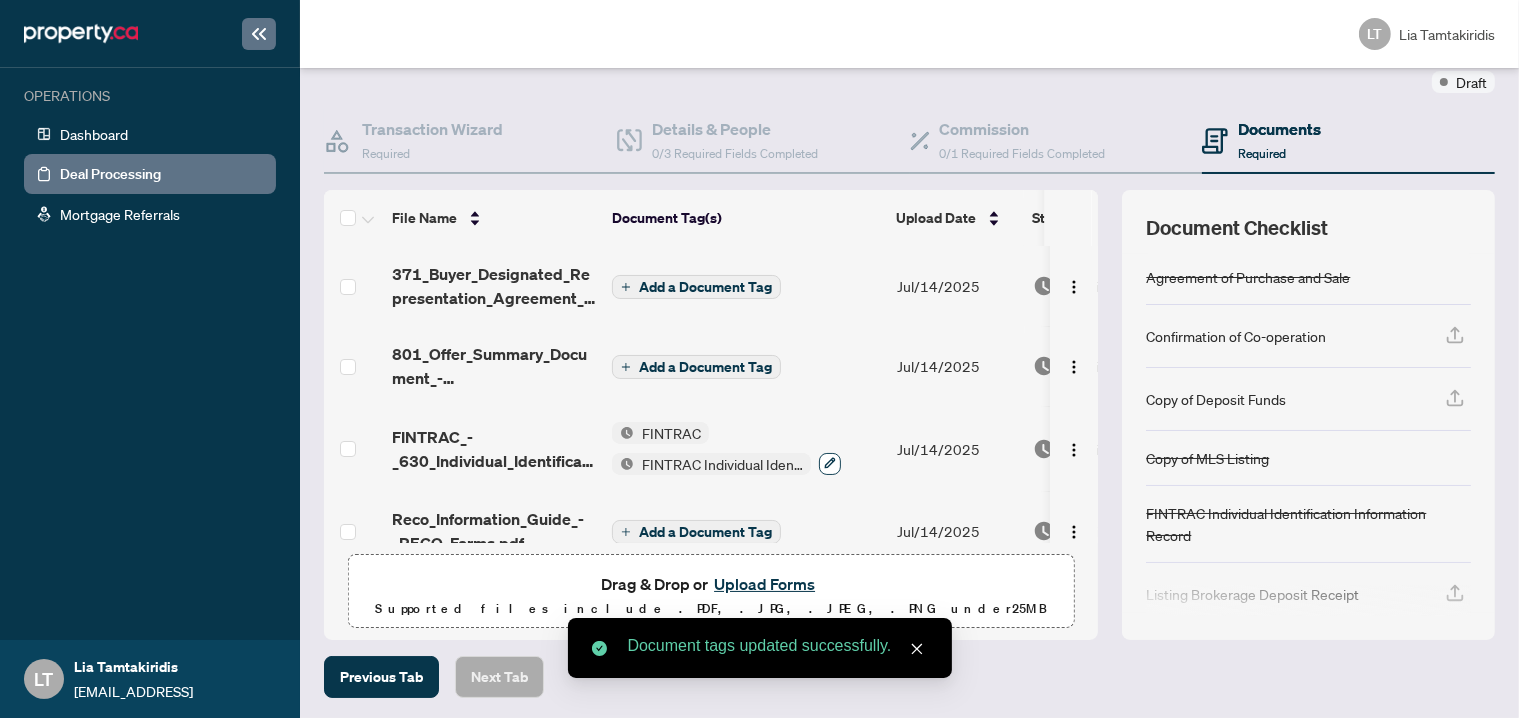 click 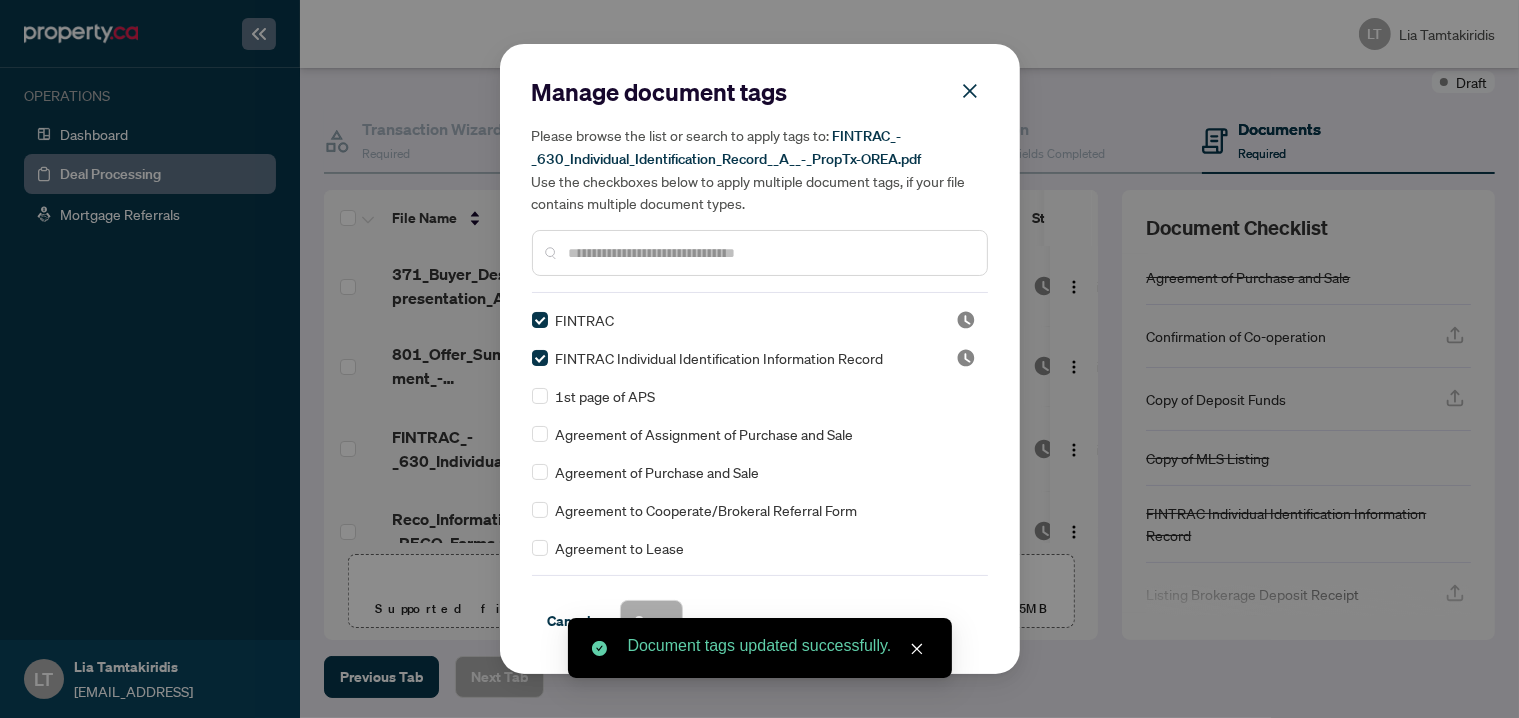 scroll, scrollTop: 0, scrollLeft: 0, axis: both 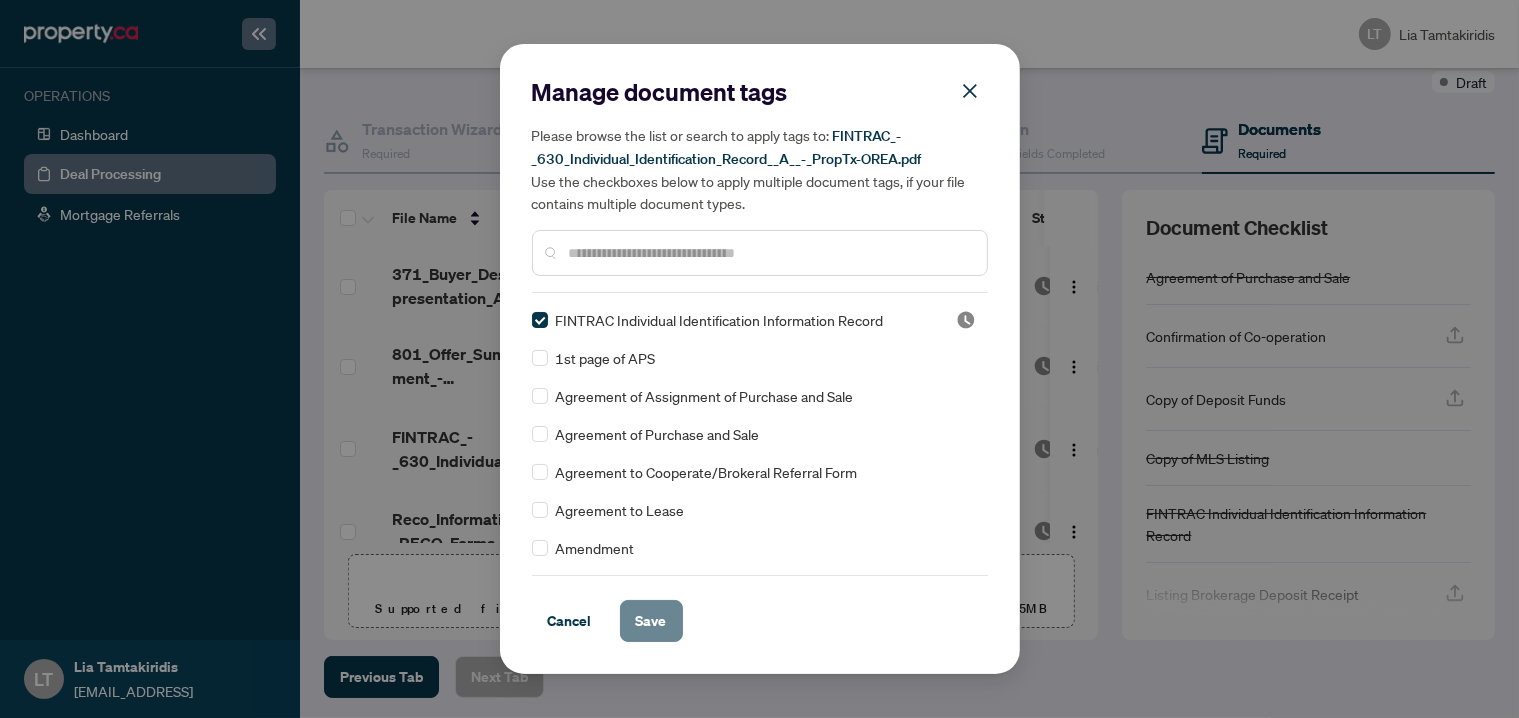 click on "Save" at bounding box center (651, 621) 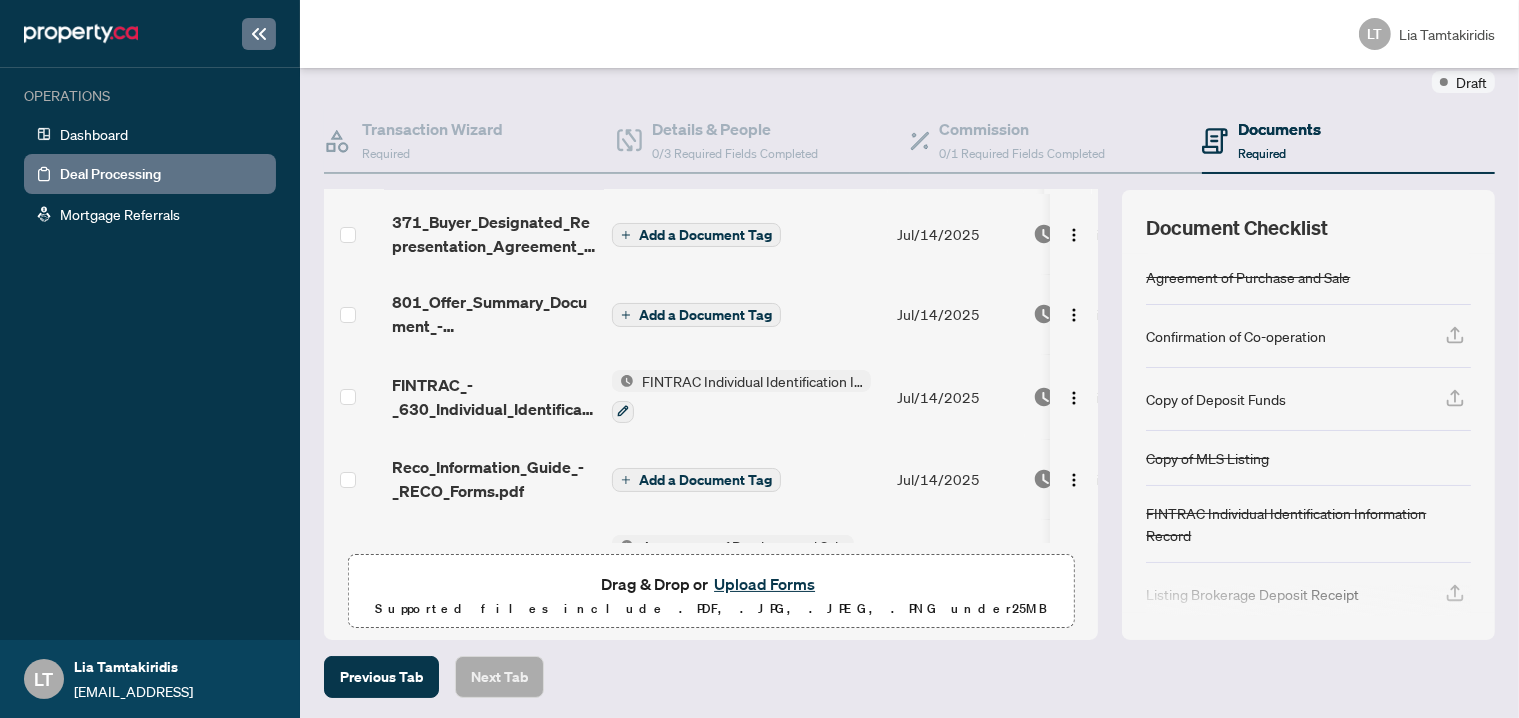 scroll, scrollTop: 200, scrollLeft: 0, axis: vertical 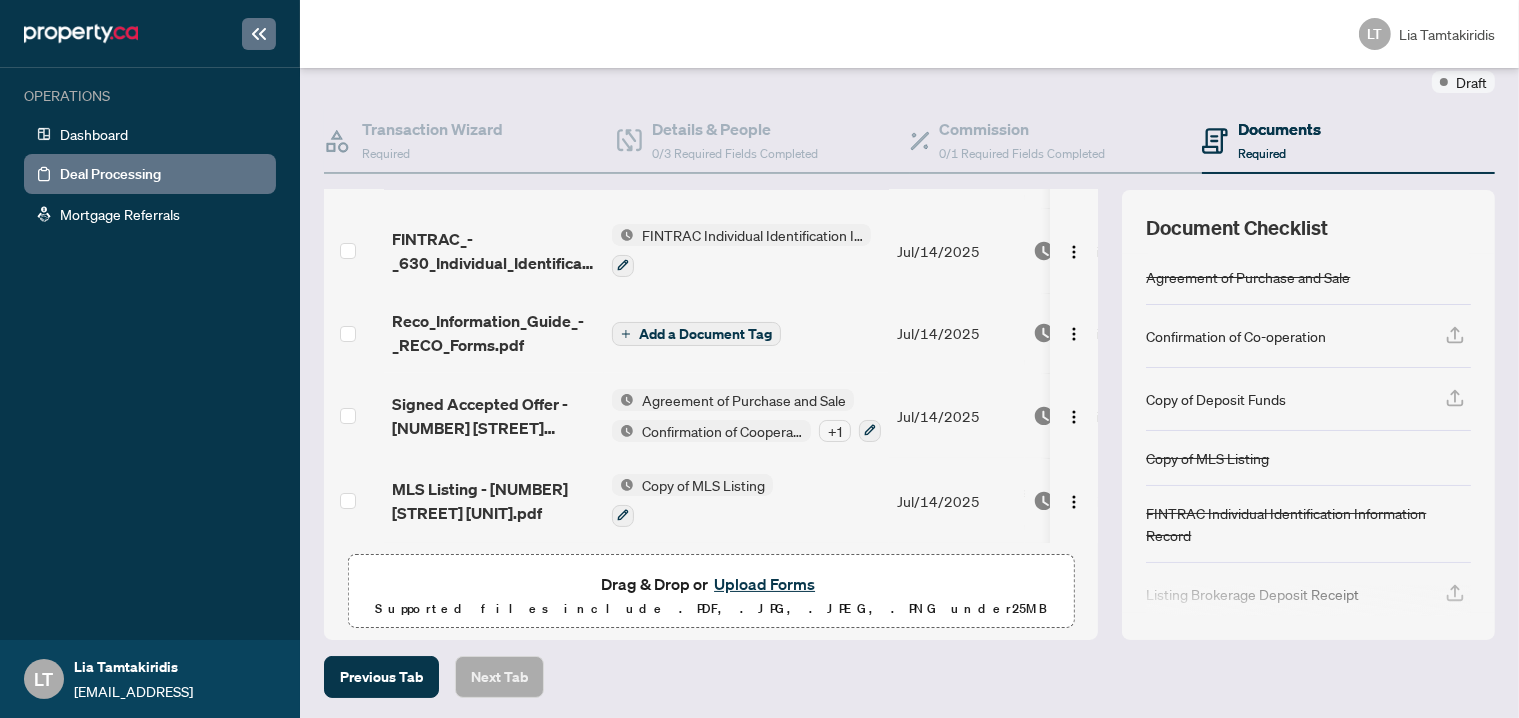 click on "Add a Document Tag" at bounding box center [696, 334] 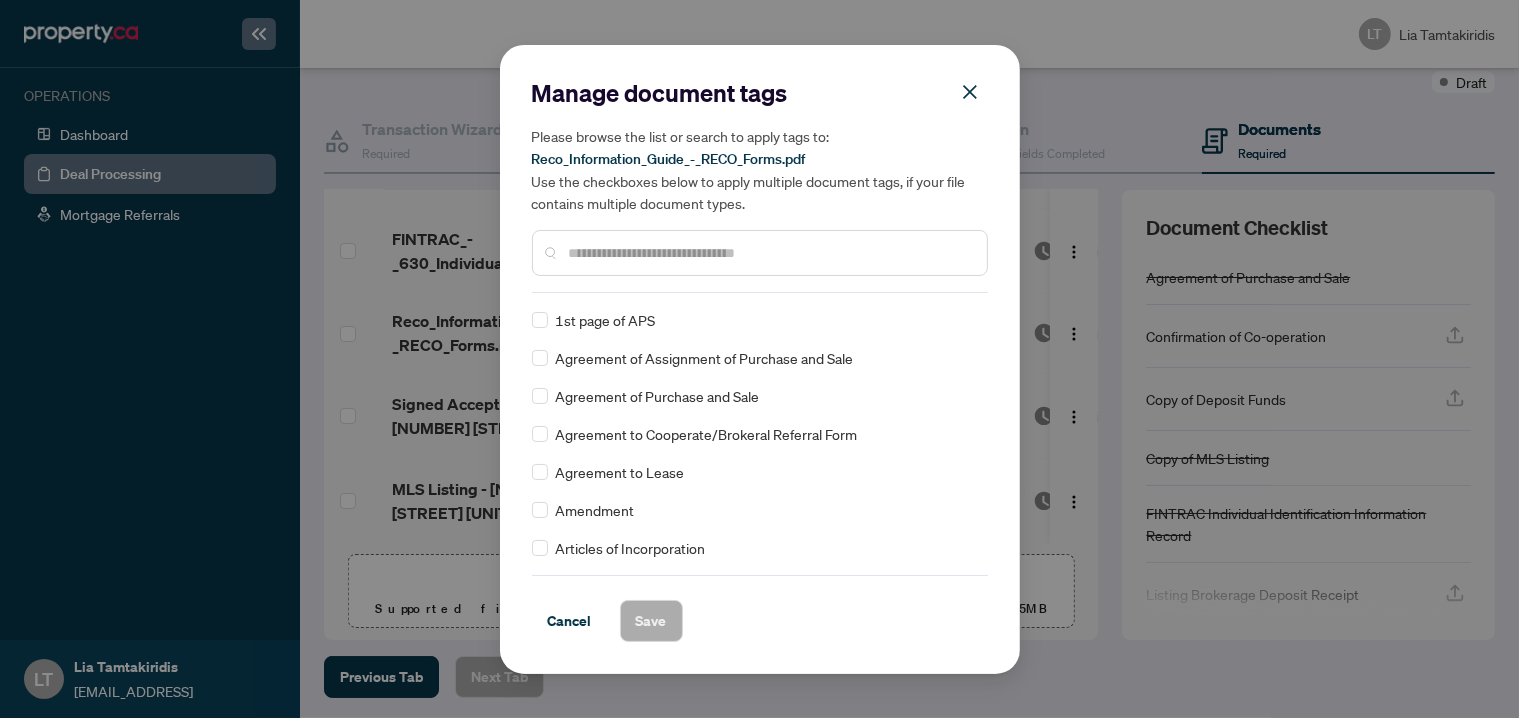 click at bounding box center (770, 253) 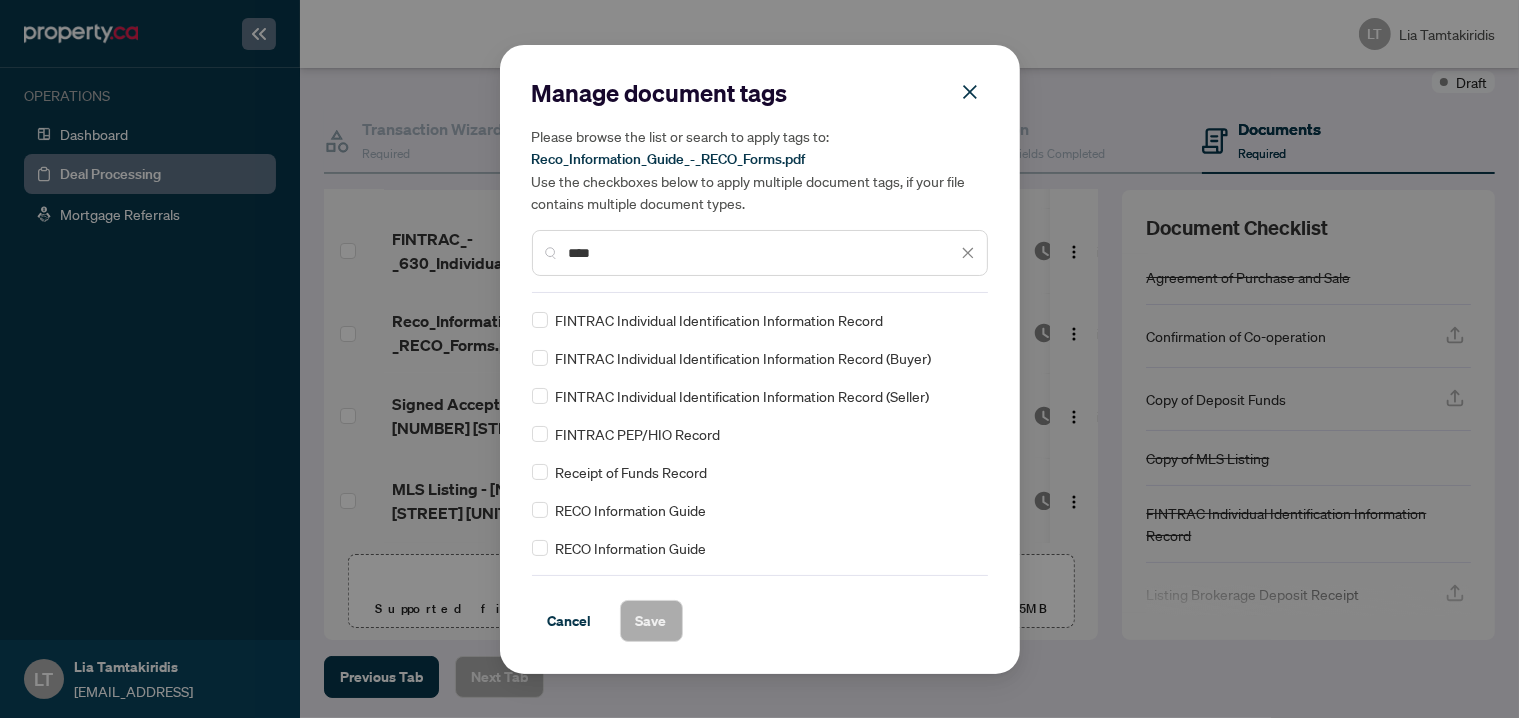 type on "****" 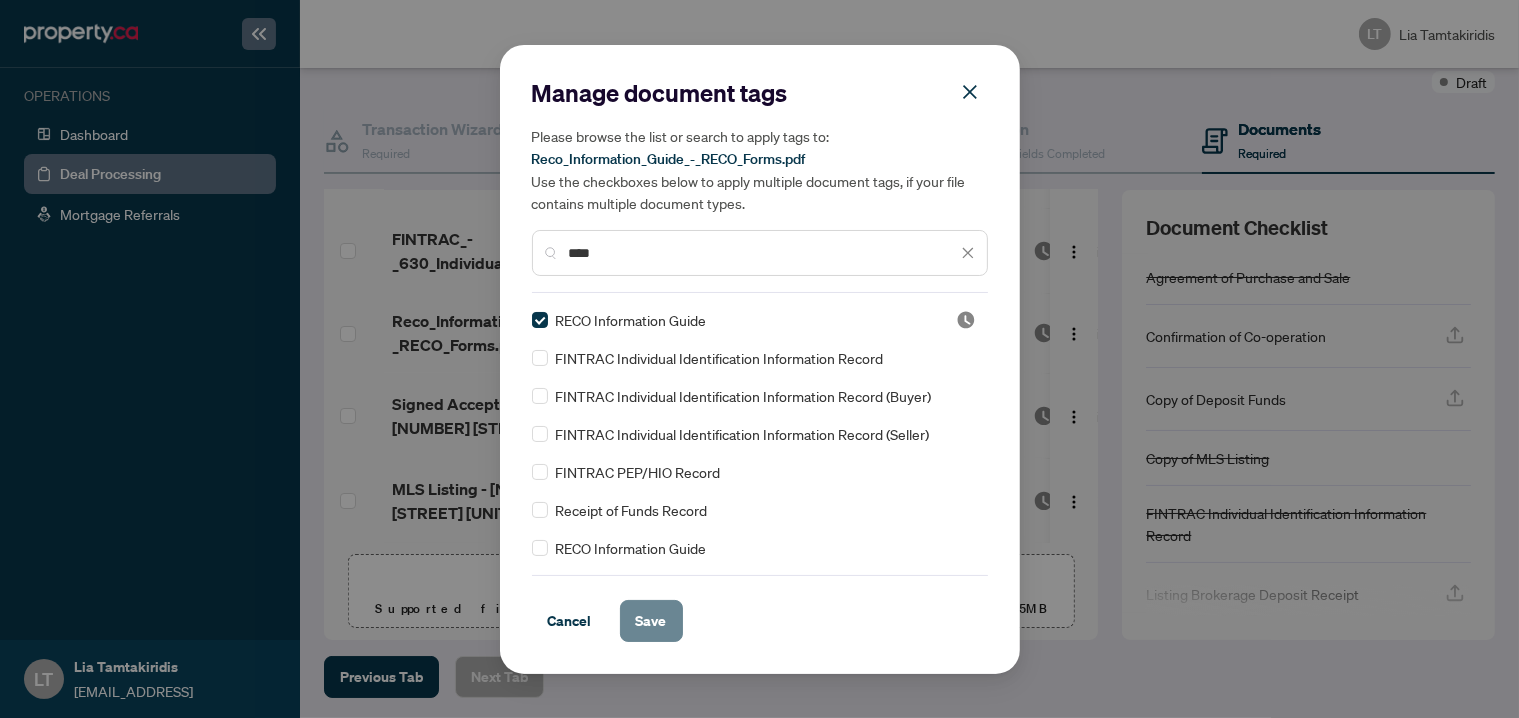 click on "Save" at bounding box center (651, 621) 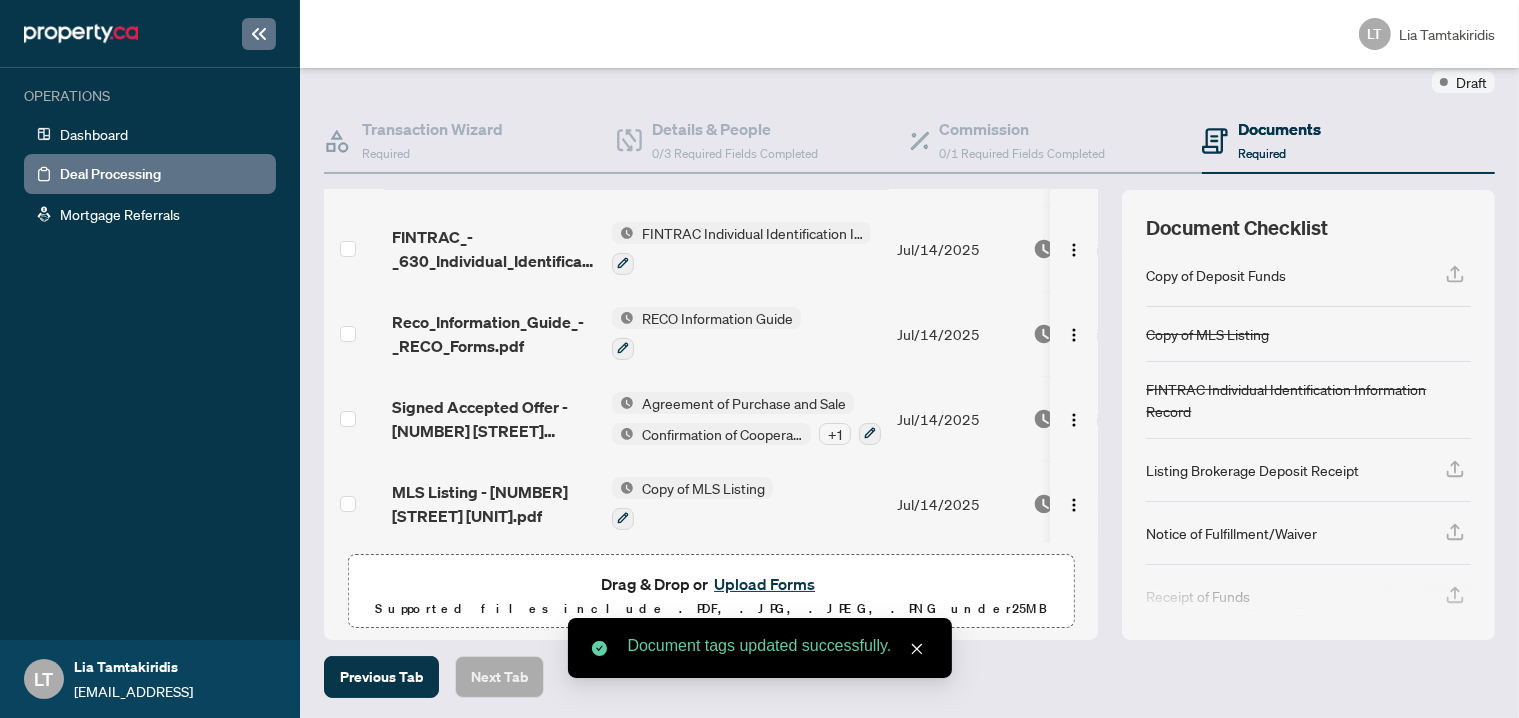 scroll, scrollTop: 271, scrollLeft: 0, axis: vertical 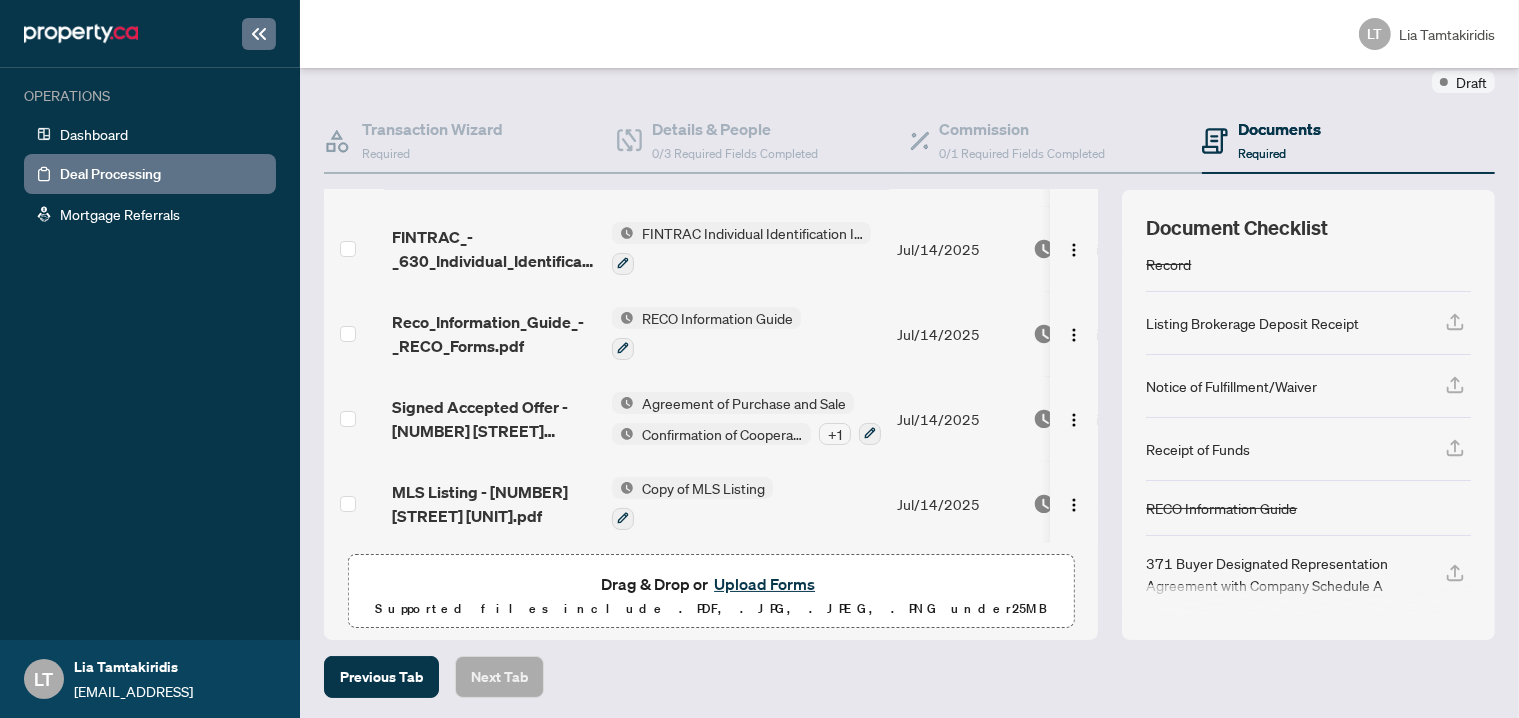 click on "Upload Forms" at bounding box center [764, 584] 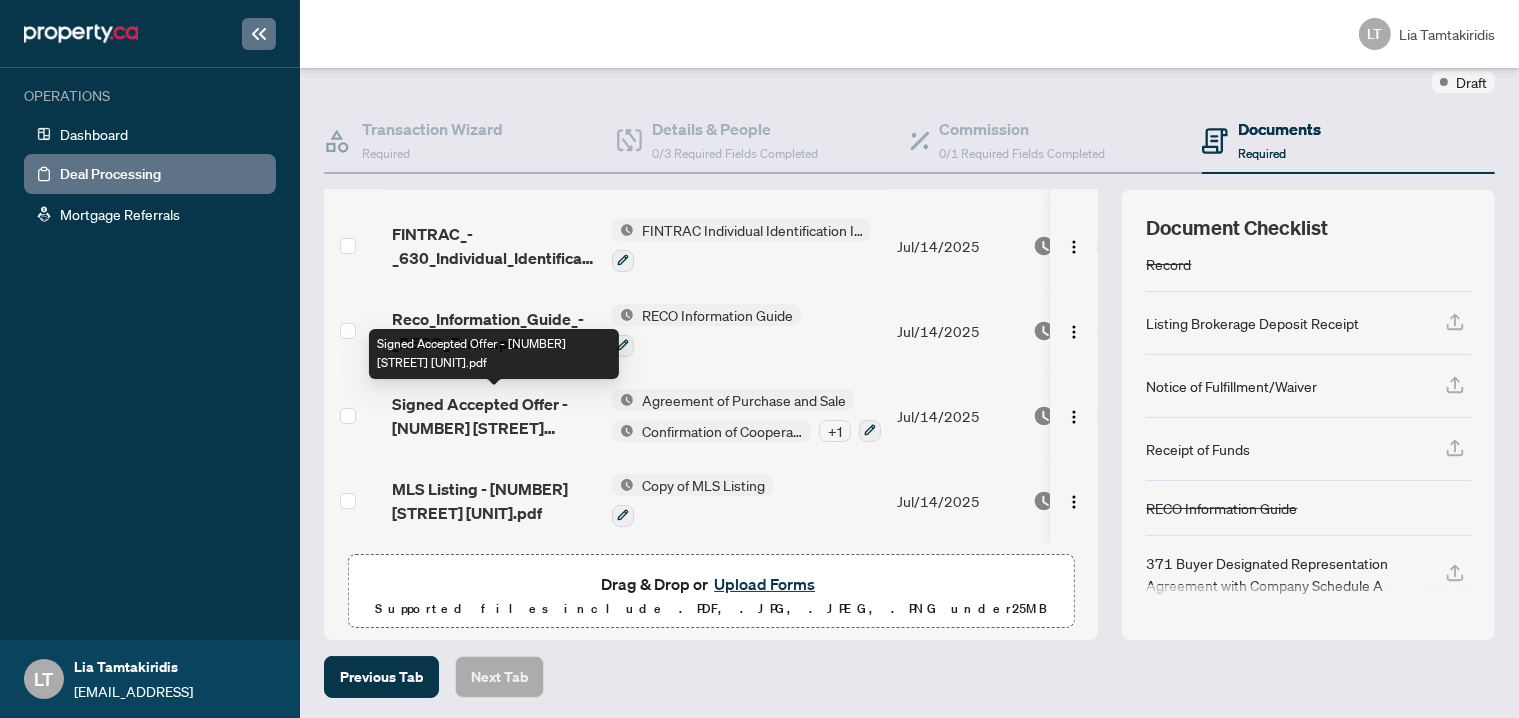 scroll, scrollTop: 6, scrollLeft: 0, axis: vertical 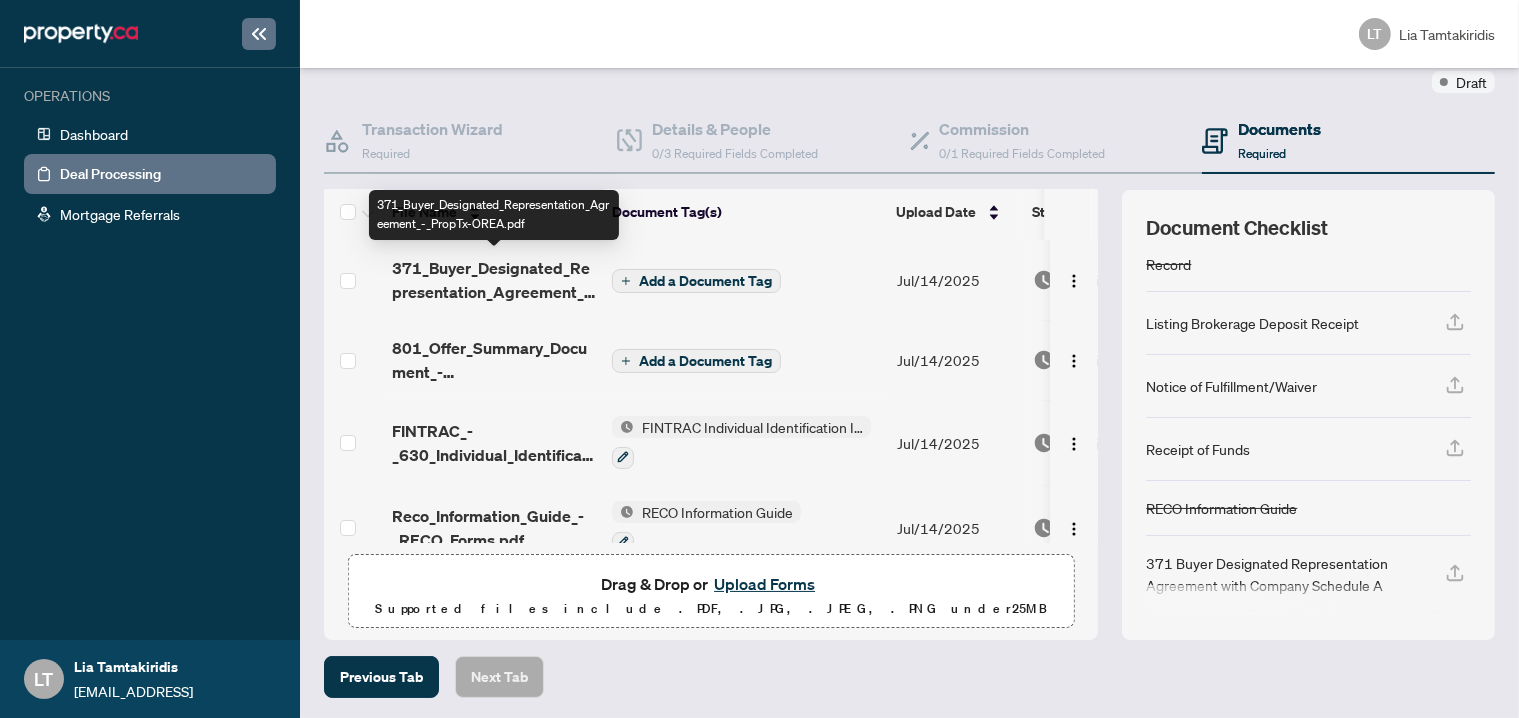 click on "371_Buyer_Designated_Representation_Agreement_-_PropTx-OREA.pdf" at bounding box center (494, 280) 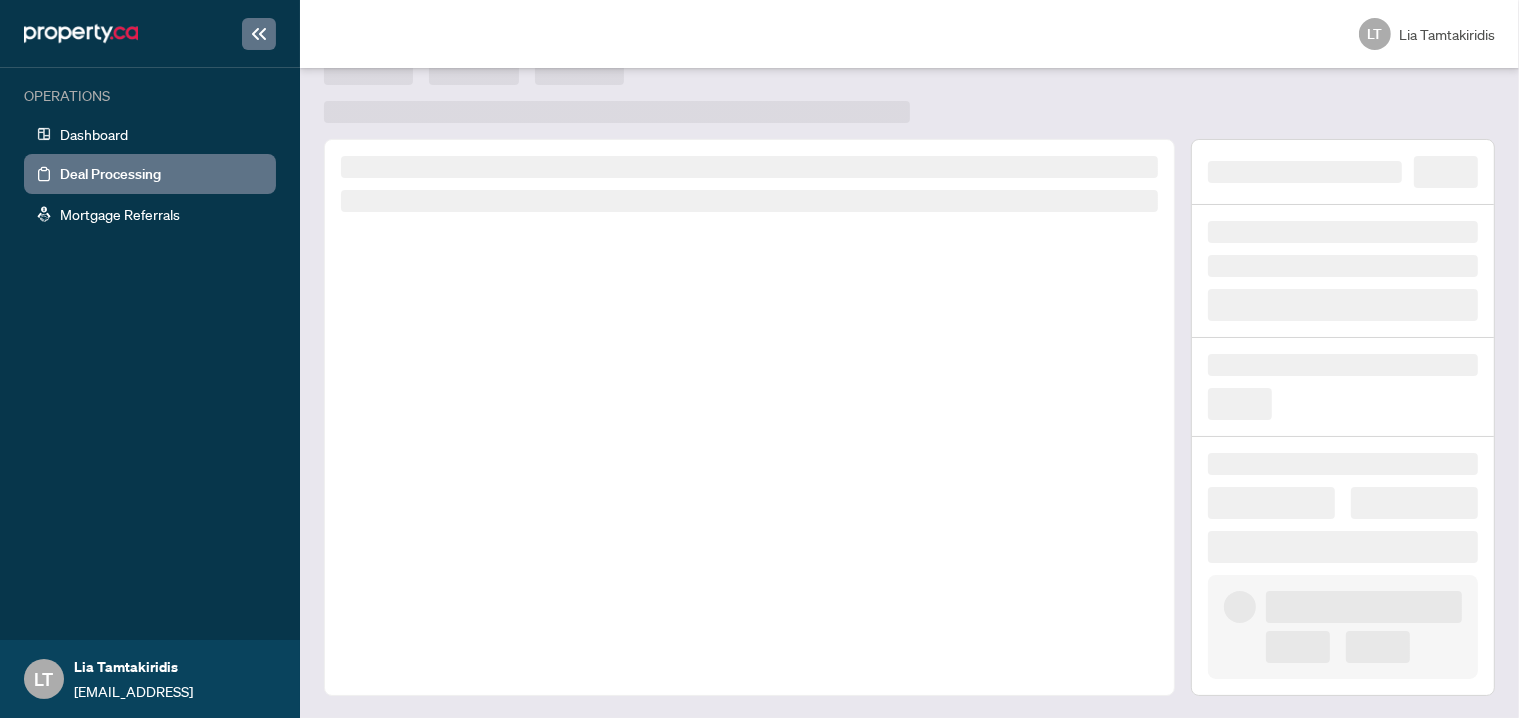 scroll, scrollTop: 0, scrollLeft: 0, axis: both 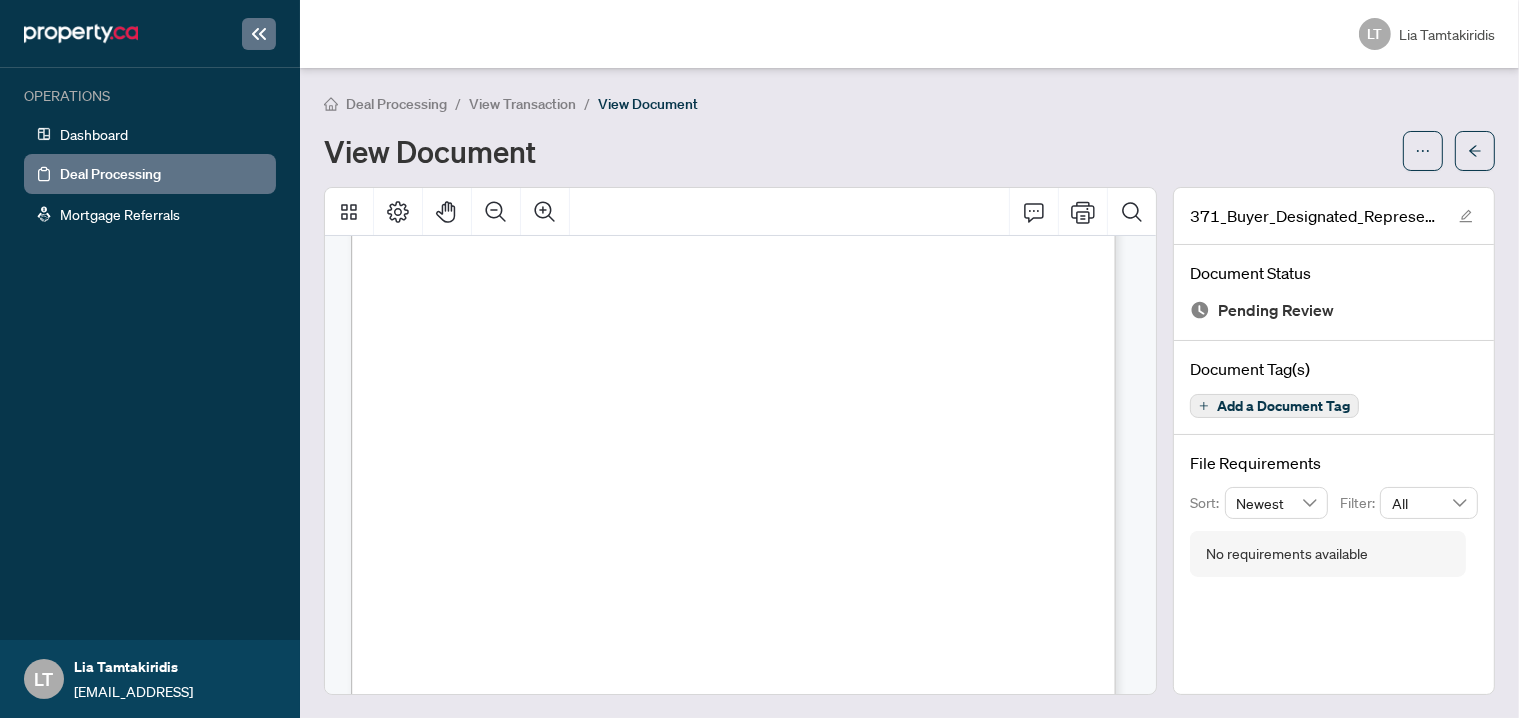 click on "View Transaction" at bounding box center [522, 104] 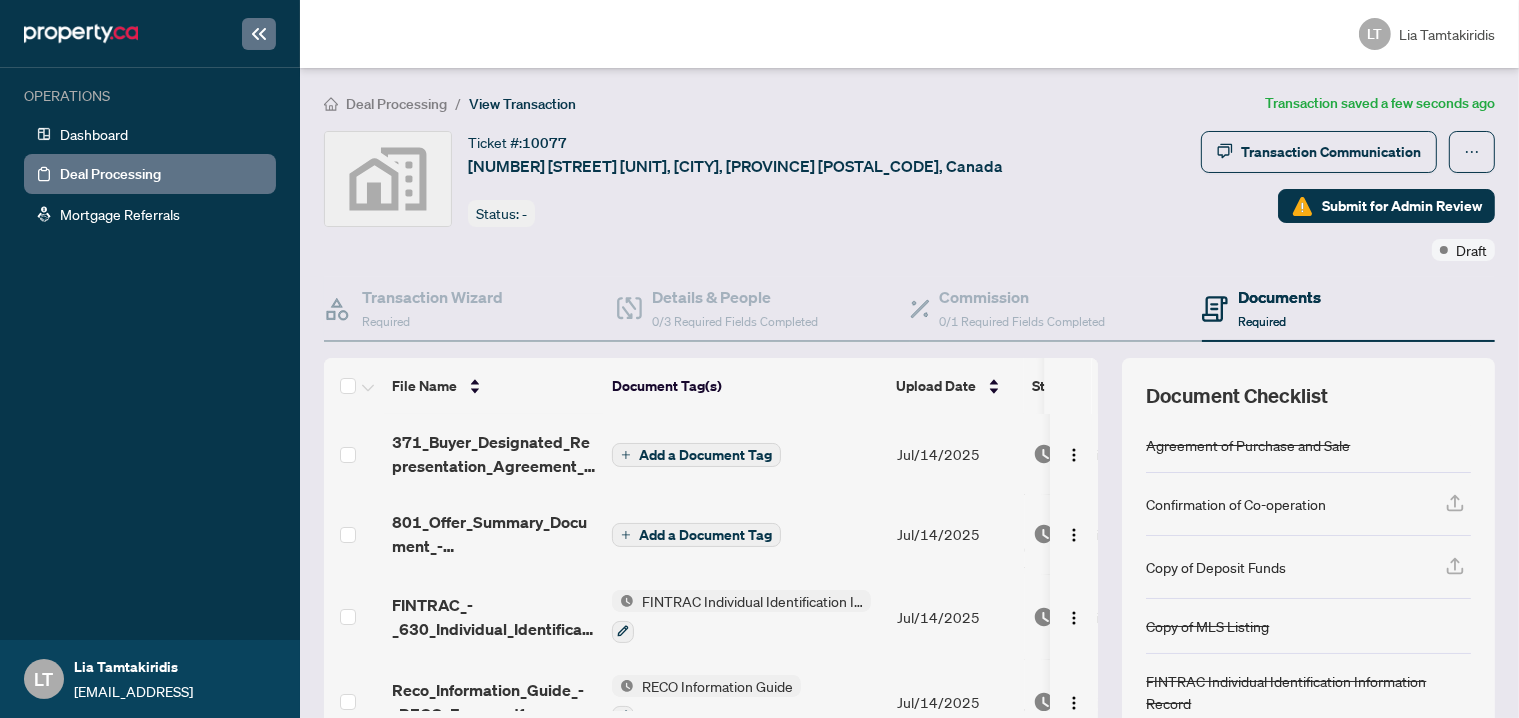 scroll, scrollTop: 0, scrollLeft: 0, axis: both 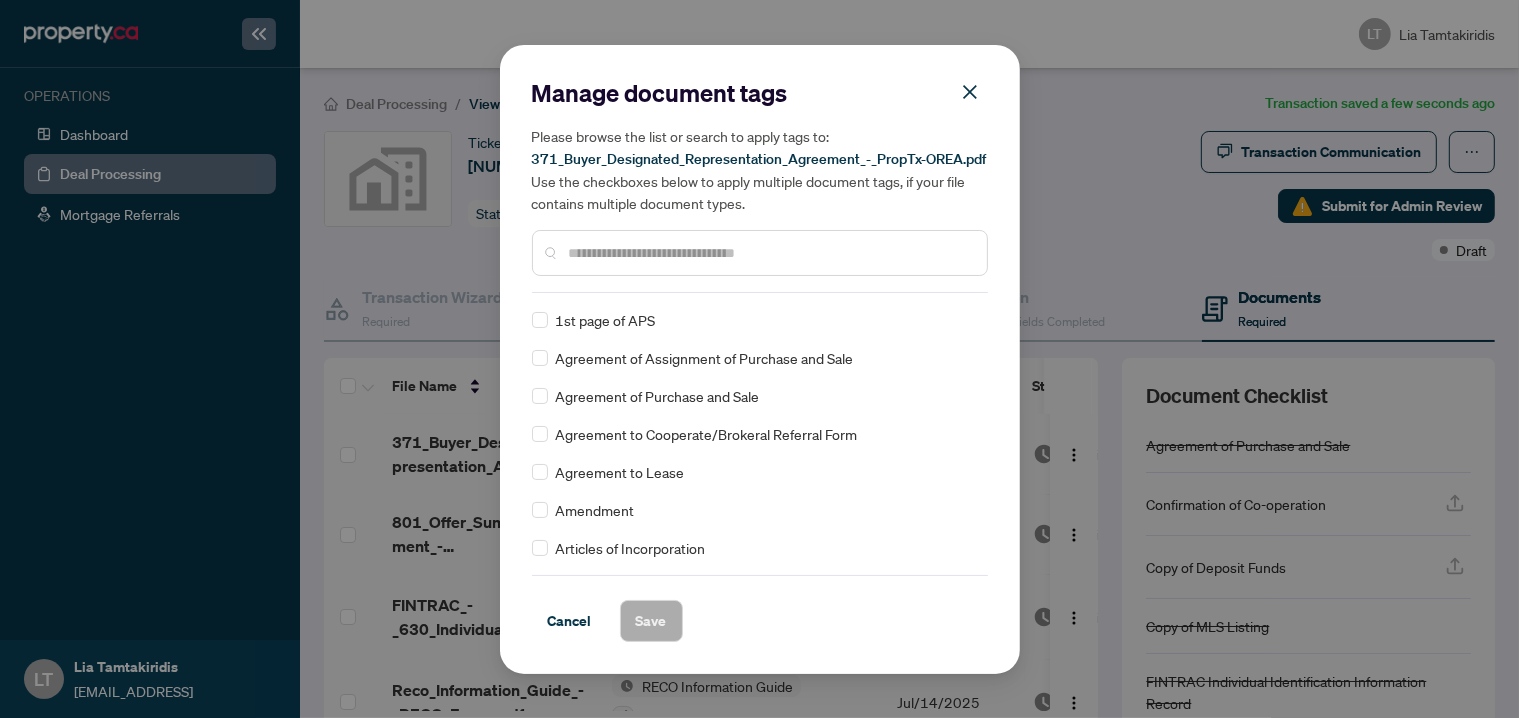 click at bounding box center [770, 253] 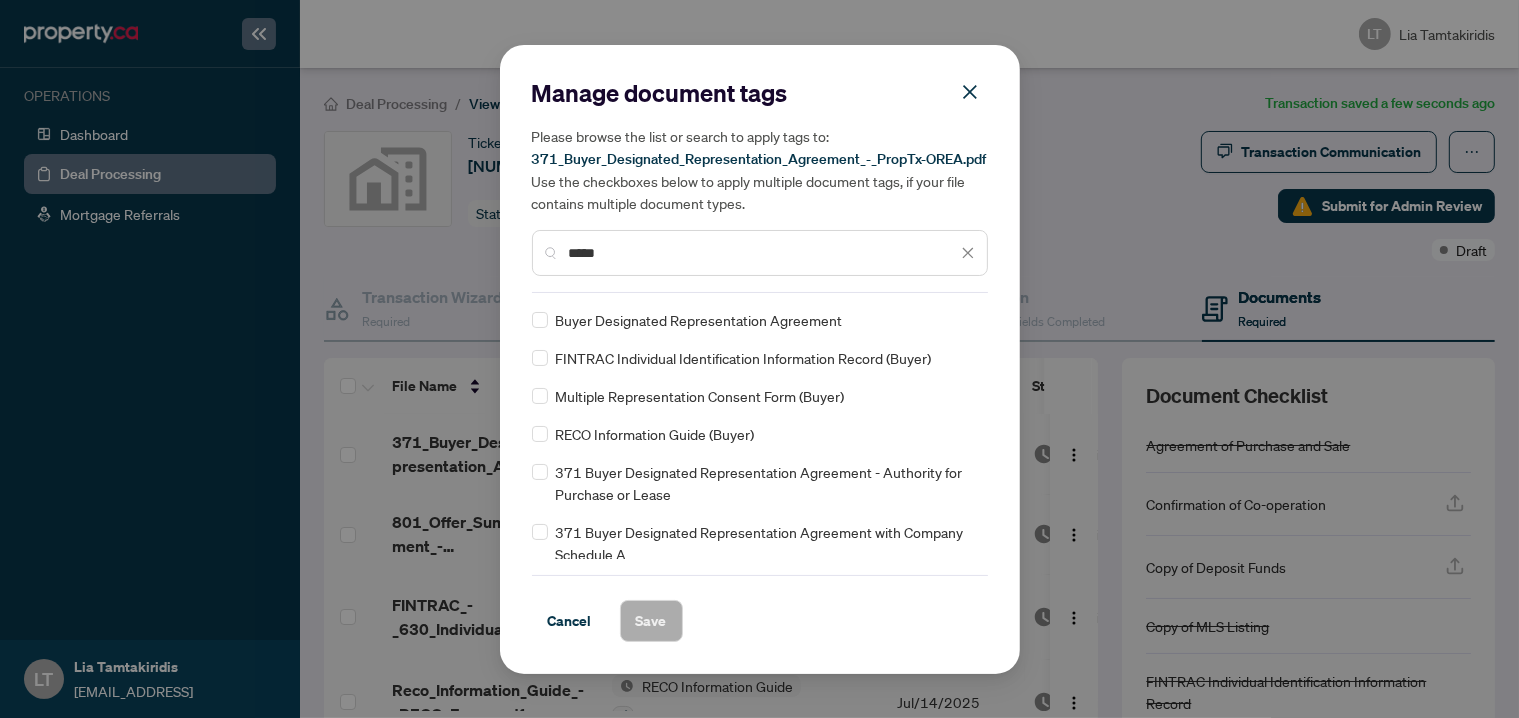 type on "*****" 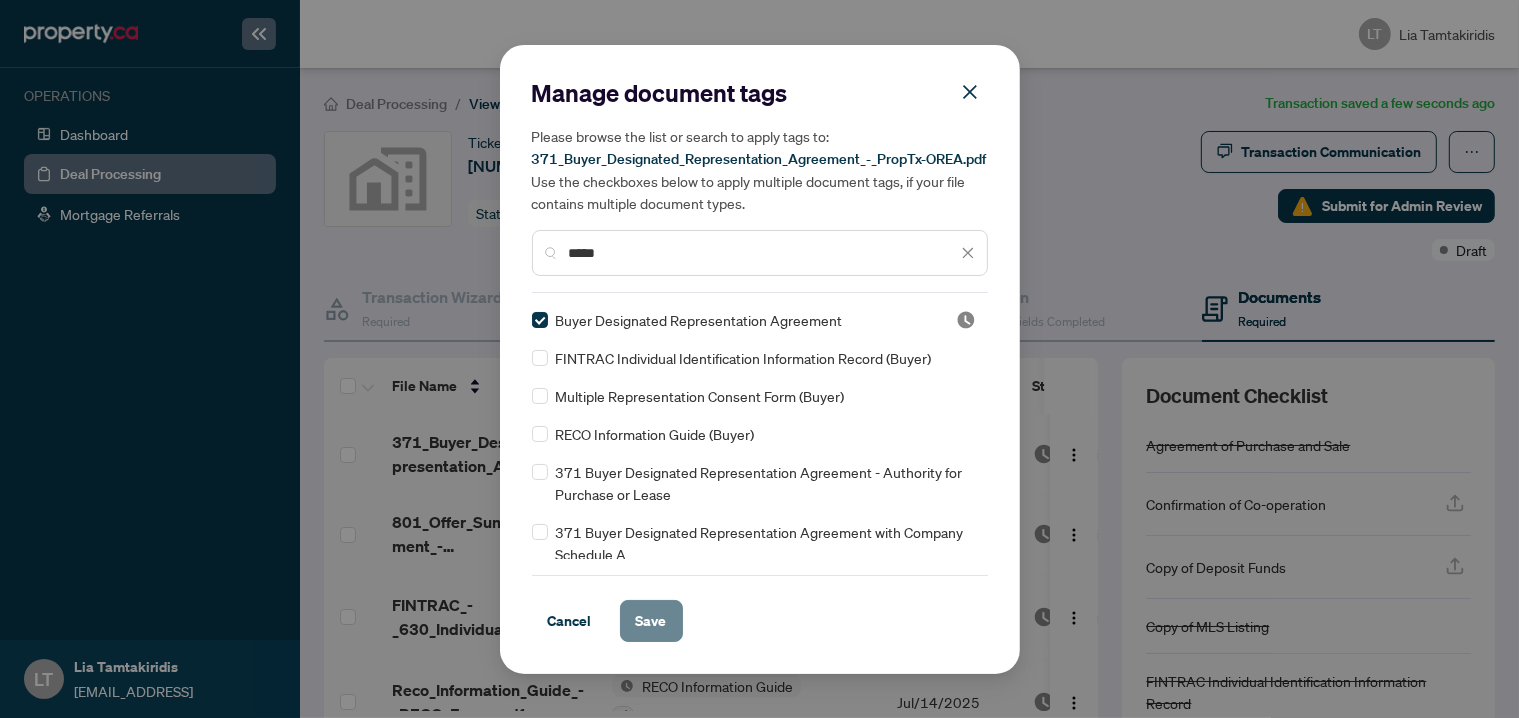 click on "Save" at bounding box center [651, 621] 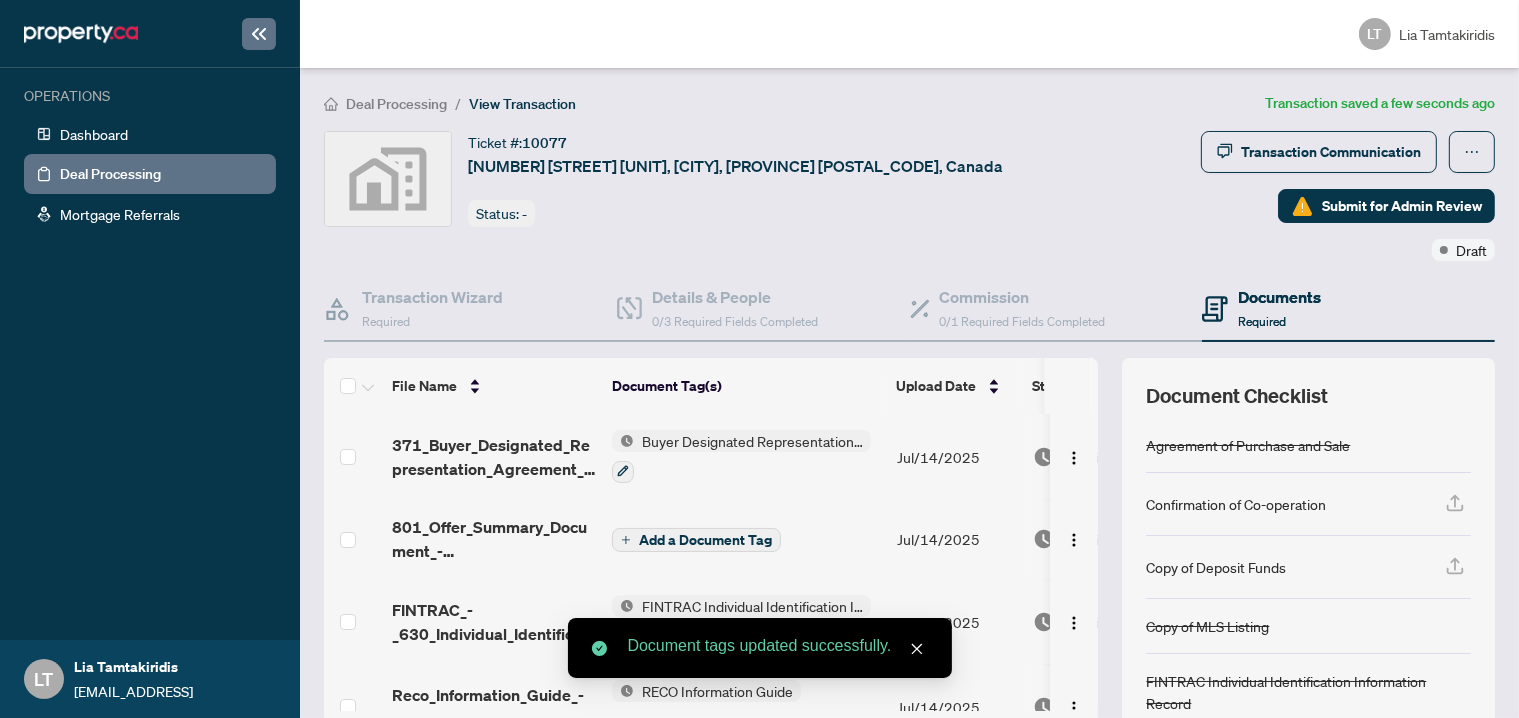 click on "Add a Document Tag" at bounding box center (705, 540) 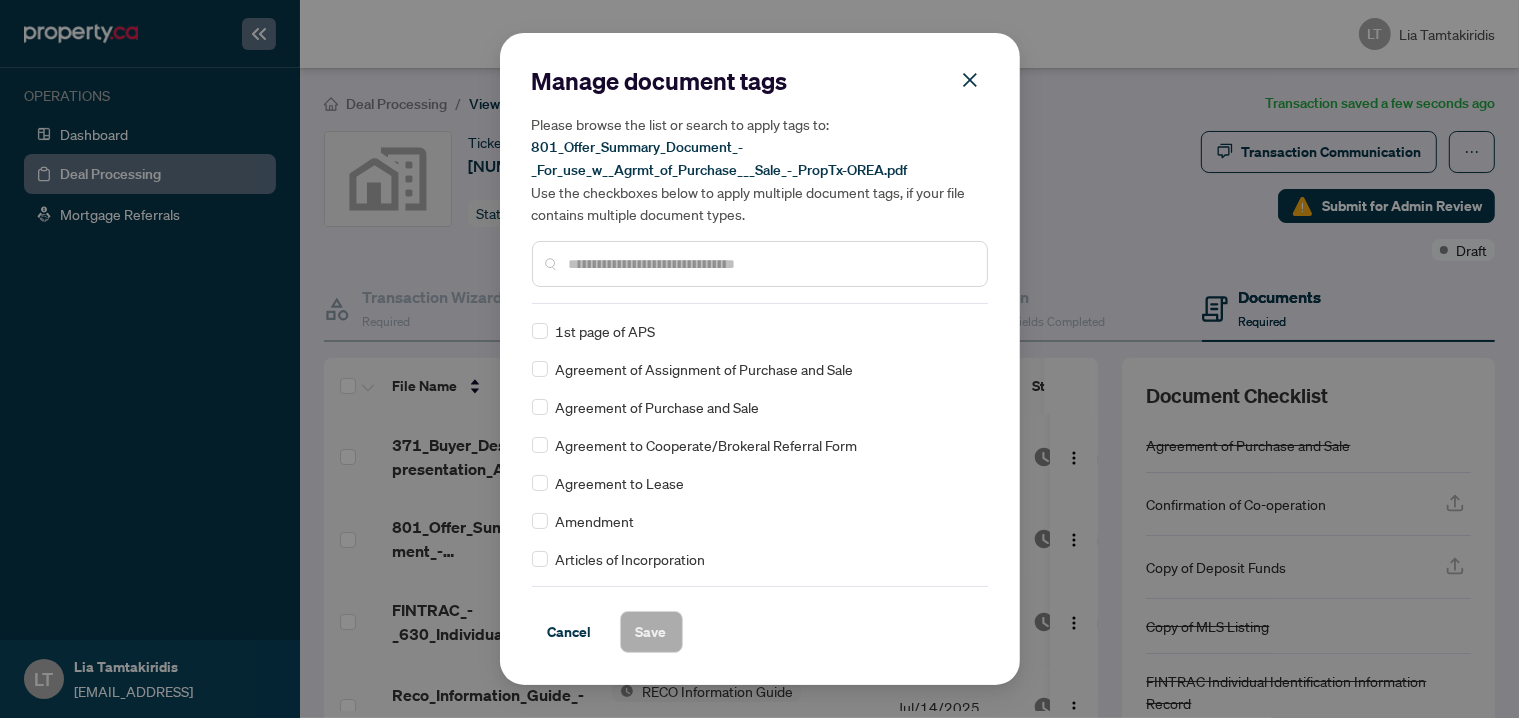 click at bounding box center [770, 264] 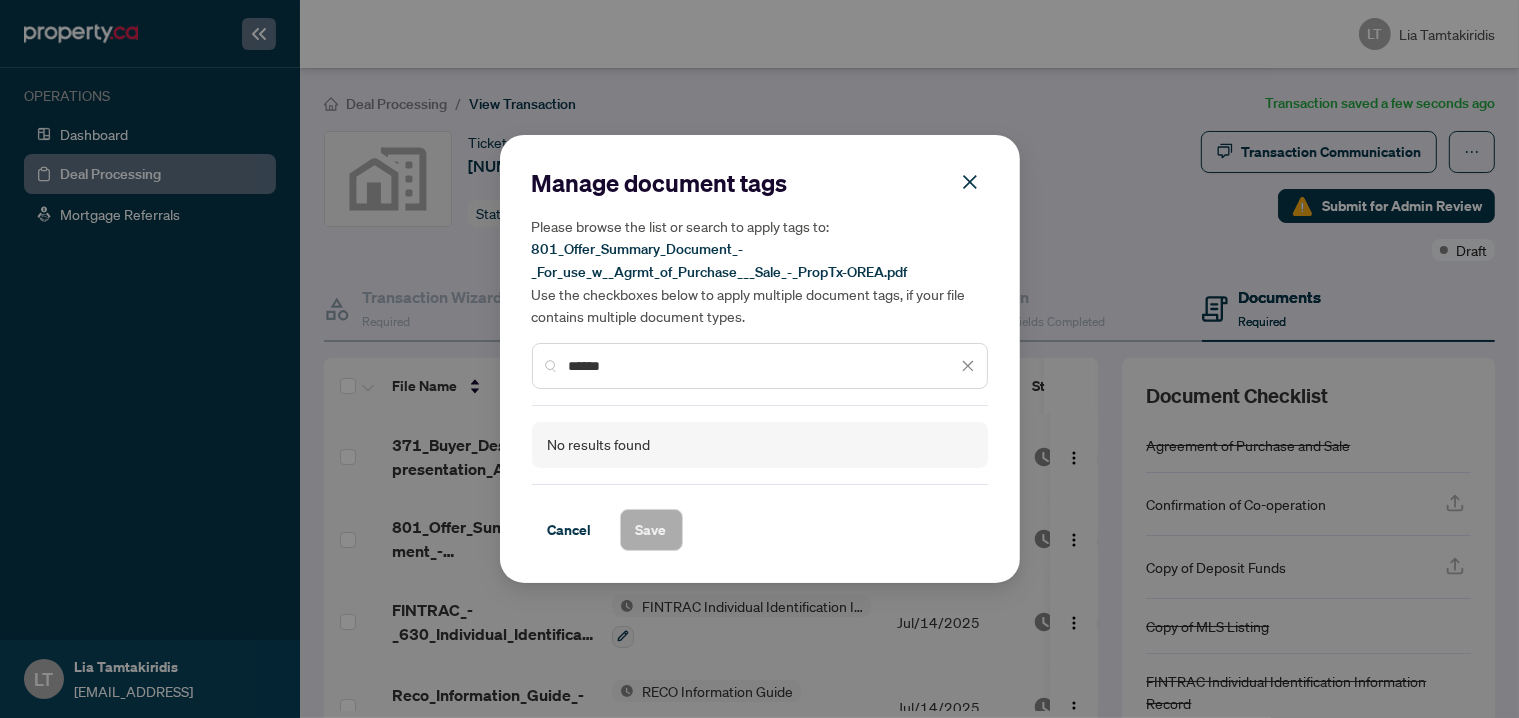drag, startPoint x: 656, startPoint y: 375, endPoint x: 558, endPoint y: 361, distance: 98.99495 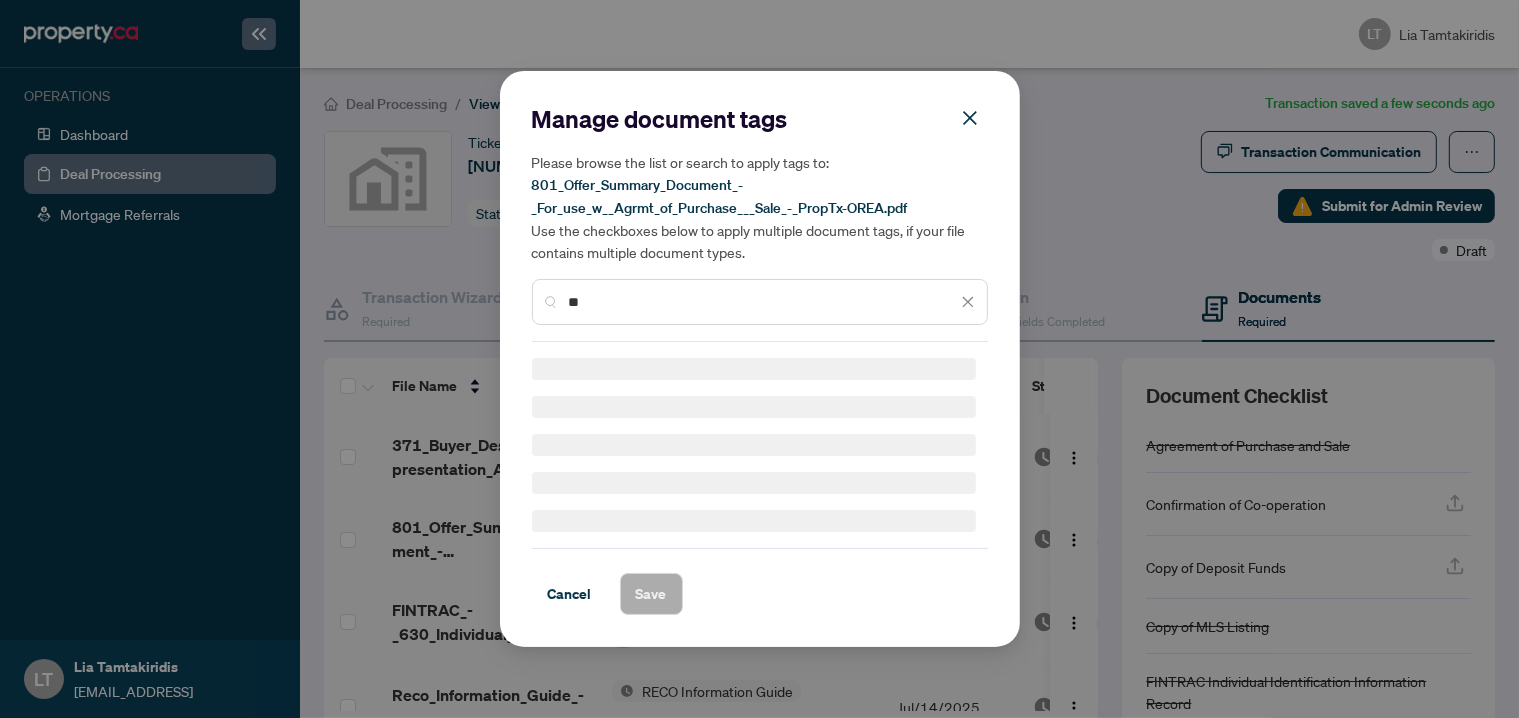 type on "*" 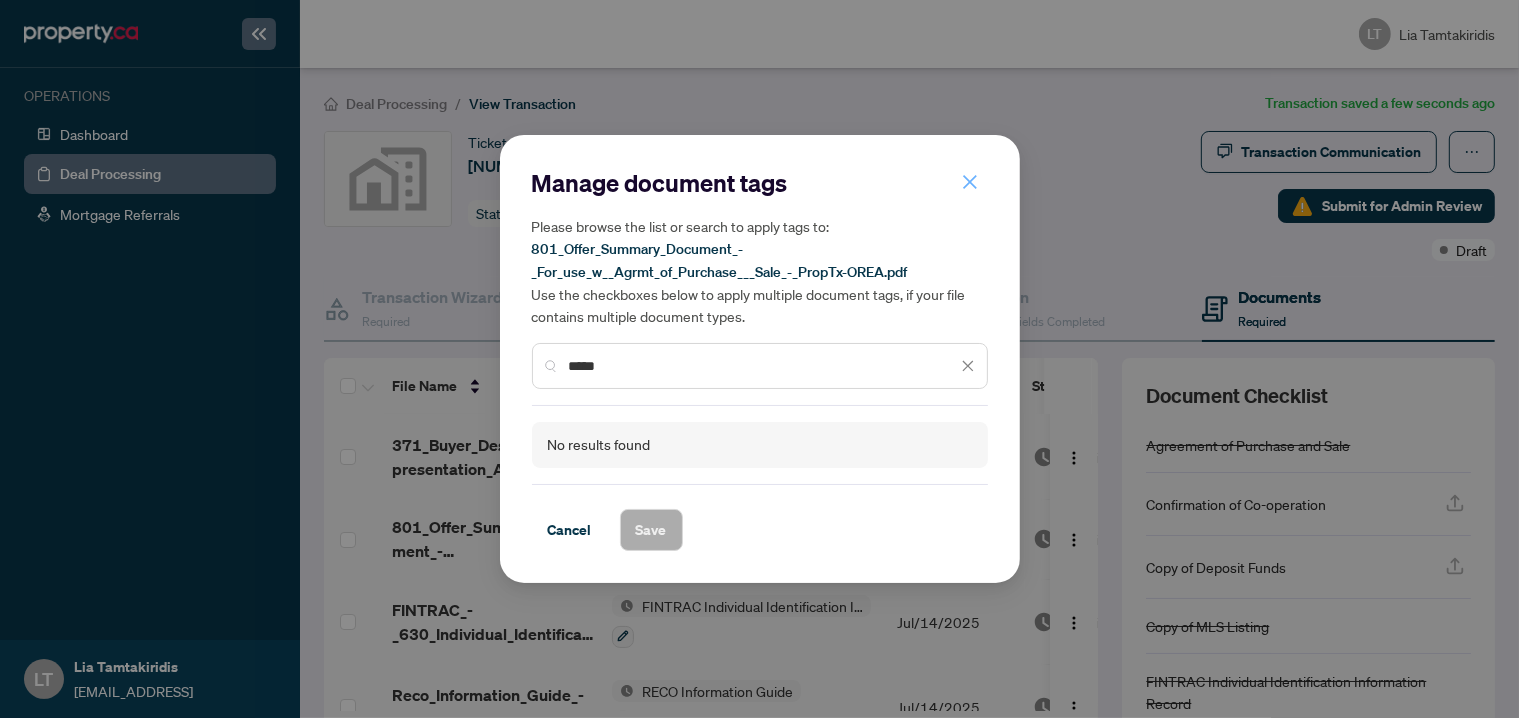 type on "*****" 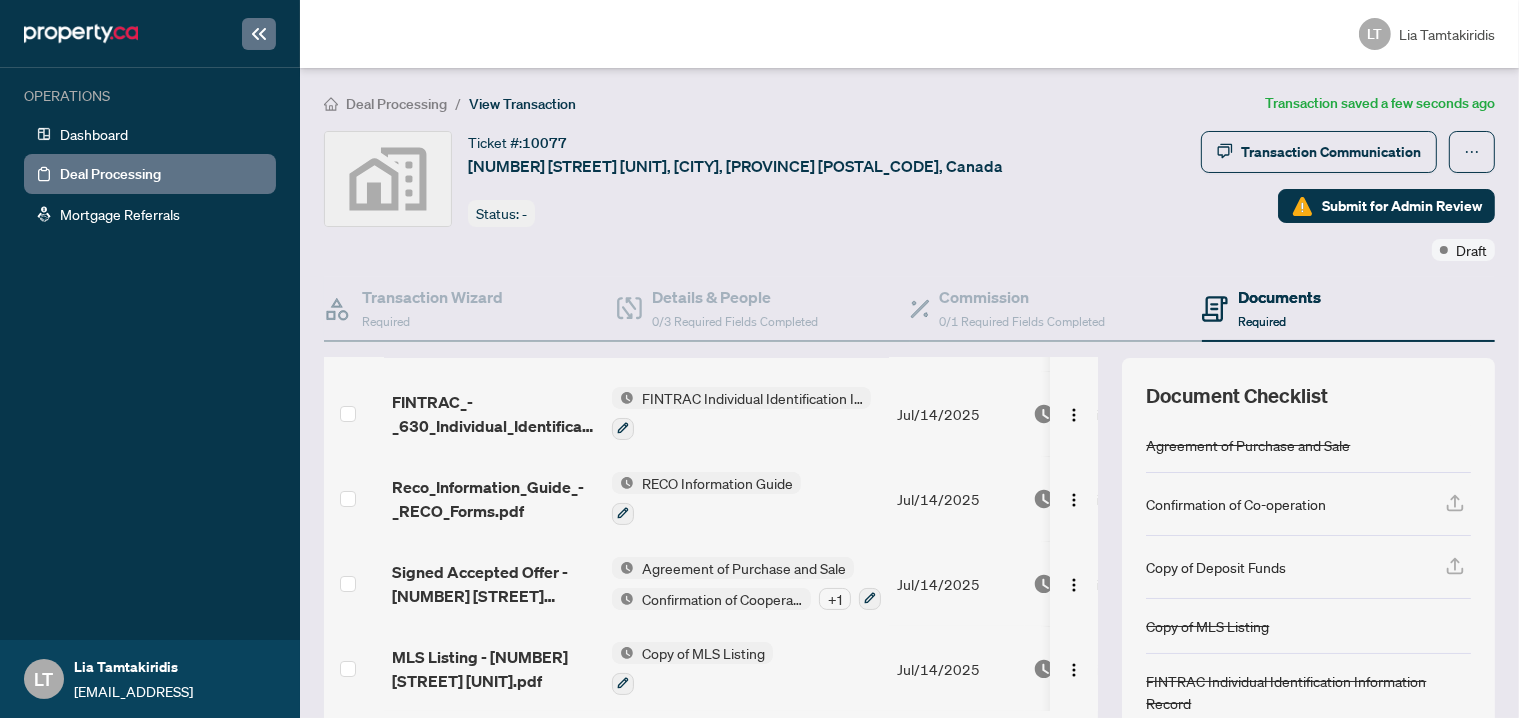 scroll, scrollTop: 211, scrollLeft: 0, axis: vertical 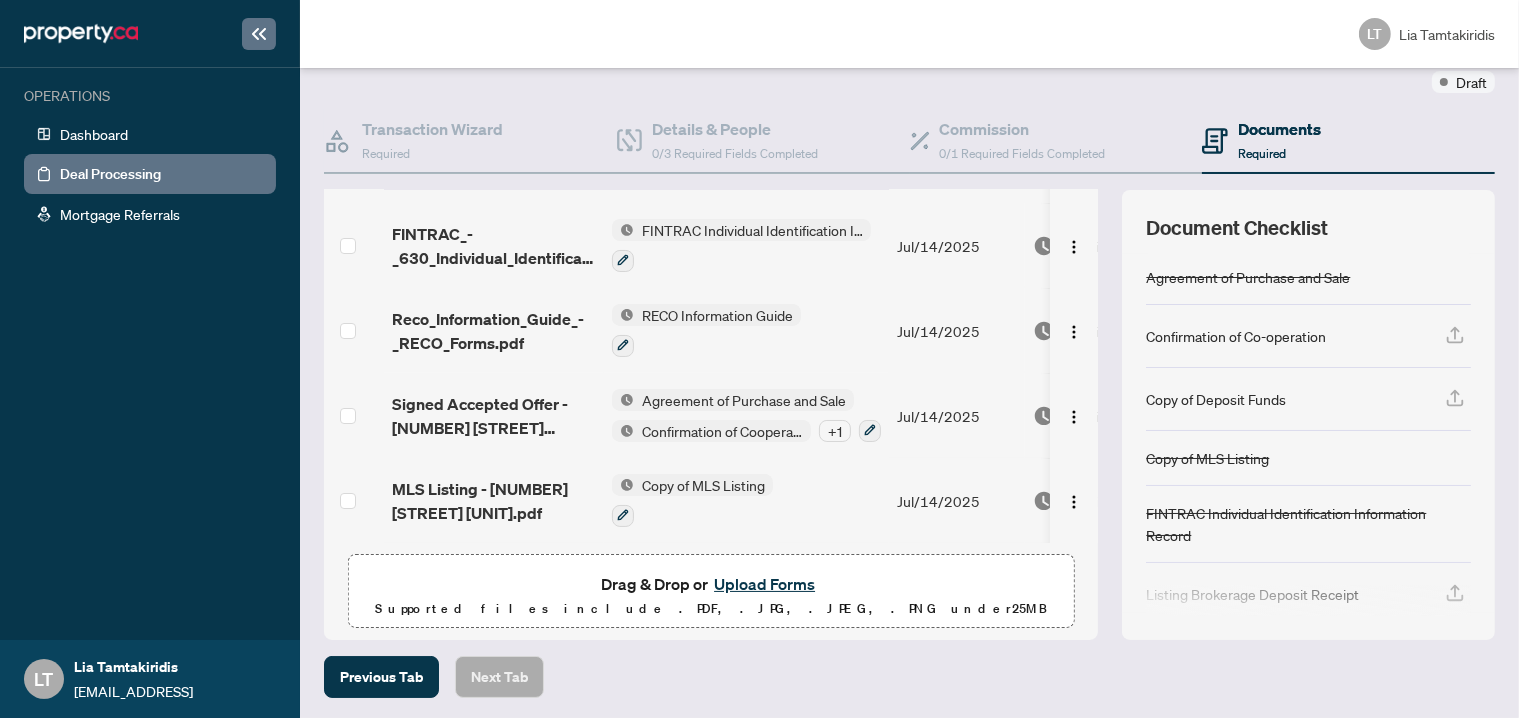 click on "Upload Forms" at bounding box center (764, 584) 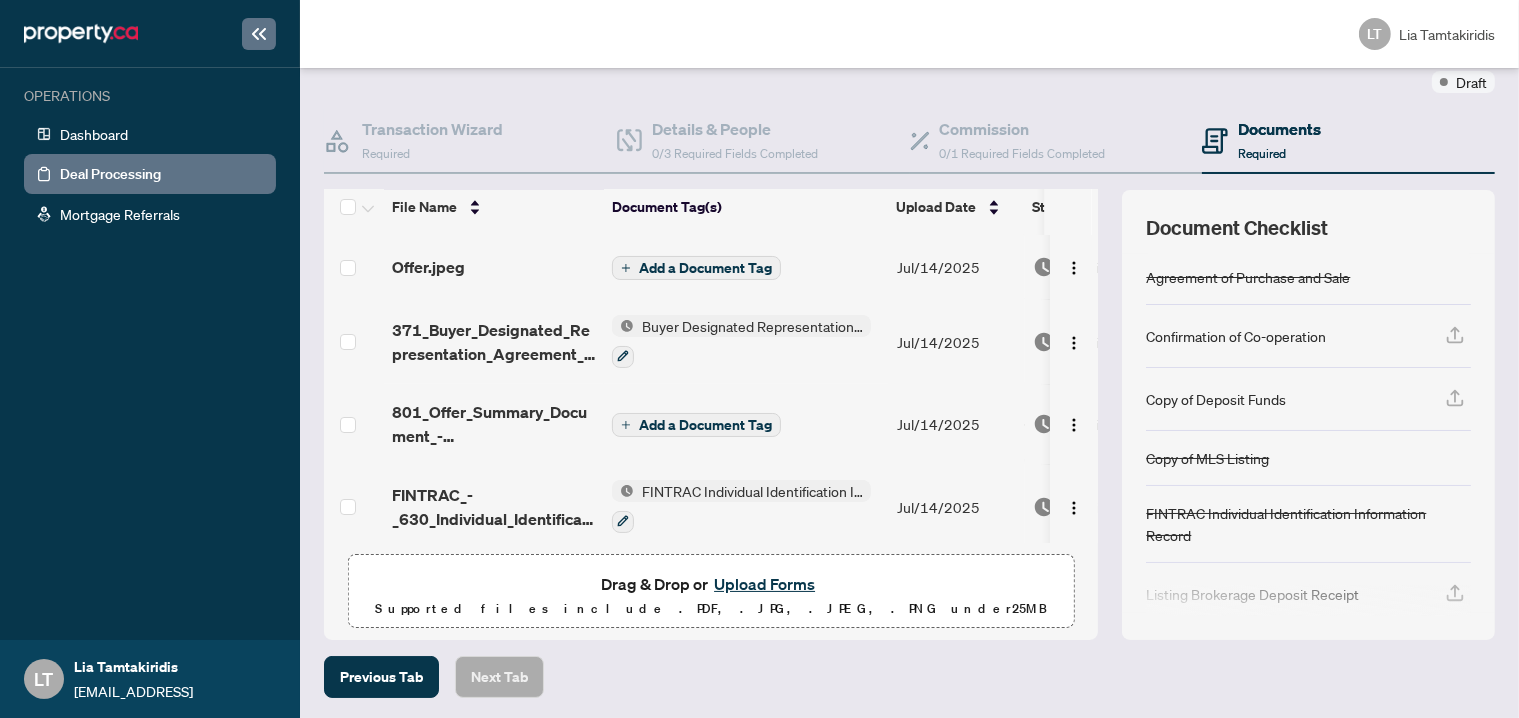 scroll, scrollTop: 0, scrollLeft: 0, axis: both 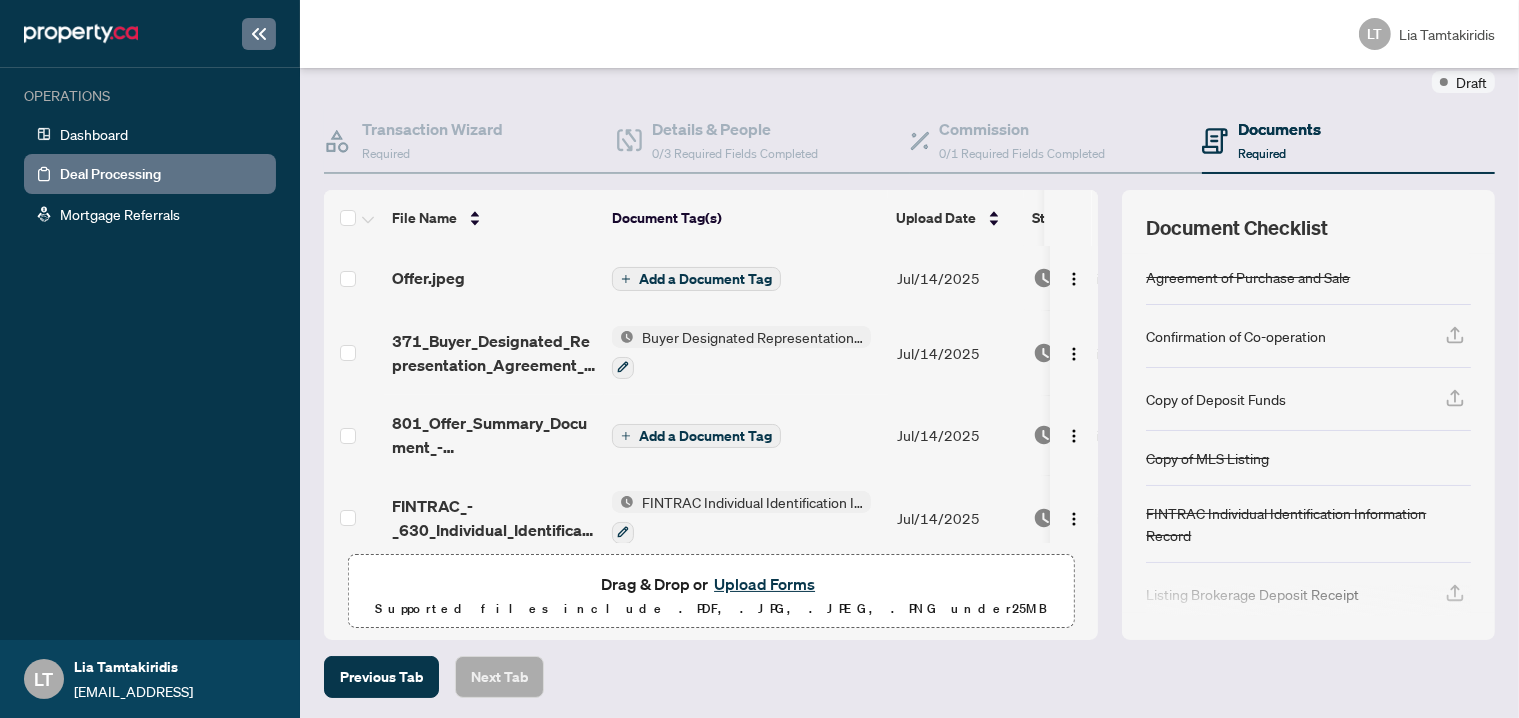 click on "Add a Document Tag" at bounding box center (696, 279) 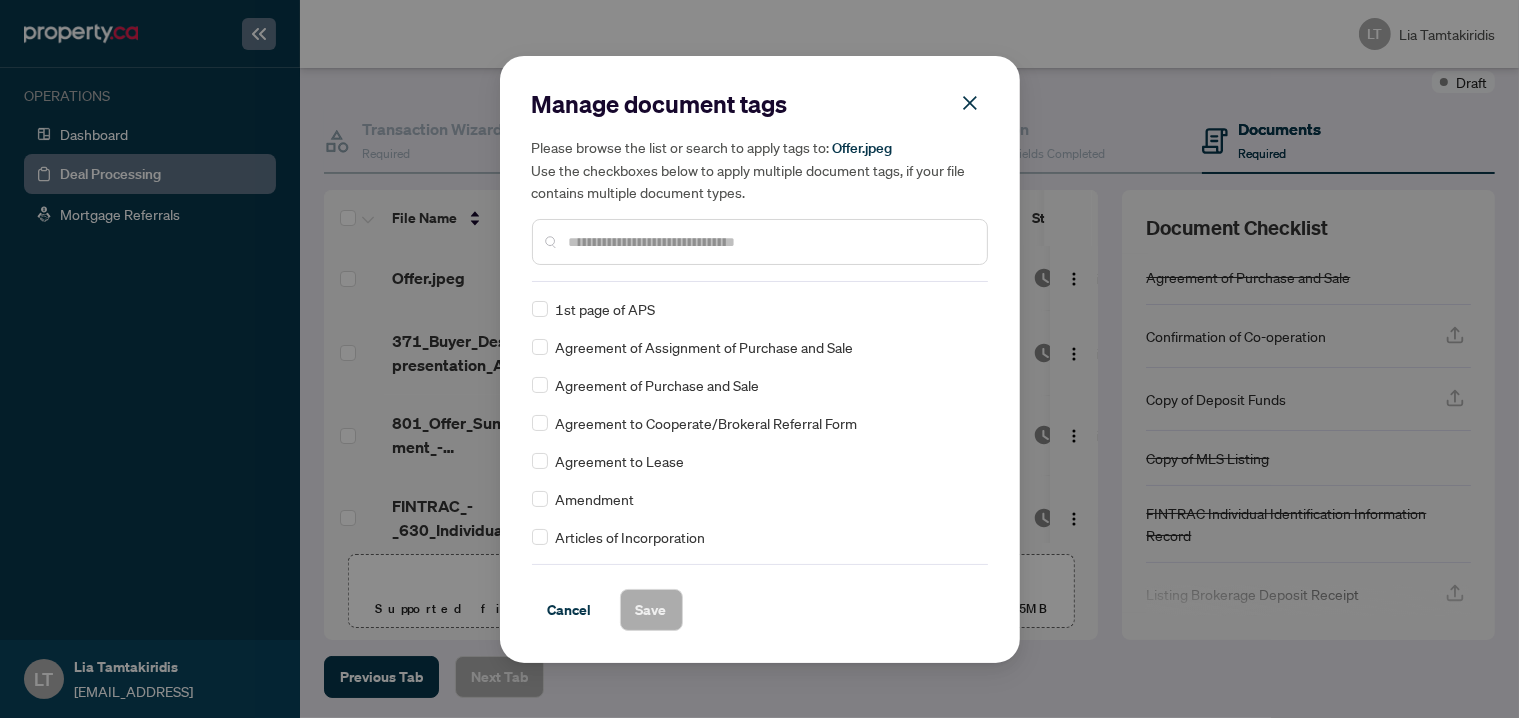click at bounding box center (770, 242) 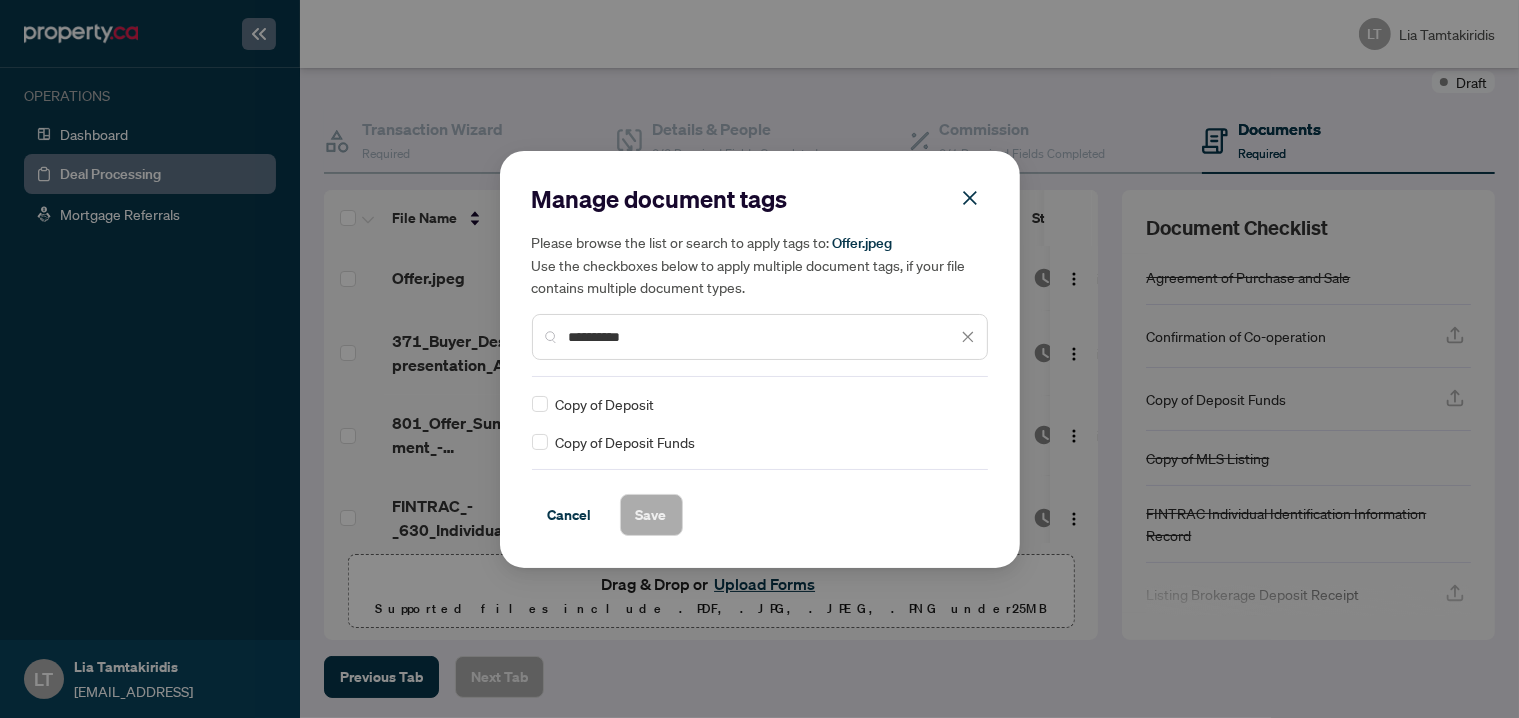 type on "**********" 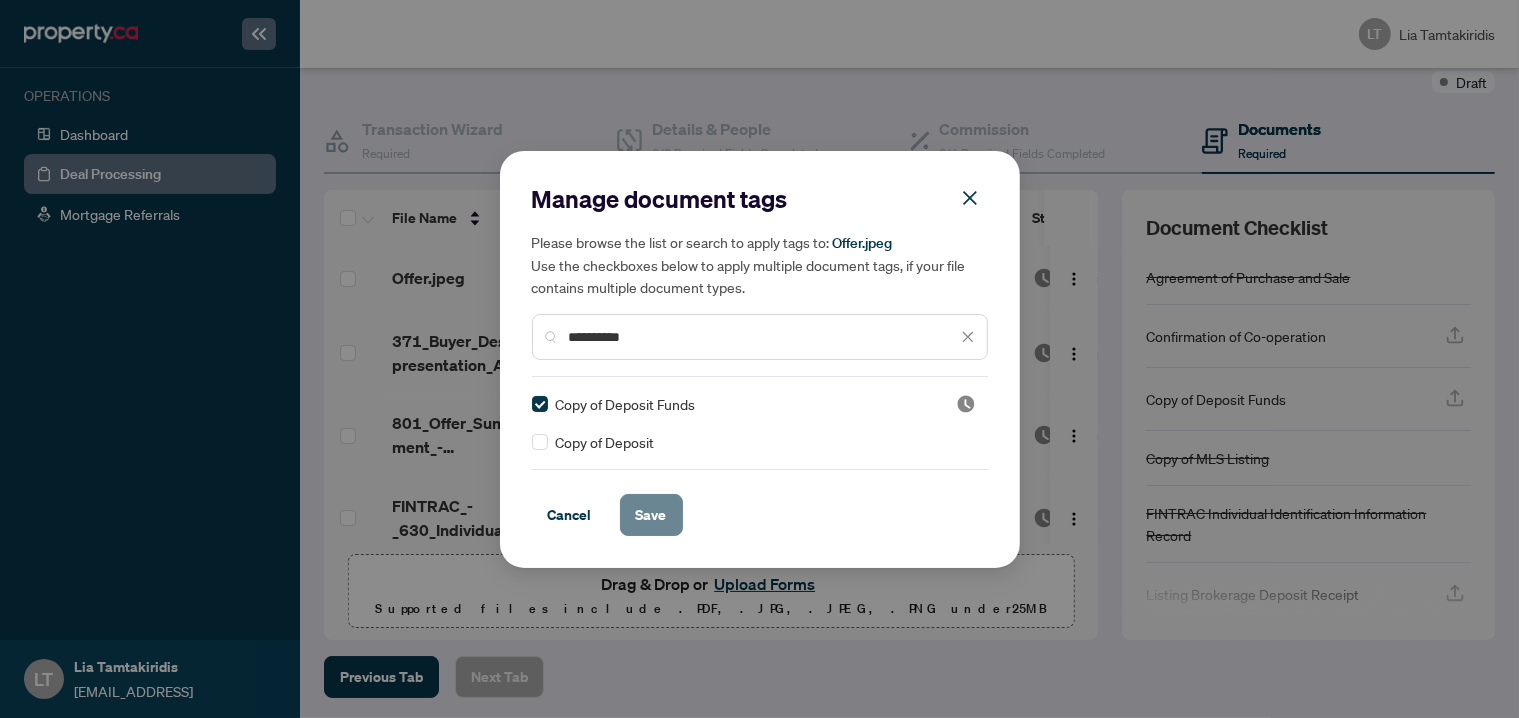 click on "Save" at bounding box center [651, 515] 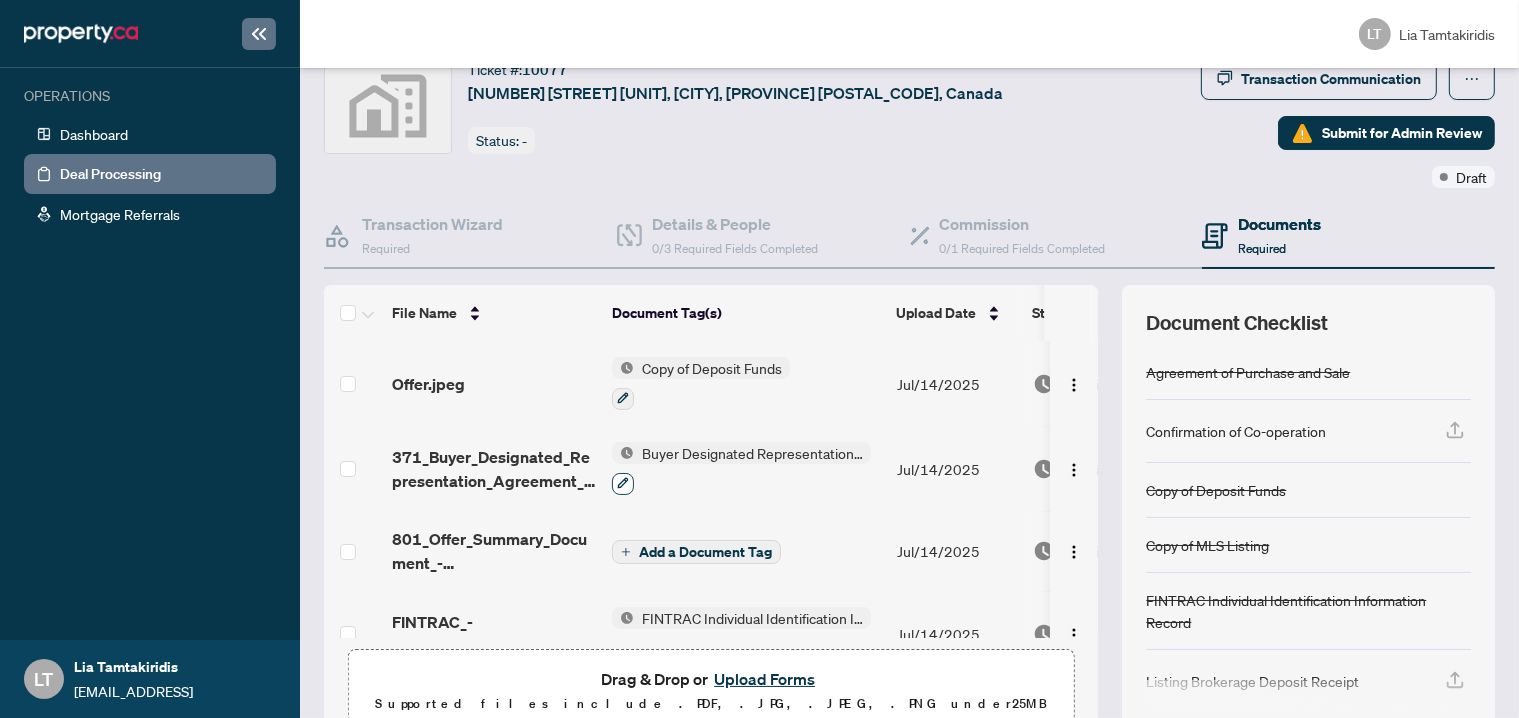 scroll, scrollTop: 0, scrollLeft: 0, axis: both 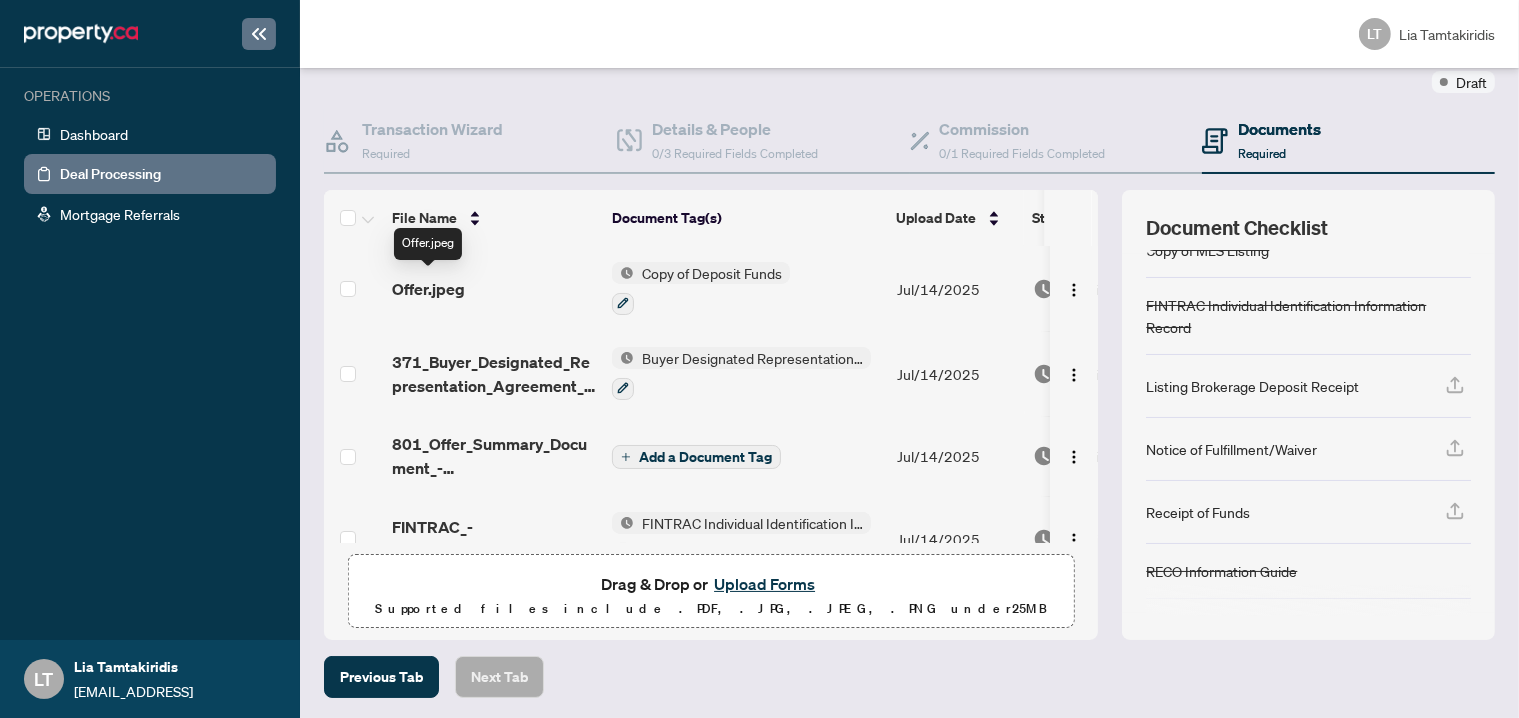 click on "Offer.jpeg" at bounding box center [428, 289] 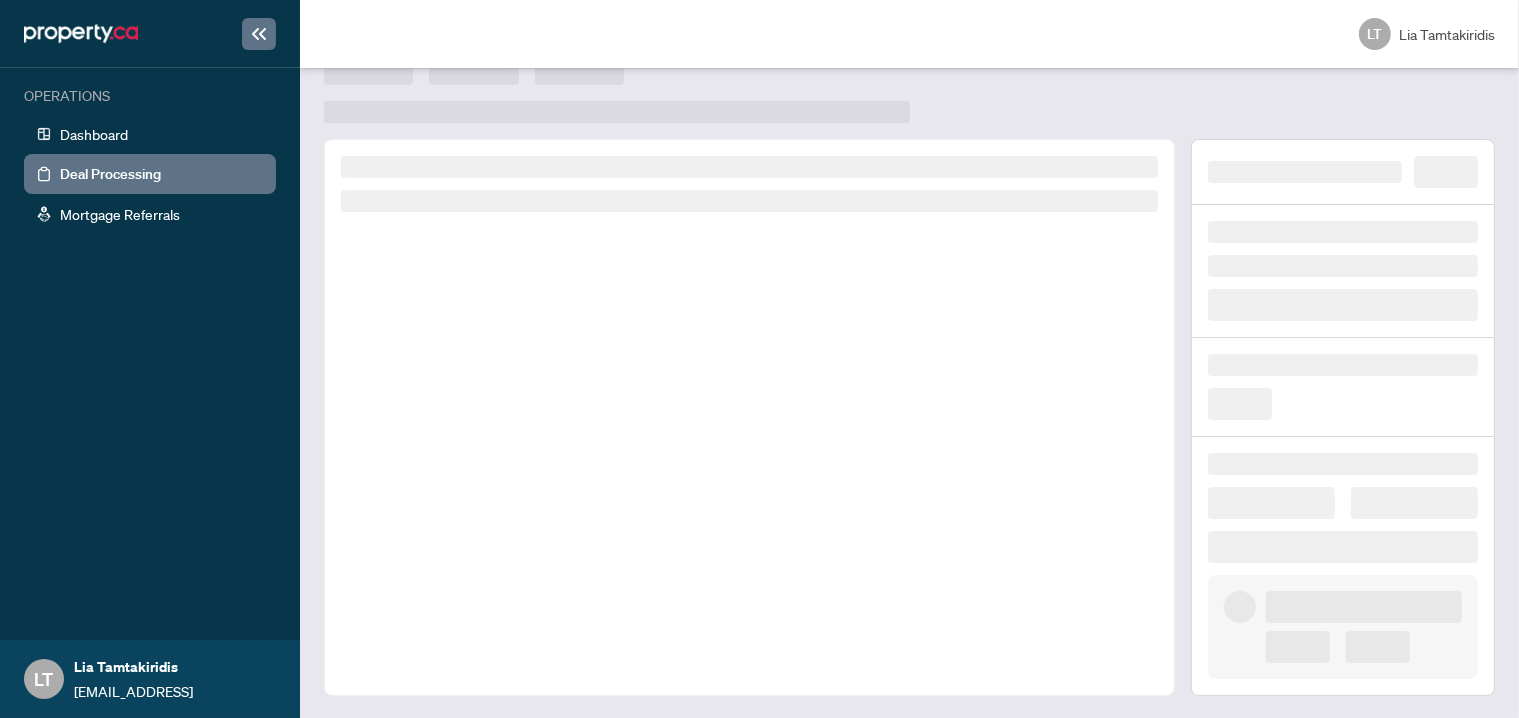 scroll, scrollTop: 0, scrollLeft: 0, axis: both 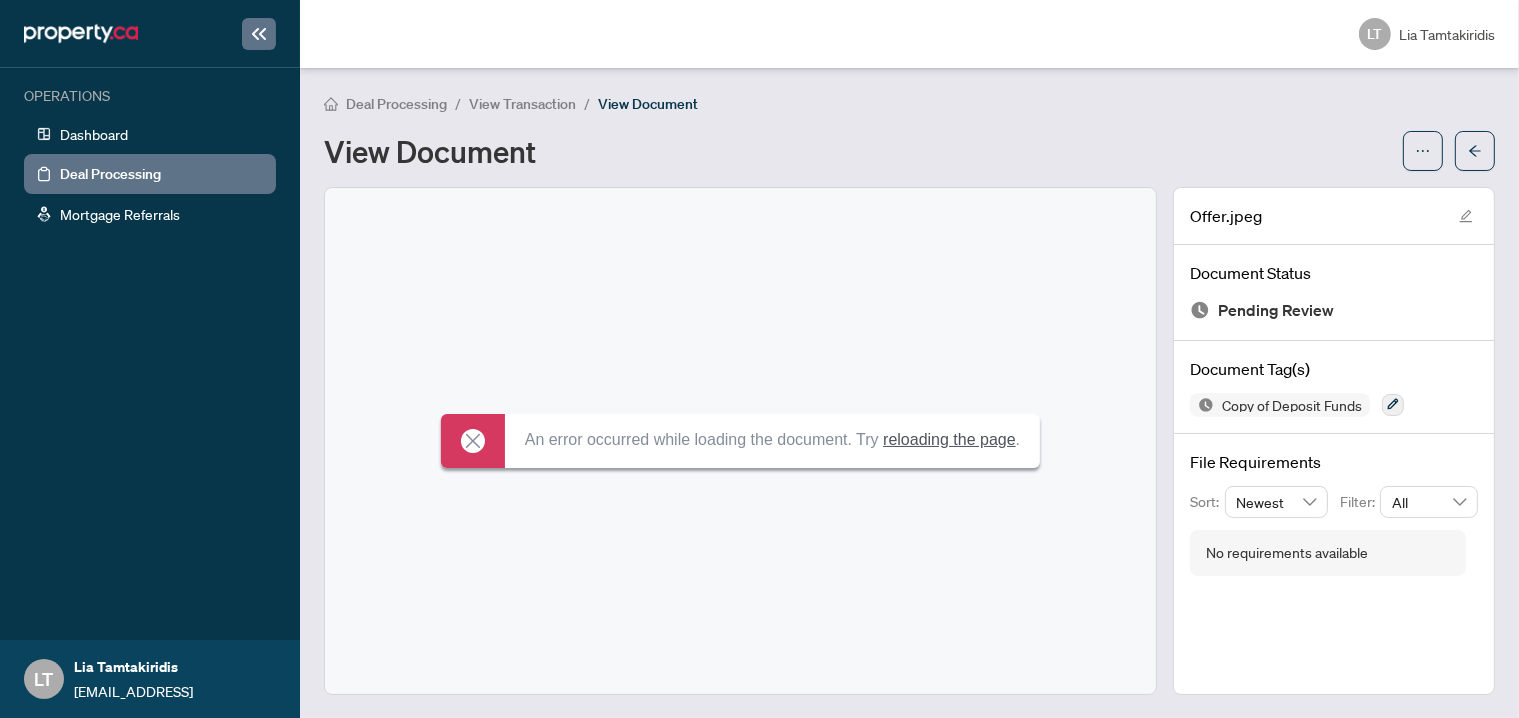 click on "reloading the page" at bounding box center (949, 439) 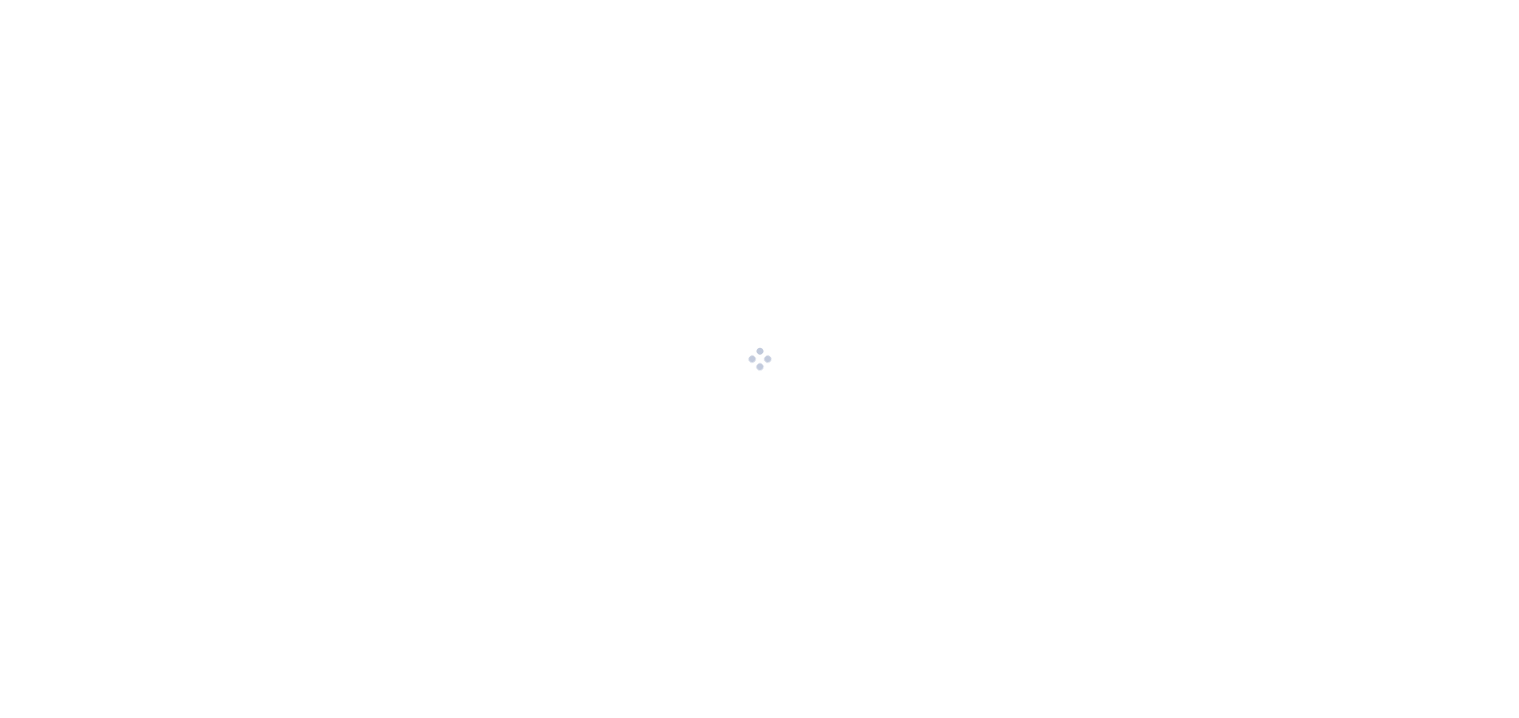 scroll, scrollTop: 0, scrollLeft: 0, axis: both 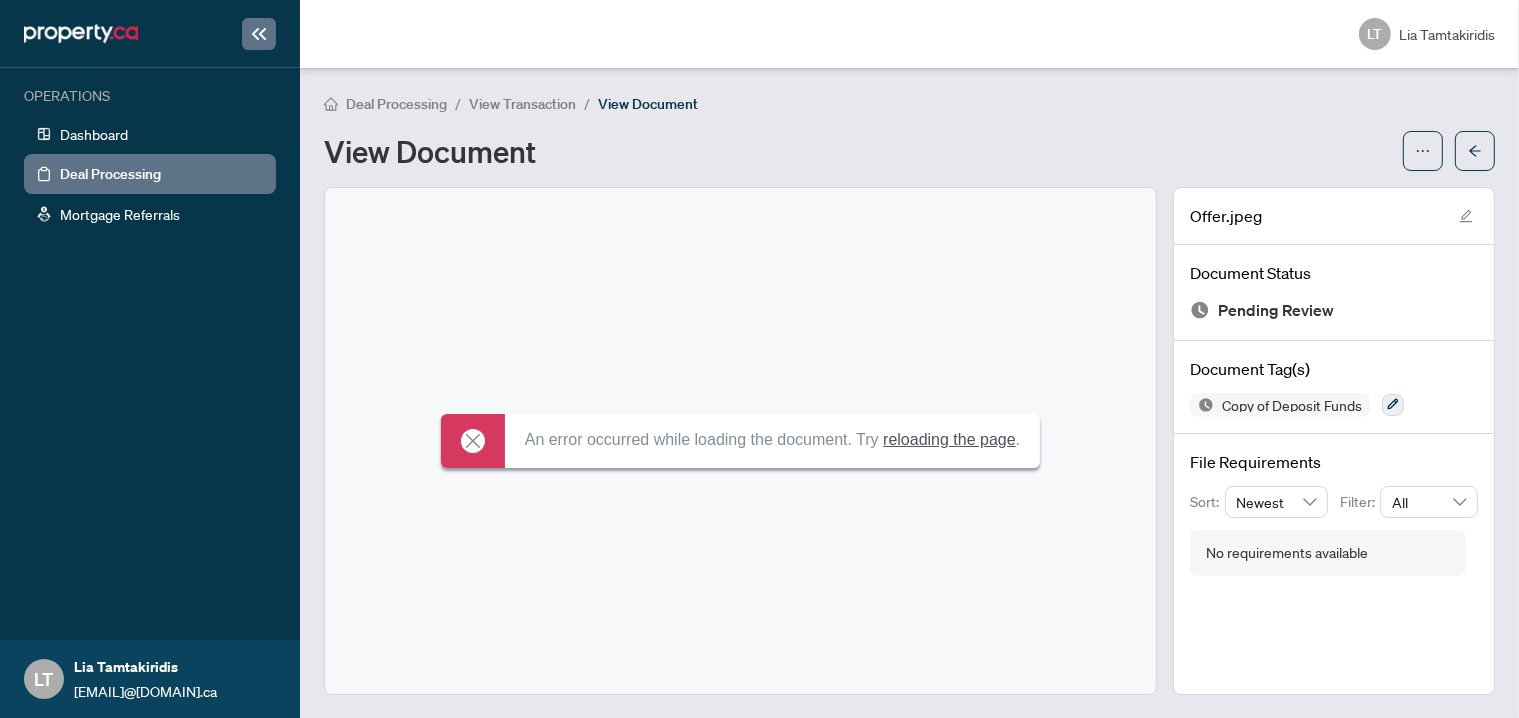 click on "View Transaction" at bounding box center (522, 104) 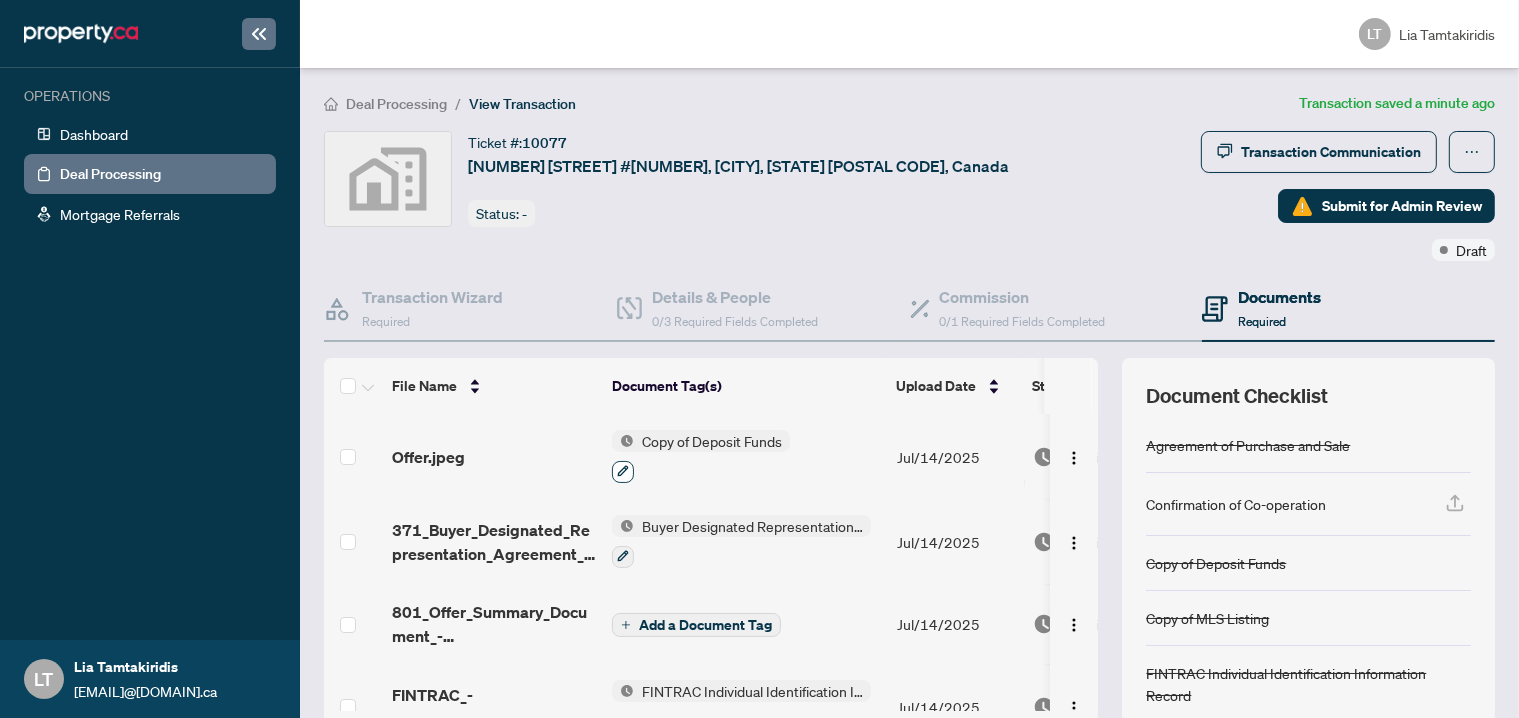 click 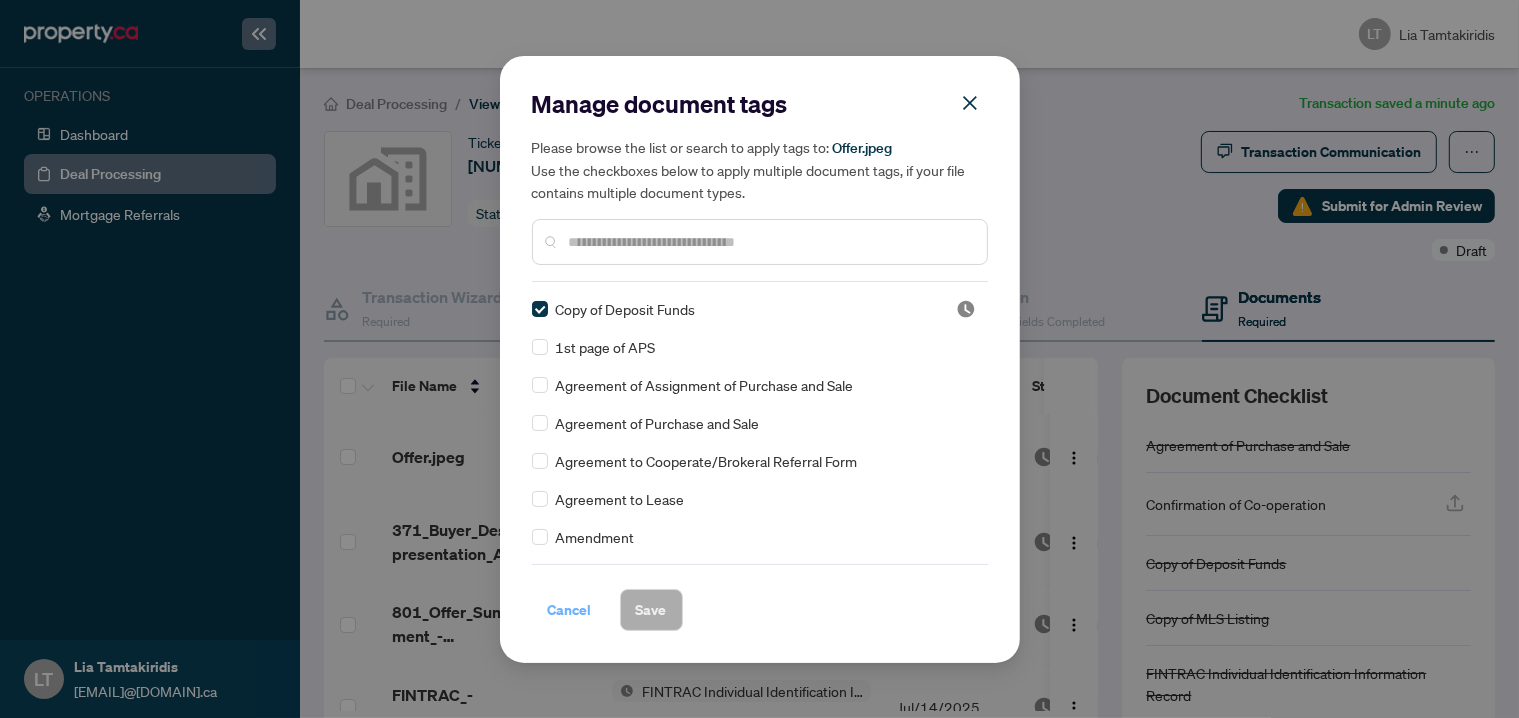 click on "Cancel" at bounding box center [570, 610] 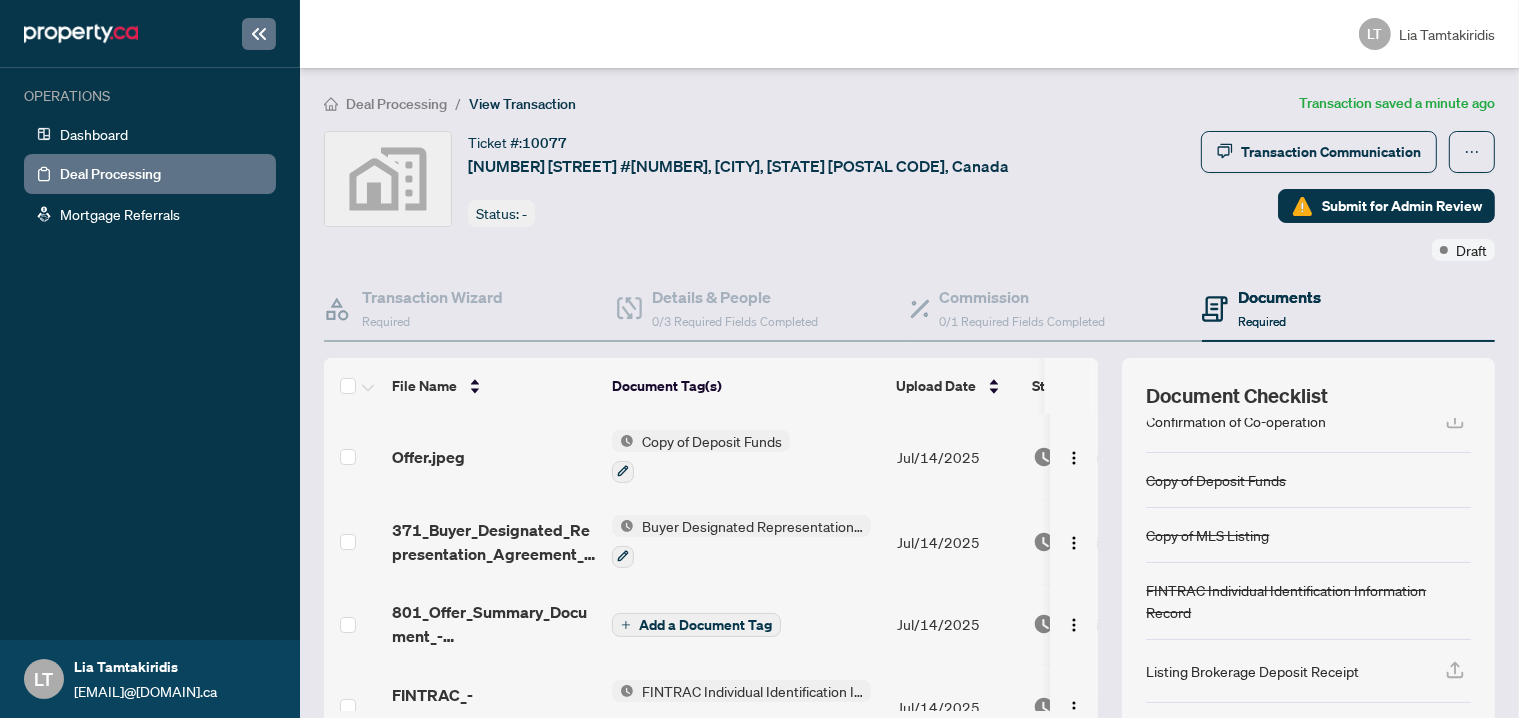 scroll, scrollTop: 263, scrollLeft: 0, axis: vertical 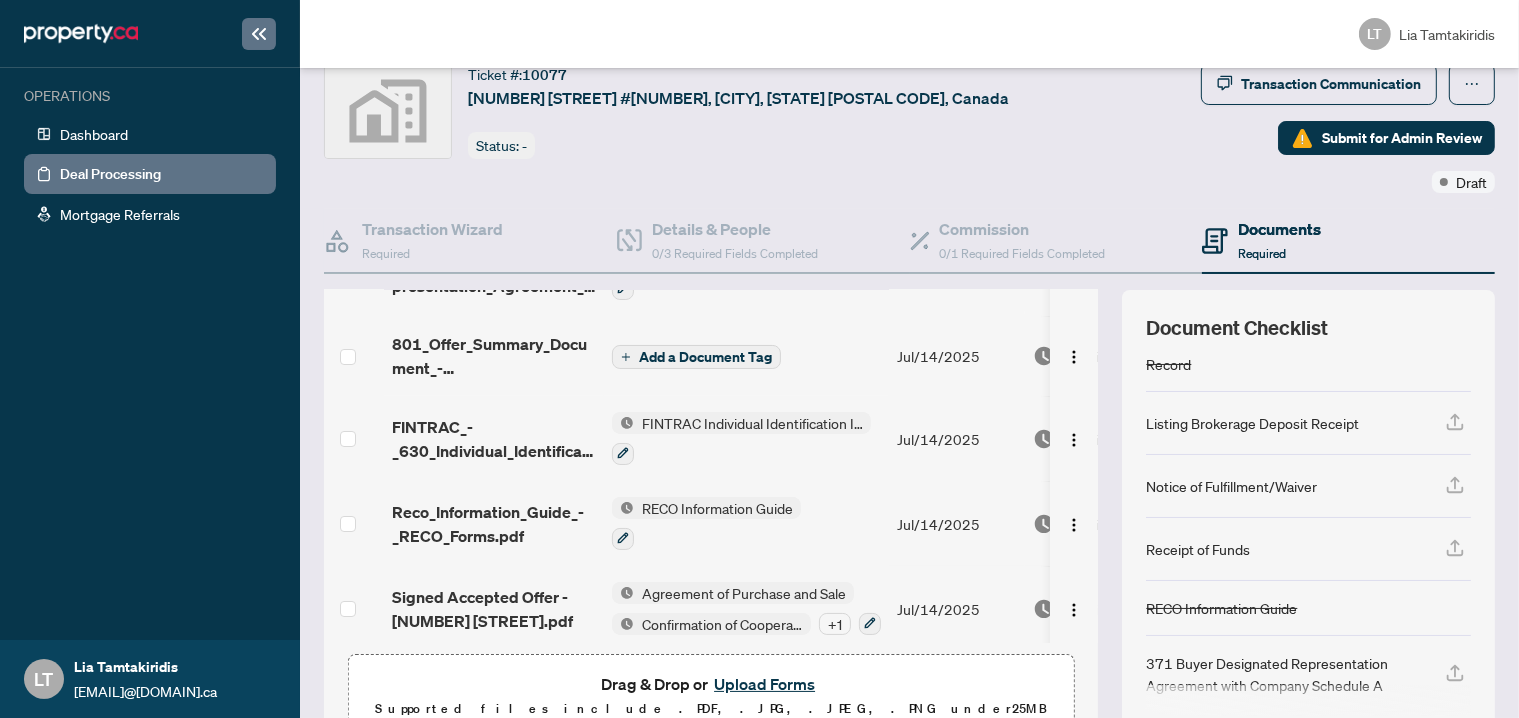 click on "Upload Forms" at bounding box center (764, 684) 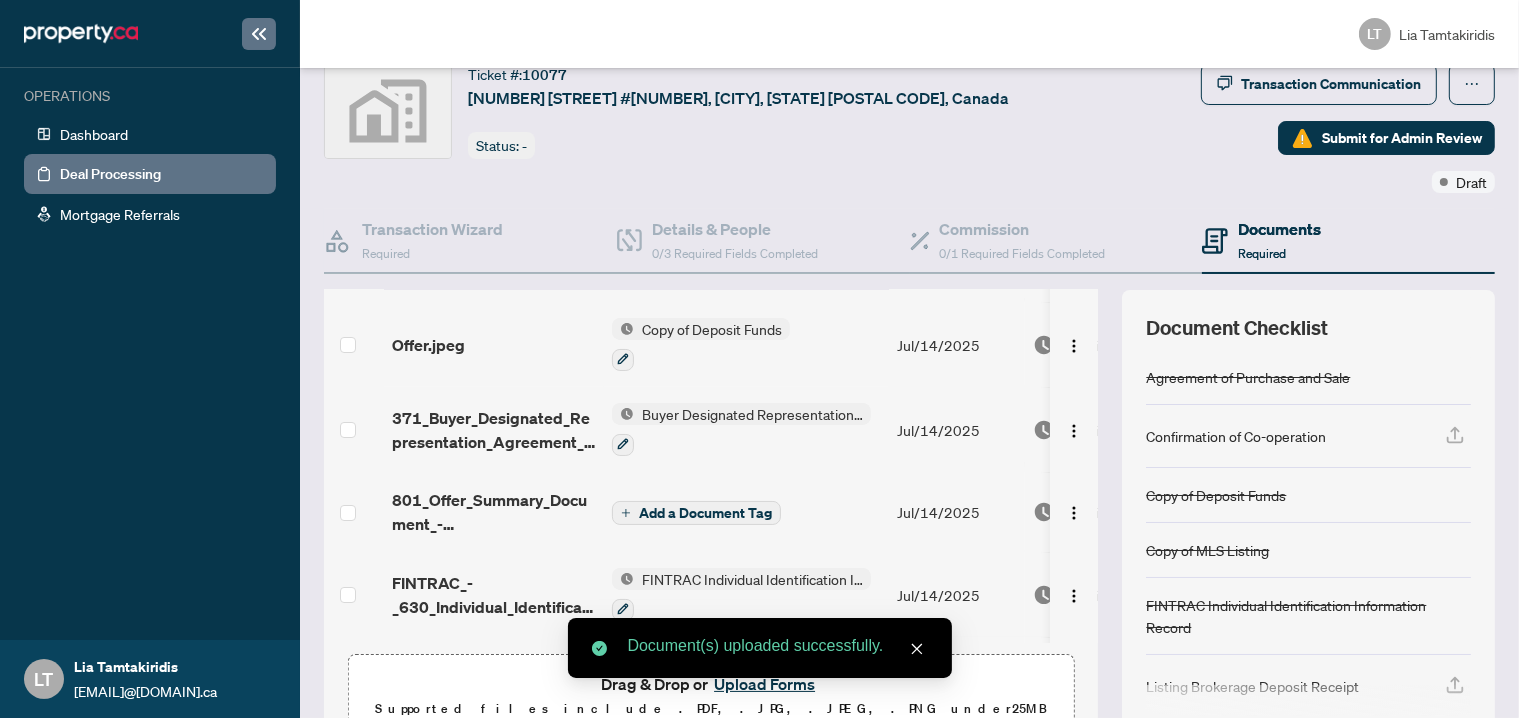 scroll, scrollTop: 0, scrollLeft: 0, axis: both 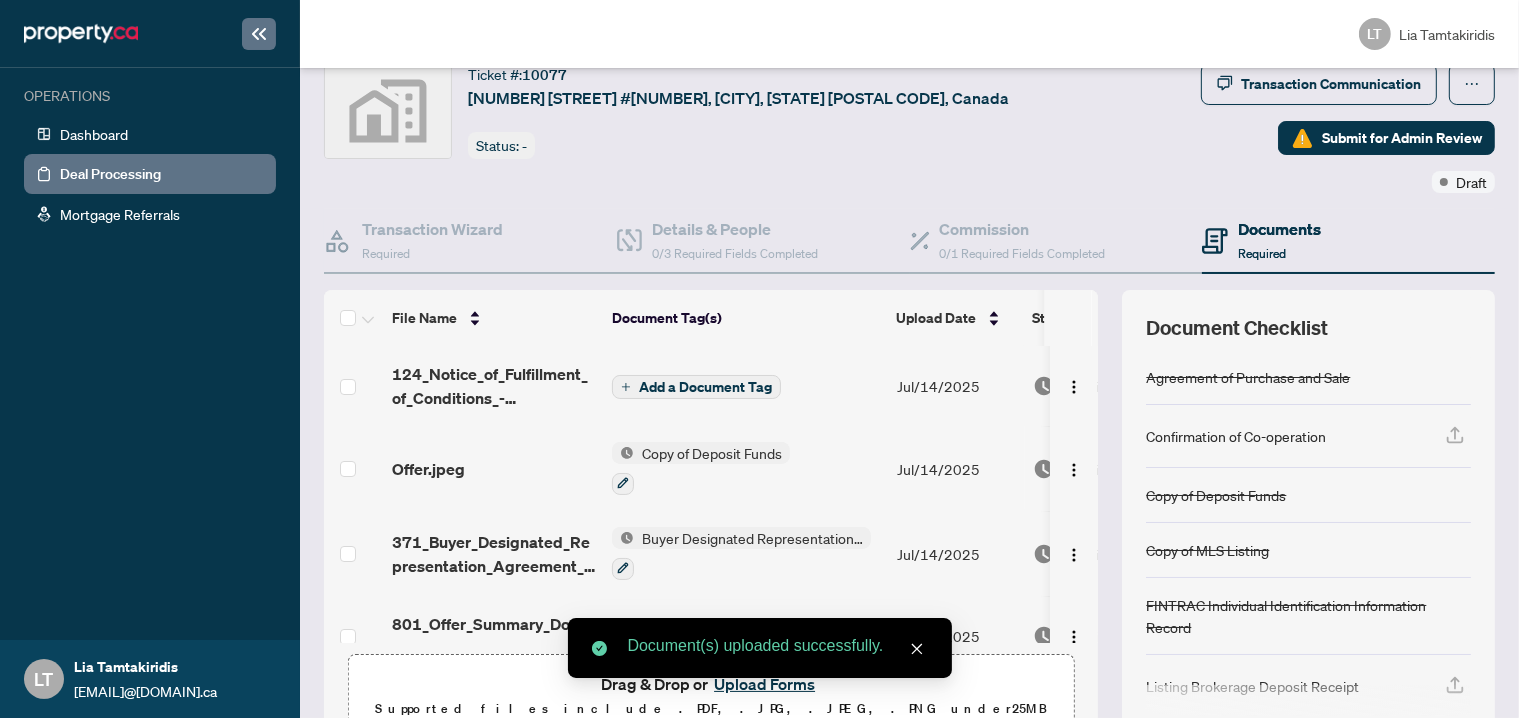 click on "124_Notice_of_Fulfillment_of_Conditions_-_Agreement_of_Purchase_and_Sale_-_A_-_PropTx-OREA.pdf" at bounding box center (494, 386) 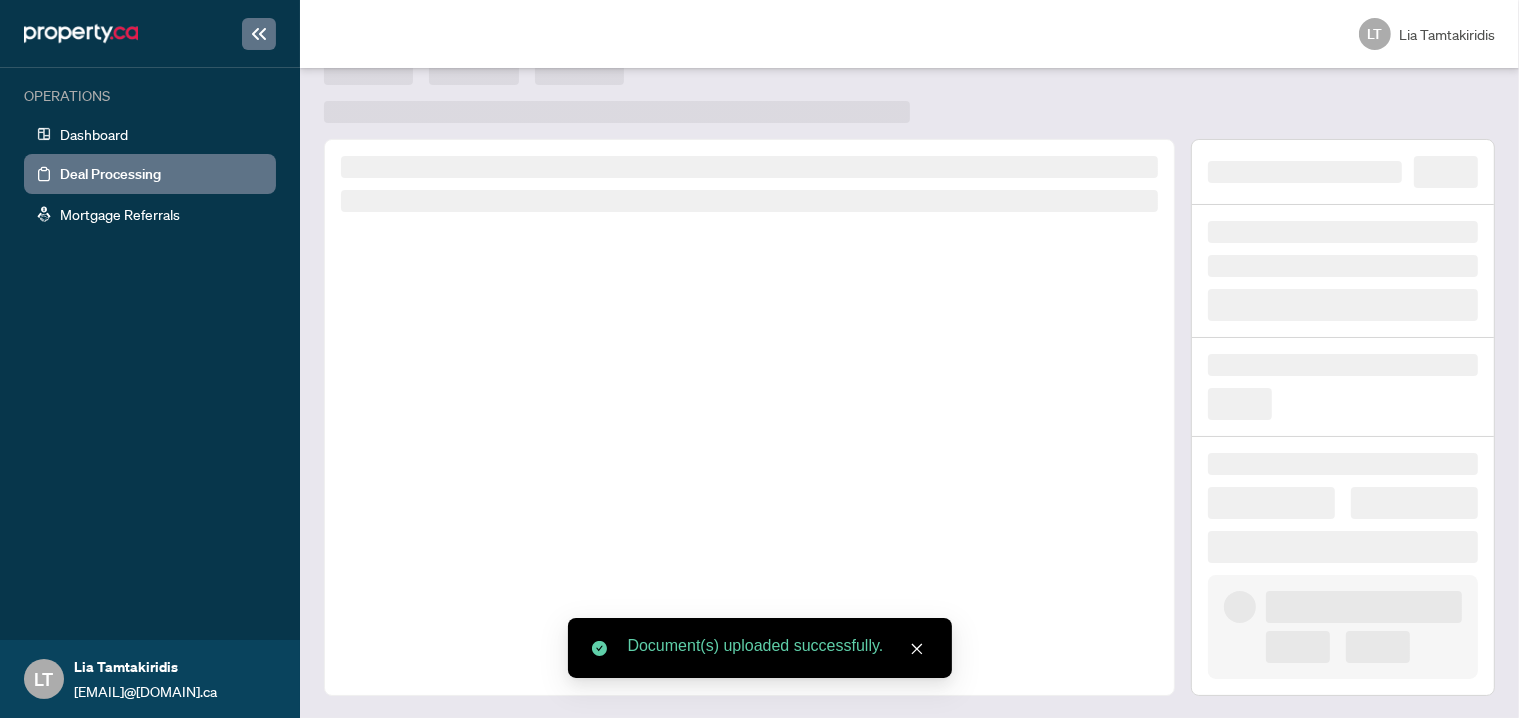 scroll, scrollTop: 0, scrollLeft: 0, axis: both 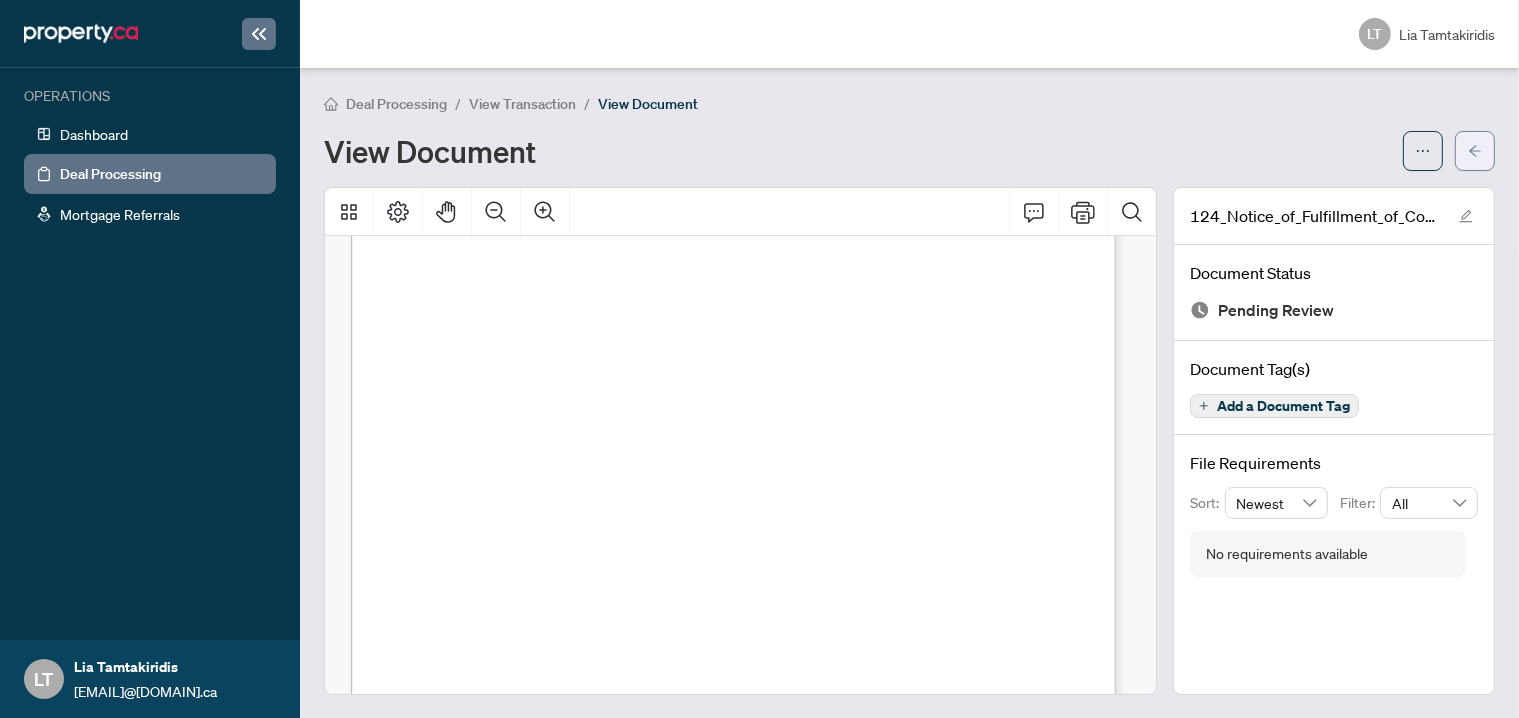 click at bounding box center [1475, 151] 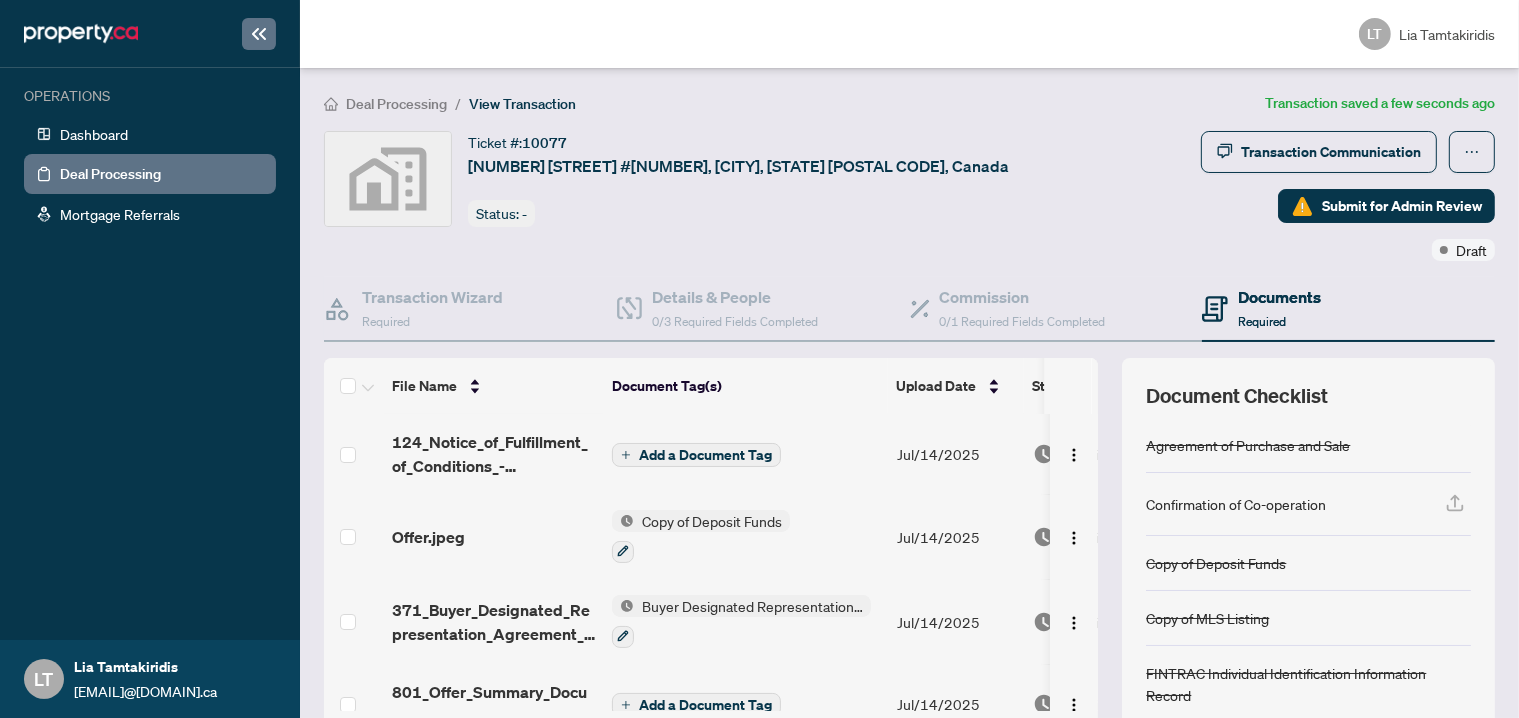 click on "Add a Document Tag" at bounding box center (705, 455) 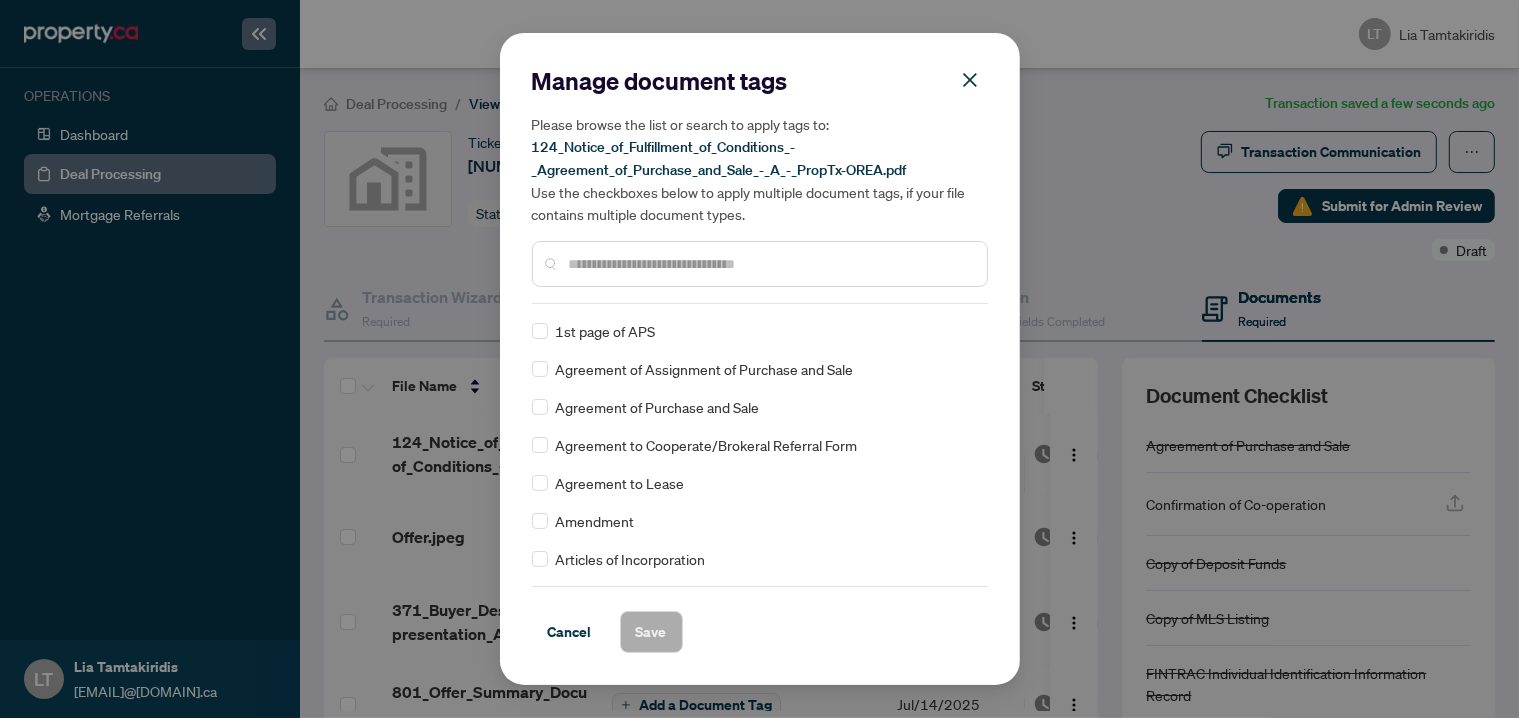 click at bounding box center (760, 264) 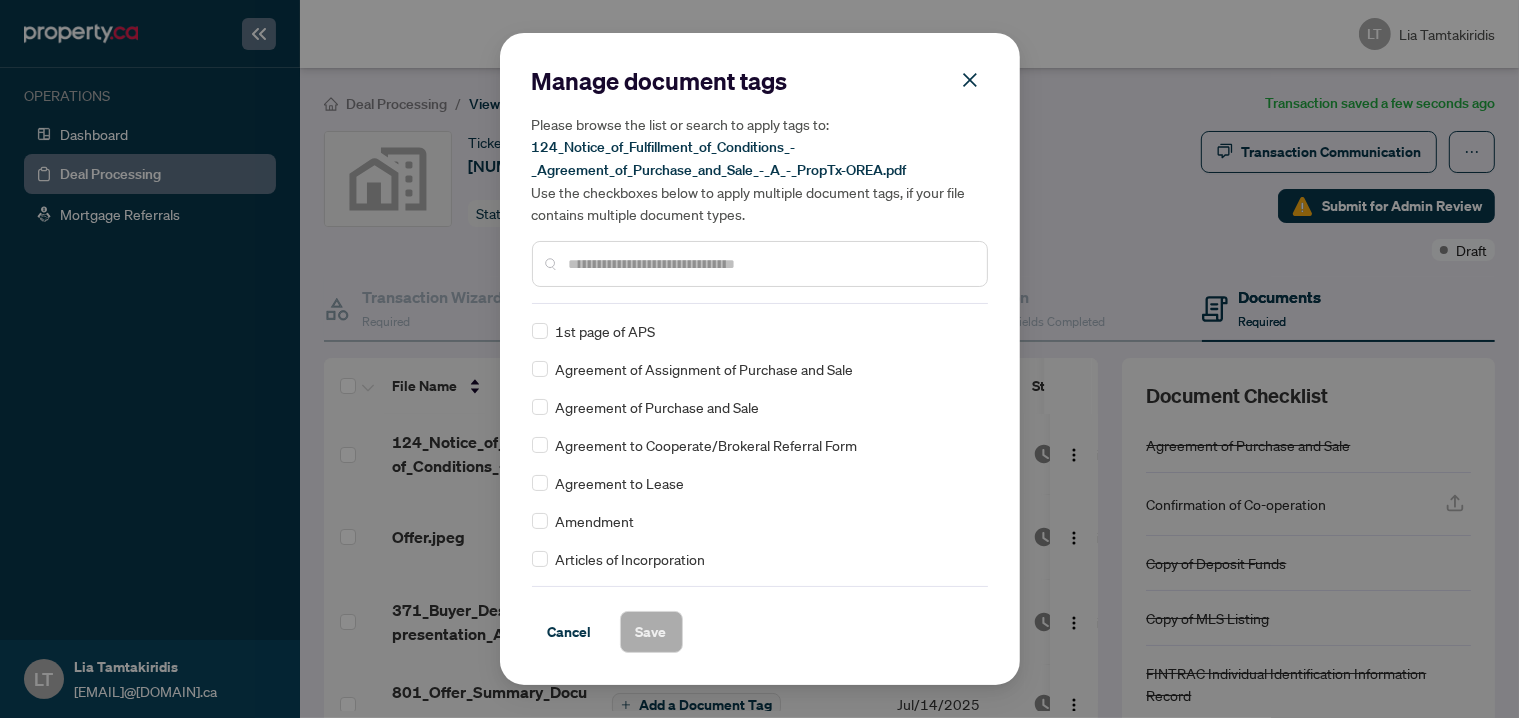 click at bounding box center (760, 264) 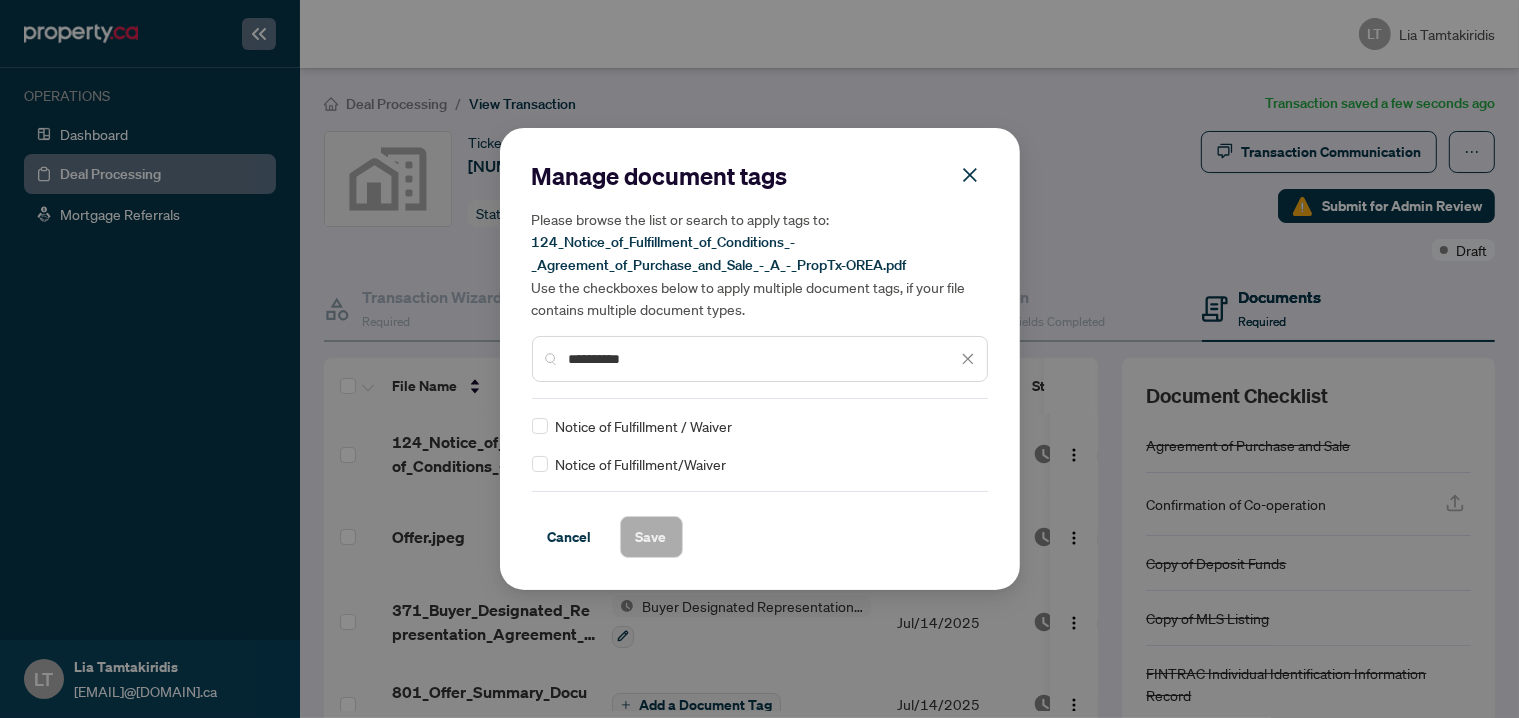 type on "*********" 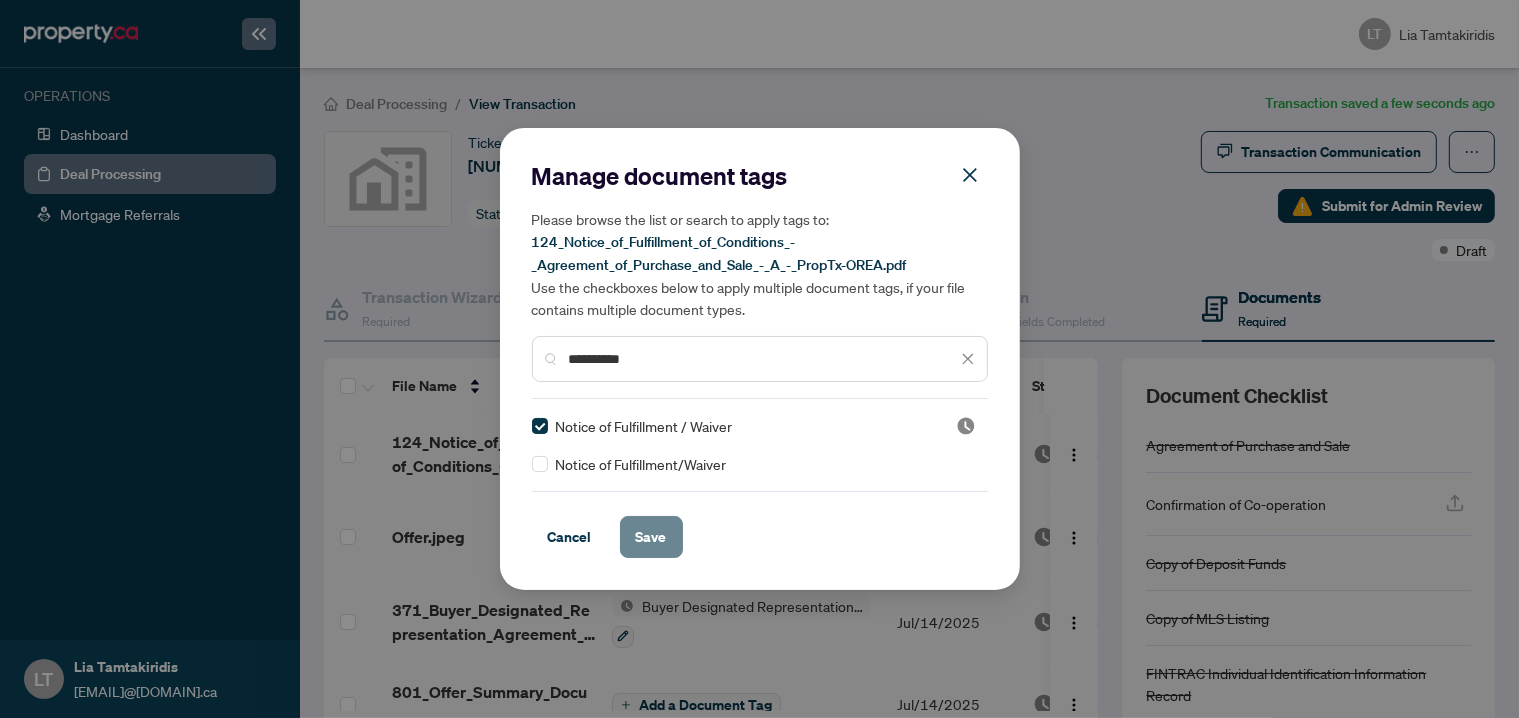 click on "Save" at bounding box center (651, 537) 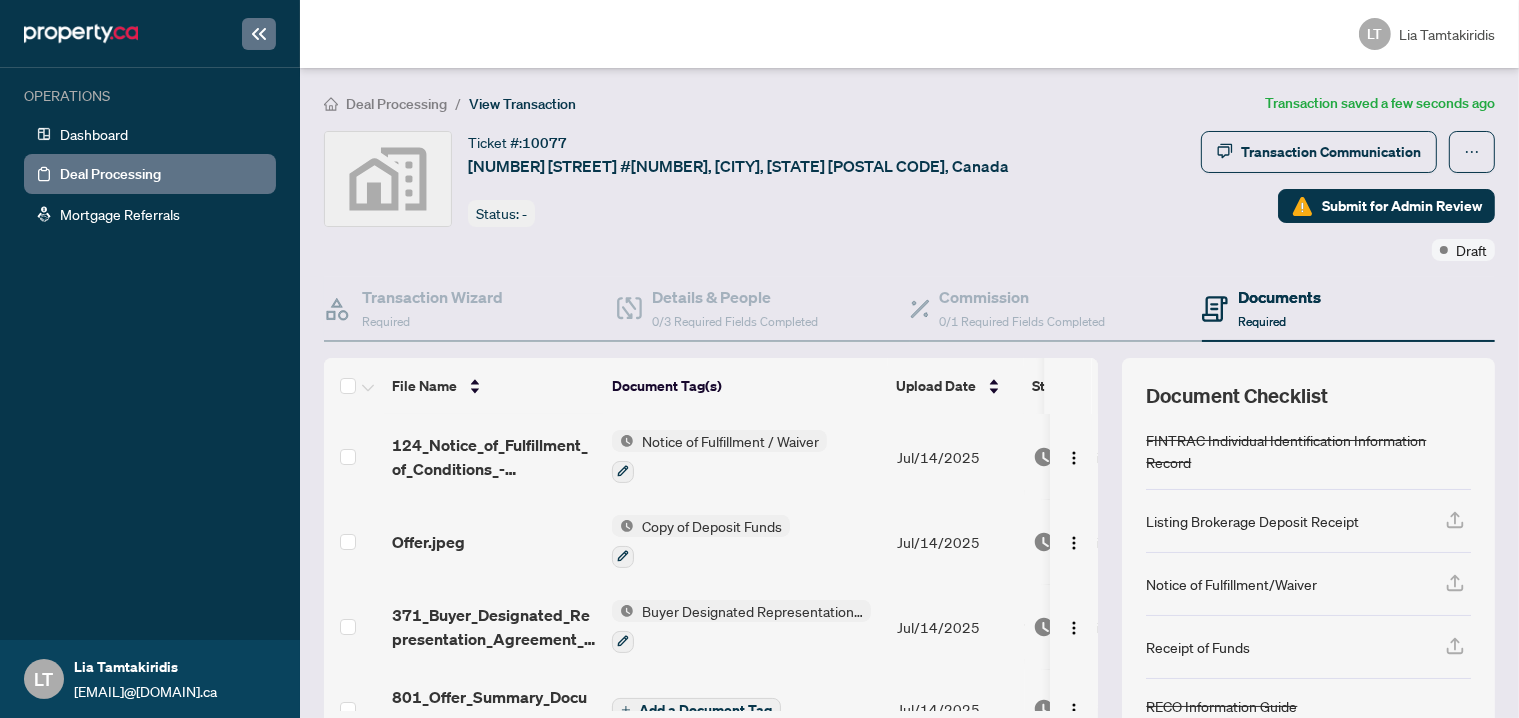 scroll, scrollTop: 263, scrollLeft: 0, axis: vertical 